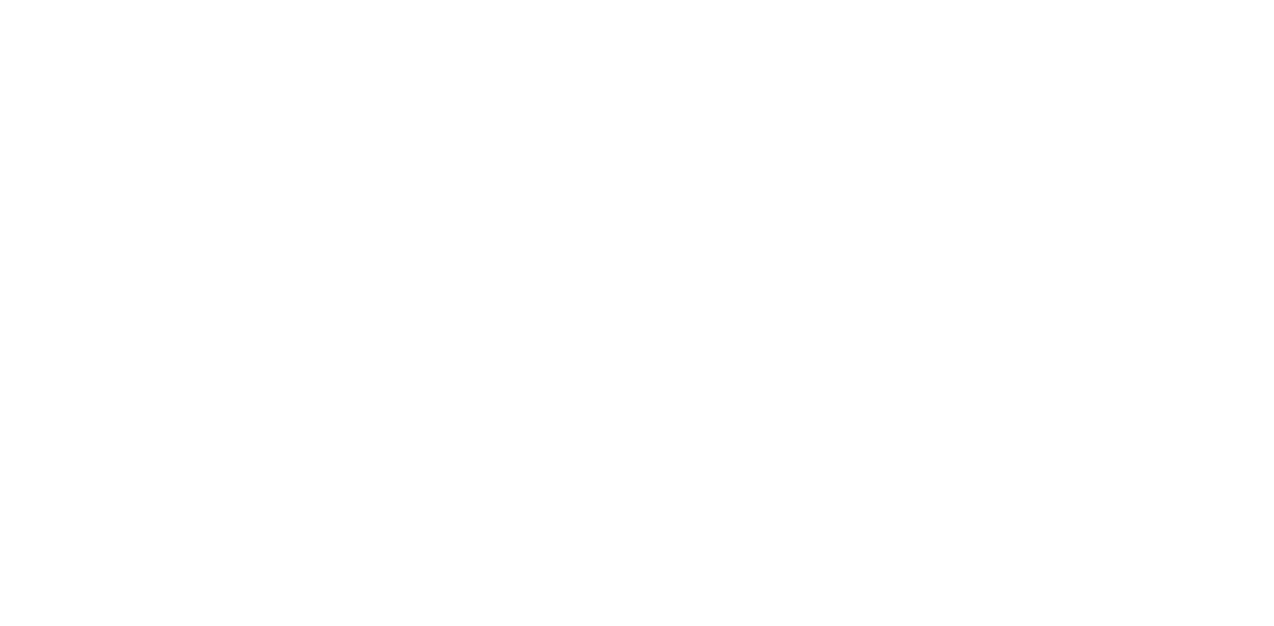 scroll, scrollTop: 0, scrollLeft: 0, axis: both 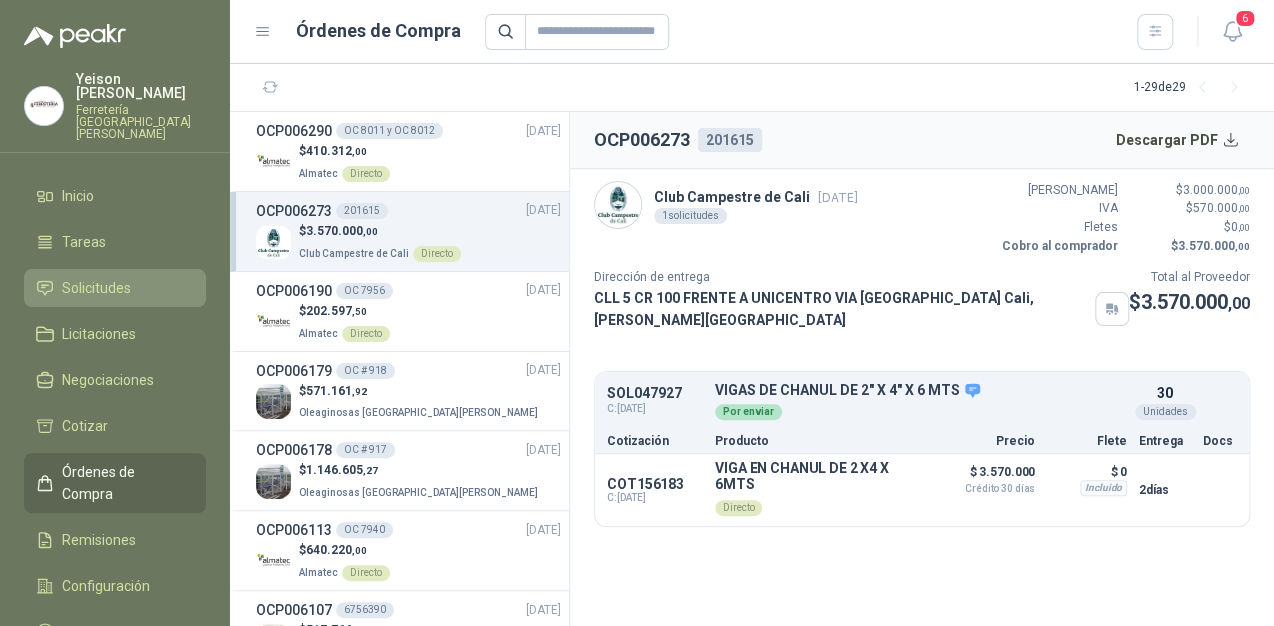 click on "Solicitudes" at bounding box center (115, 288) 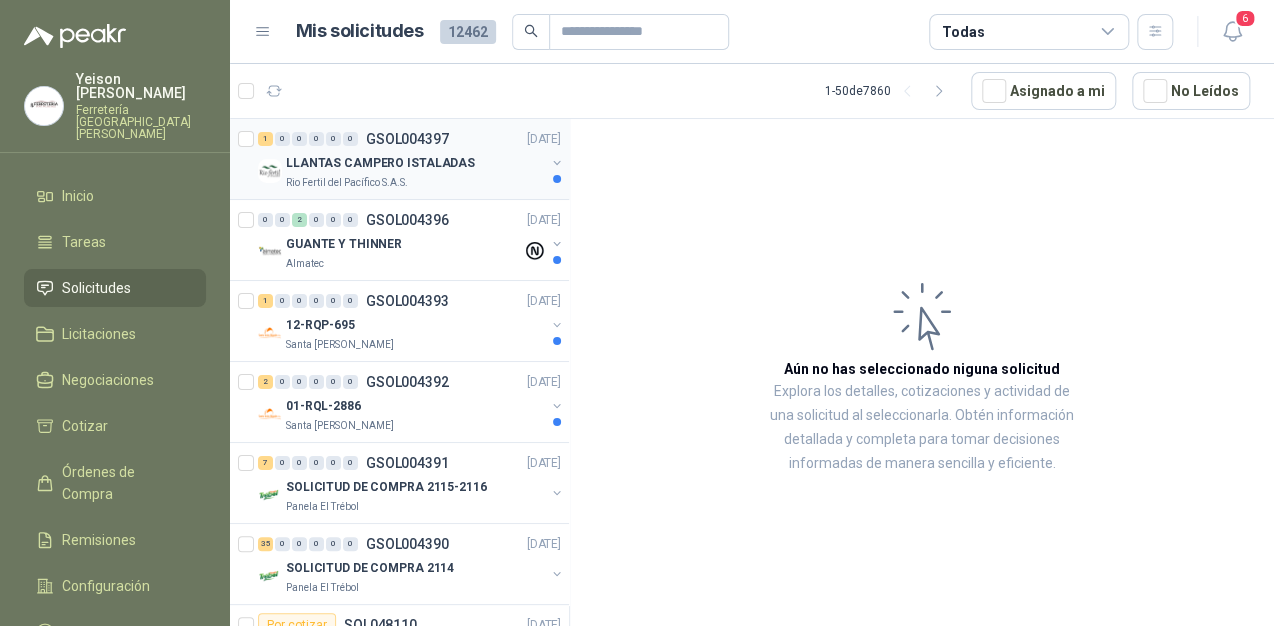 click on "LLANTAS CAMPERO ISTALADAS" at bounding box center (415, 163) 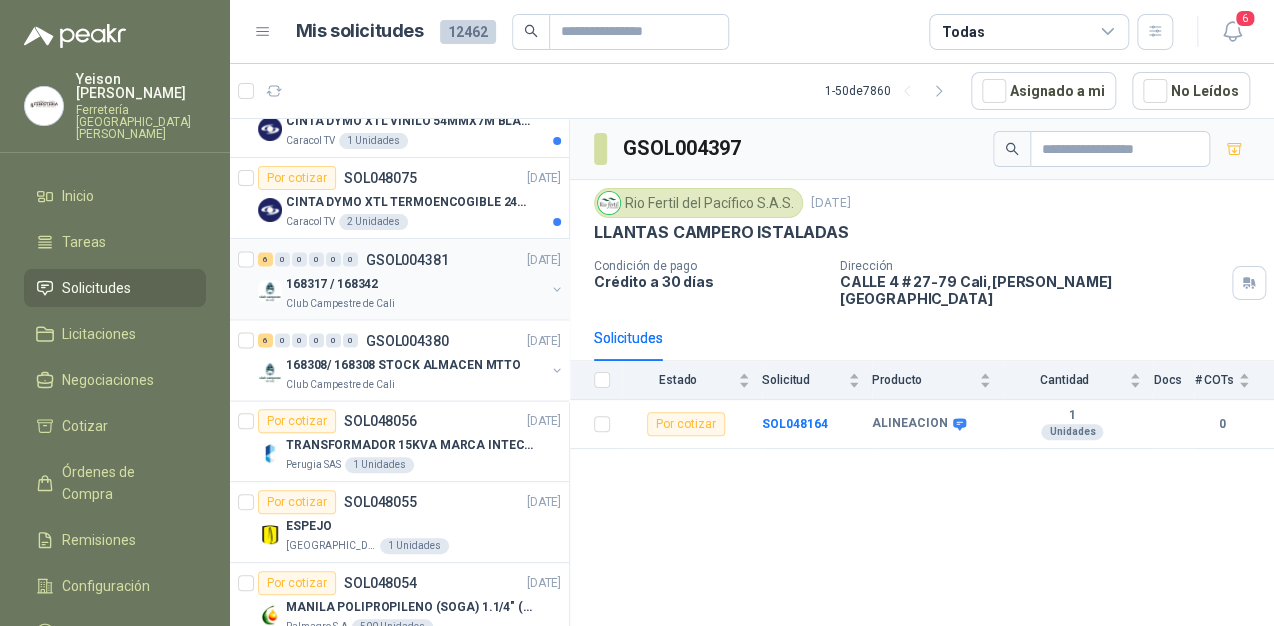 scroll, scrollTop: 1680, scrollLeft: 0, axis: vertical 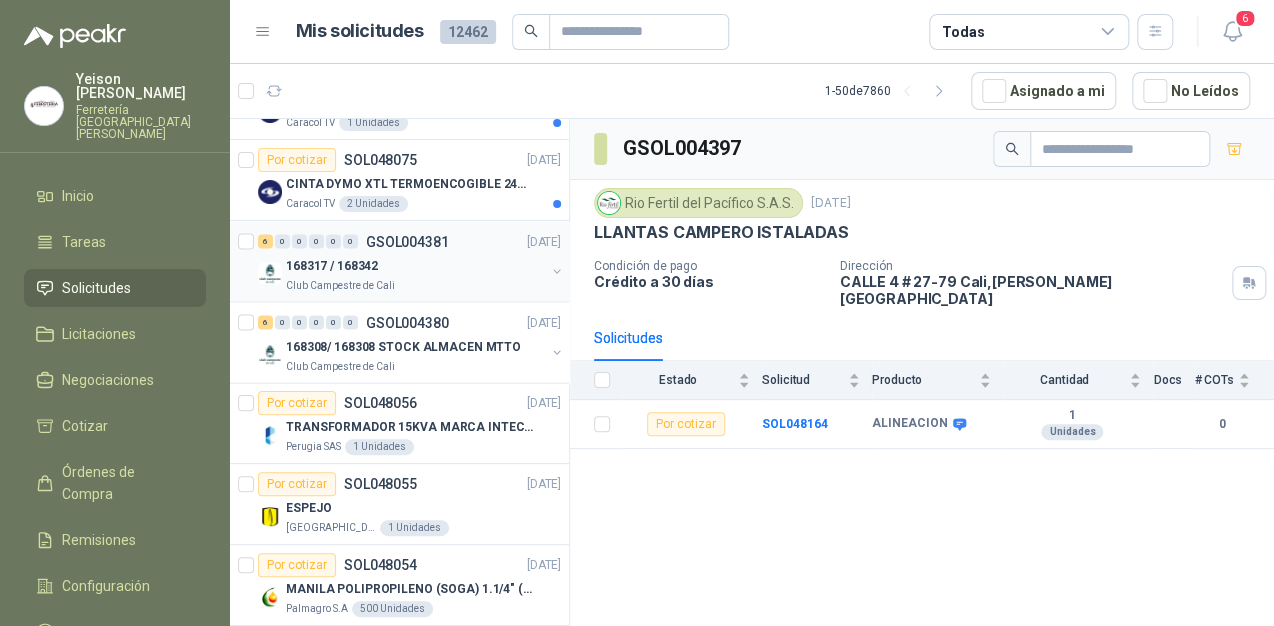 click on "Club Campestre de Cali" at bounding box center (340, 285) 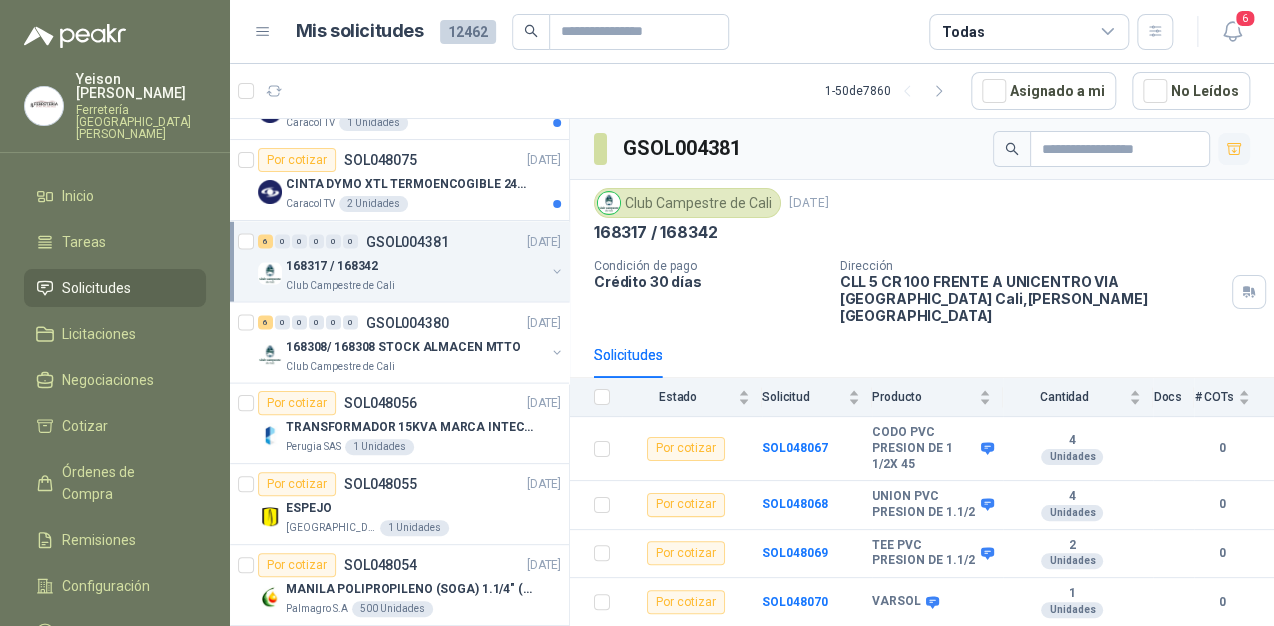 click 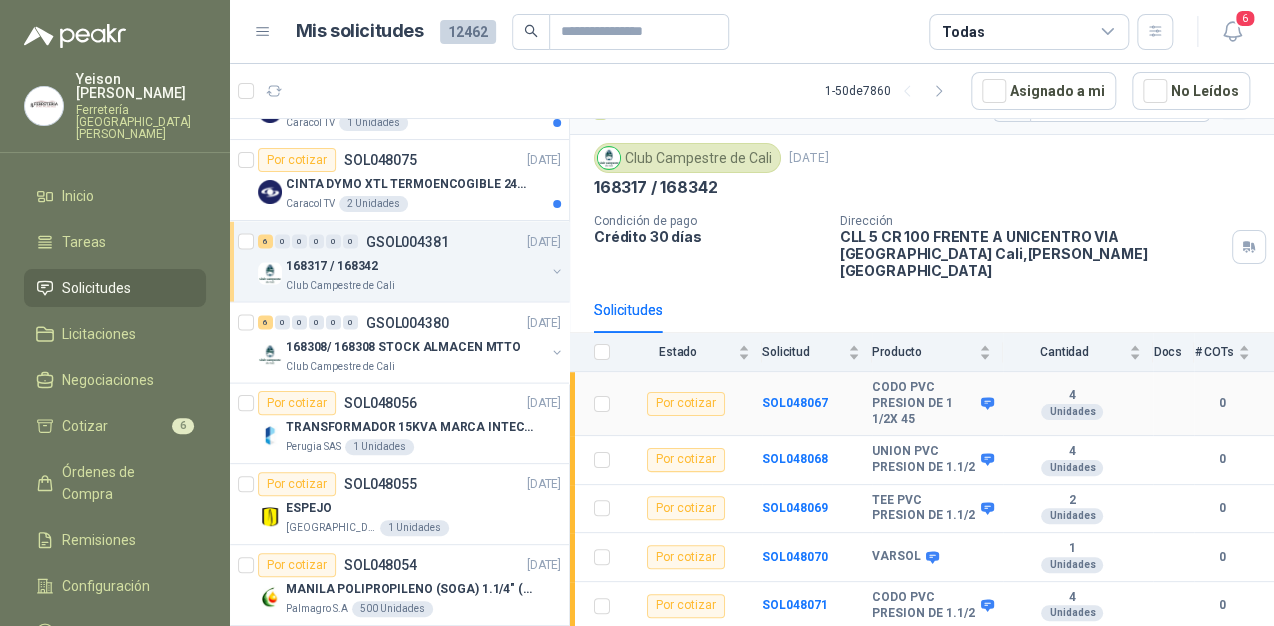 scroll, scrollTop: 80, scrollLeft: 0, axis: vertical 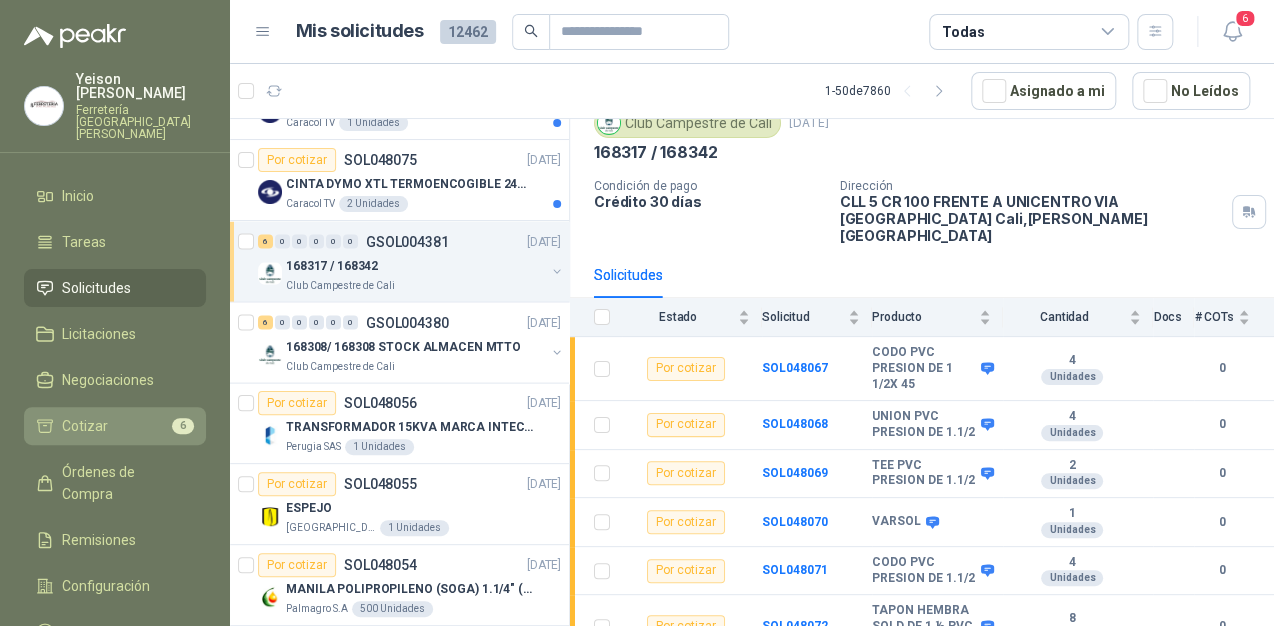 click on "Cotizar 6" at bounding box center [115, 426] 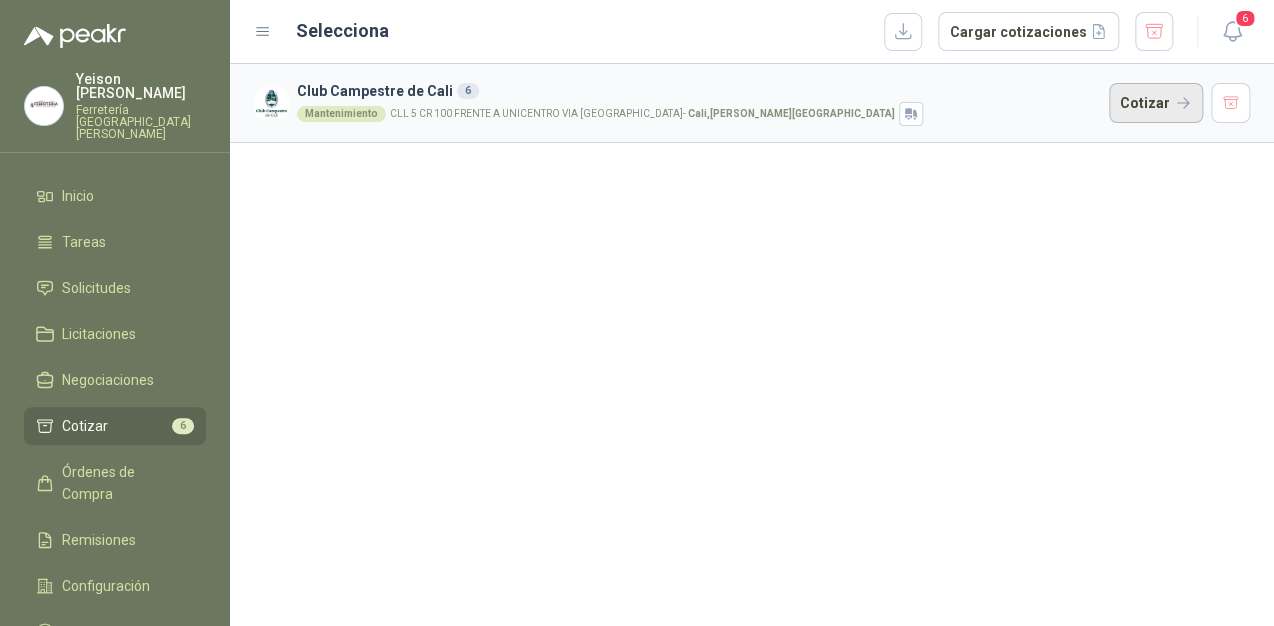 click on "Cotizar" at bounding box center (1156, 103) 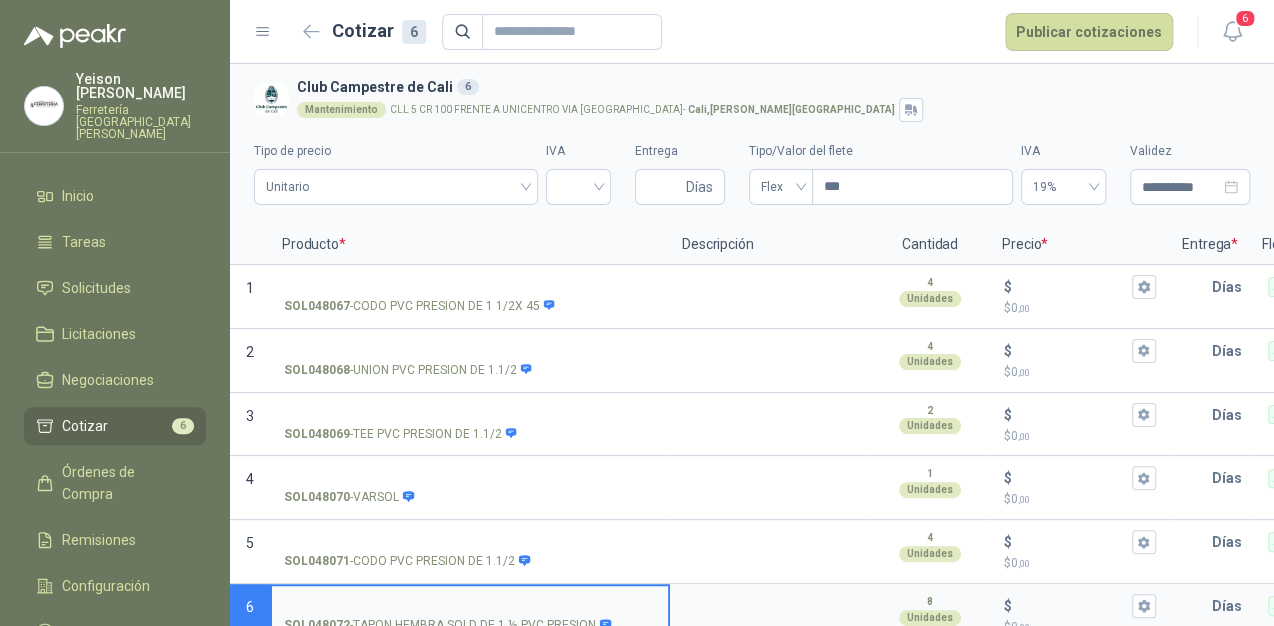 type 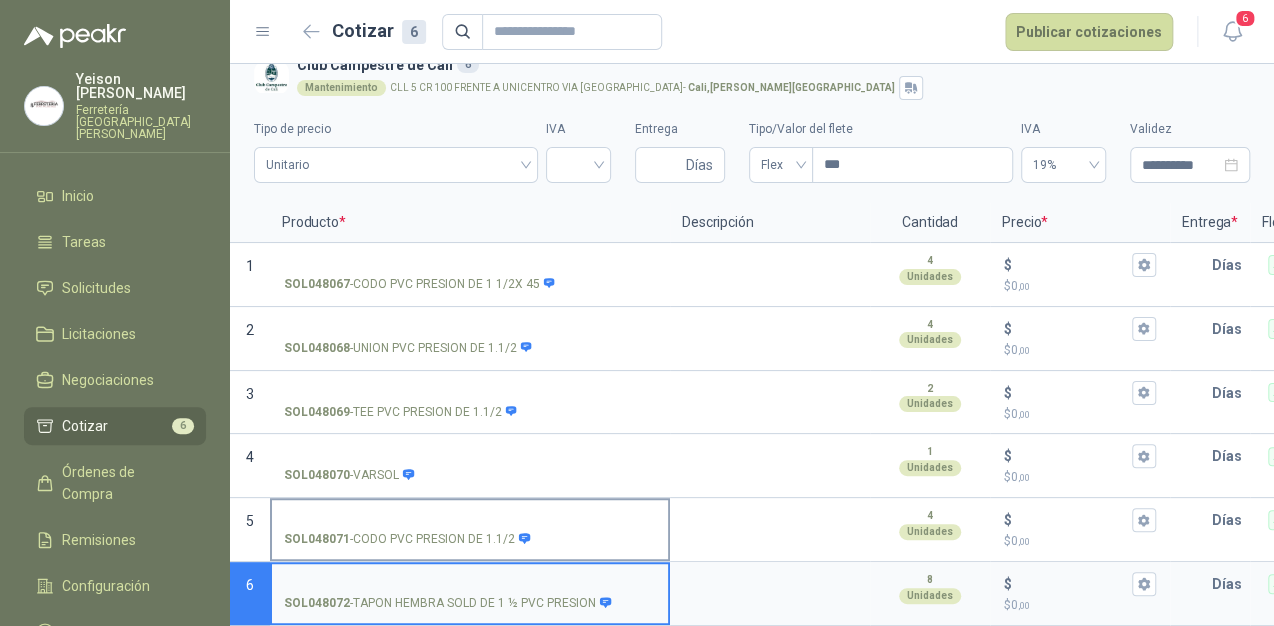 scroll, scrollTop: 36, scrollLeft: 0, axis: vertical 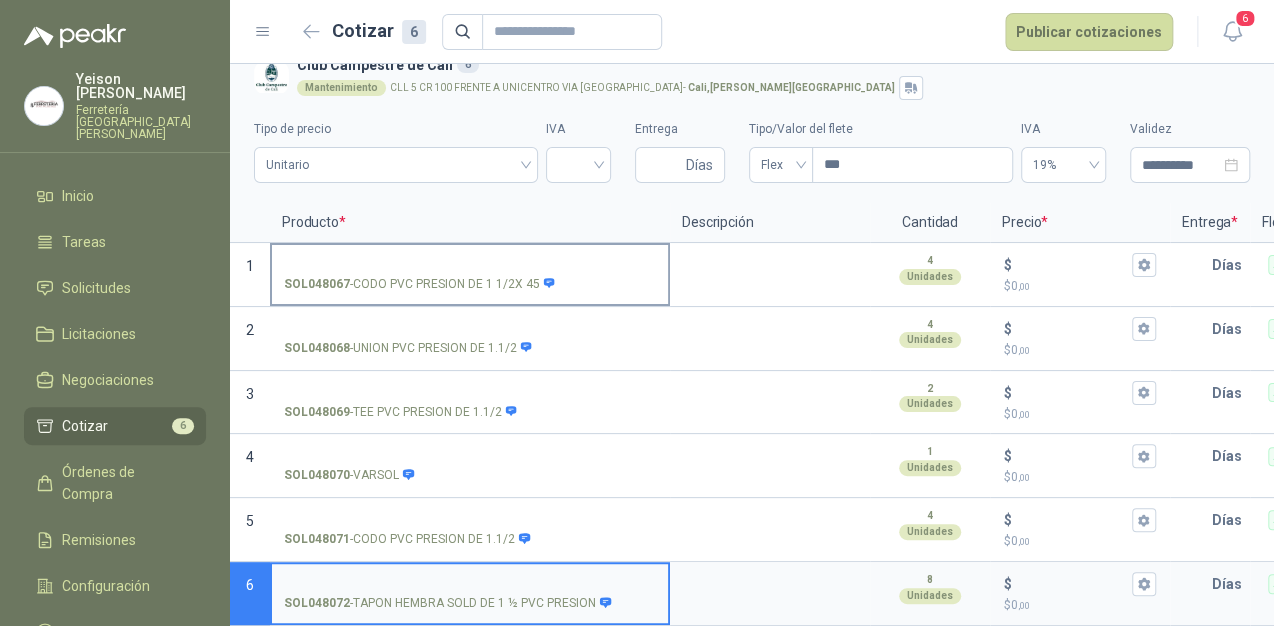 click on "SOL048067  -  CODO PVC PRESION DE 1 1/2X 45" at bounding box center [470, 265] 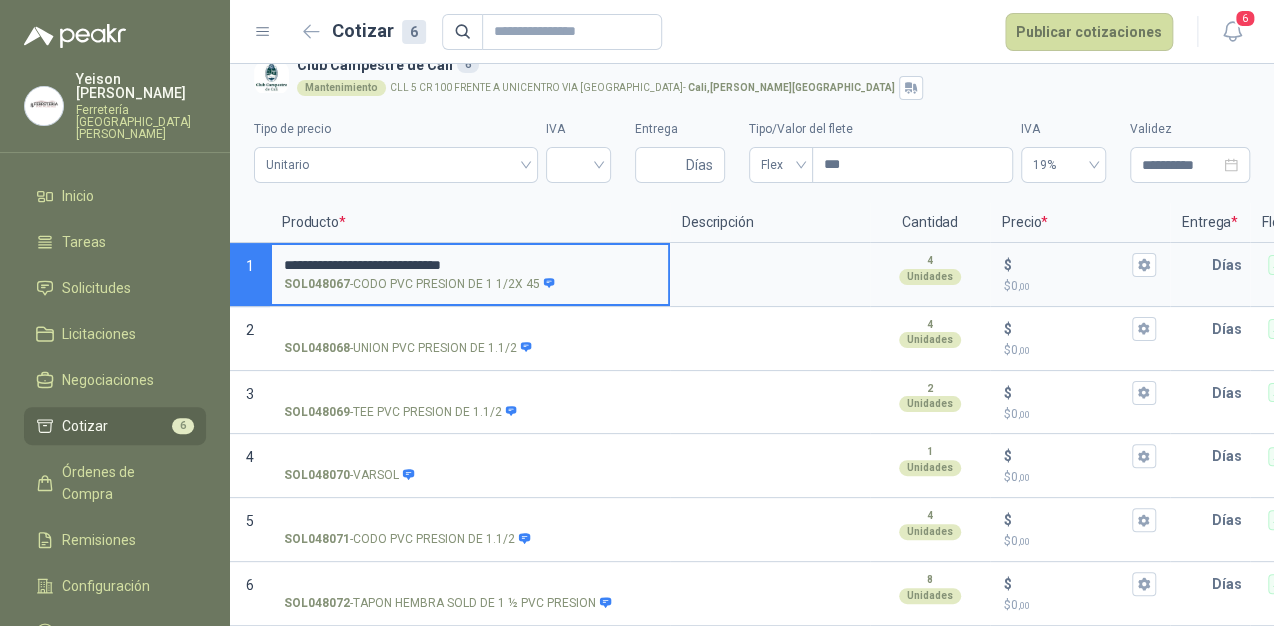 type on "**********" 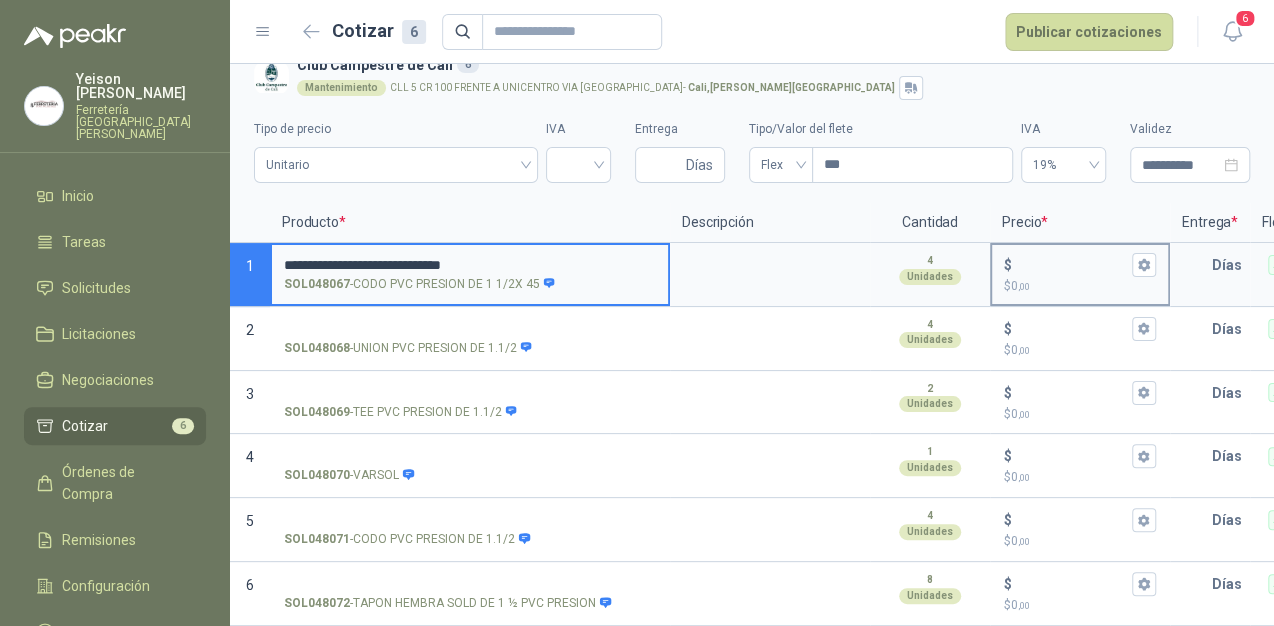 click on "$" at bounding box center (1080, 265) 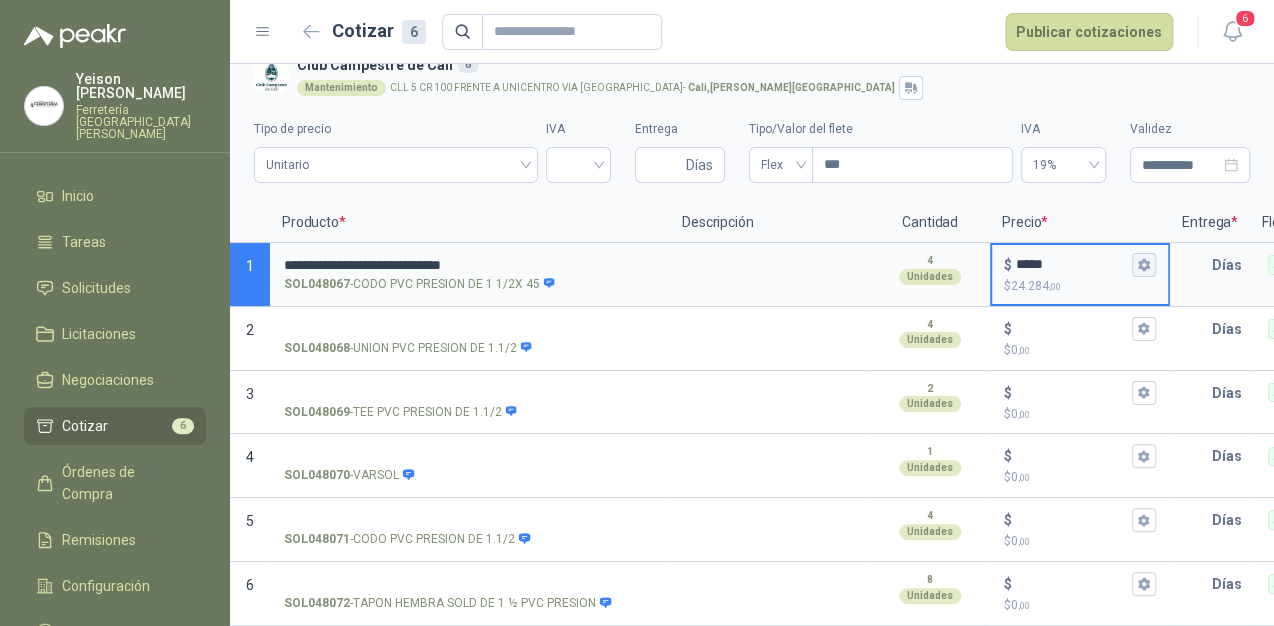 type on "*****" 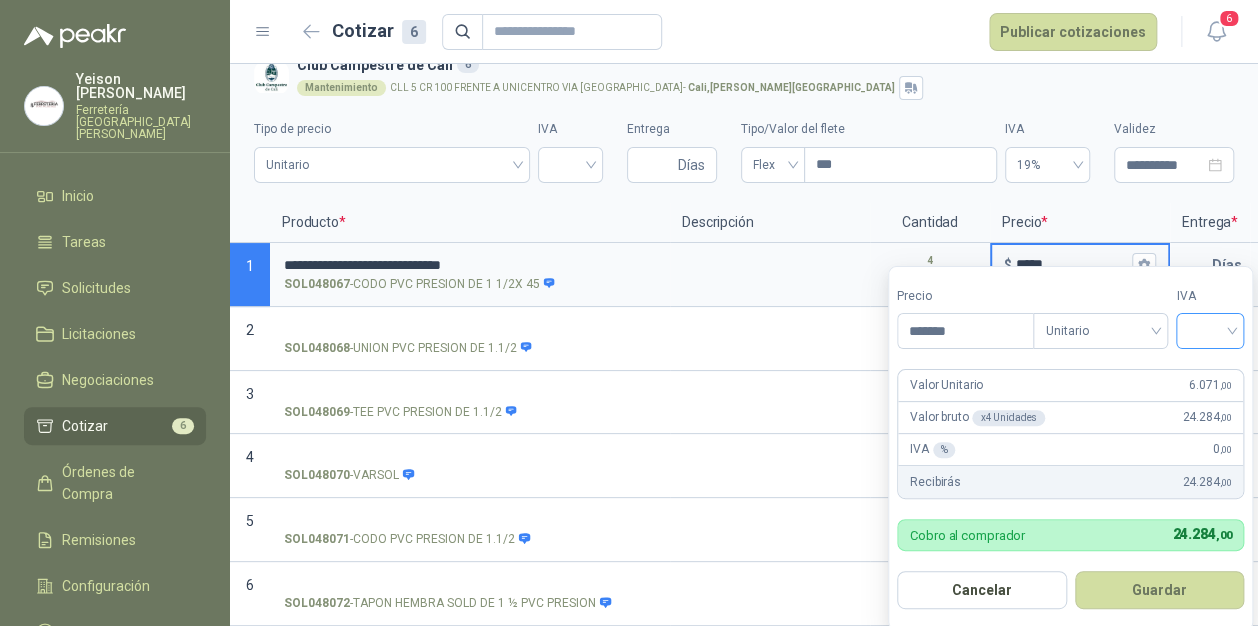 click at bounding box center (1210, 329) 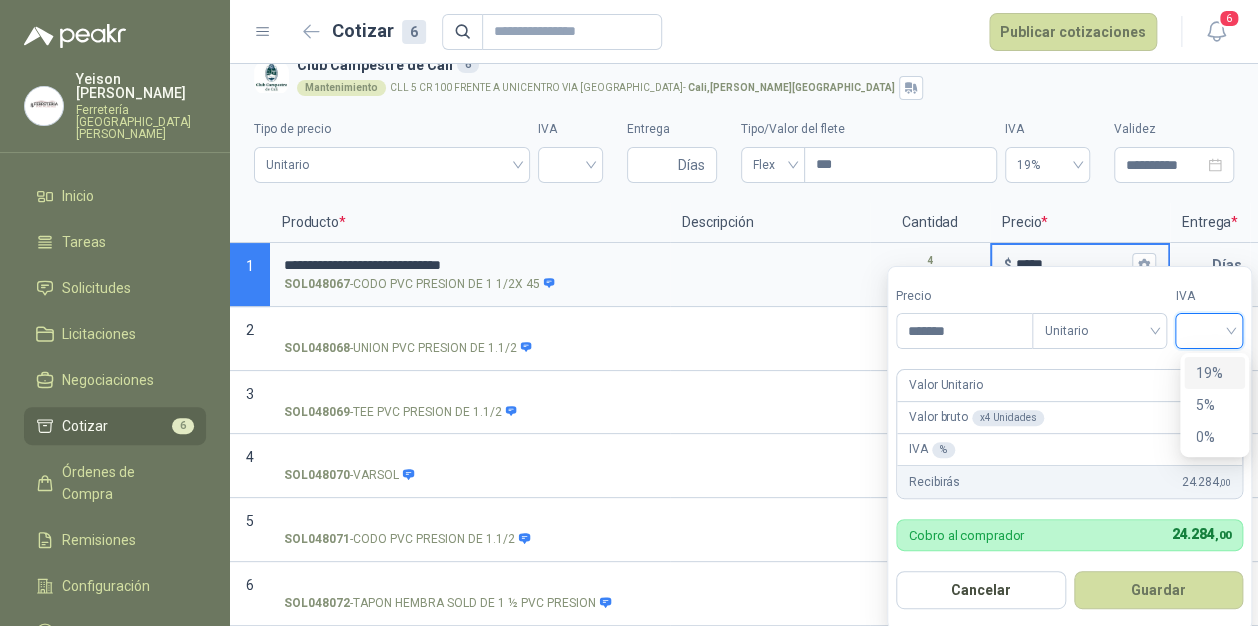 click on "19%" at bounding box center (1214, 373) 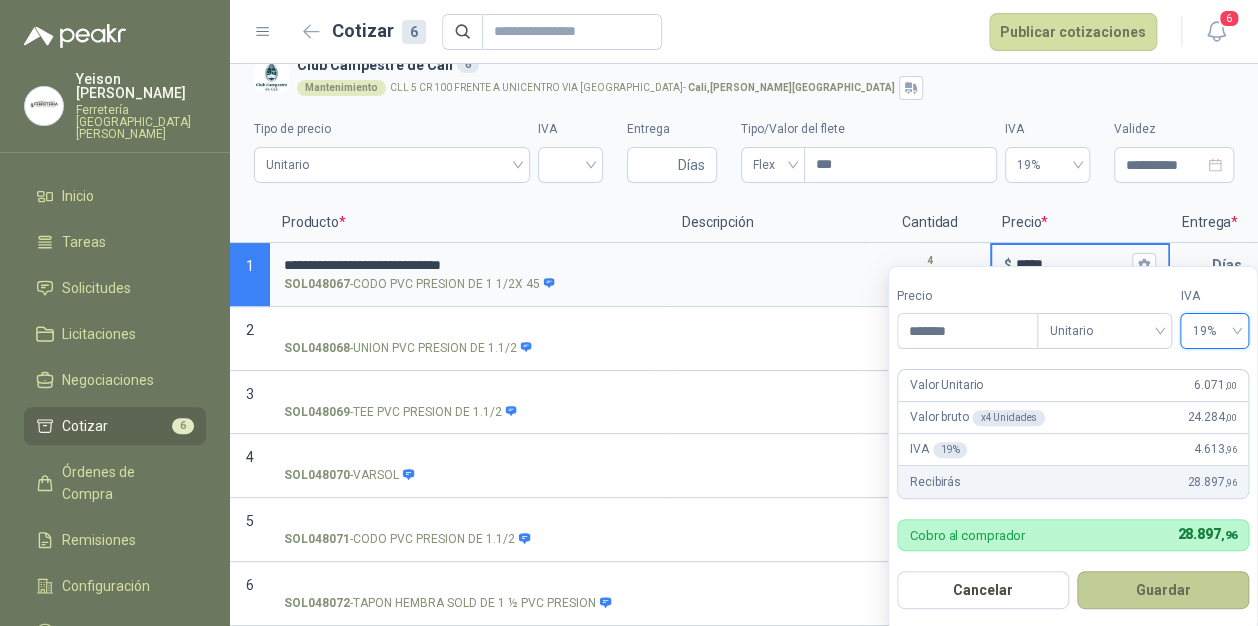 click on "Guardar" at bounding box center [1163, 590] 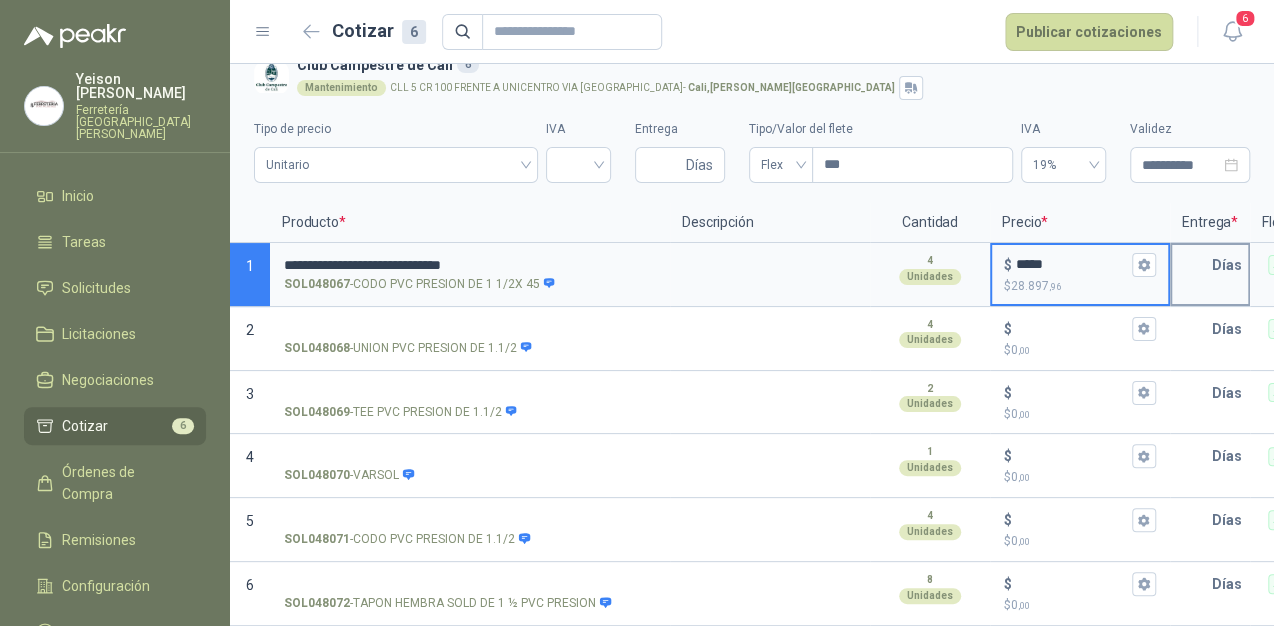 click at bounding box center [1192, 265] 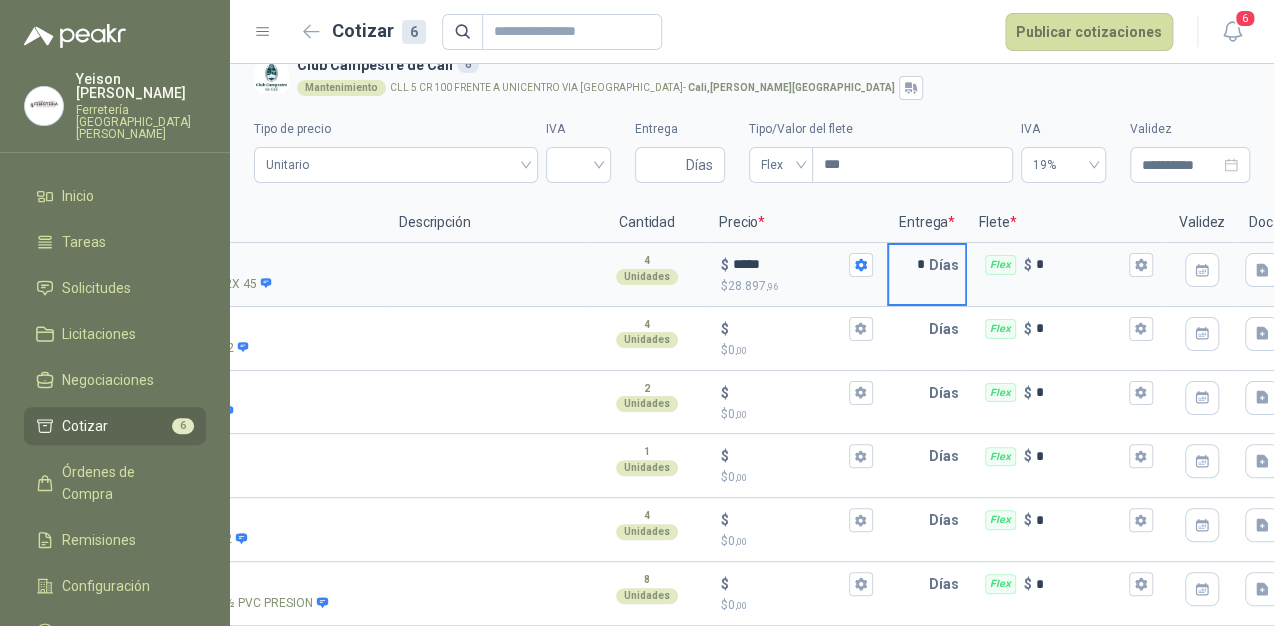 scroll, scrollTop: 0, scrollLeft: 284, axis: horizontal 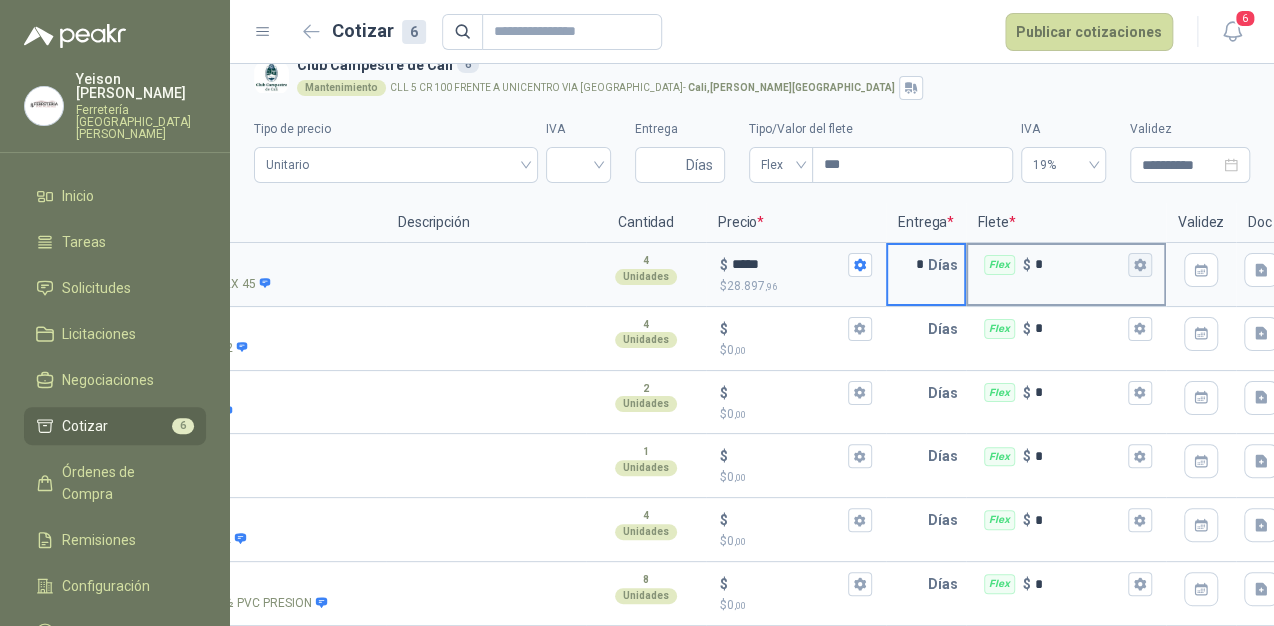 type on "*" 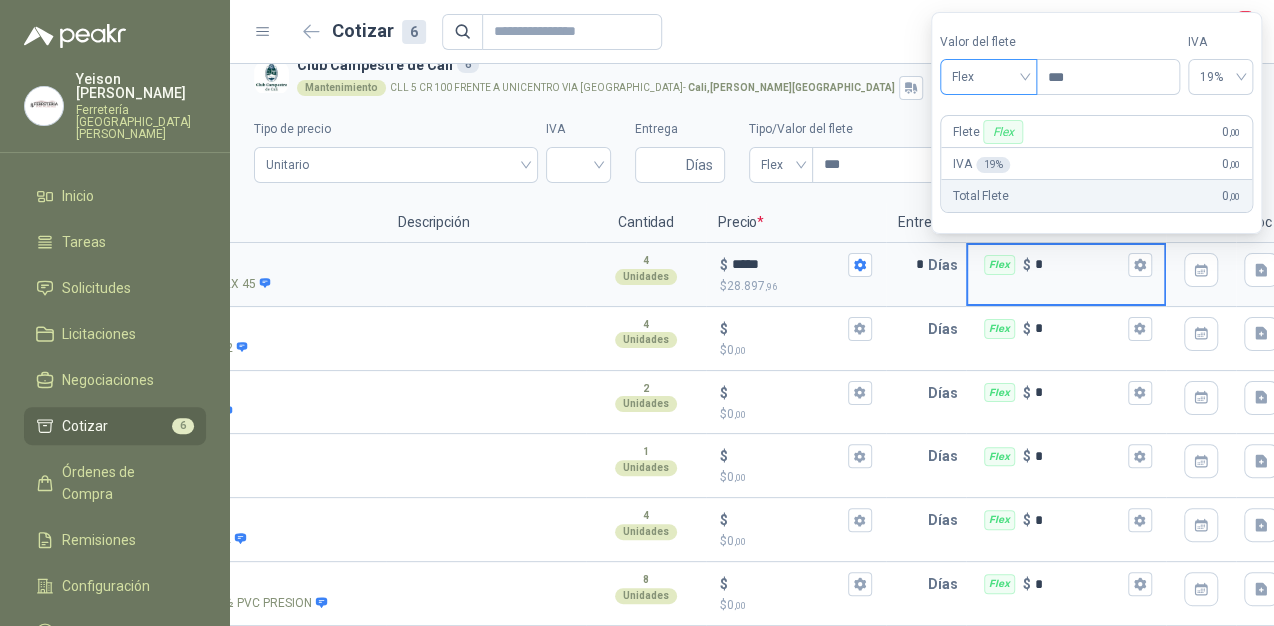 click on "Flex" at bounding box center (988, 77) 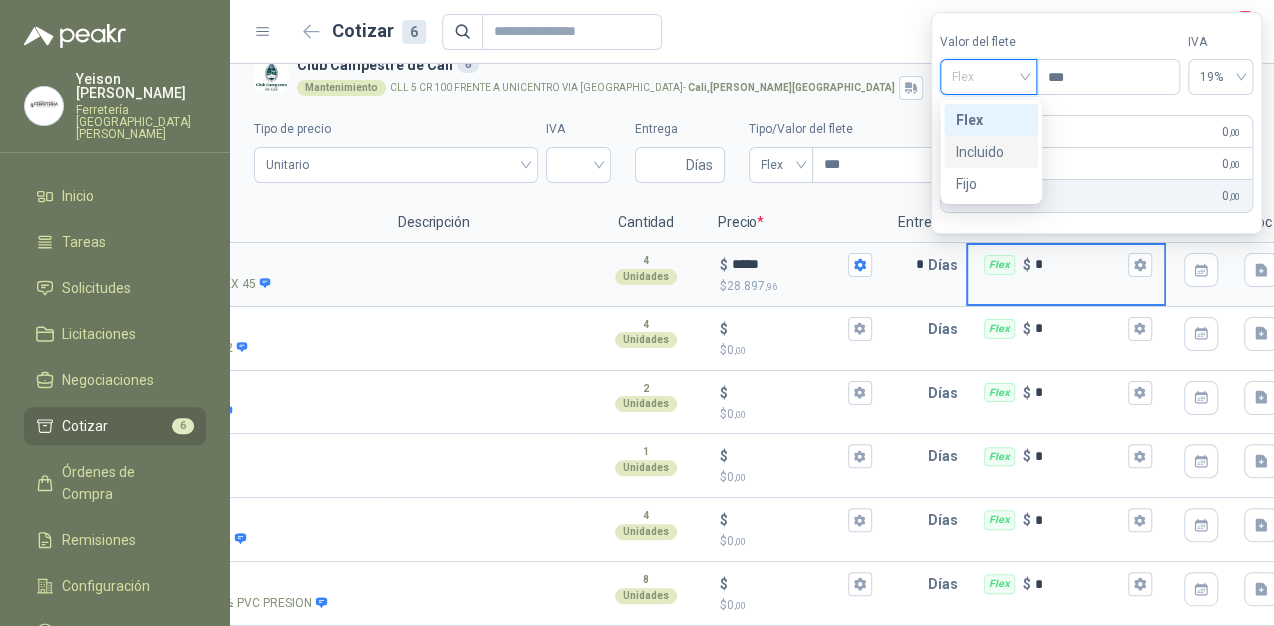 click on "Incluido" at bounding box center (991, 152) 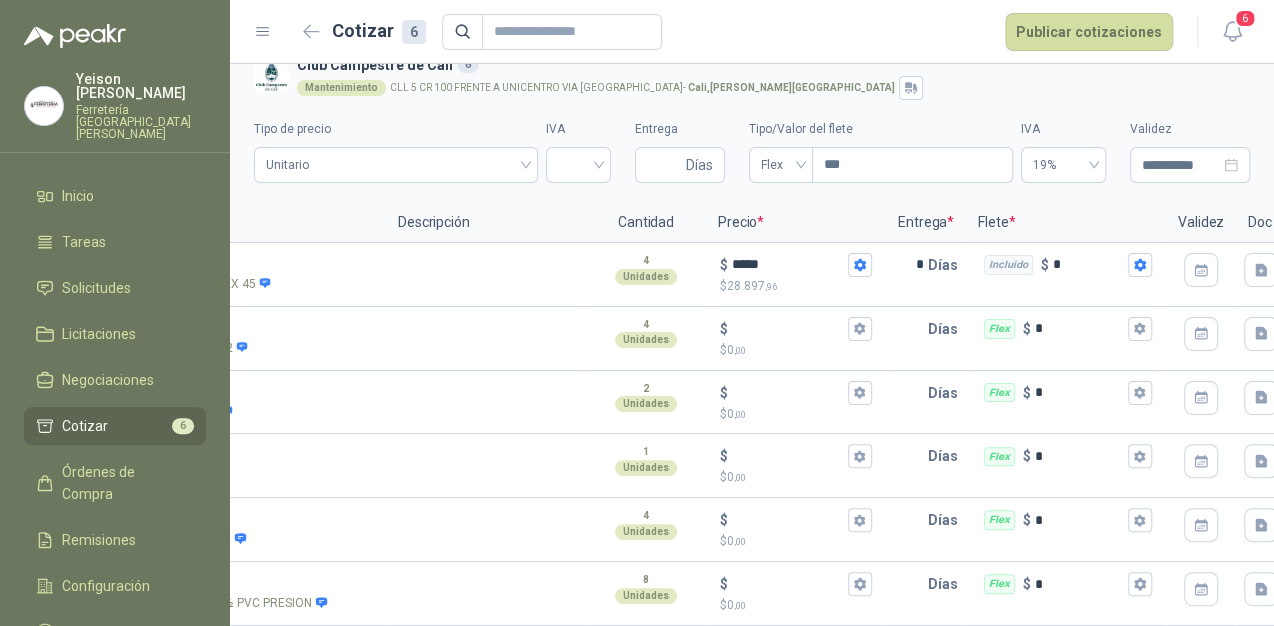 scroll, scrollTop: 0, scrollLeft: 0, axis: both 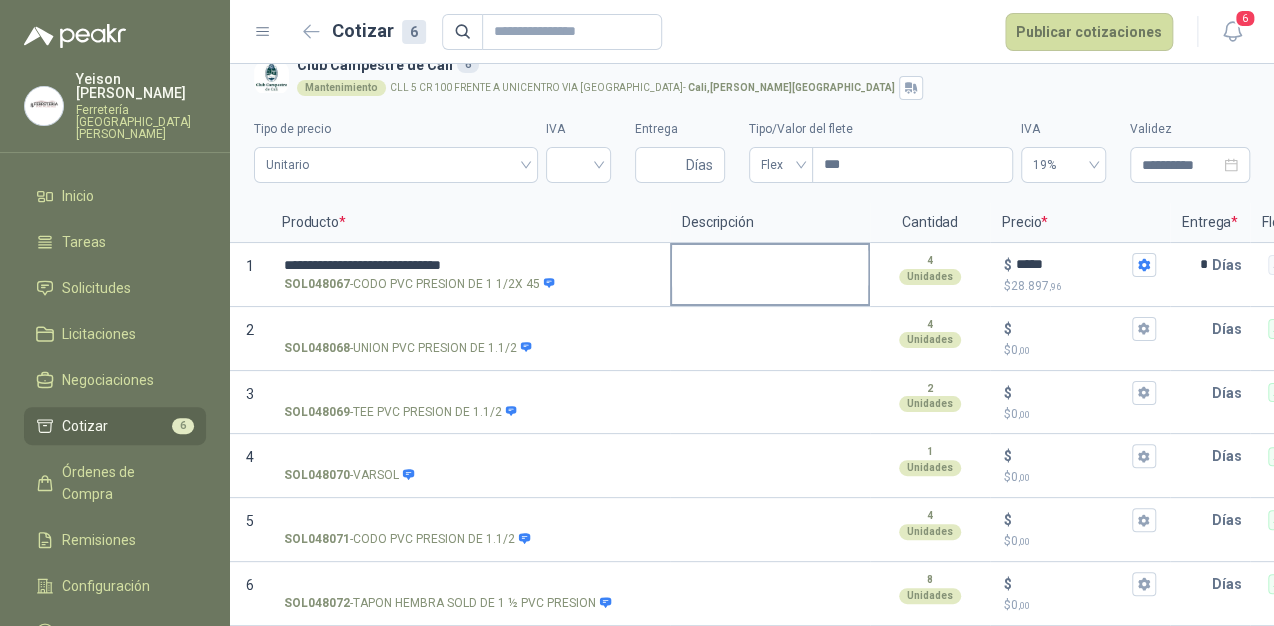 click at bounding box center [770, 268] 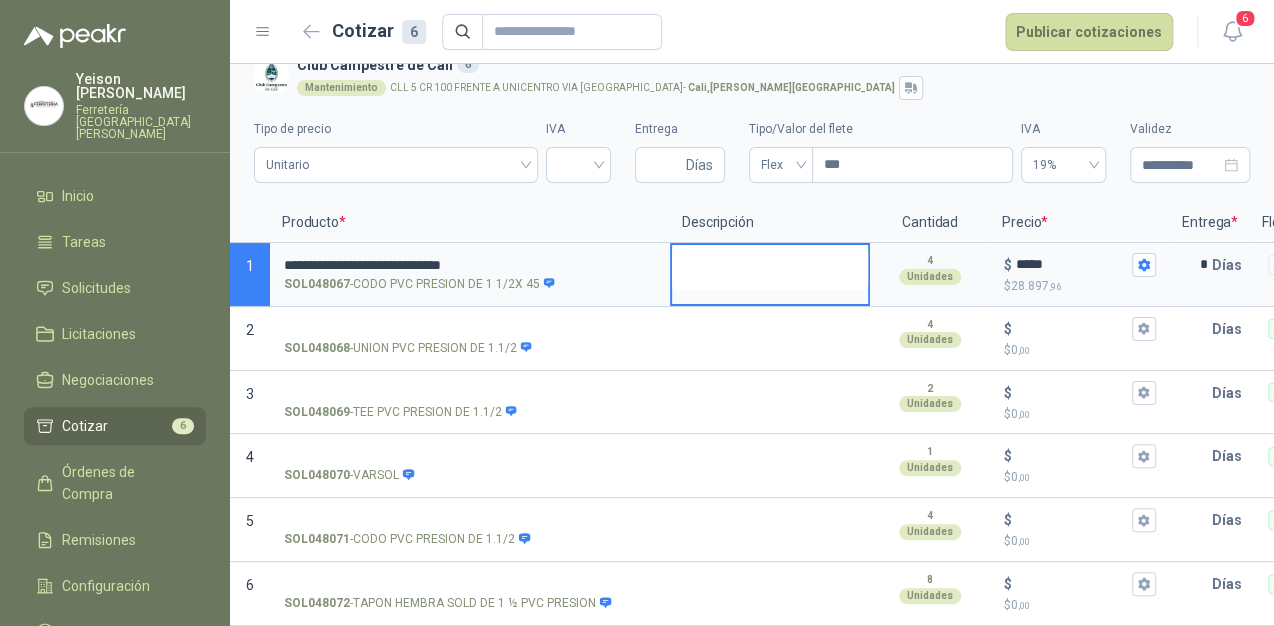 type 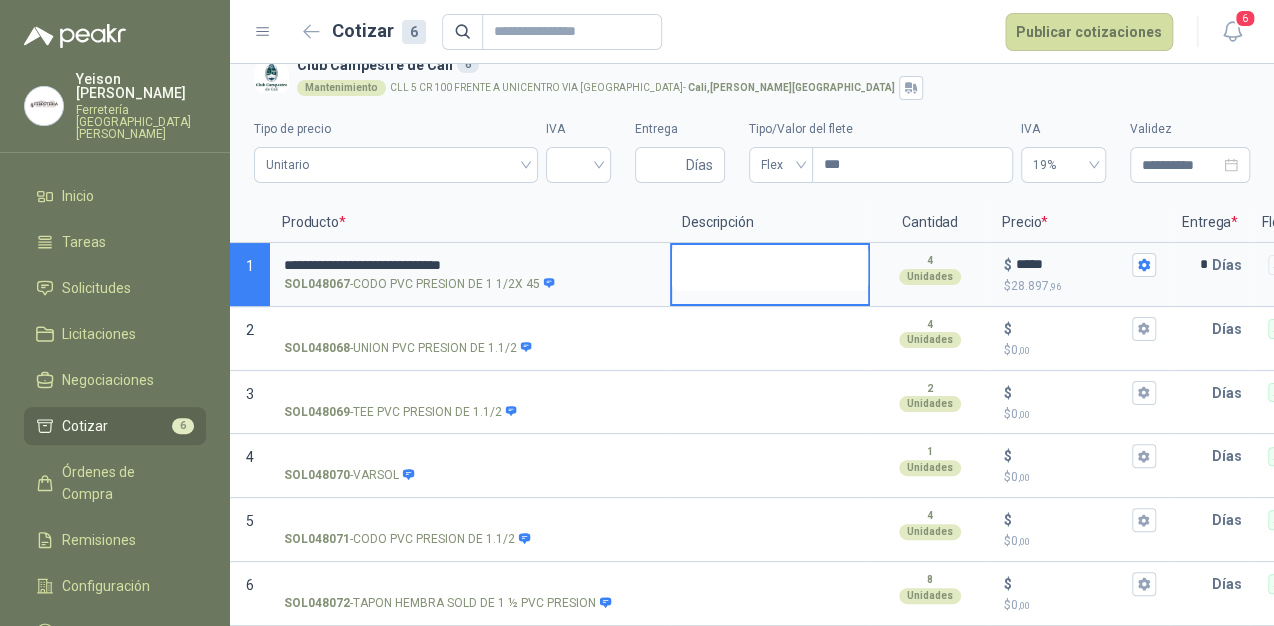 type on "*" 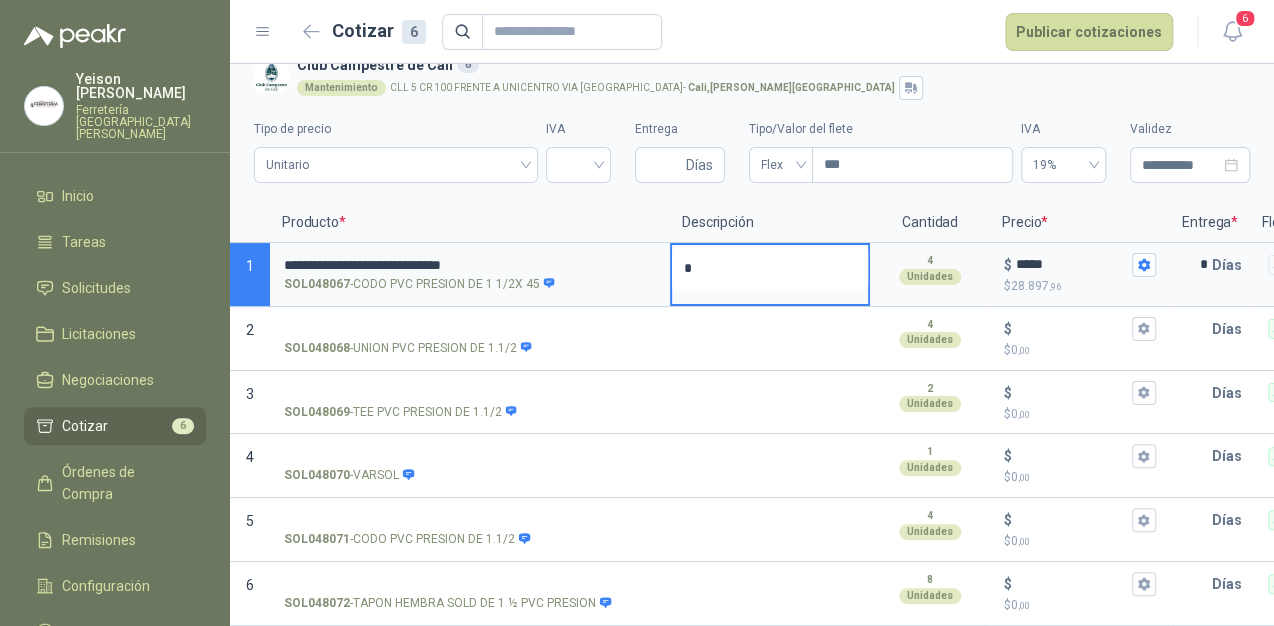 type 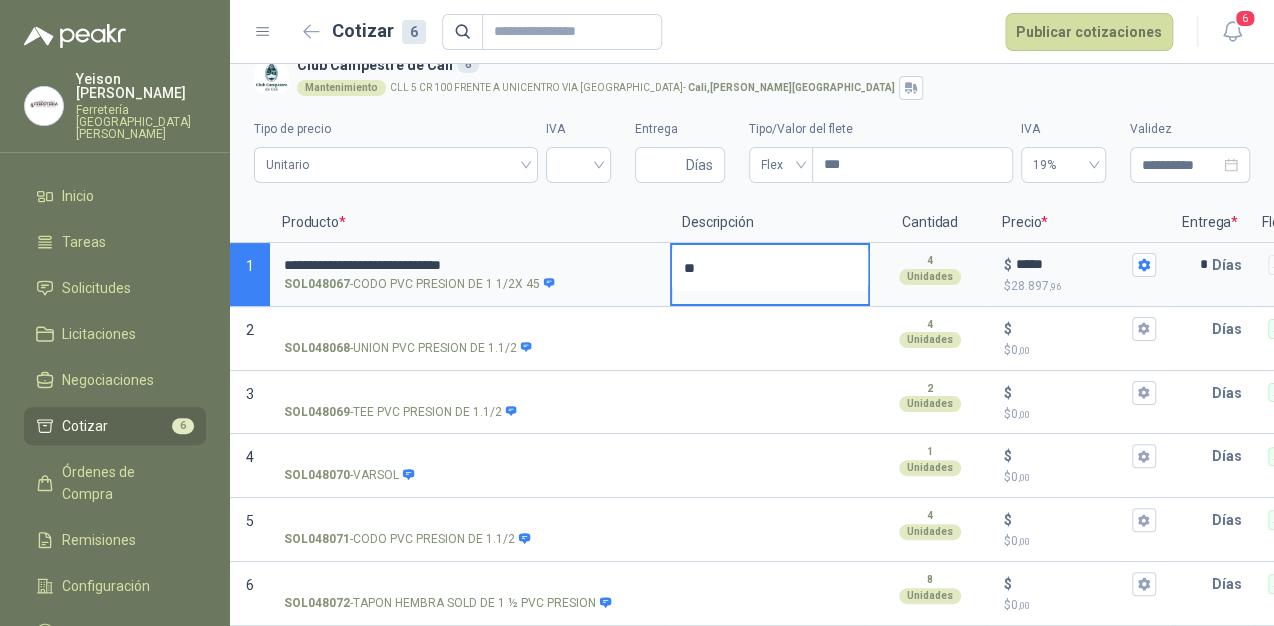 type 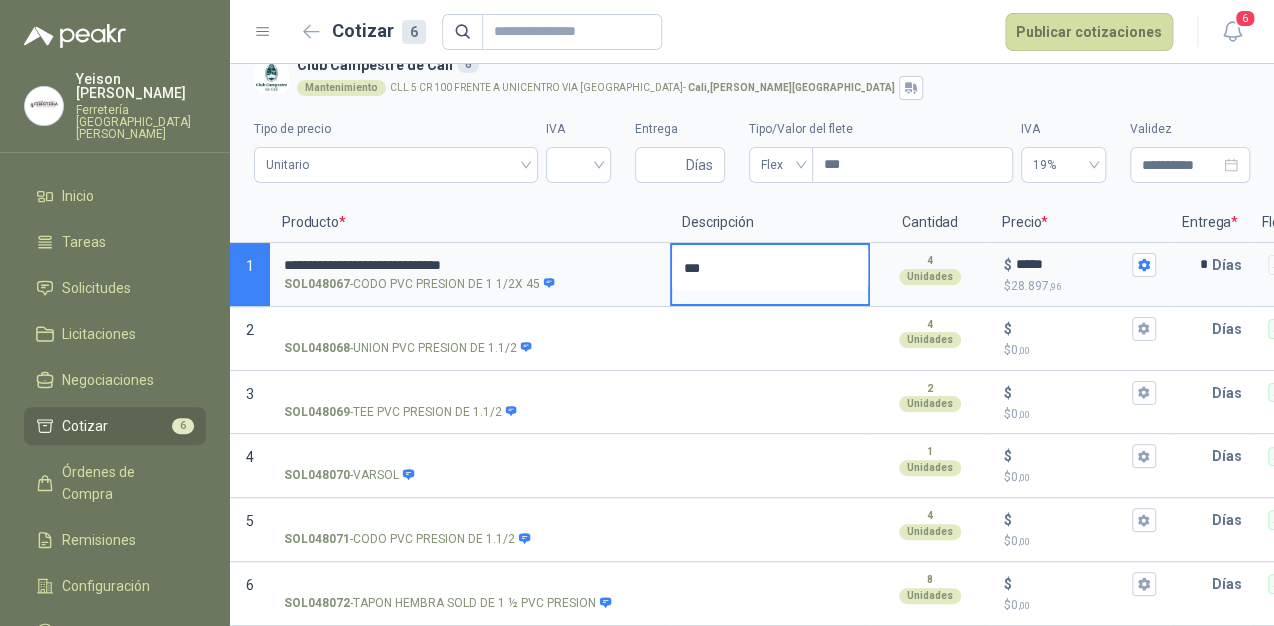 type 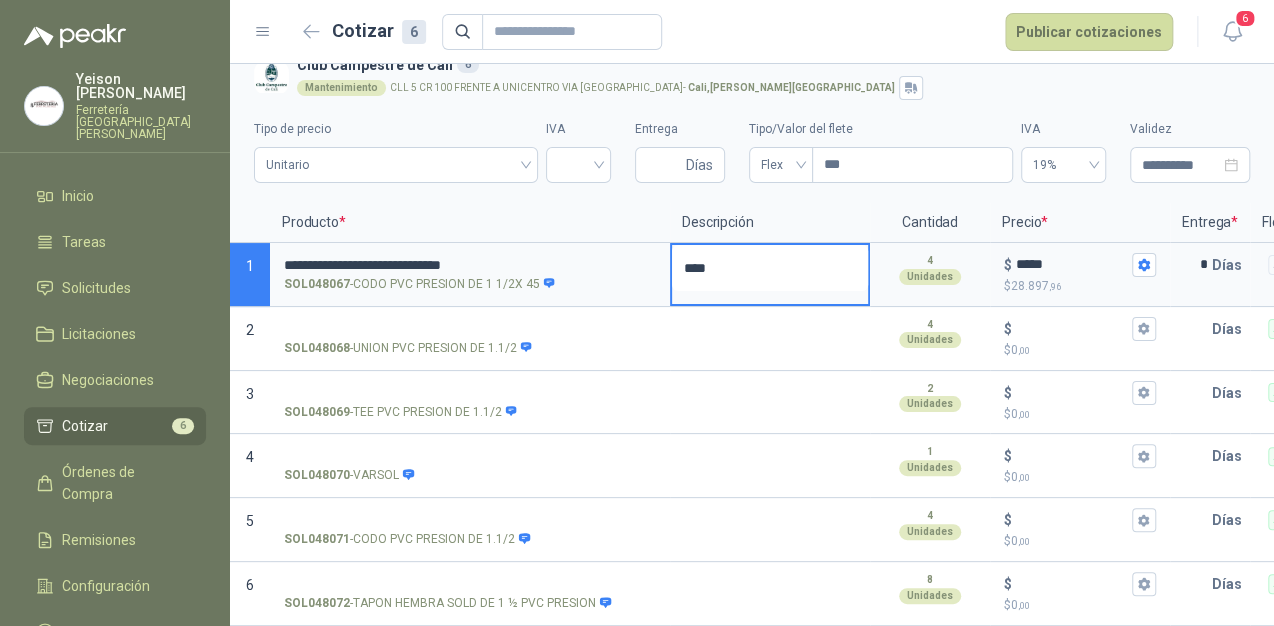 type on "*****" 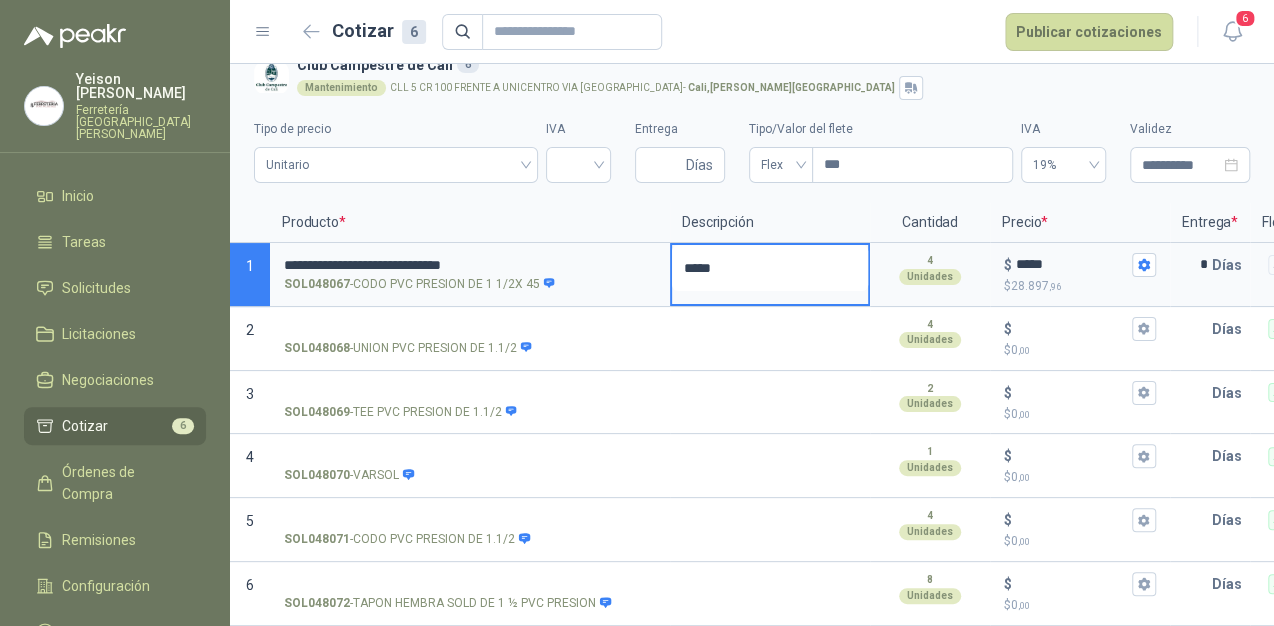 type 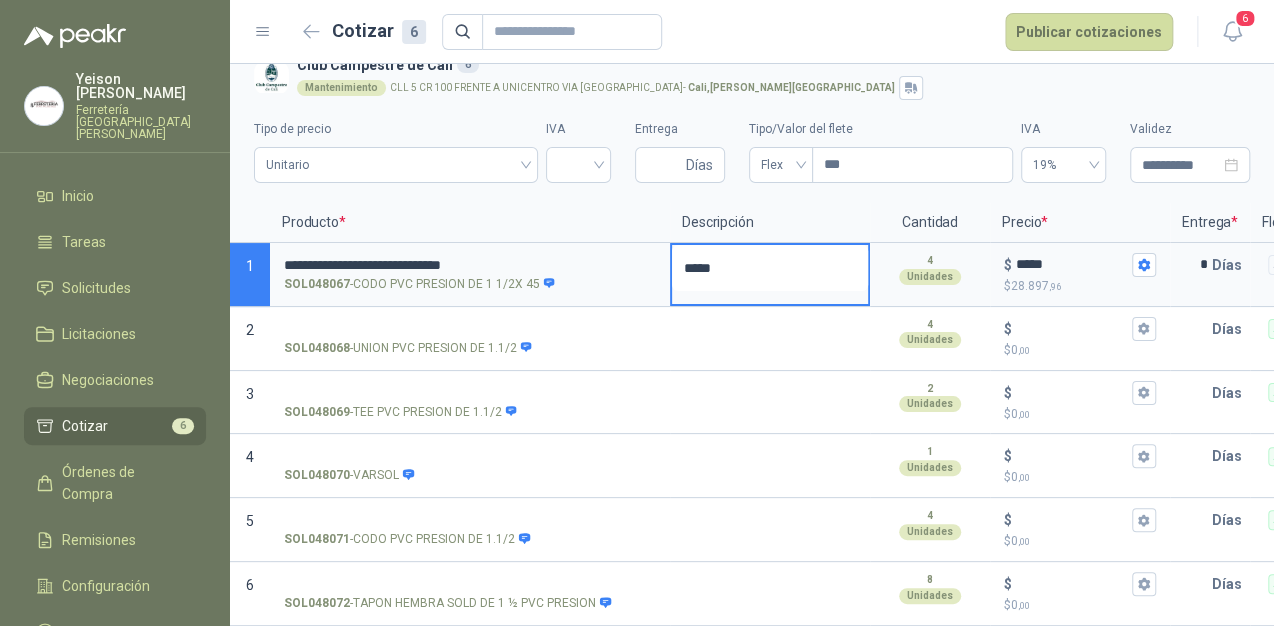 type on "****" 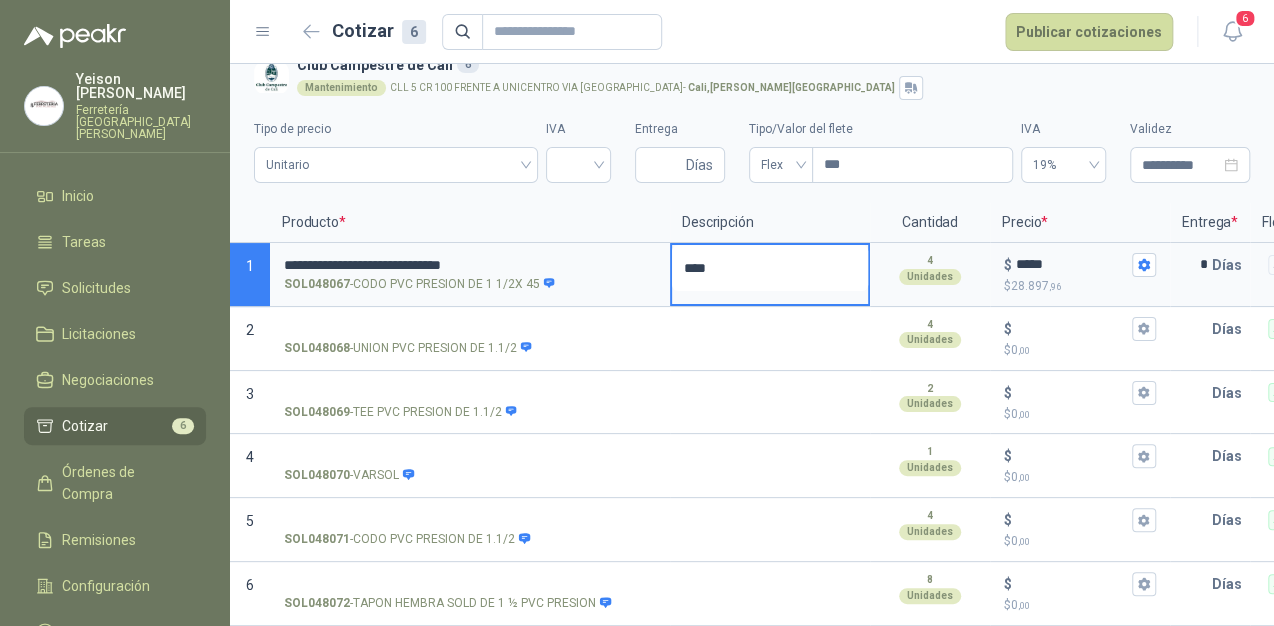 type 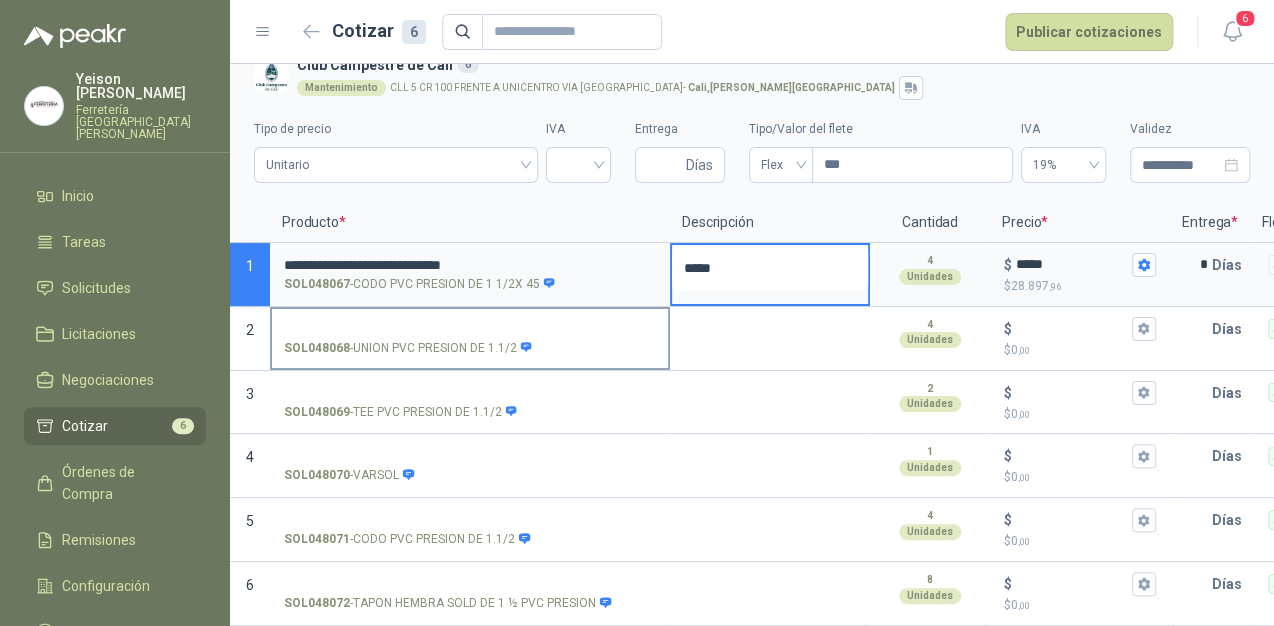 type on "*****" 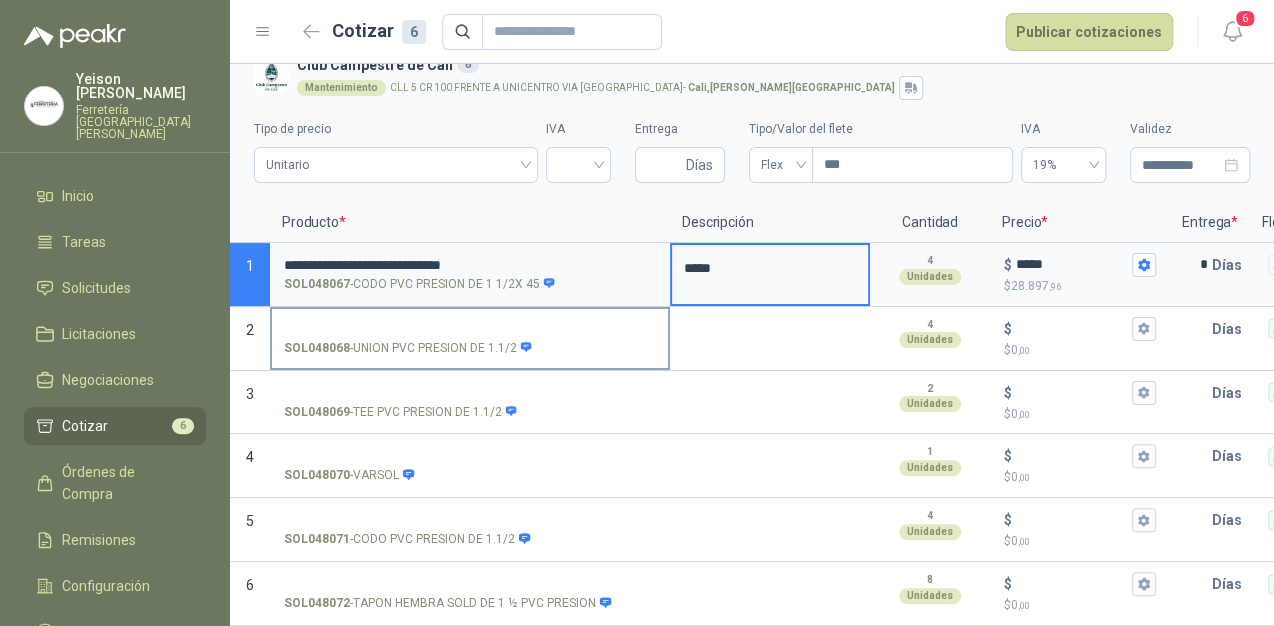 click on "SOL048068  -  UNION PVC PRESION DE 1.1/2" at bounding box center [470, 329] 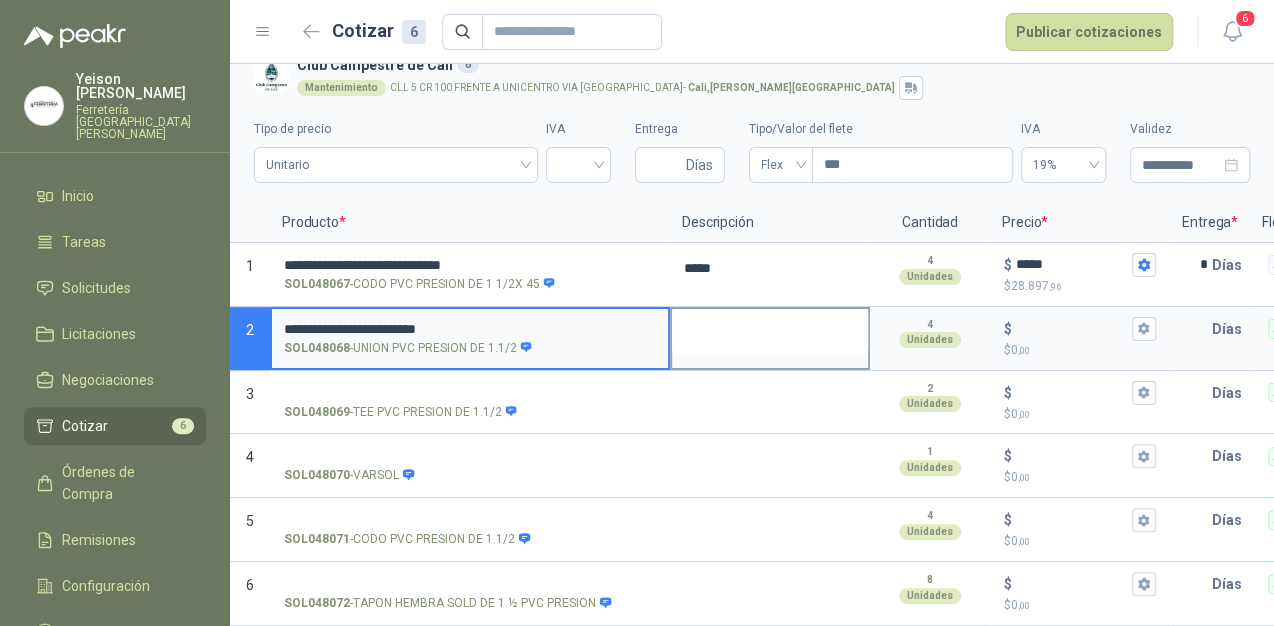 type on "**********" 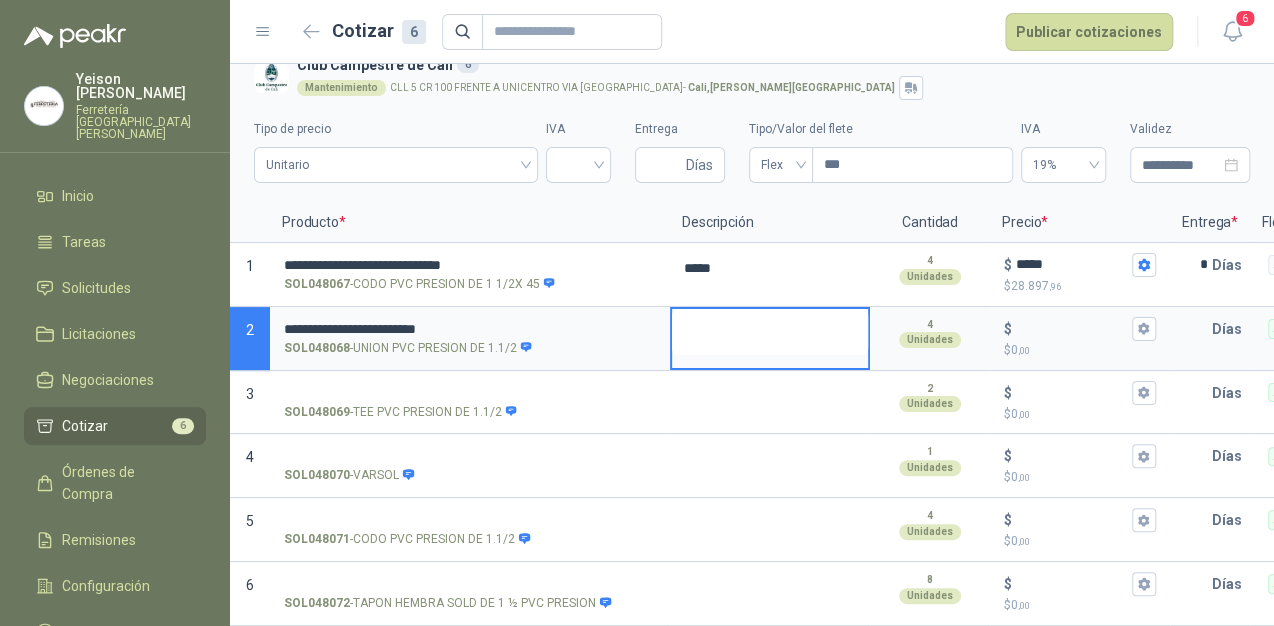 type 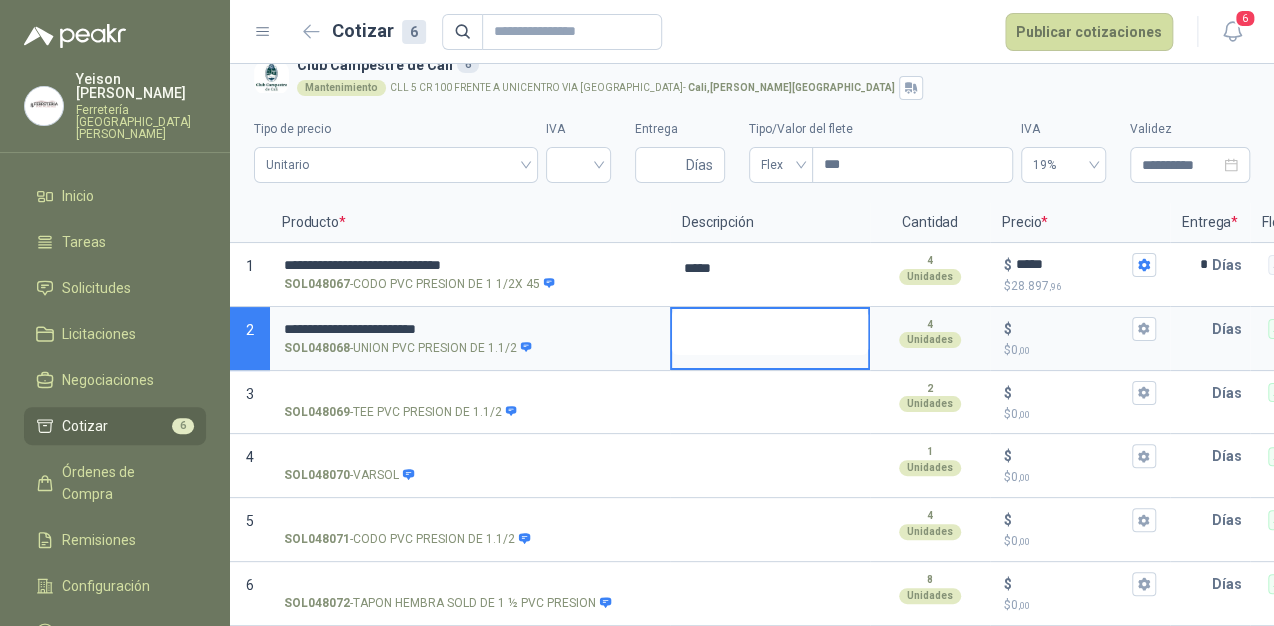 type on "*" 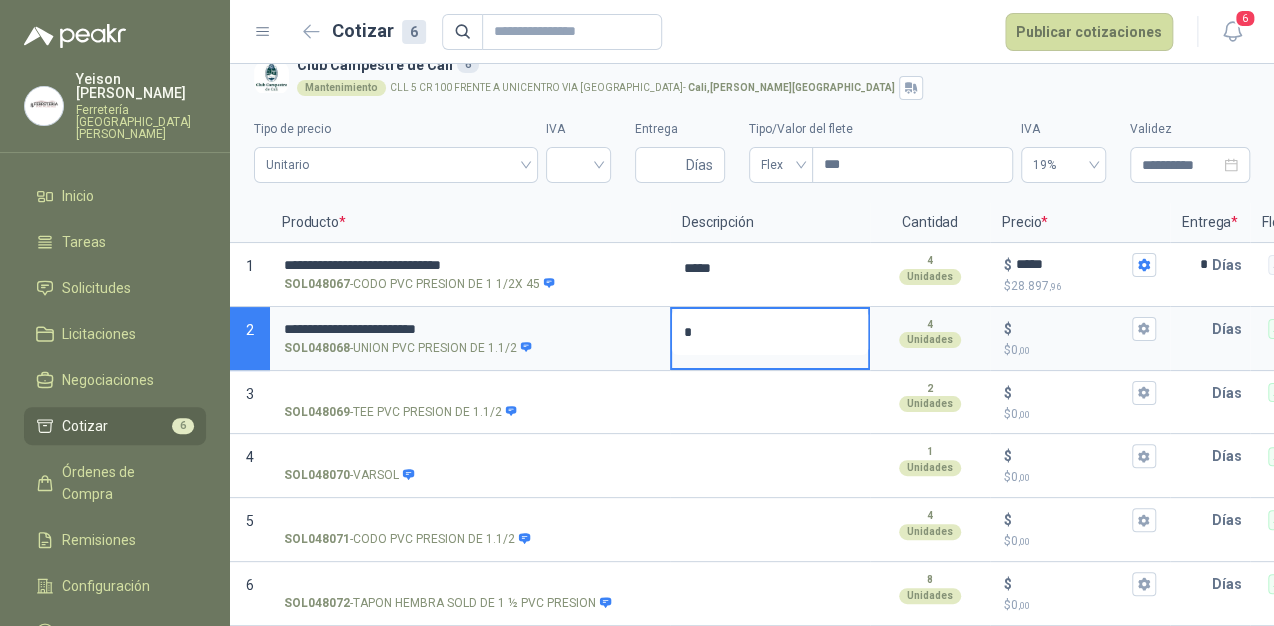 type 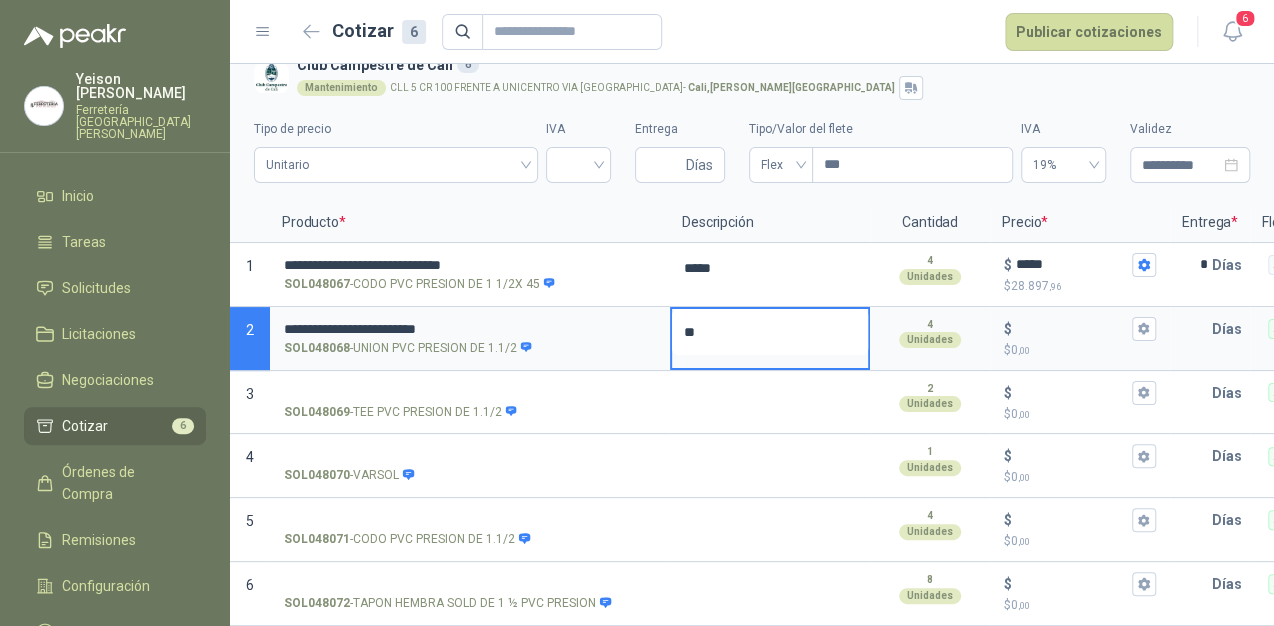 type 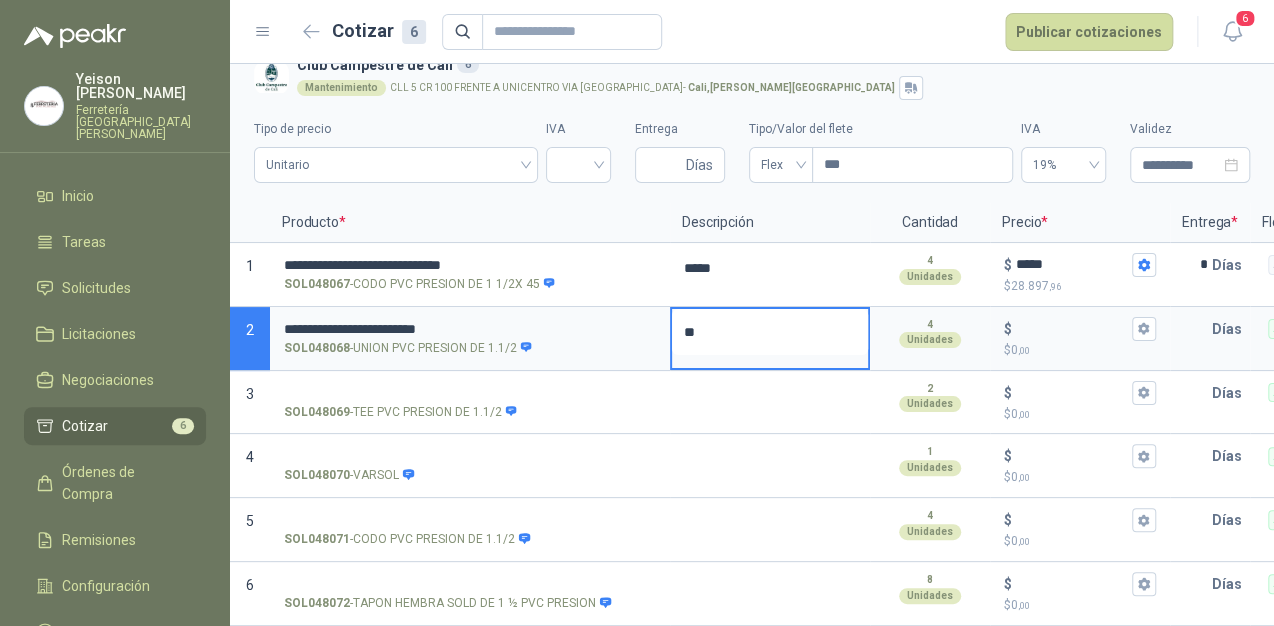 type on "*" 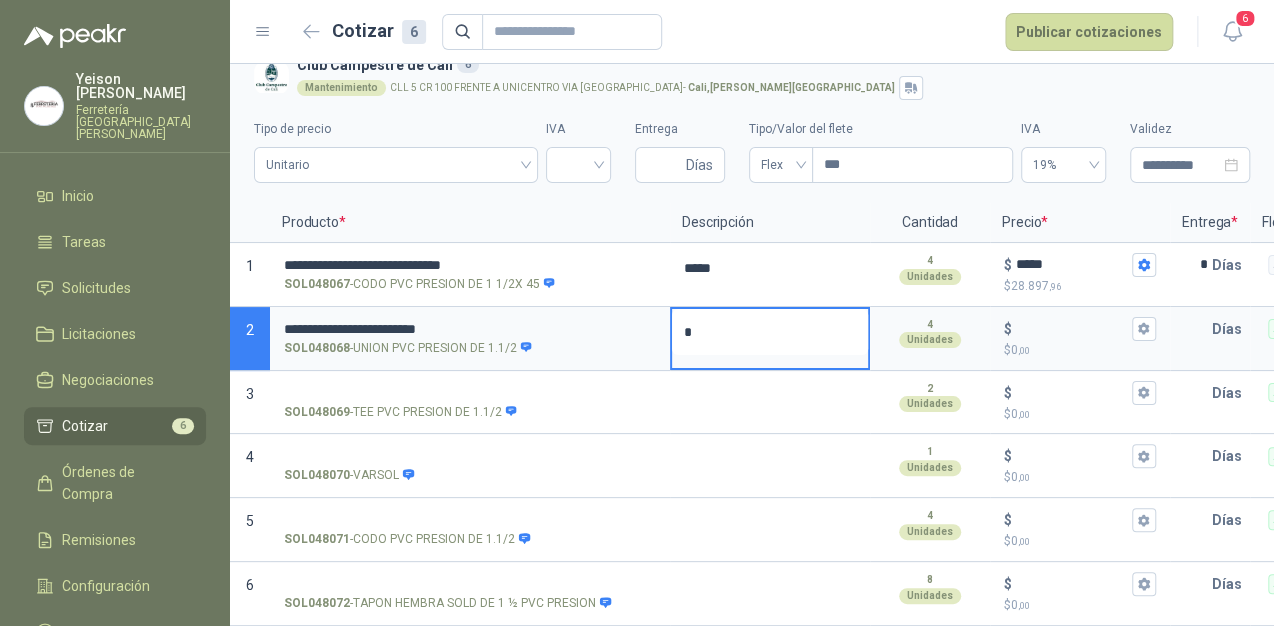 type 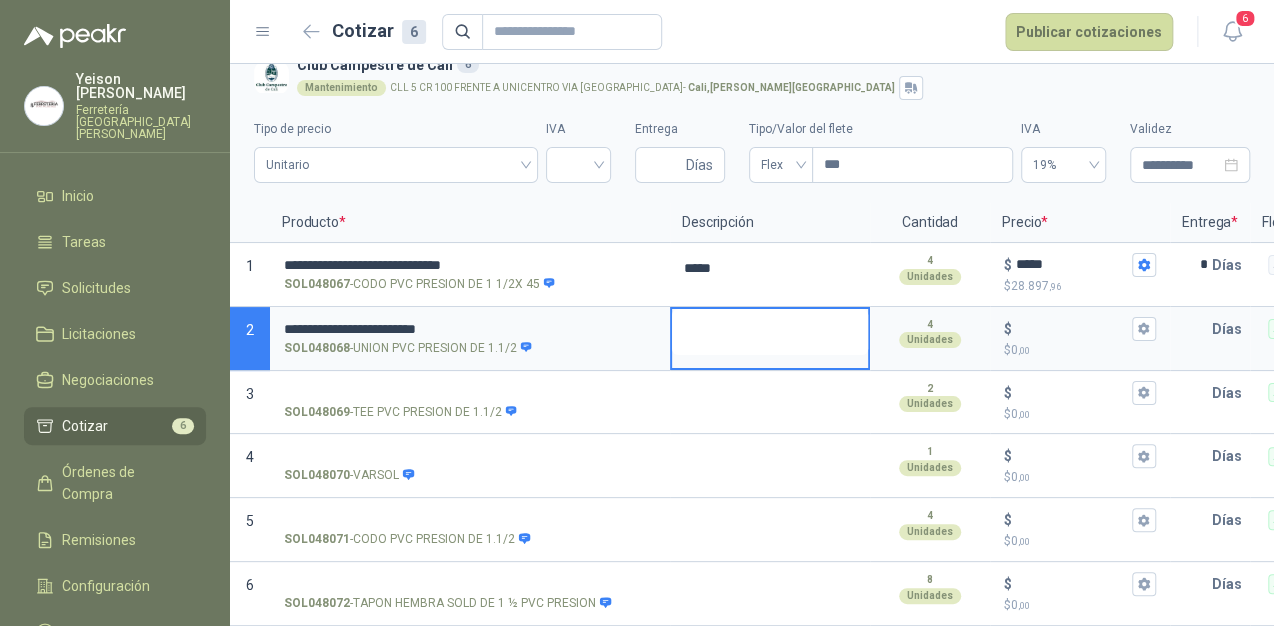 type 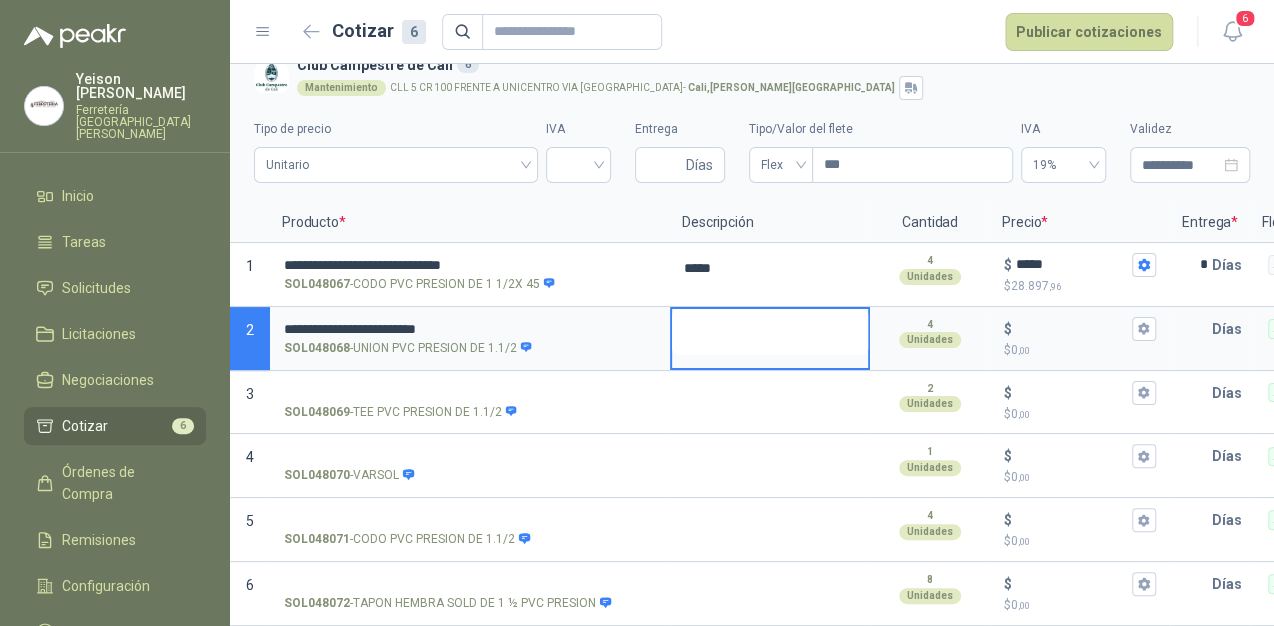 type on "*" 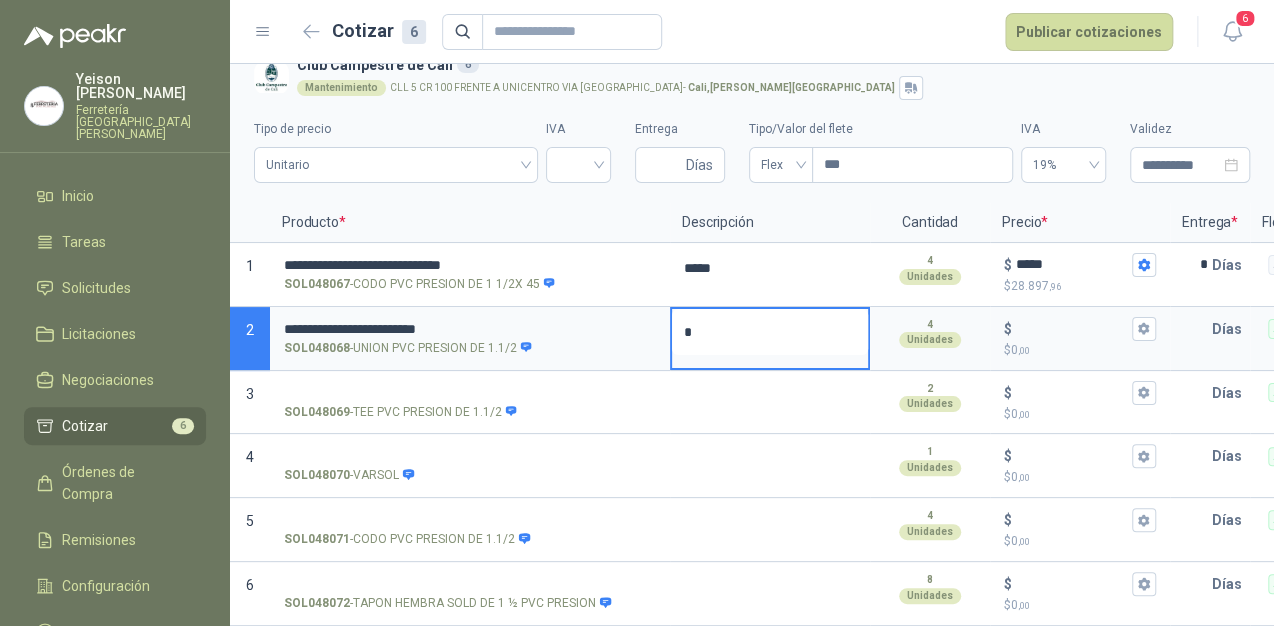 type 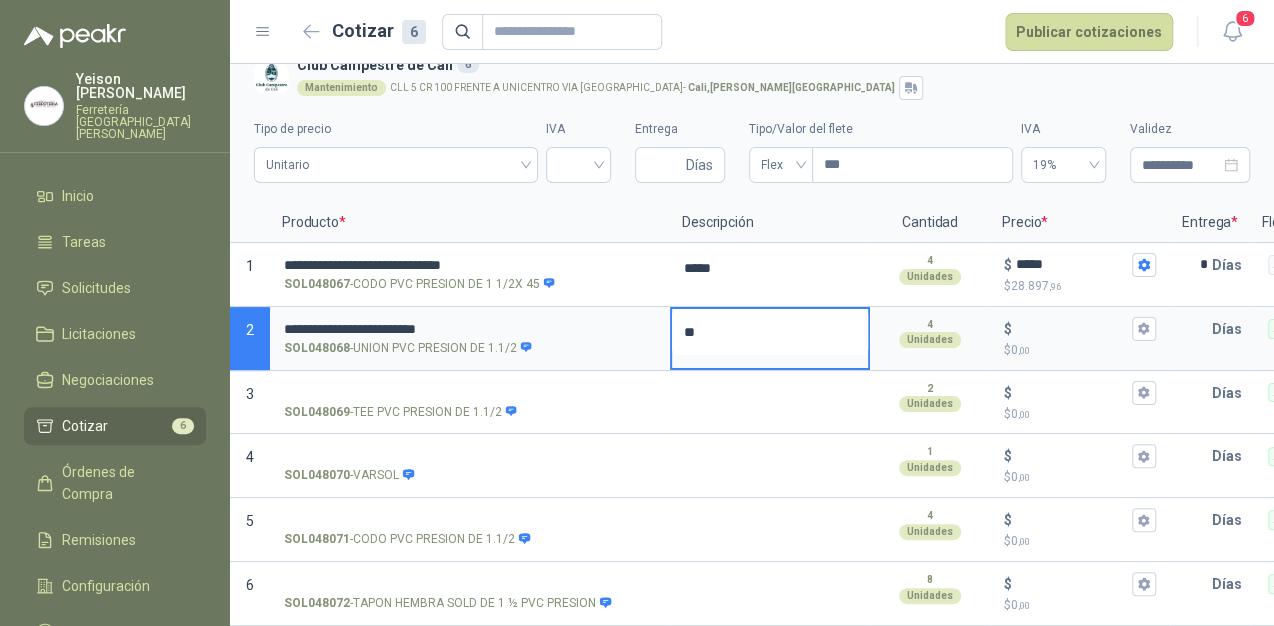 type 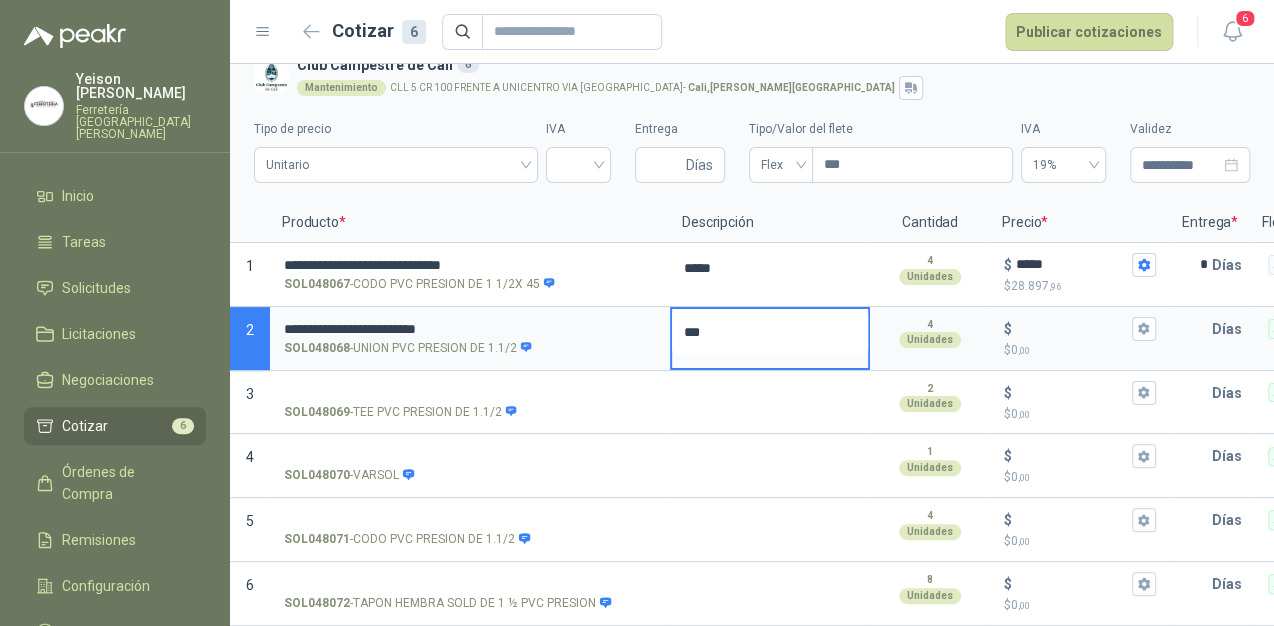 type 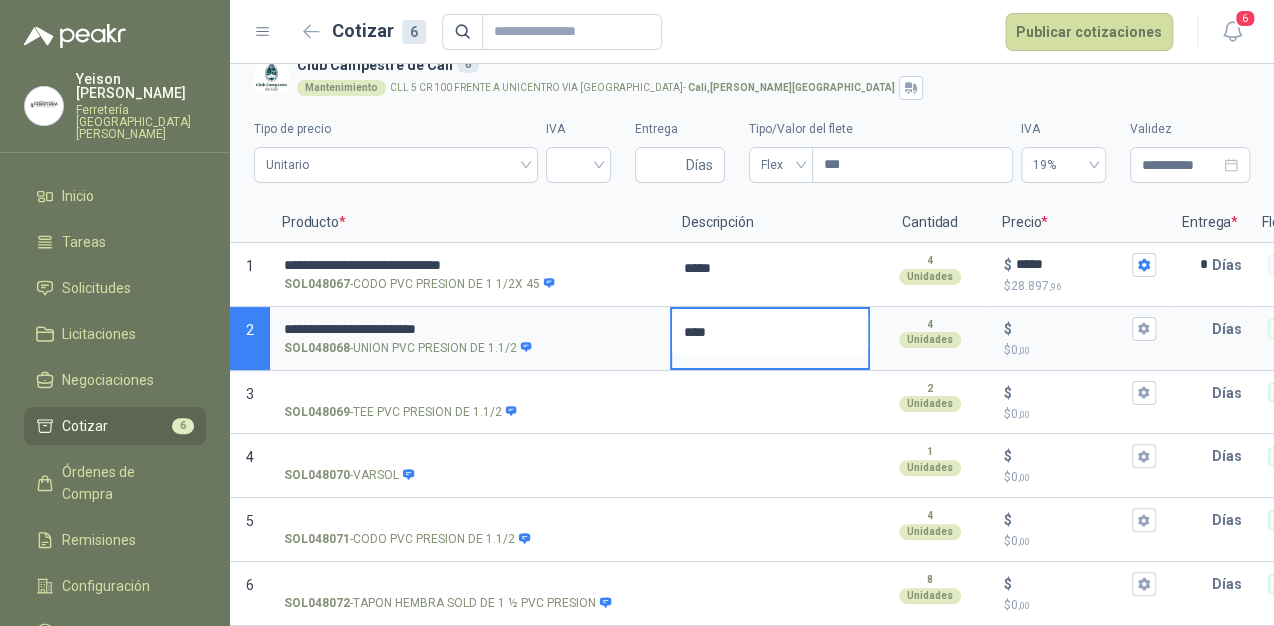 type 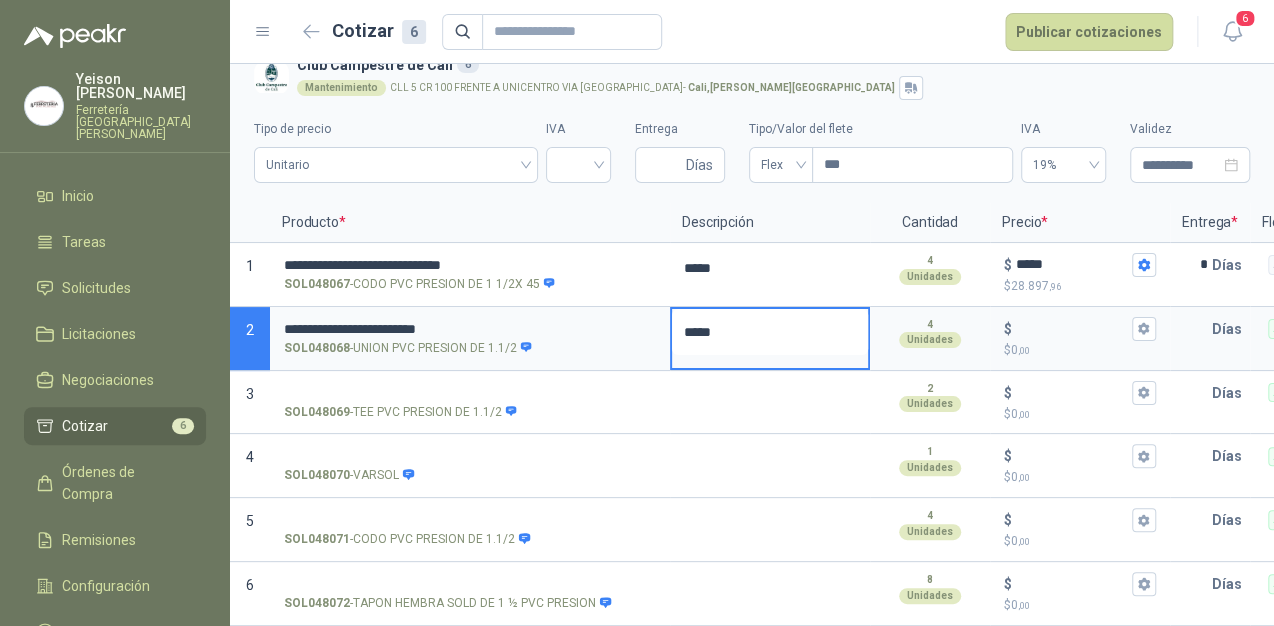 type 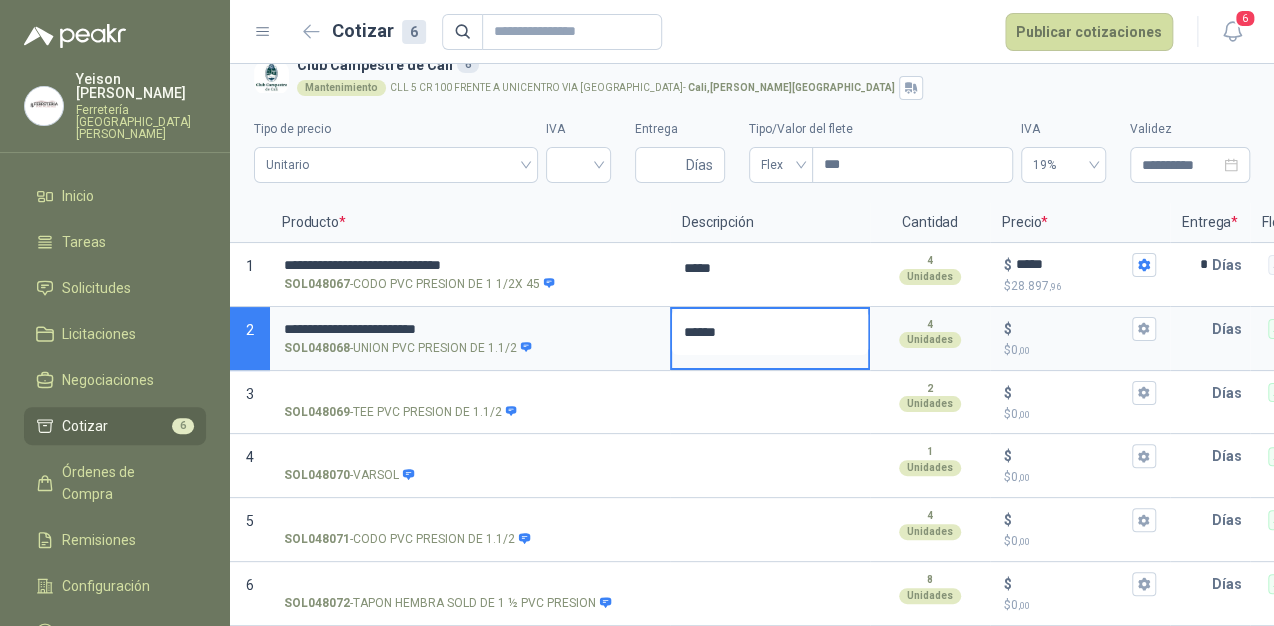 type 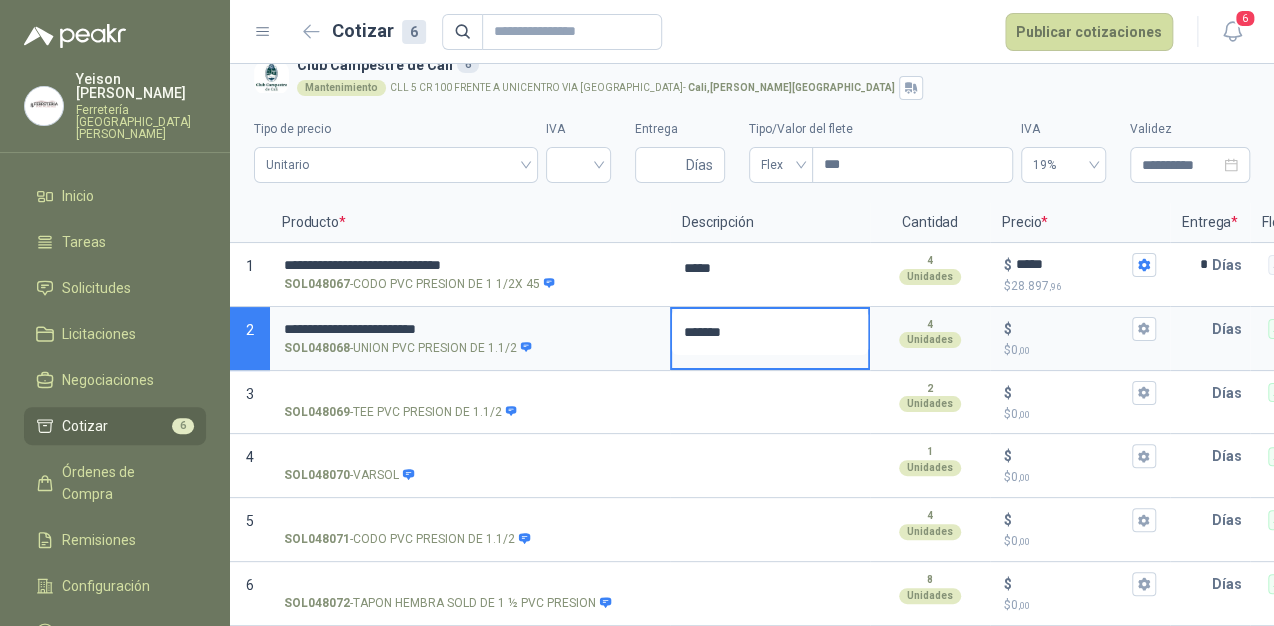 type on "*****" 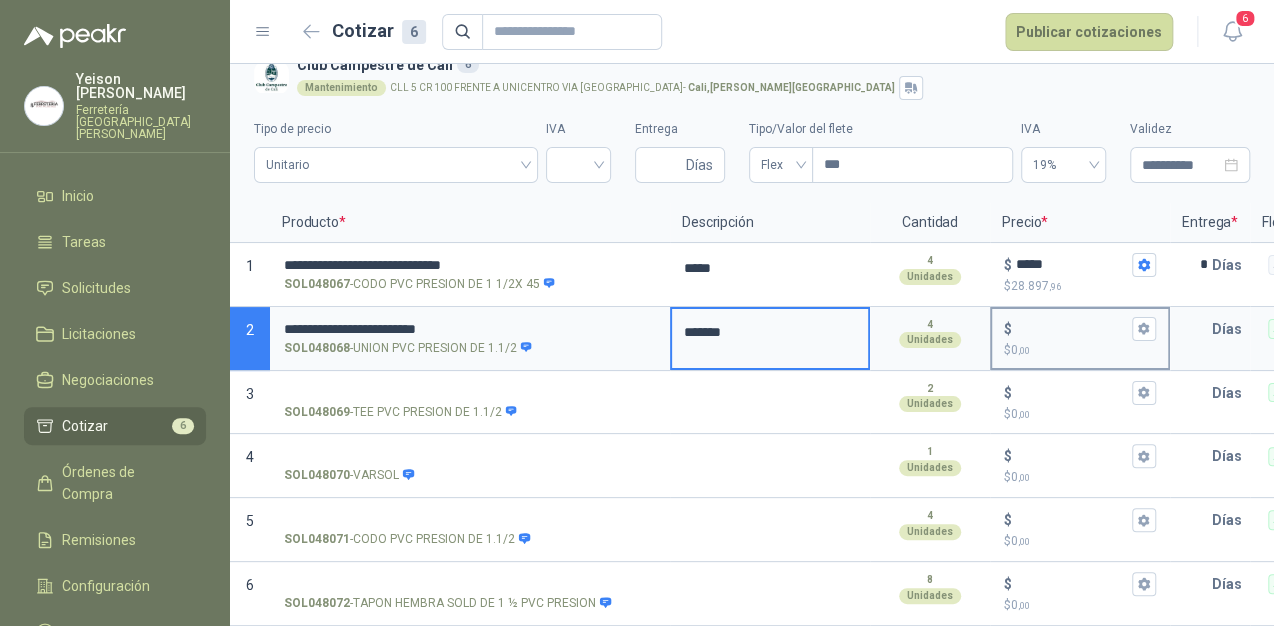 click on "$ $  0 ,00" at bounding box center [1072, 328] 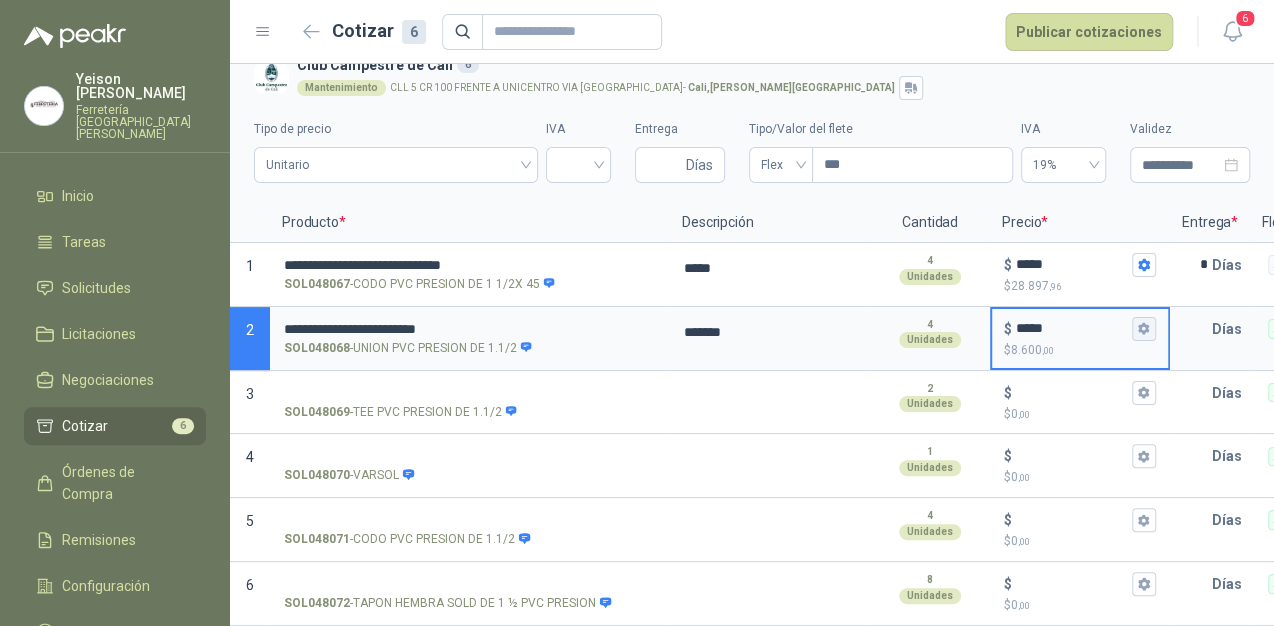 type on "*****" 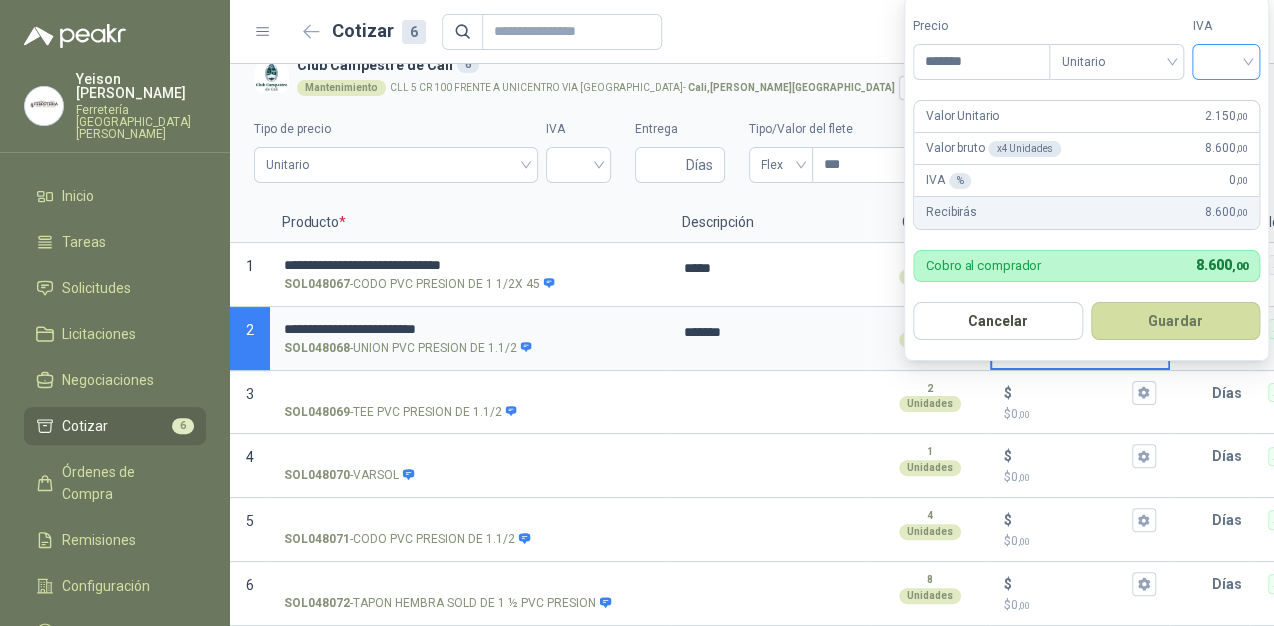 click at bounding box center [1226, 60] 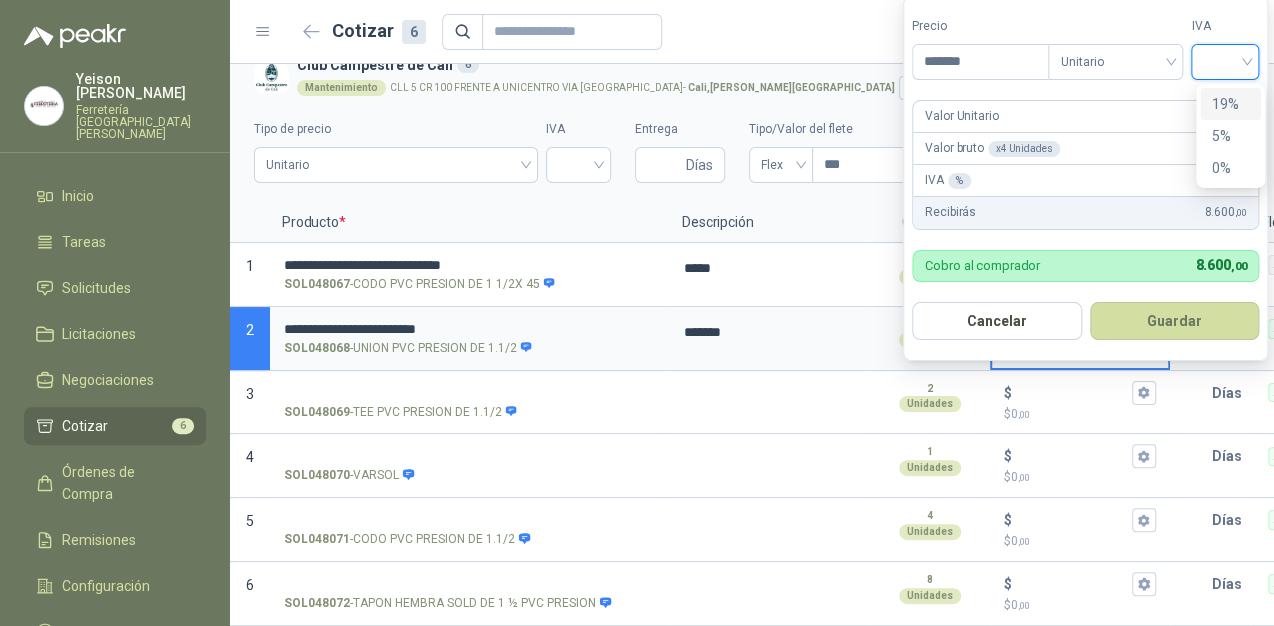 click on "19%" at bounding box center [1230, 104] 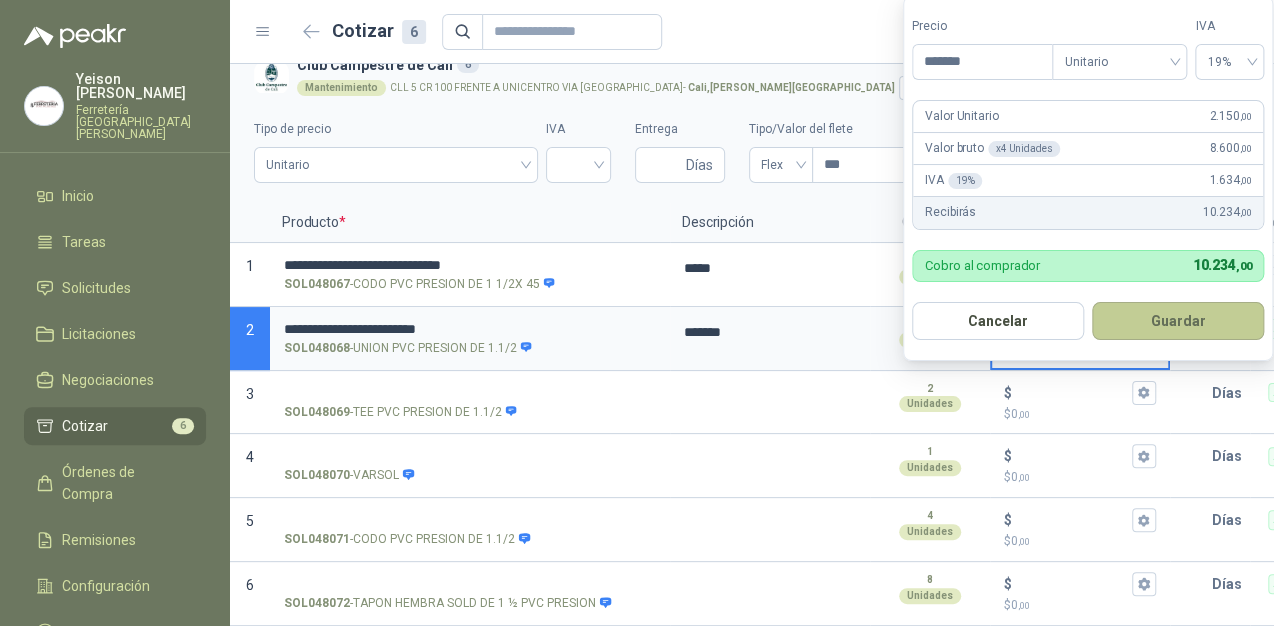 click on "Guardar" at bounding box center (1178, 321) 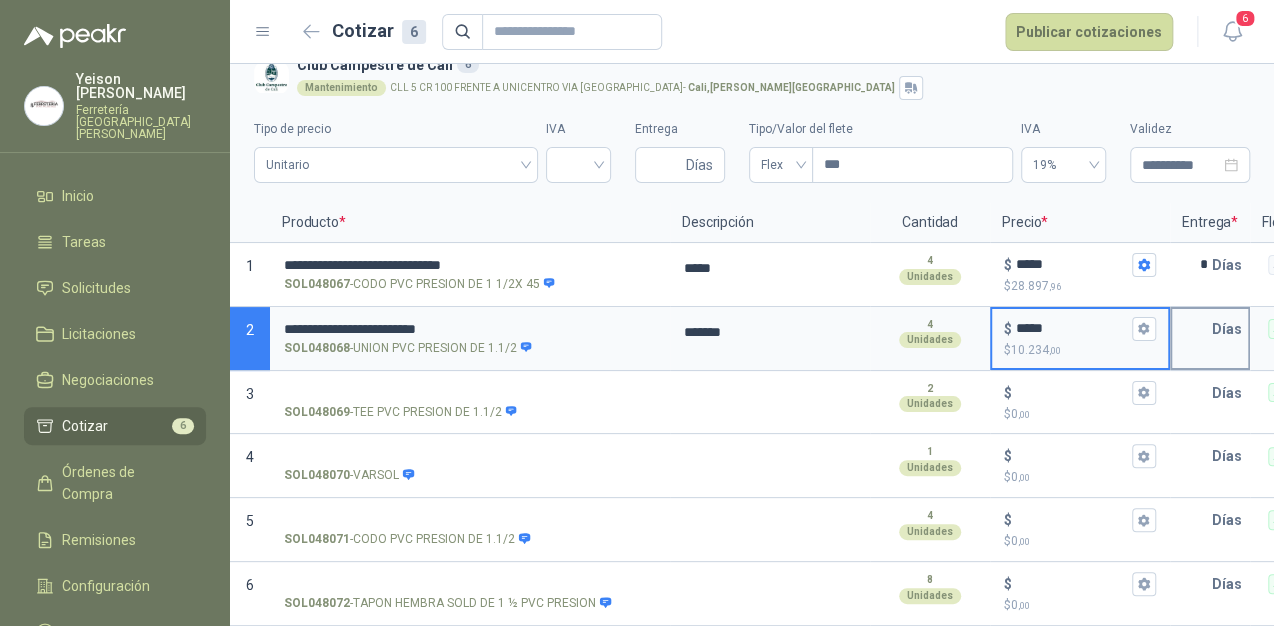 click at bounding box center [1192, 329] 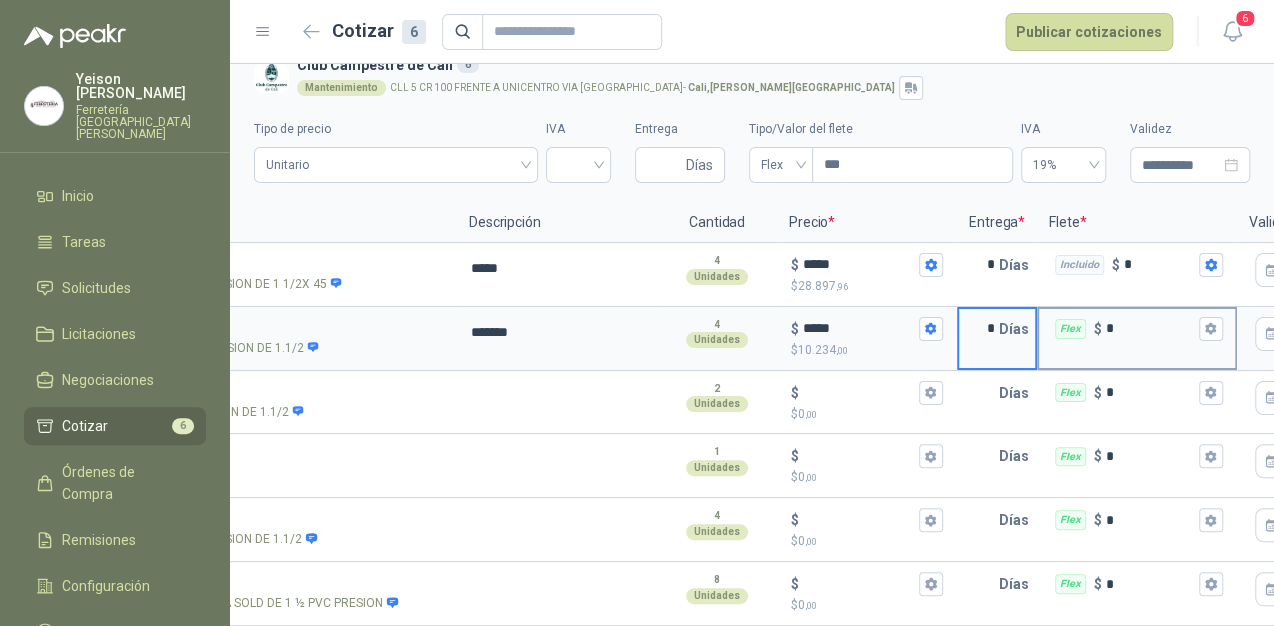 scroll, scrollTop: 0, scrollLeft: 218, axis: horizontal 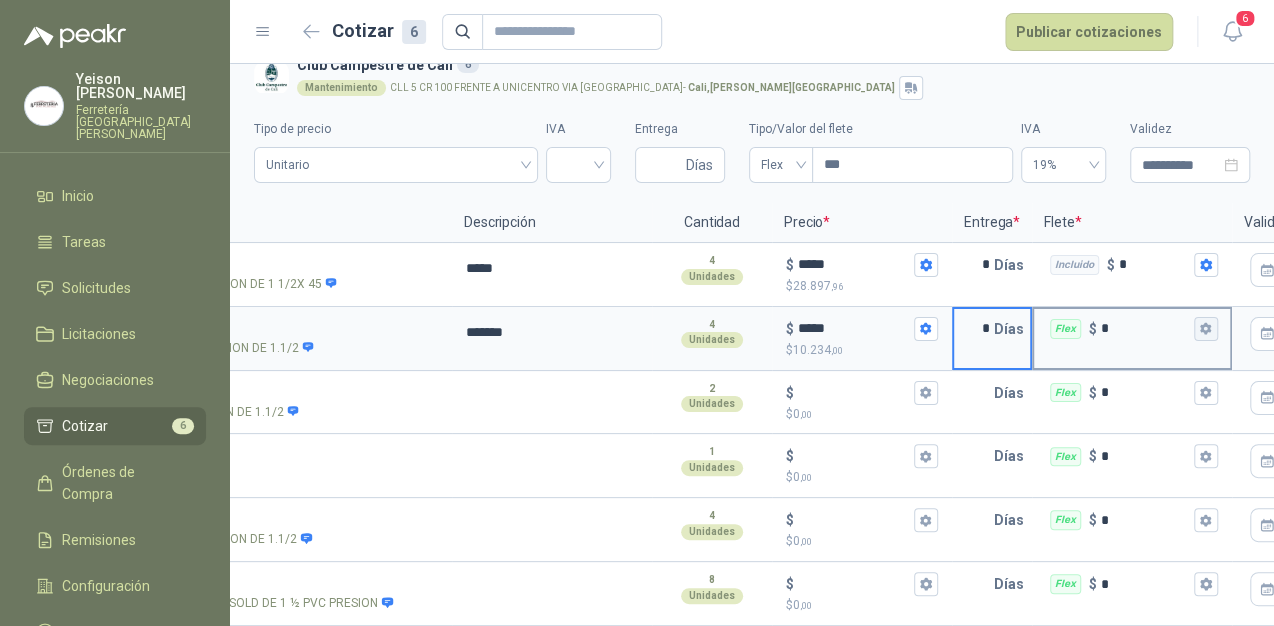 type on "*" 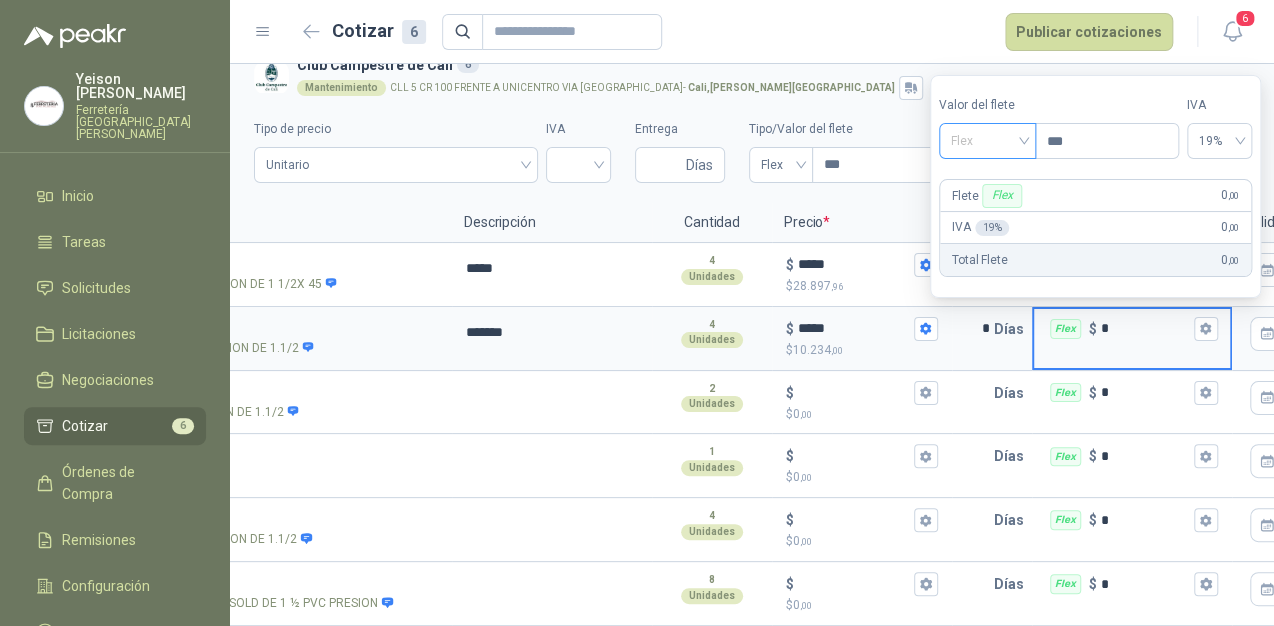 click on "Flex" at bounding box center [987, 141] 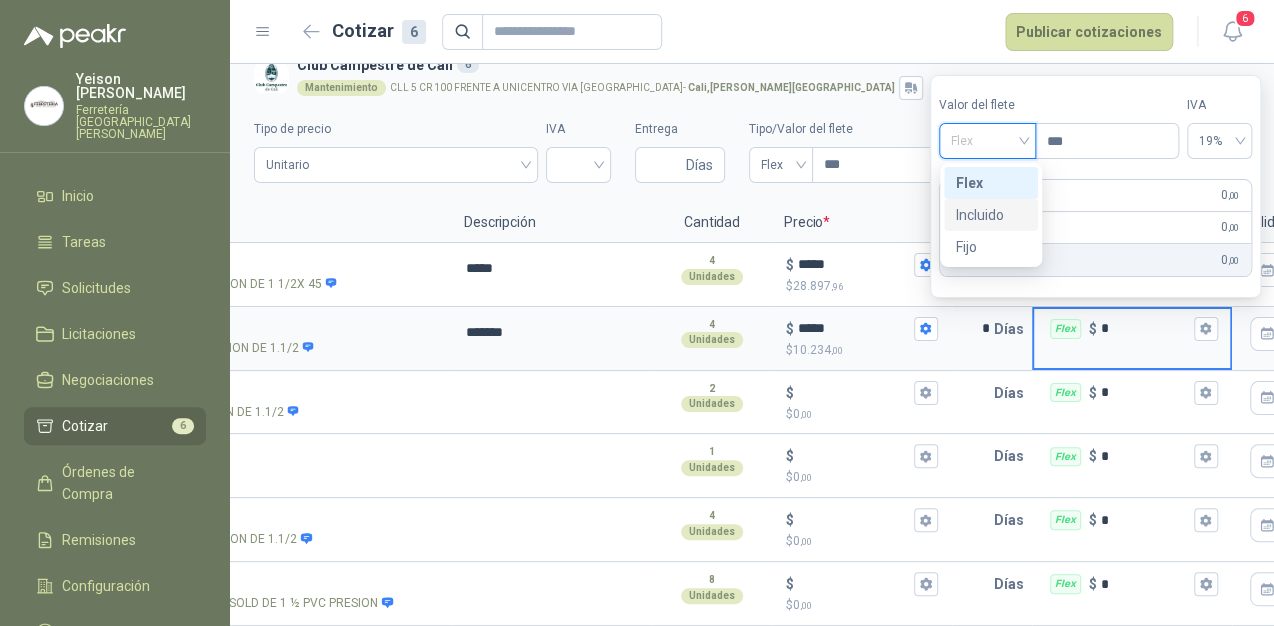 click on "Incluido" at bounding box center [991, 215] 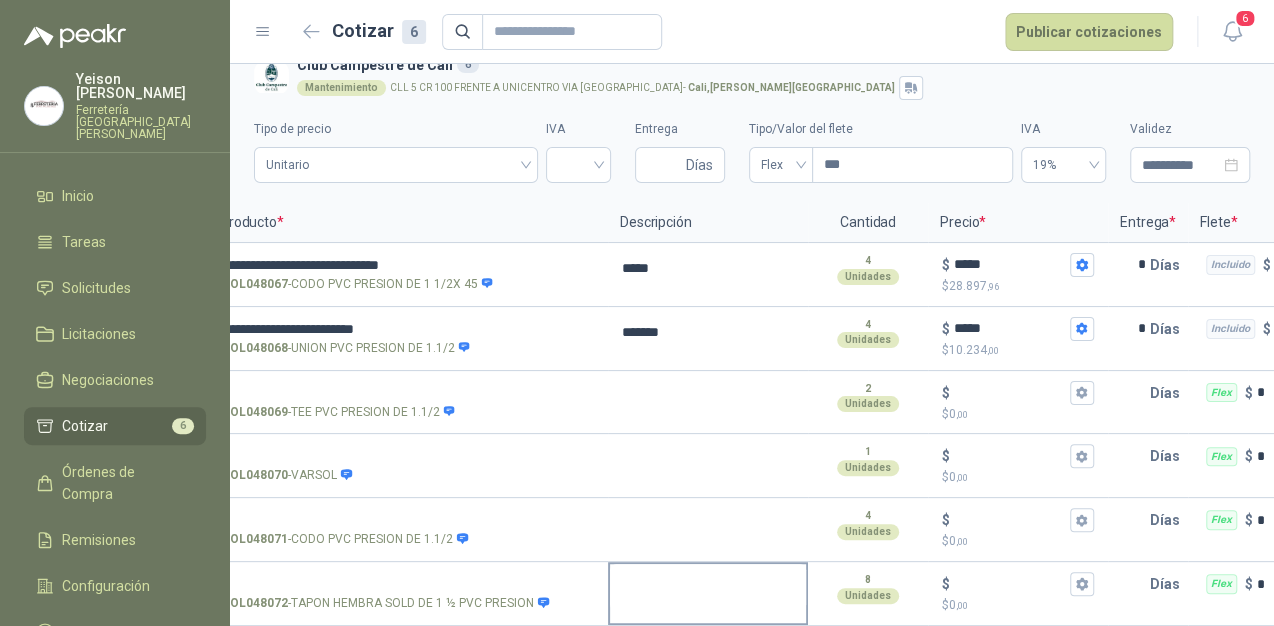 scroll, scrollTop: 0, scrollLeft: 59, axis: horizontal 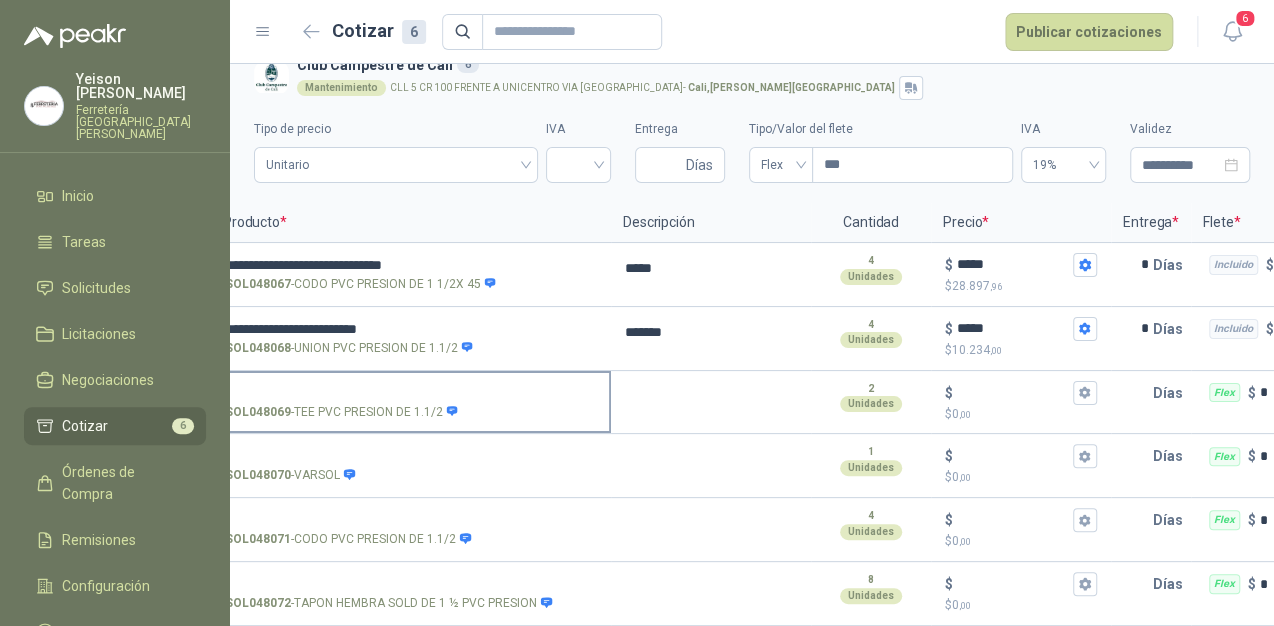 click on "SOL048069  -  TEE PVC PRESION DE 1.1/2" at bounding box center (411, 393) 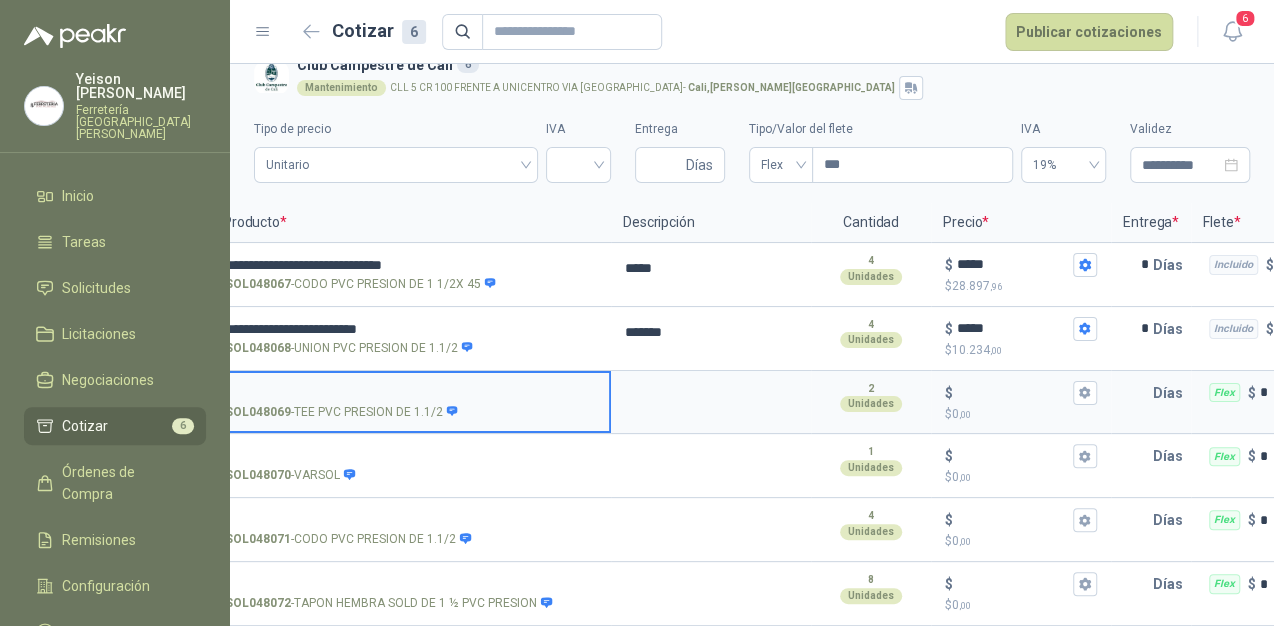 click on "SOL048069  -  TEE PVC PRESION DE 1.1/2" at bounding box center (411, 393) 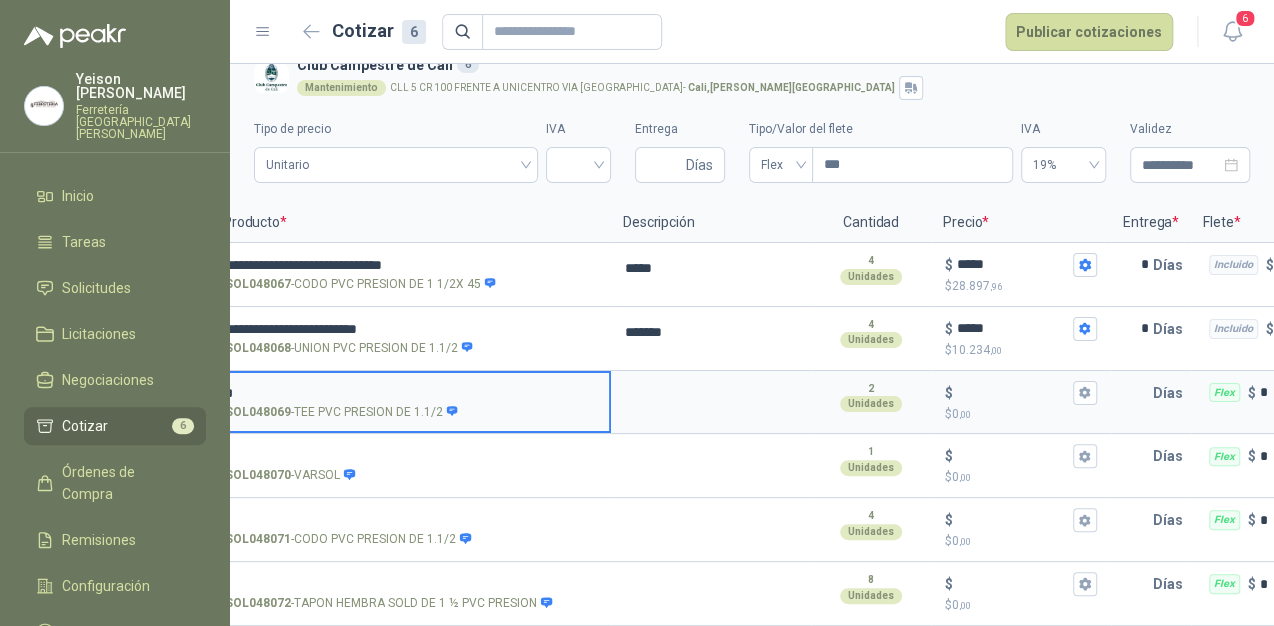 scroll, scrollTop: 0, scrollLeft: 58, axis: horizontal 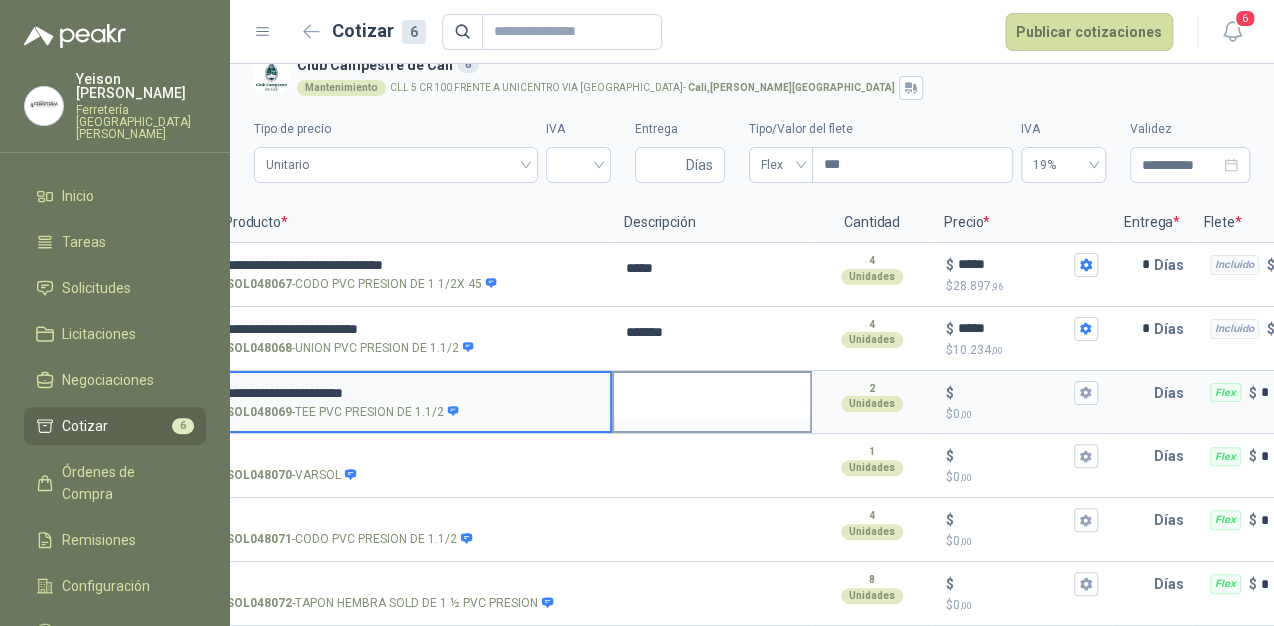 type on "**********" 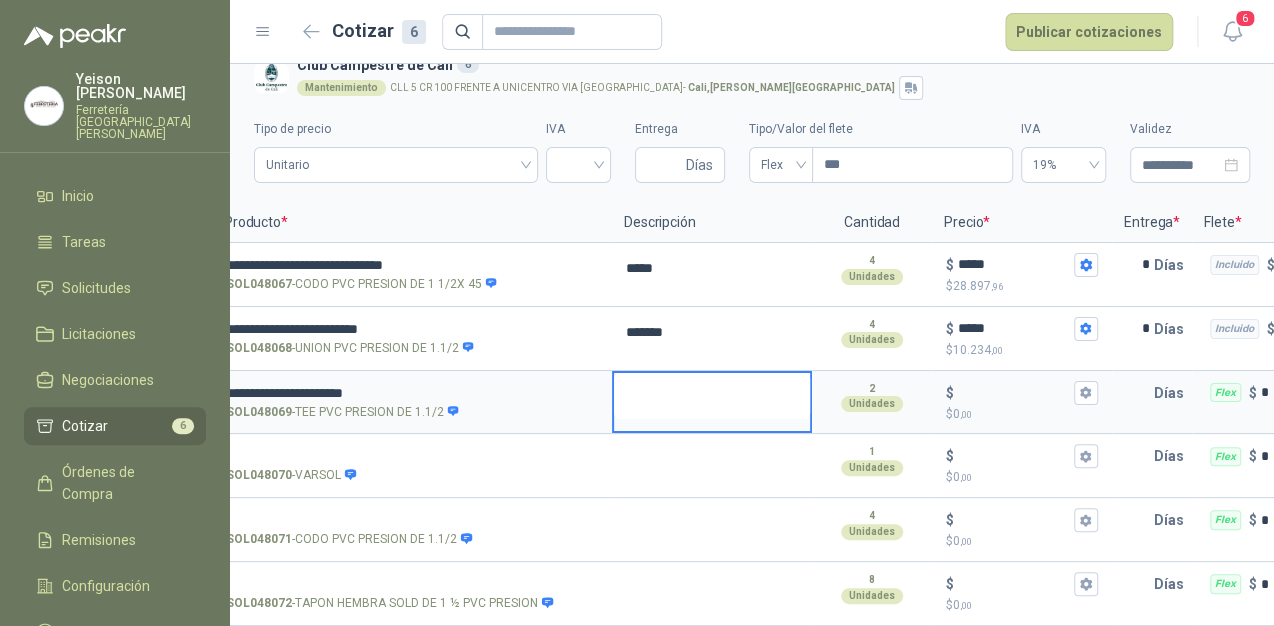 type 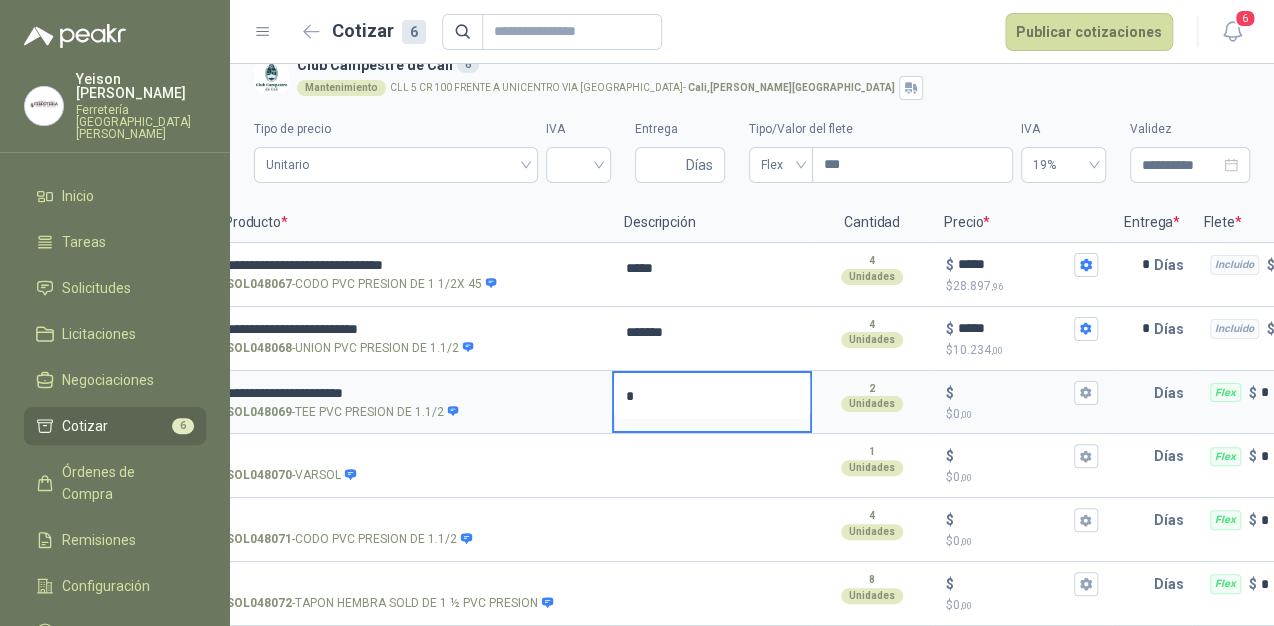 type 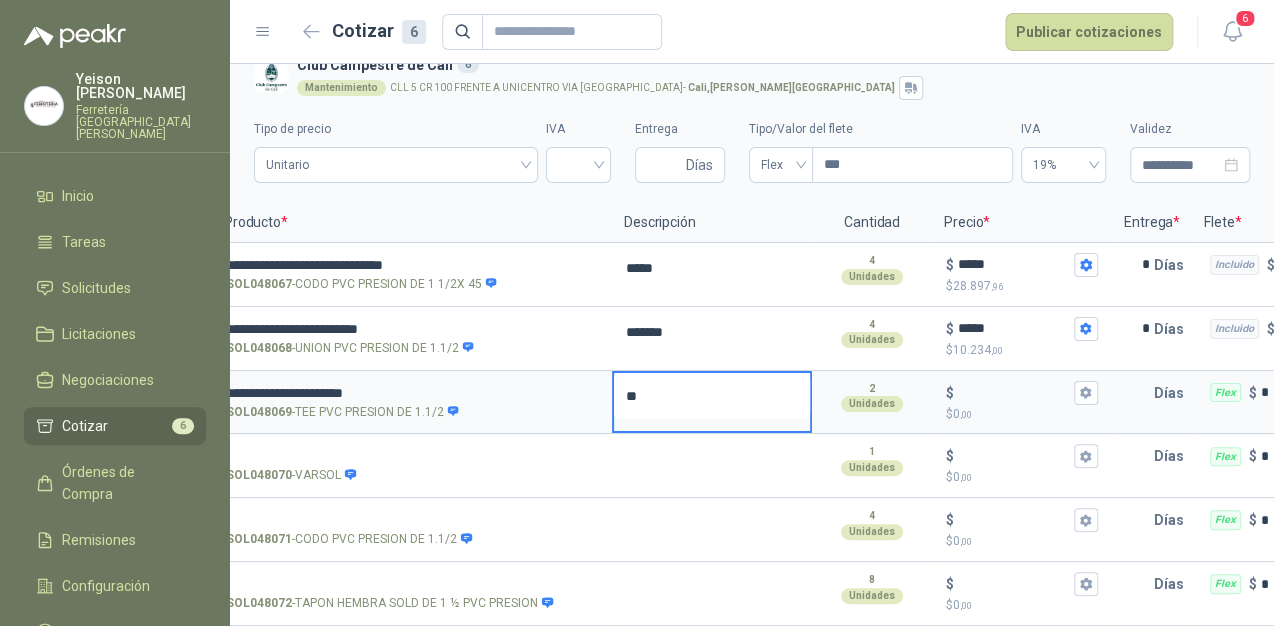 type 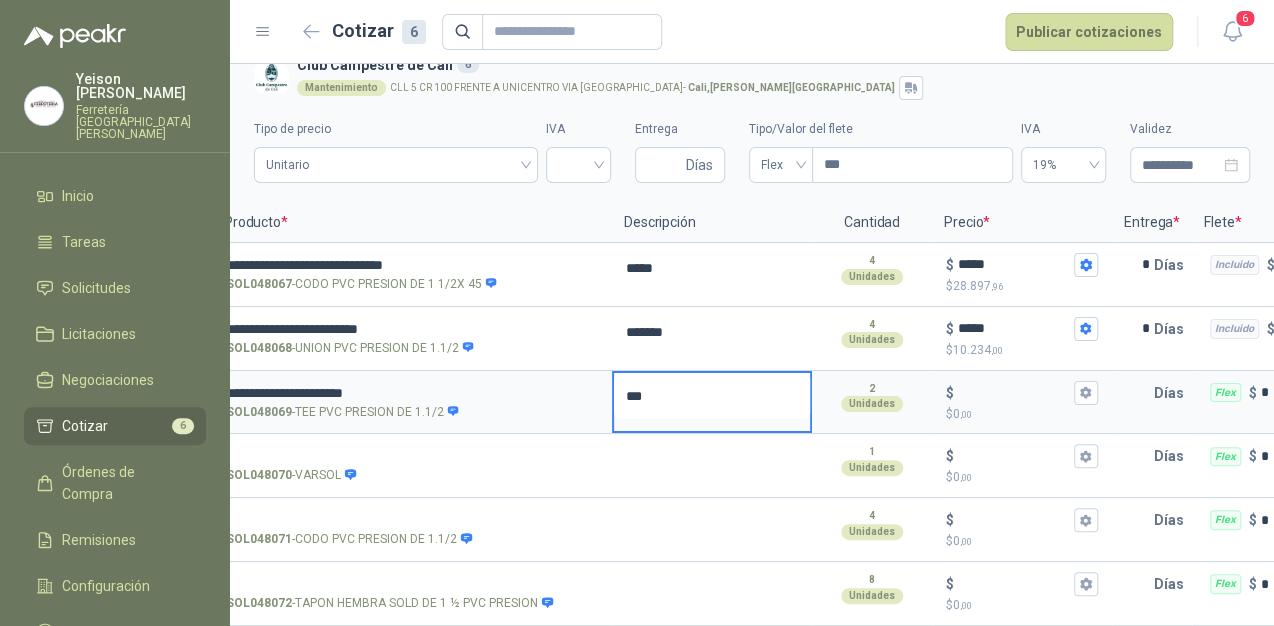 type 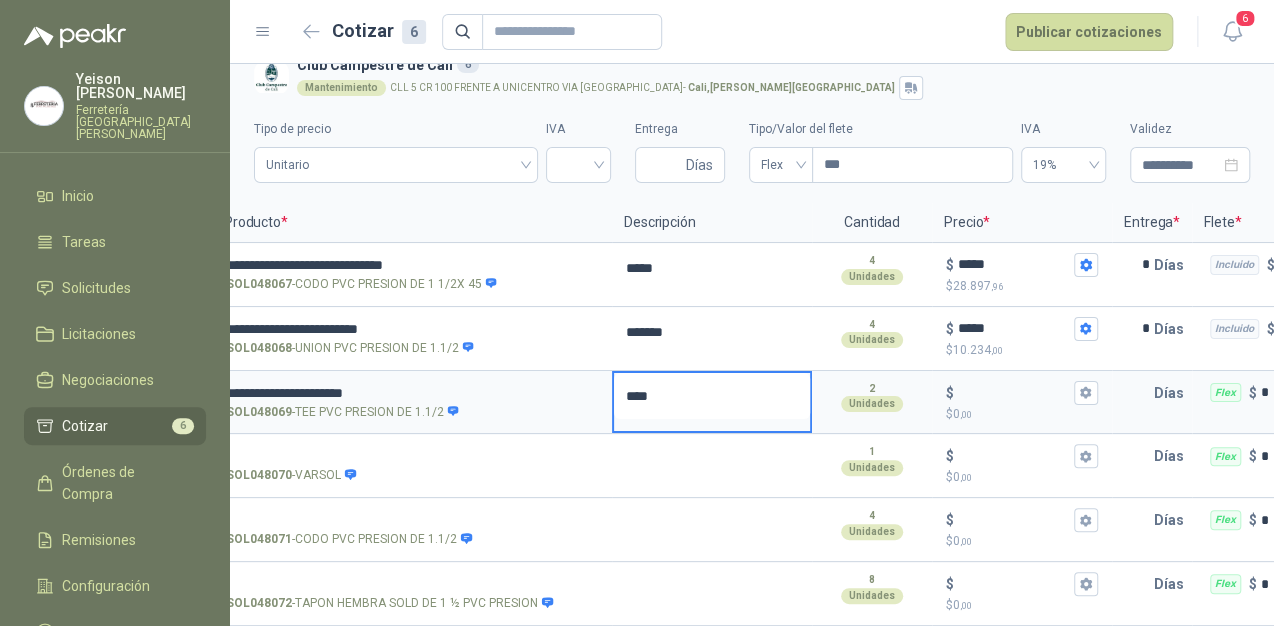 type 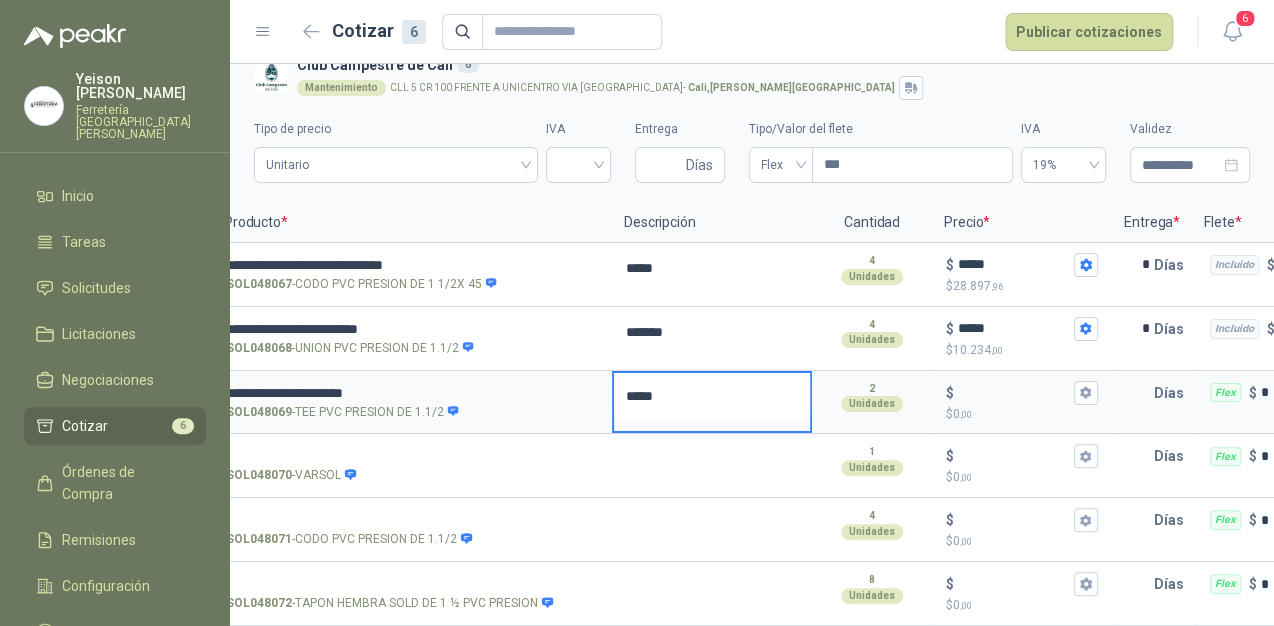 type on "*****" 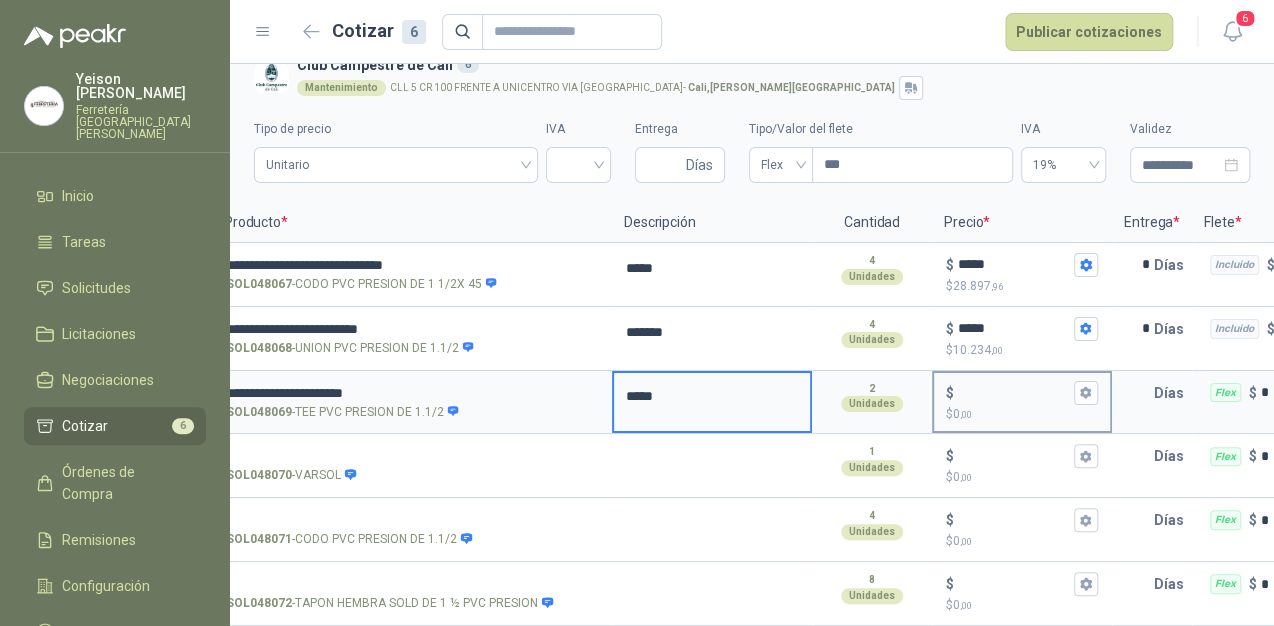 click on "$ $  0 ,00" at bounding box center [1014, 392] 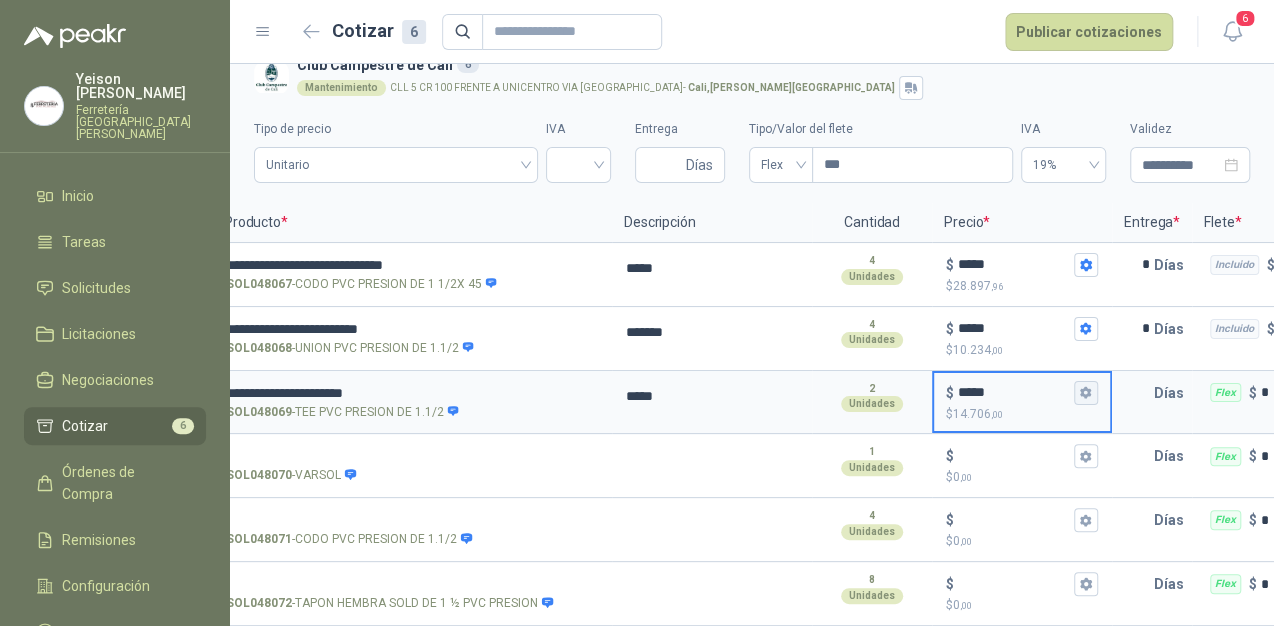 type on "*****" 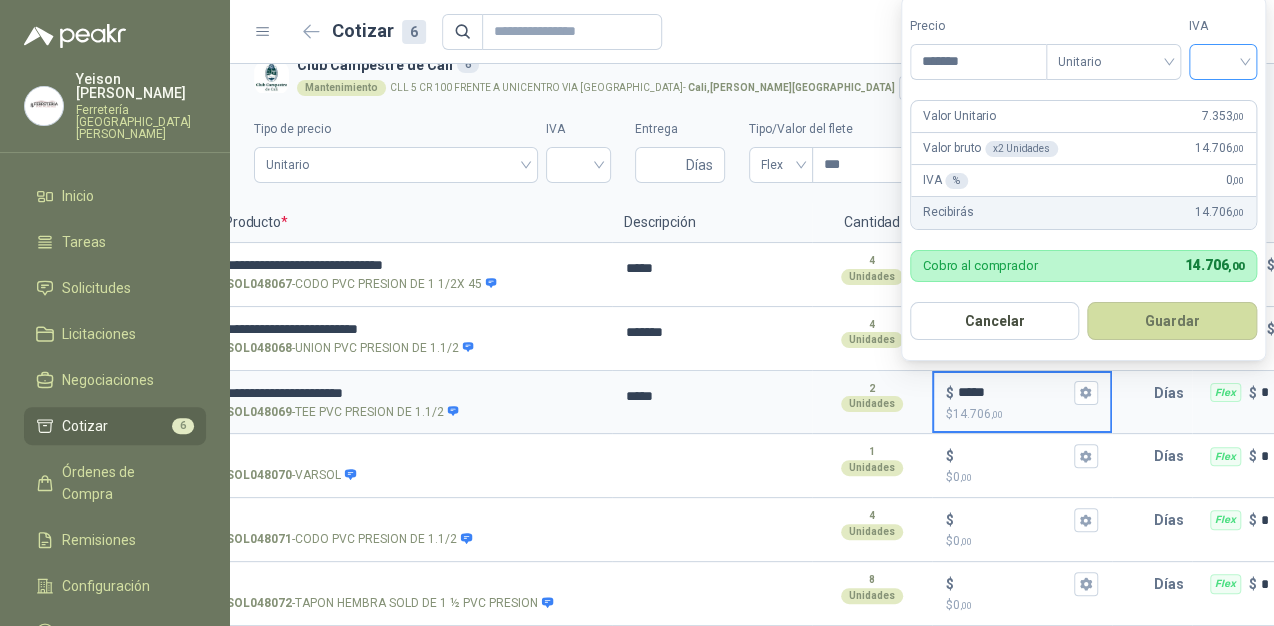 click at bounding box center [1223, 62] 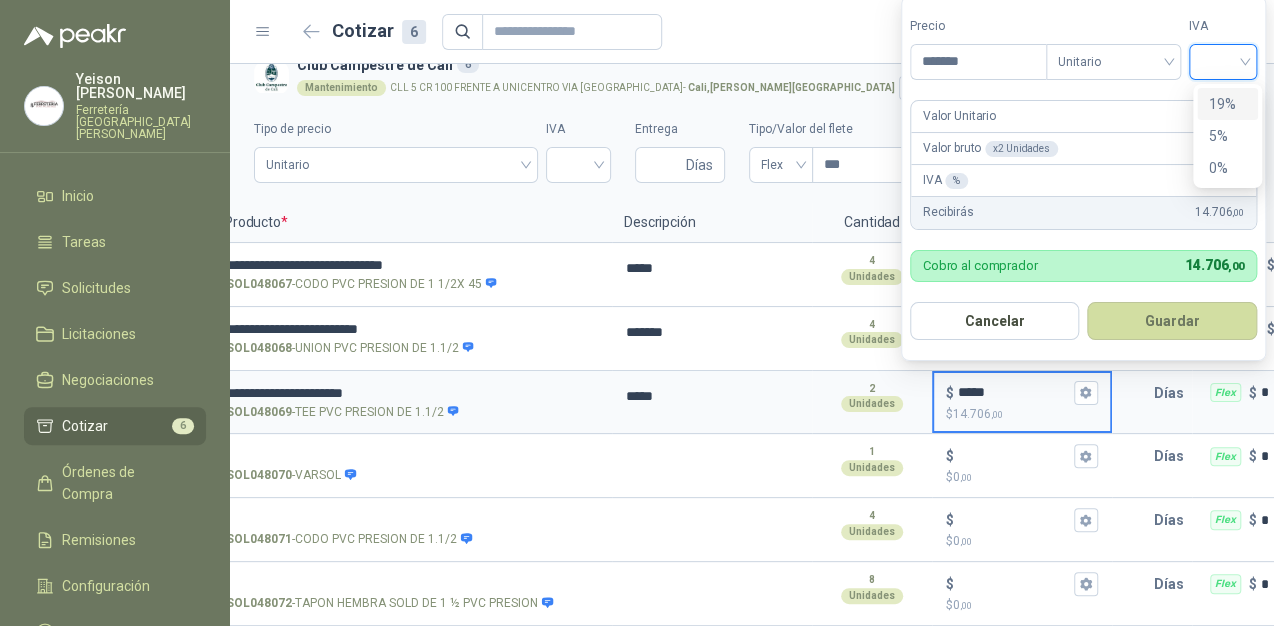 click on "19%" at bounding box center [1227, 104] 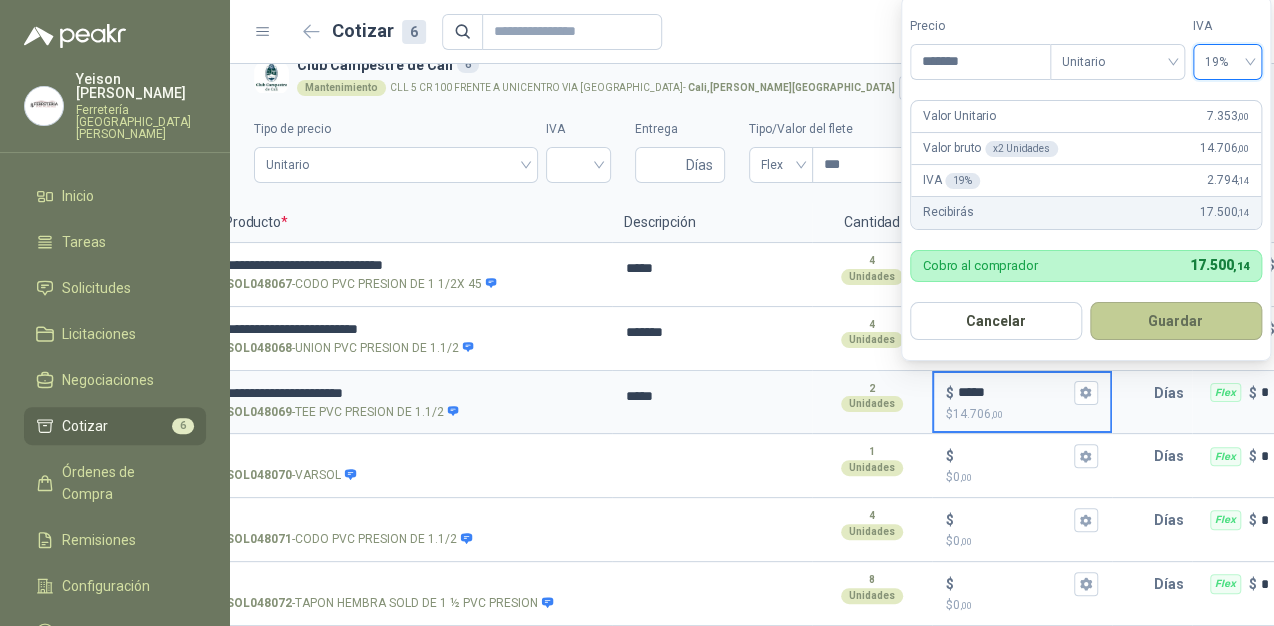 click on "Guardar" at bounding box center (1176, 321) 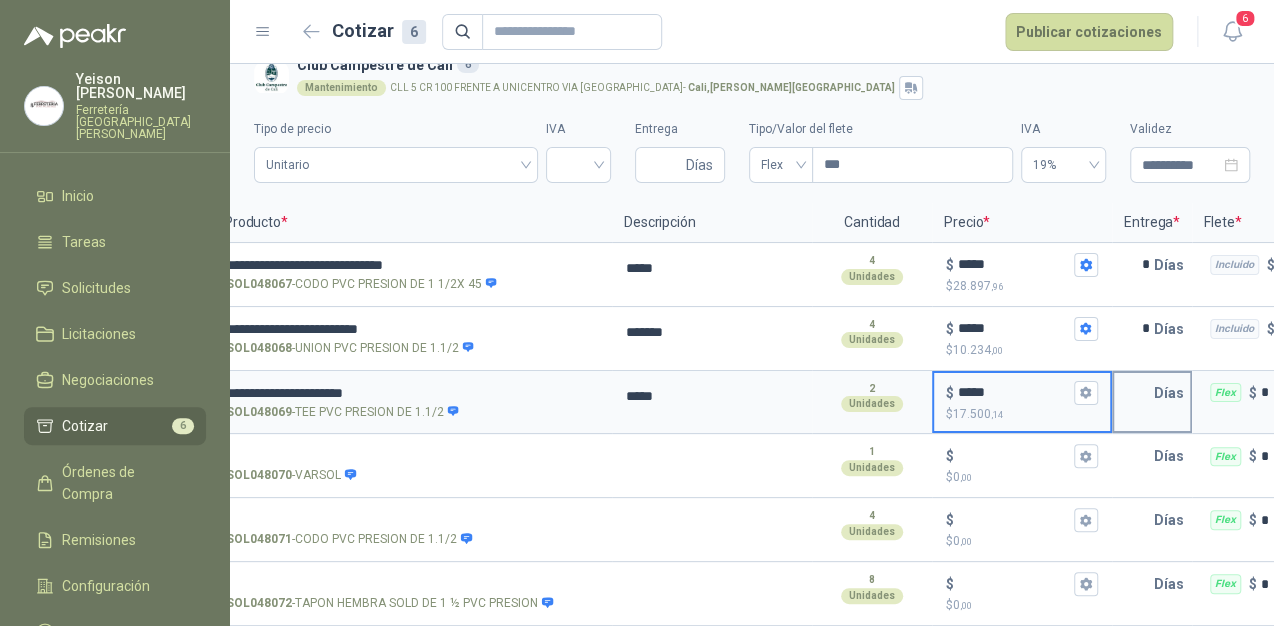 click on "Días" at bounding box center (1173, 393) 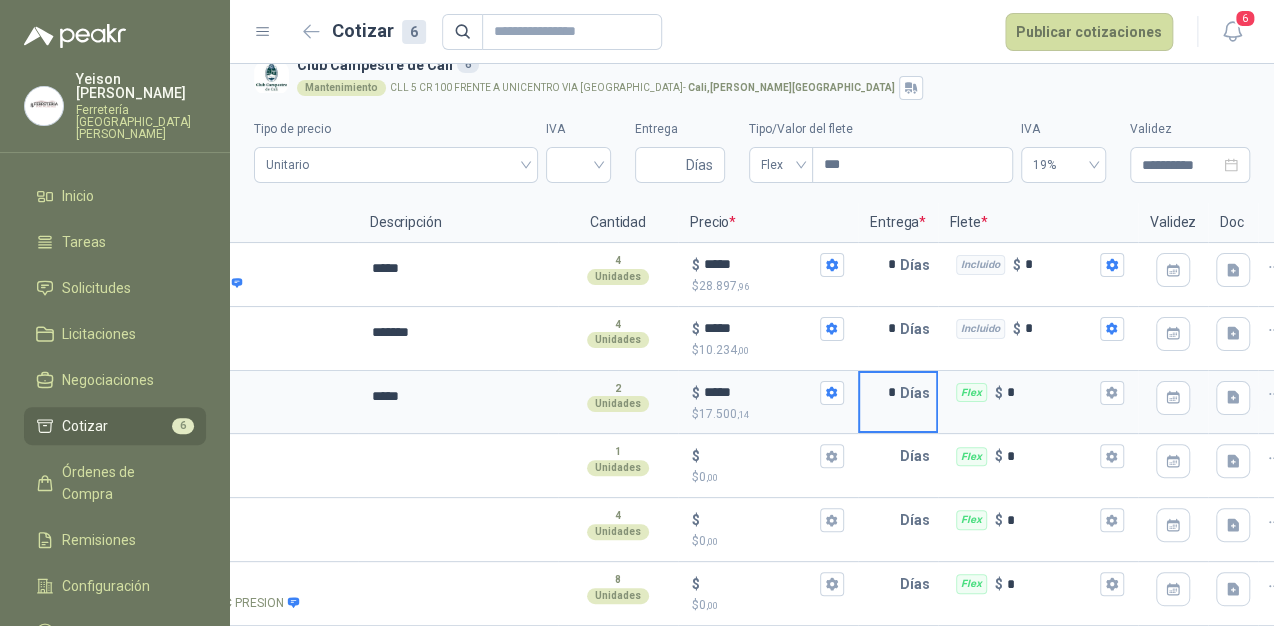 scroll, scrollTop: 0, scrollLeft: 316, axis: horizontal 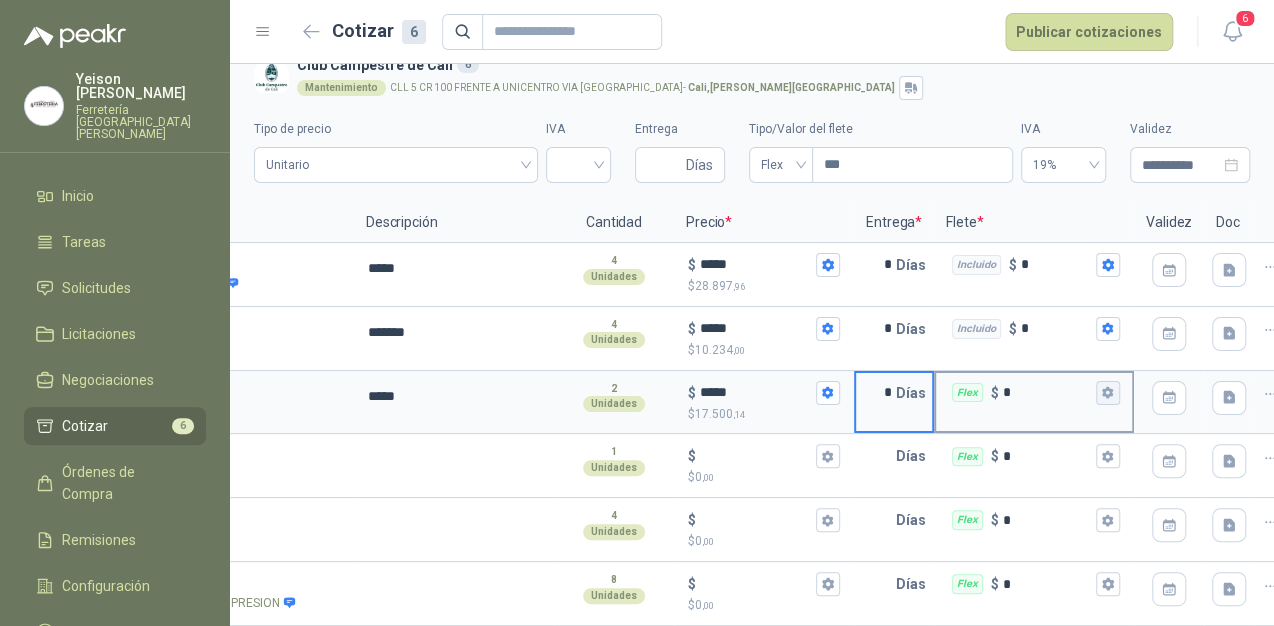 type on "*" 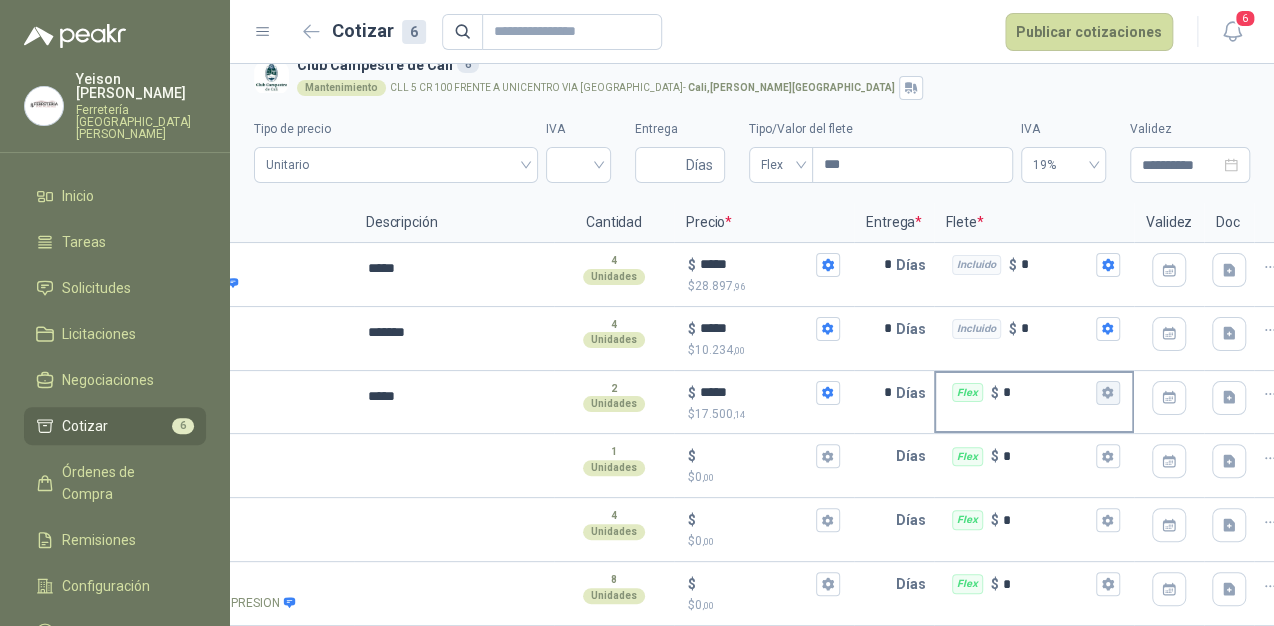 click 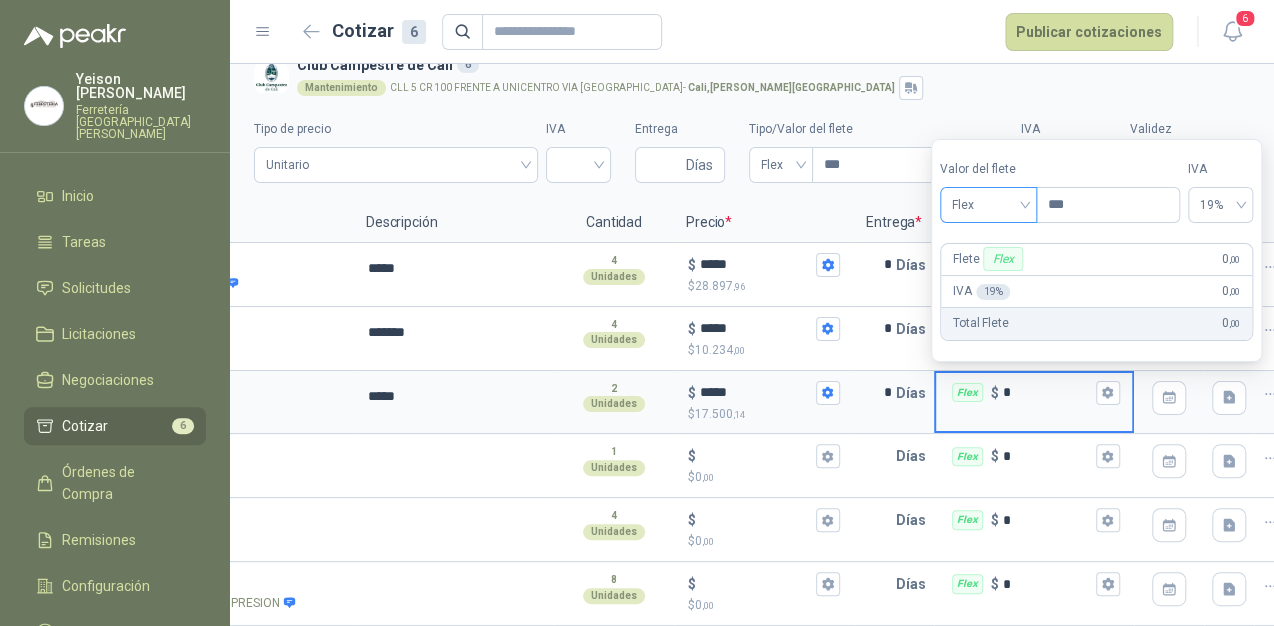 click on "Flex" at bounding box center (988, 205) 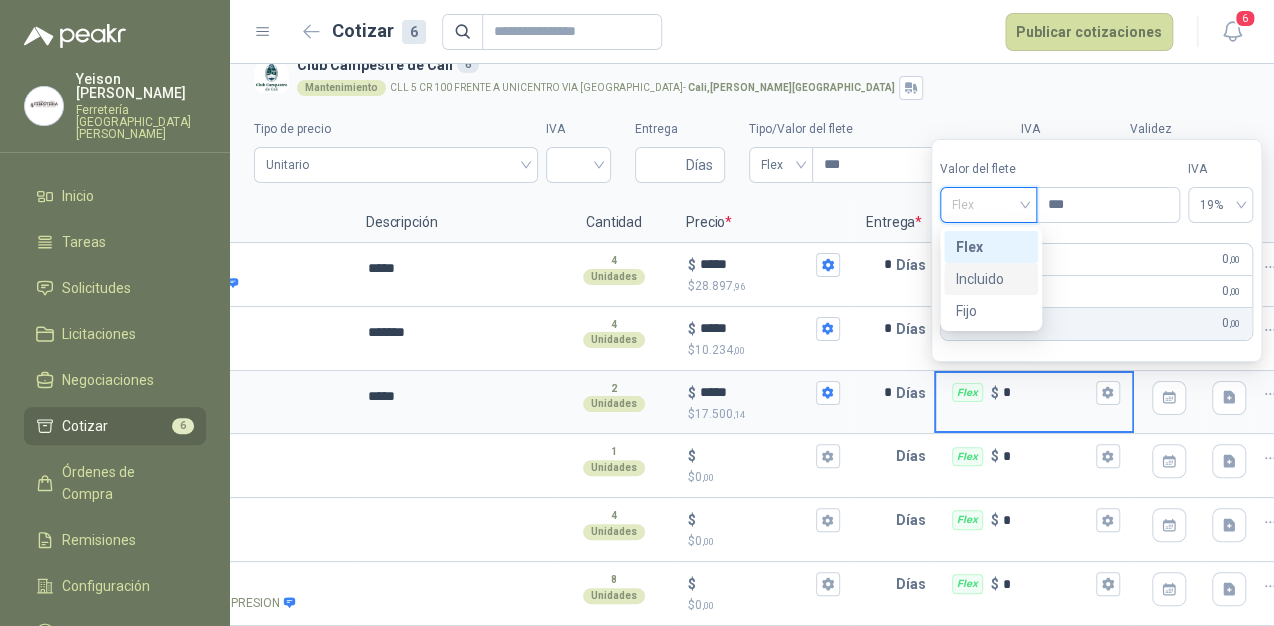 click on "Incluido" at bounding box center (991, 279) 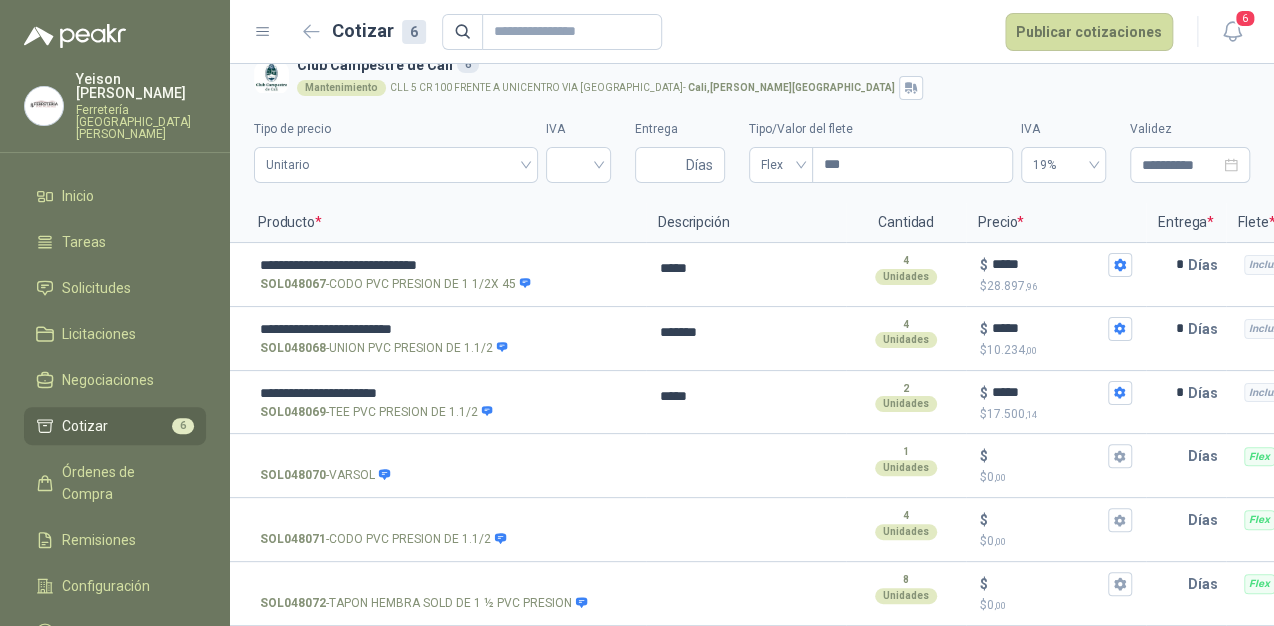 scroll, scrollTop: 0, scrollLeft: 0, axis: both 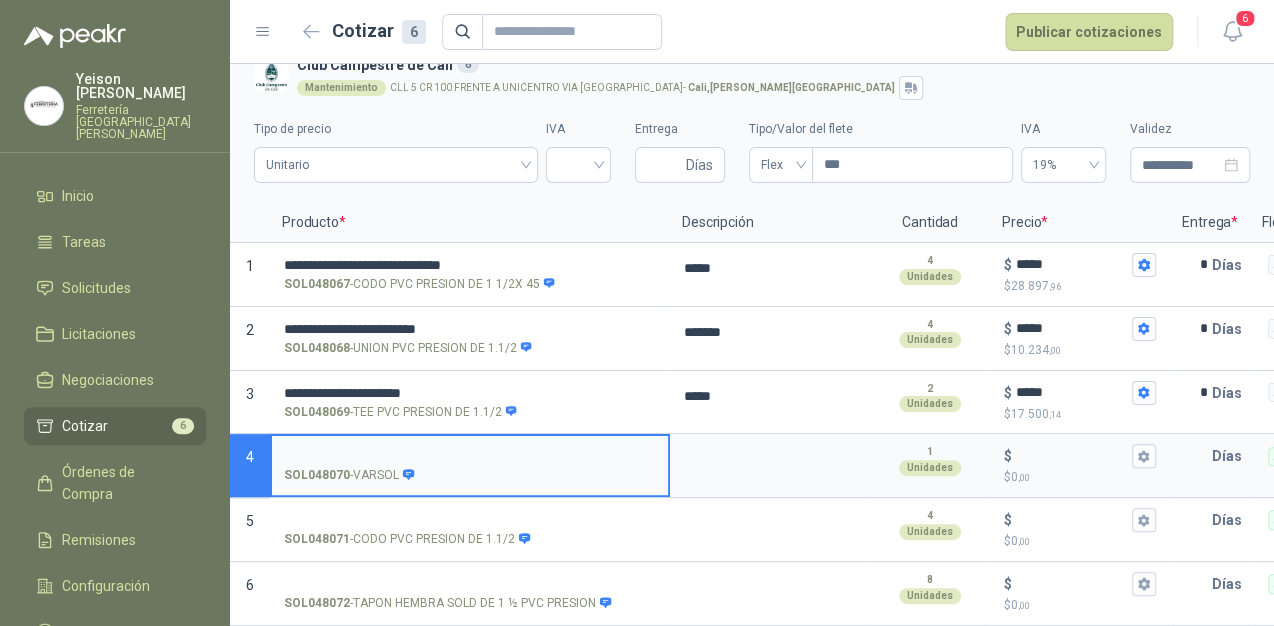 click on "SOL048070  -  VARSOL" at bounding box center (470, 456) 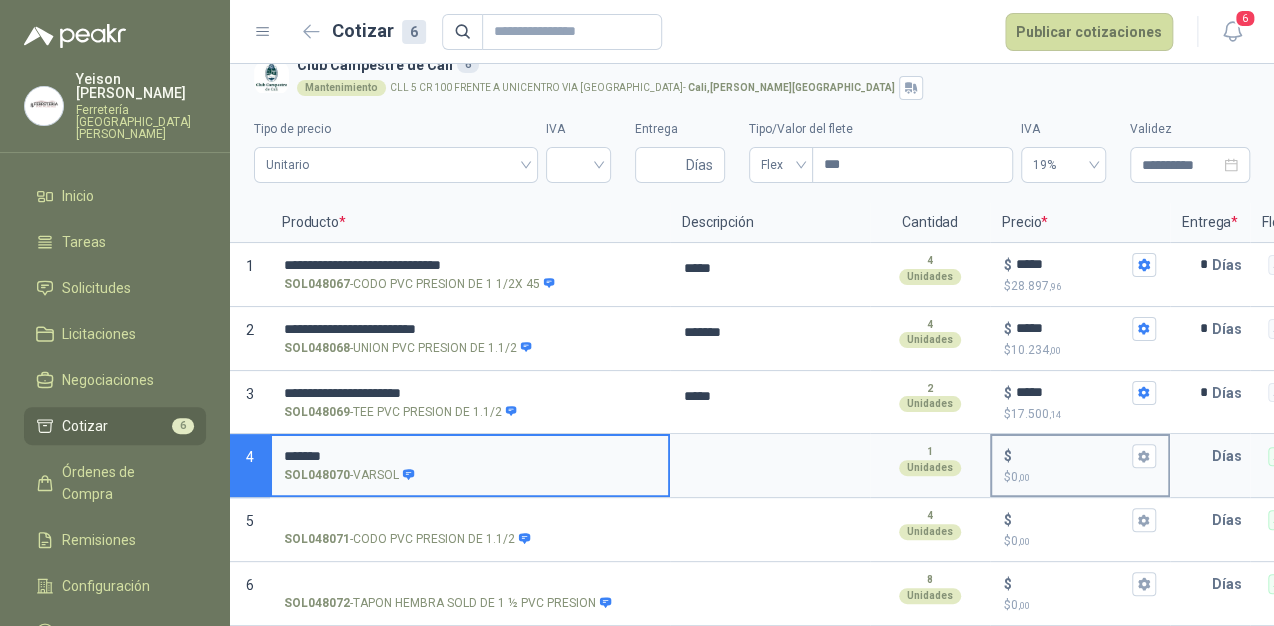 type on "******" 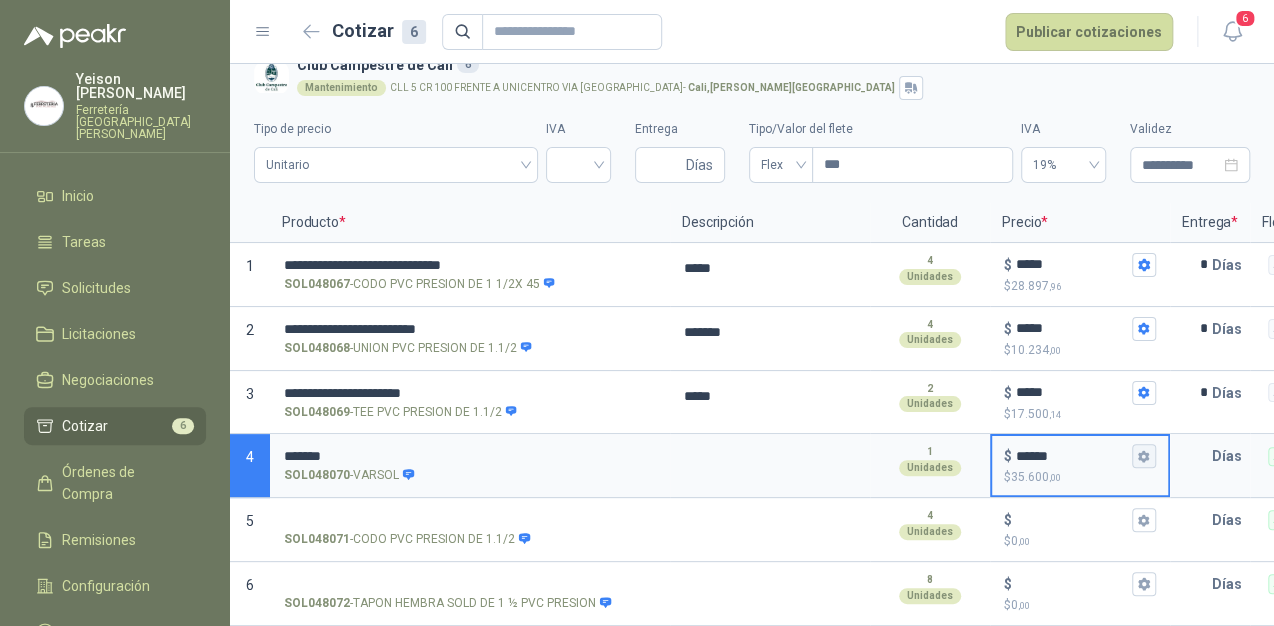 type on "******" 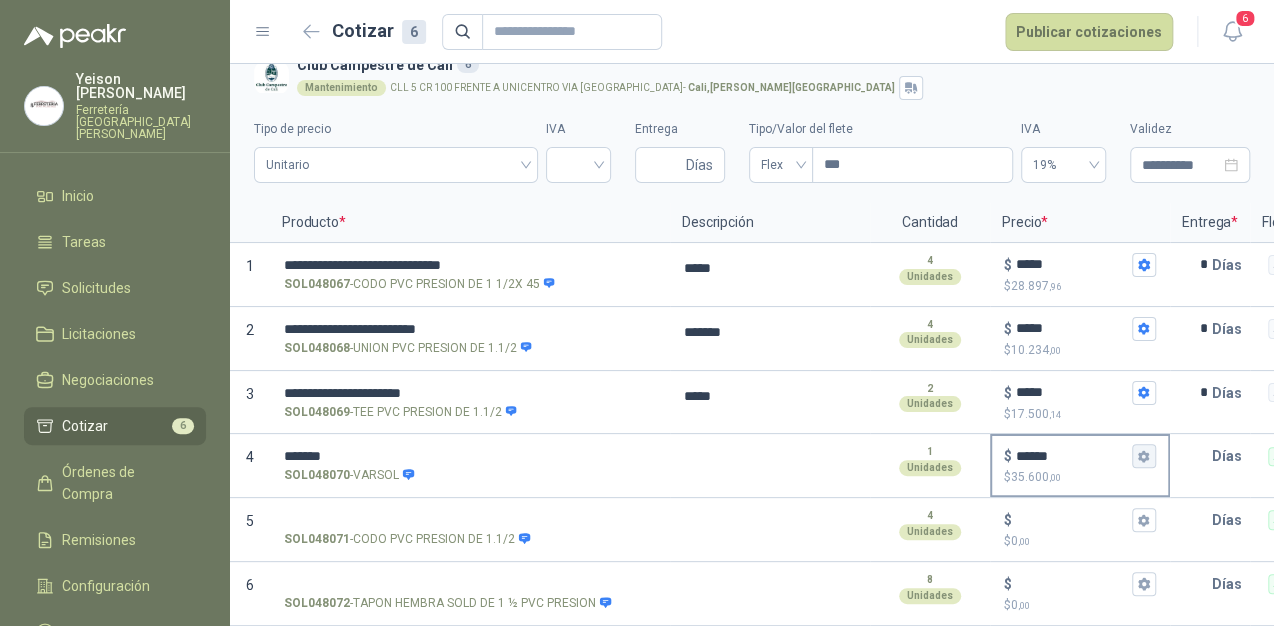 click 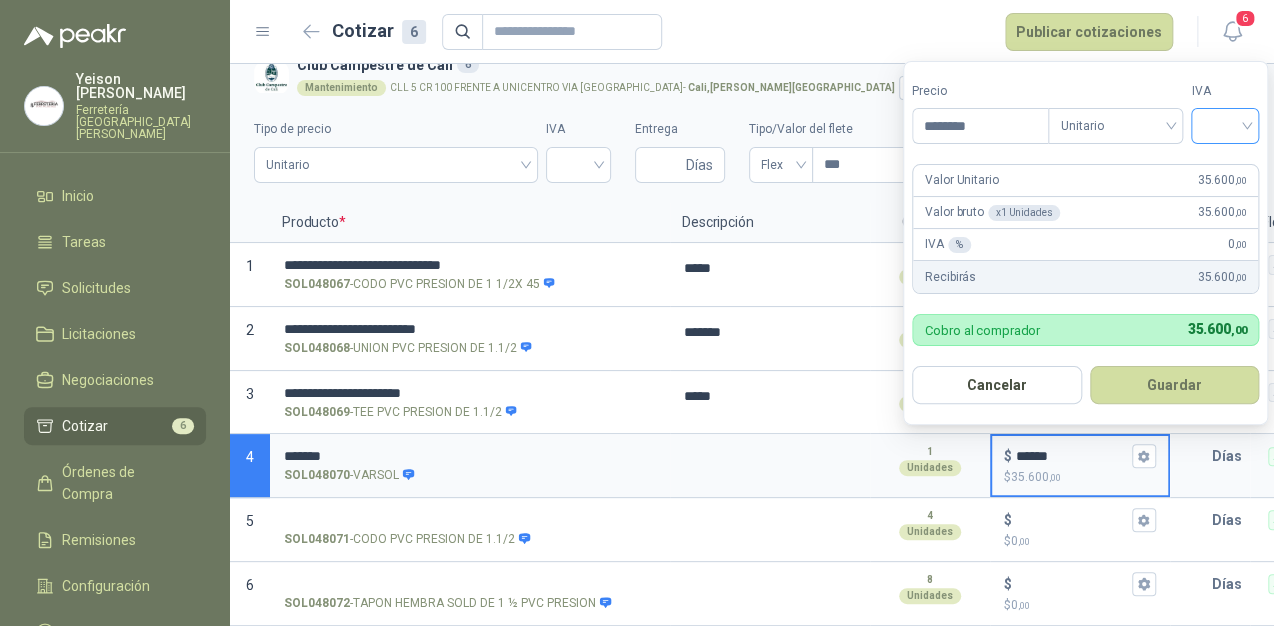 click at bounding box center (1225, 124) 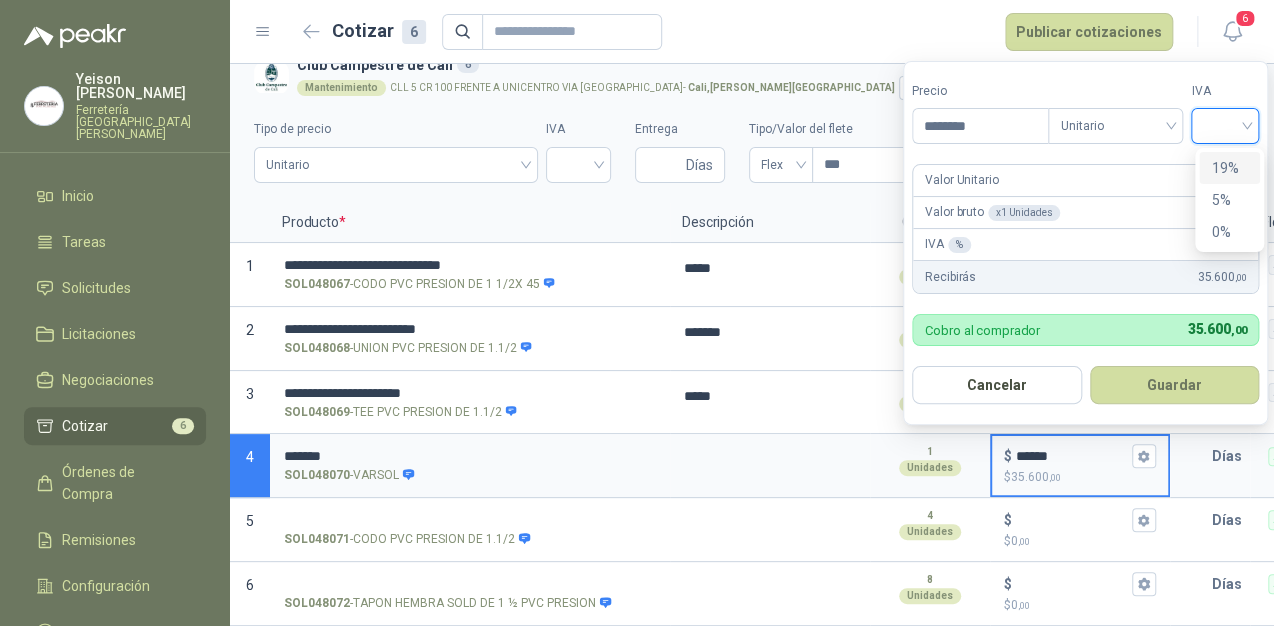 click on "19%" at bounding box center (1229, 168) 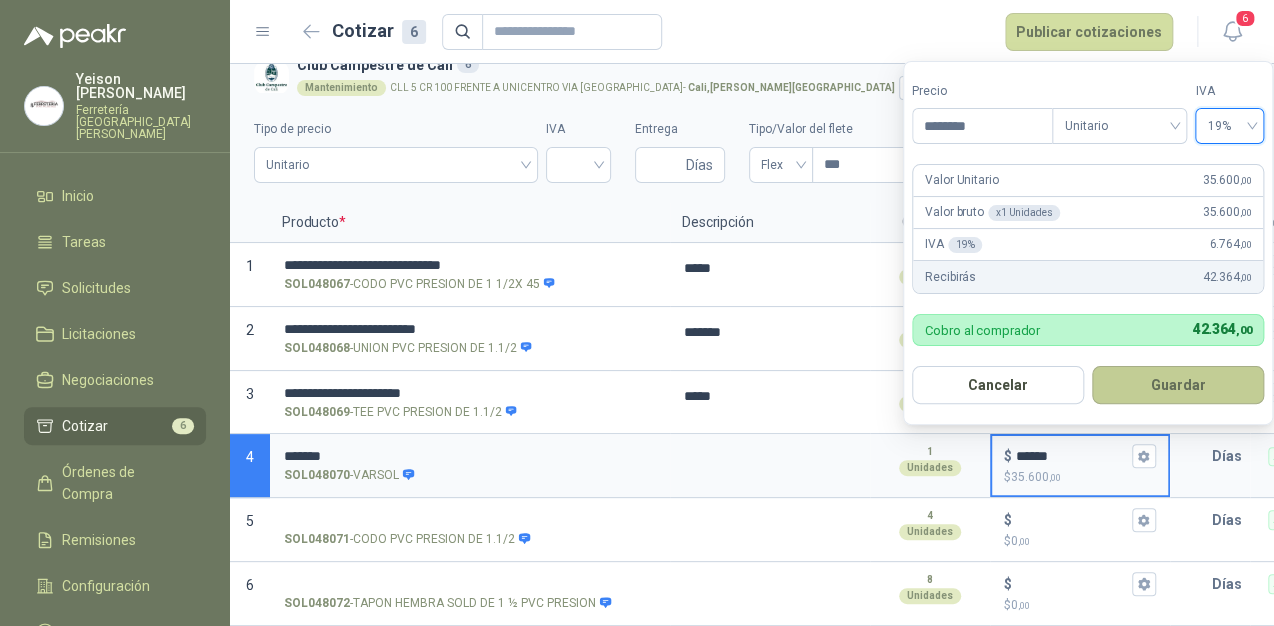 click on "Guardar" at bounding box center [1178, 385] 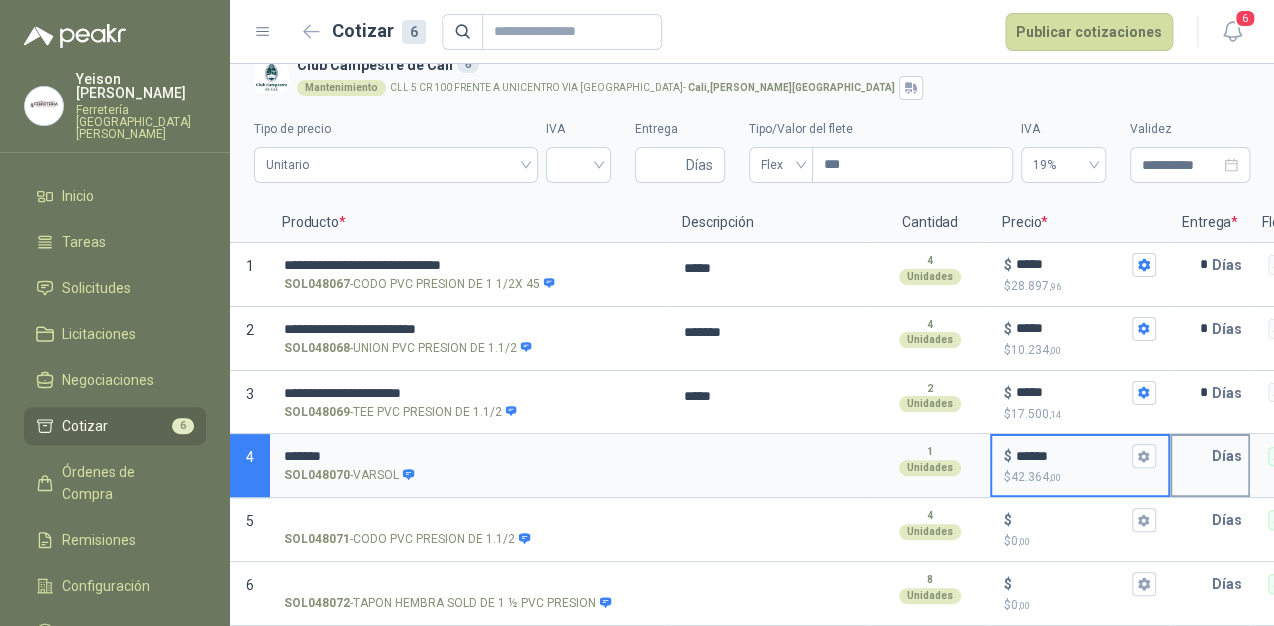 click at bounding box center (1192, 456) 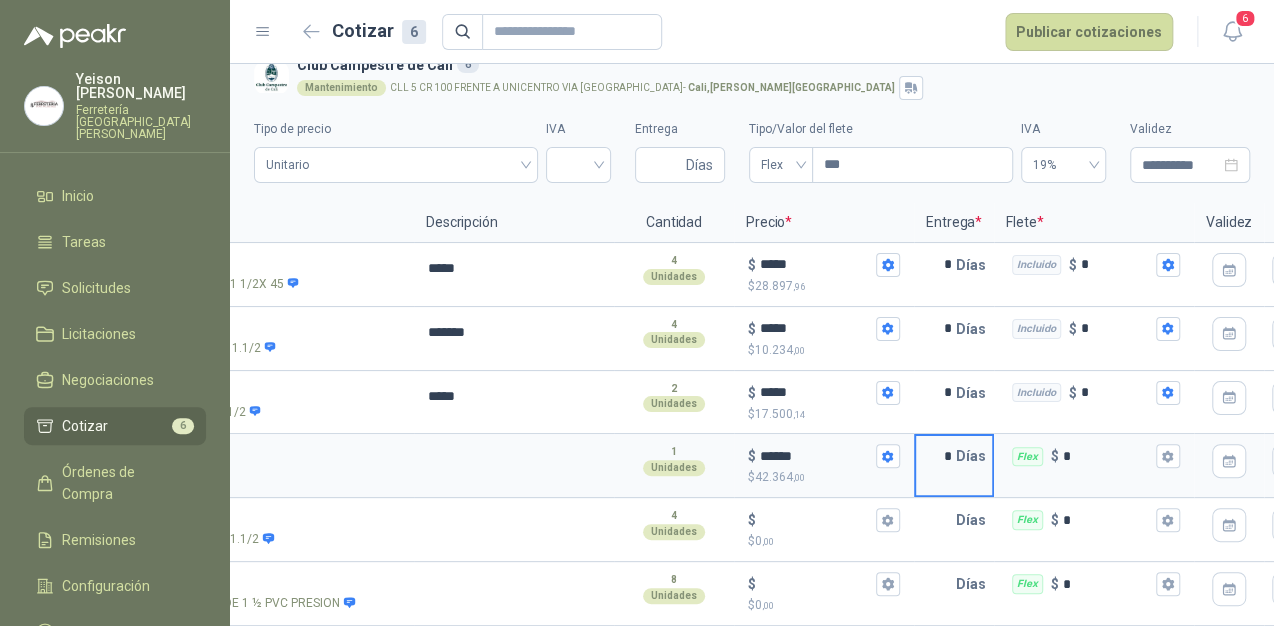 scroll, scrollTop: 0, scrollLeft: 368, axis: horizontal 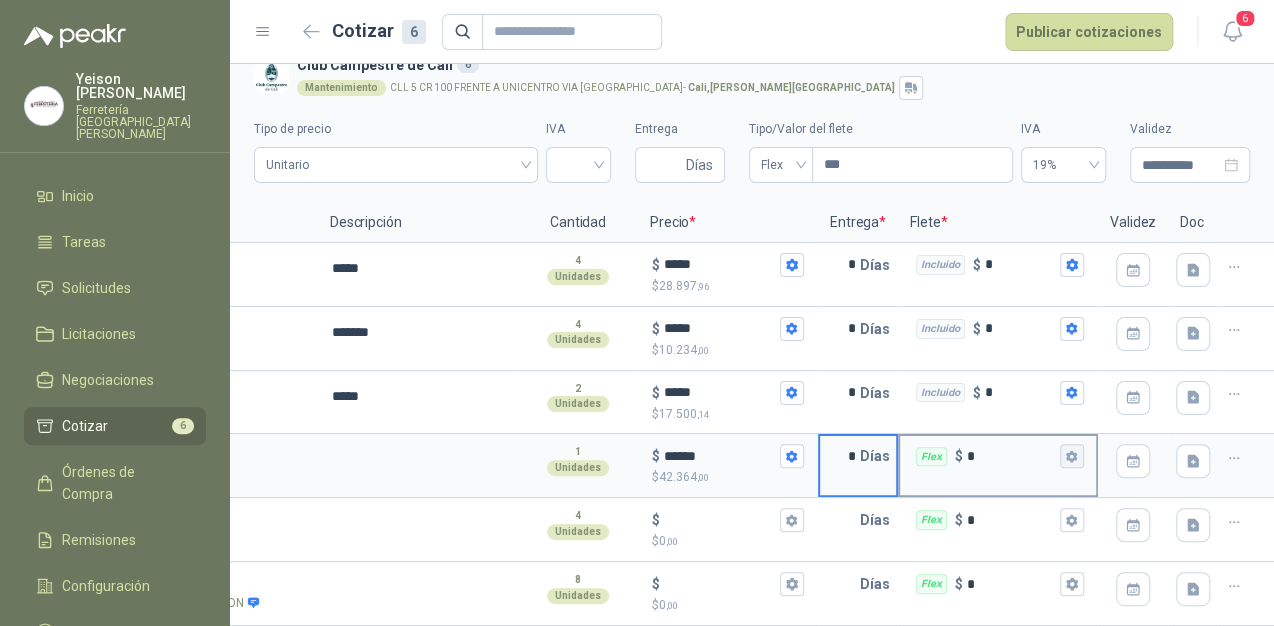 type on "*" 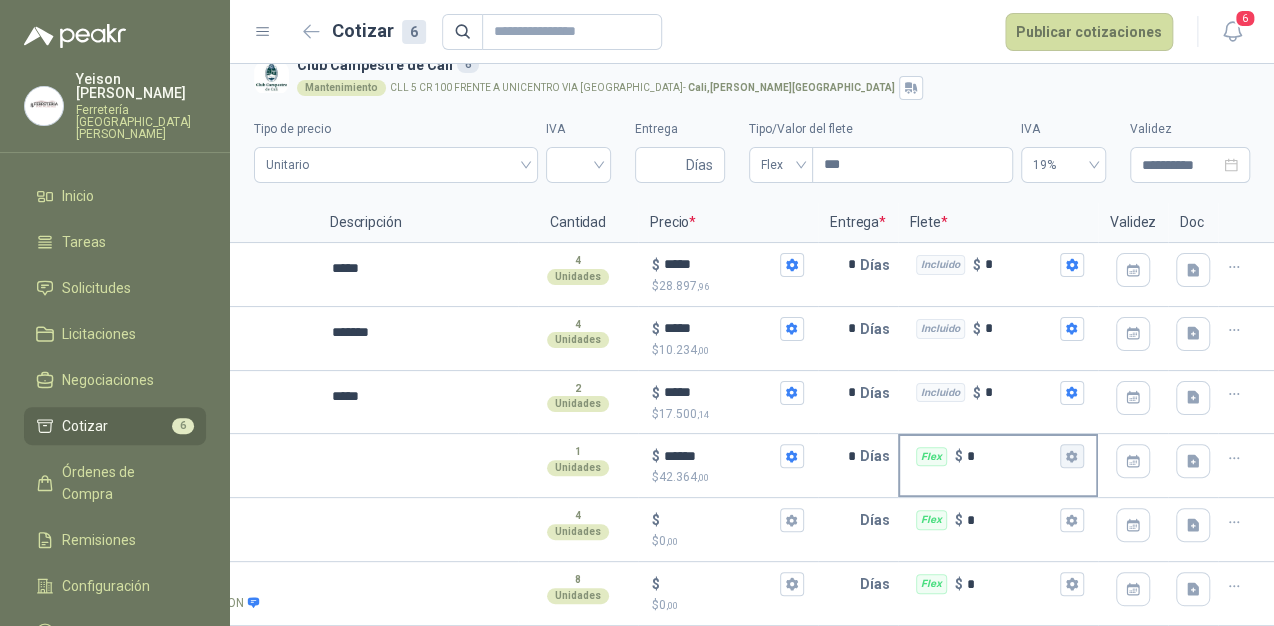 click 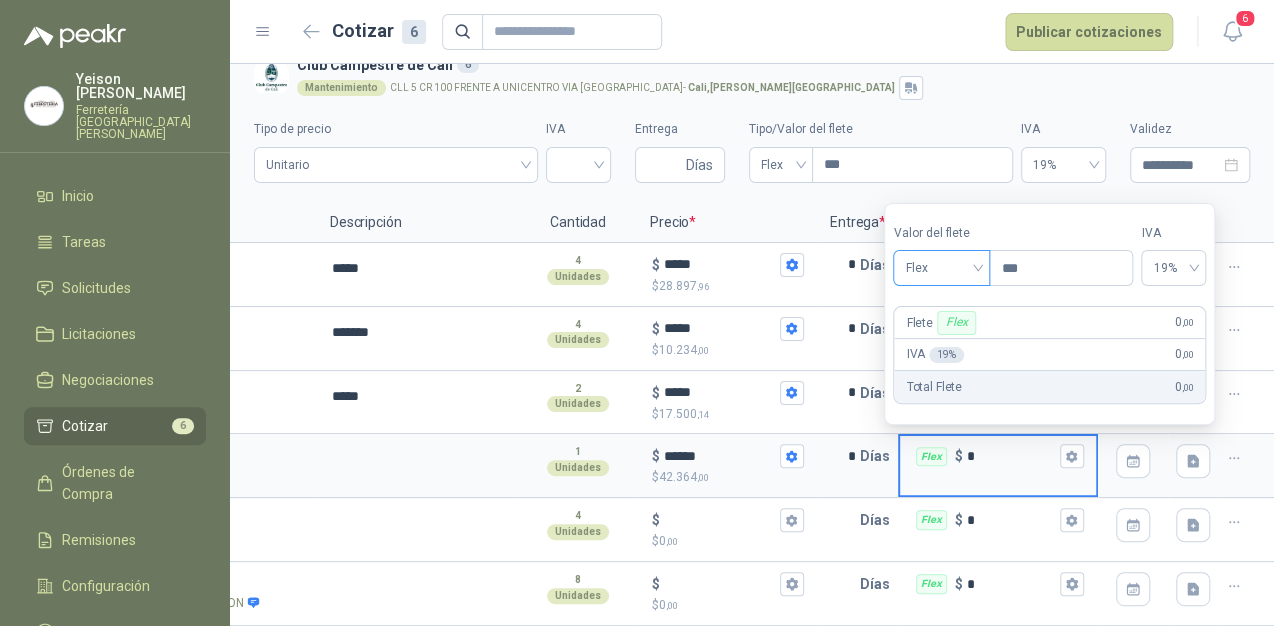 click on "Flex" at bounding box center [941, 268] 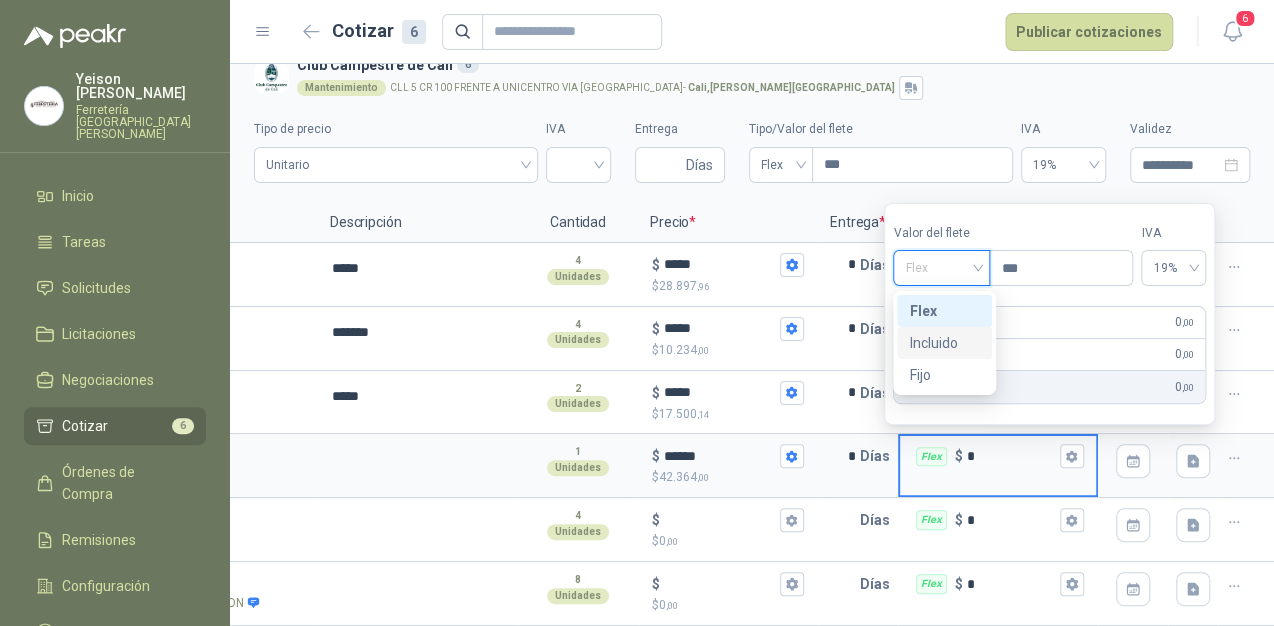 click on "Incluido" at bounding box center [944, 343] 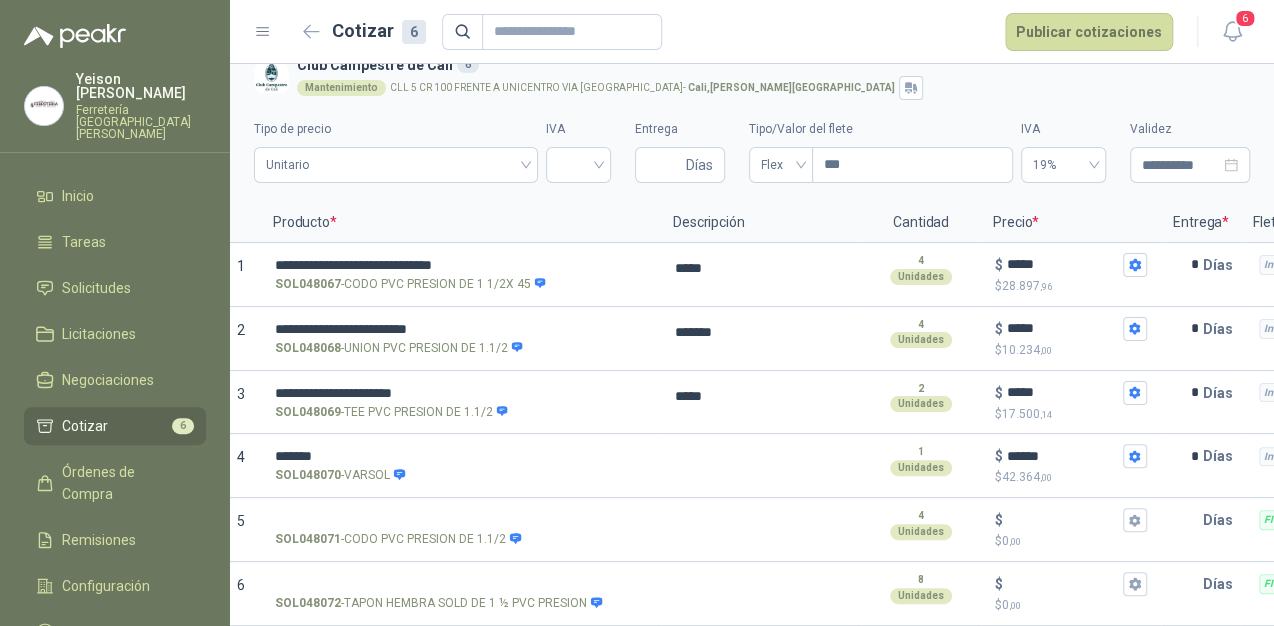scroll, scrollTop: 0, scrollLeft: 0, axis: both 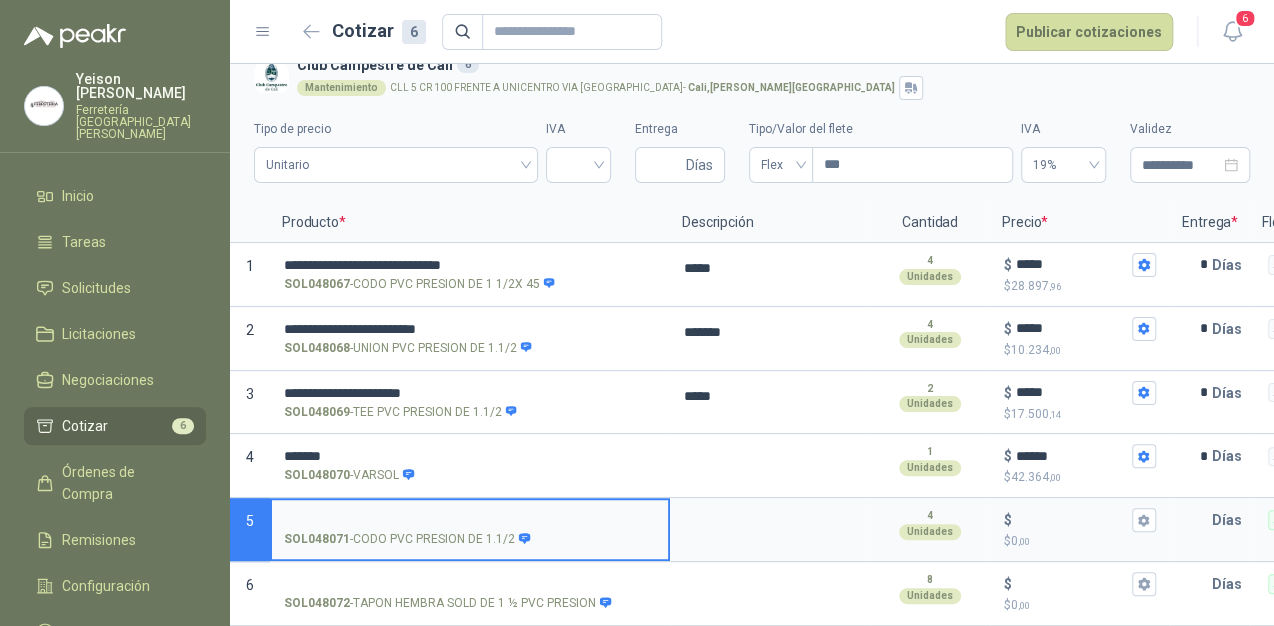 click on "SOL048071  -  CODO PVC PRESION DE 1.1/2" at bounding box center (470, 520) 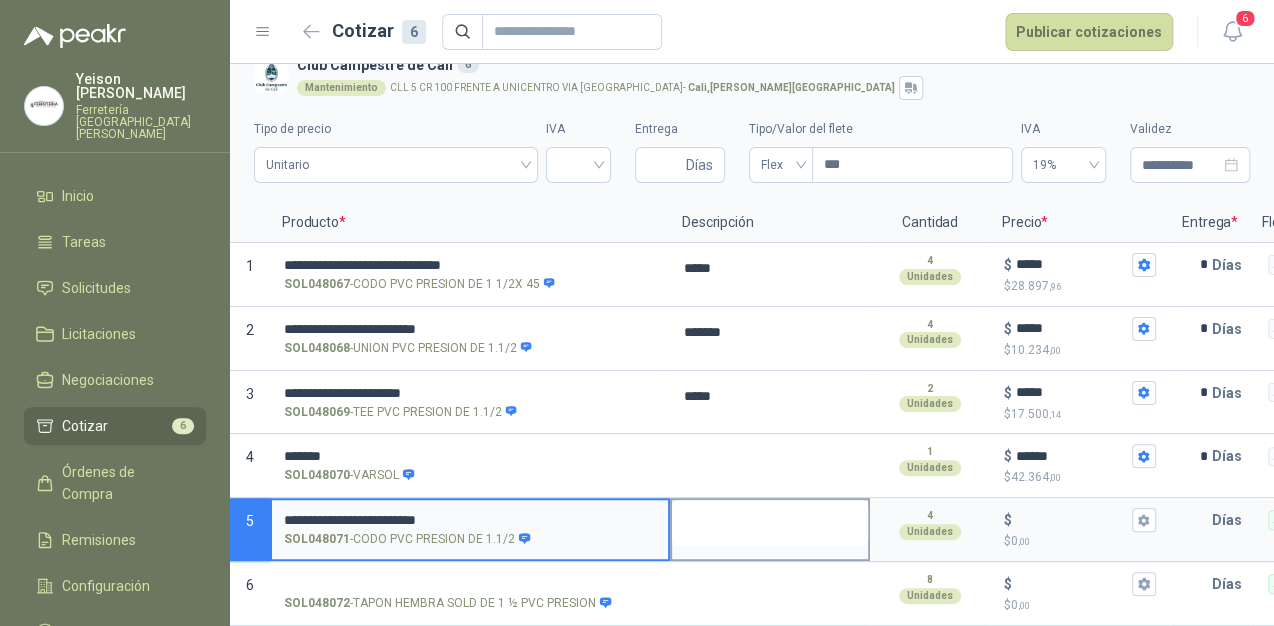 type on "**********" 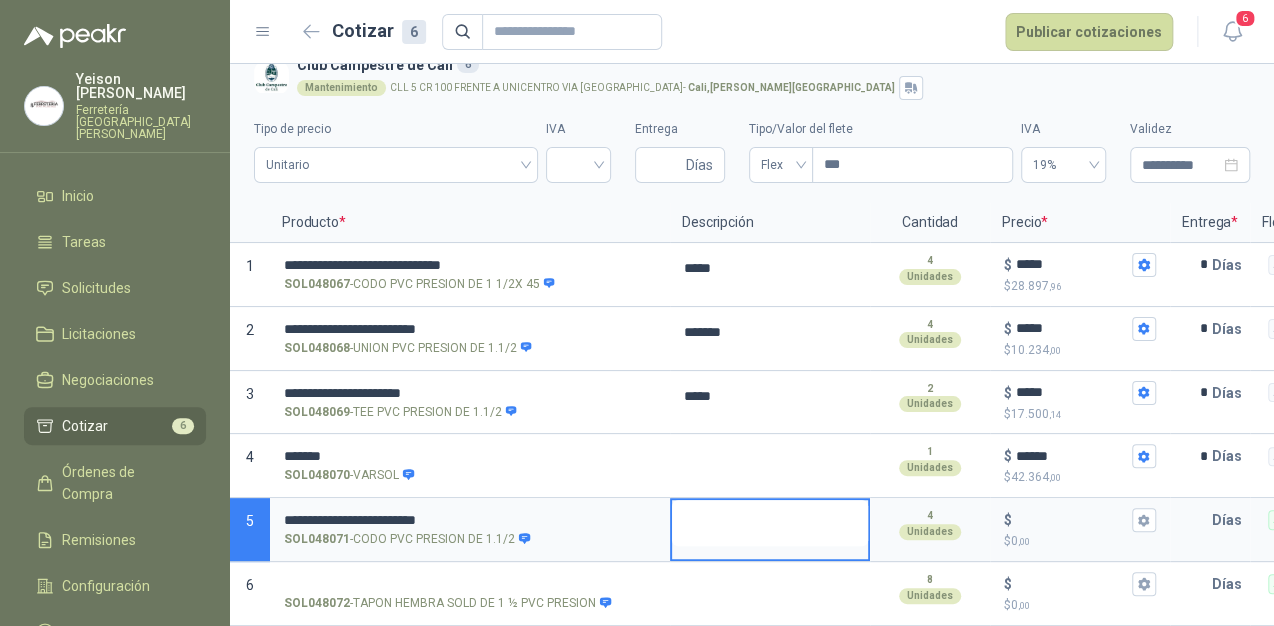 type 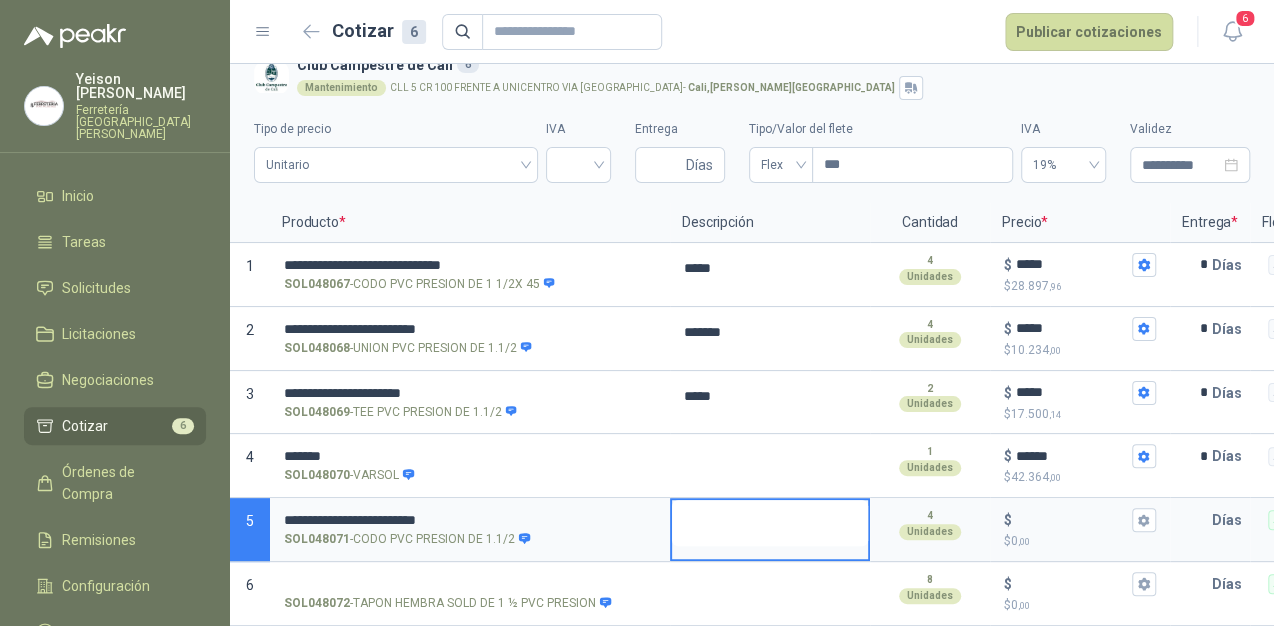 type on "*" 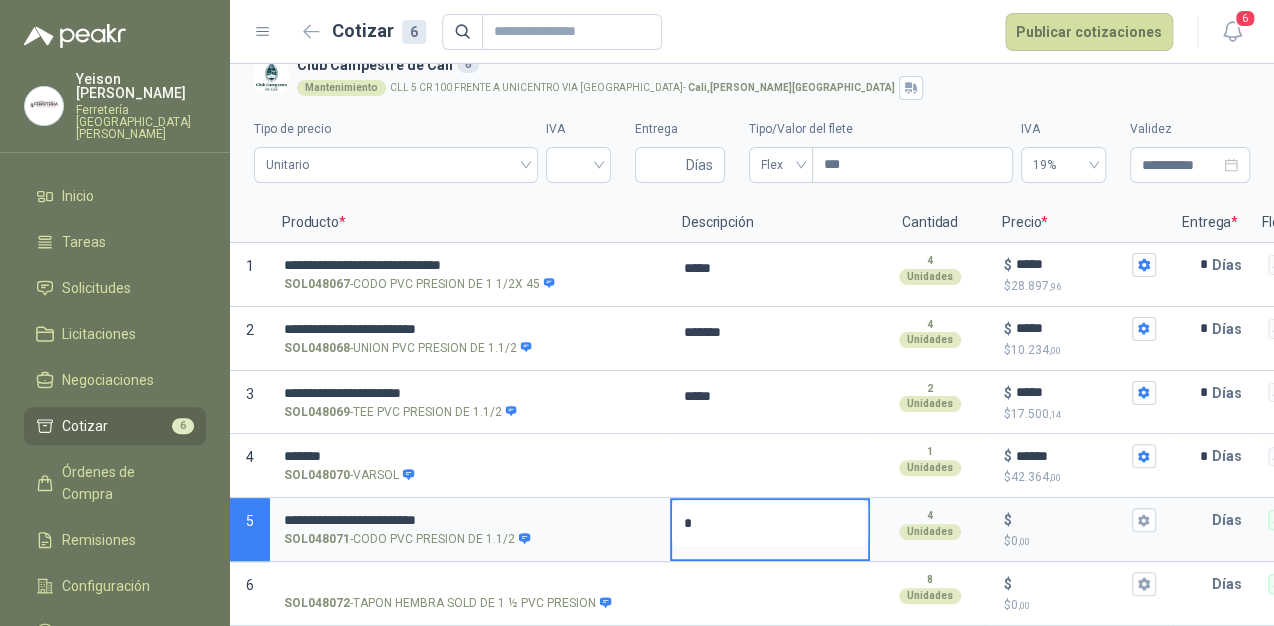 type 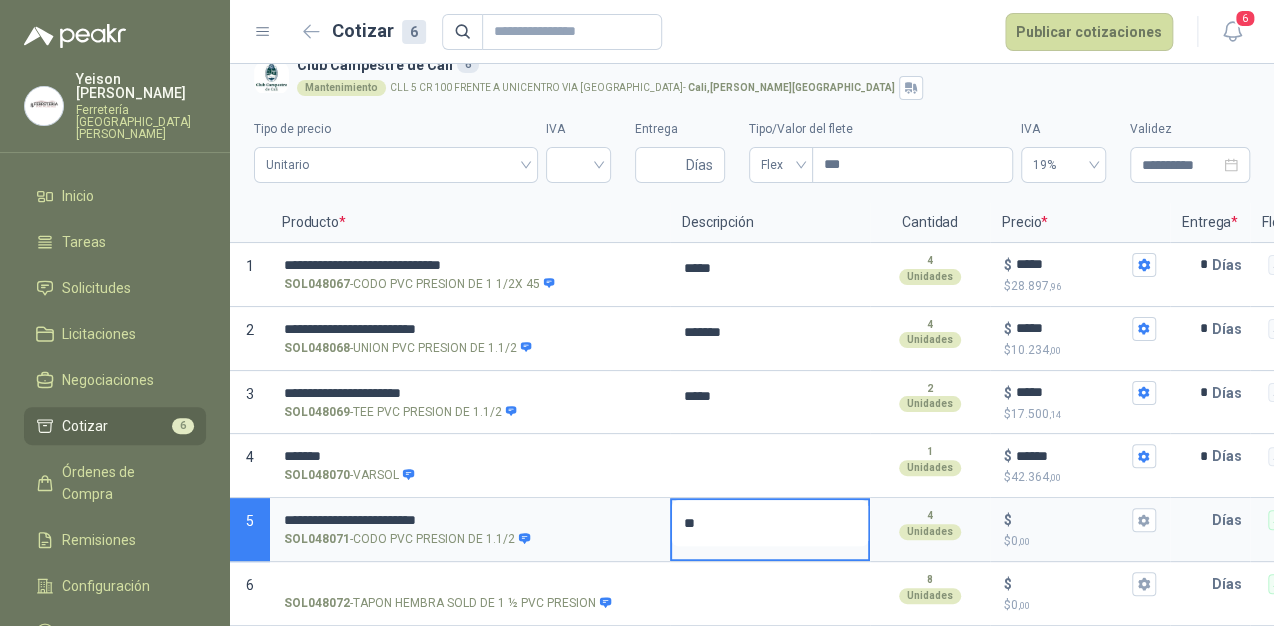 type 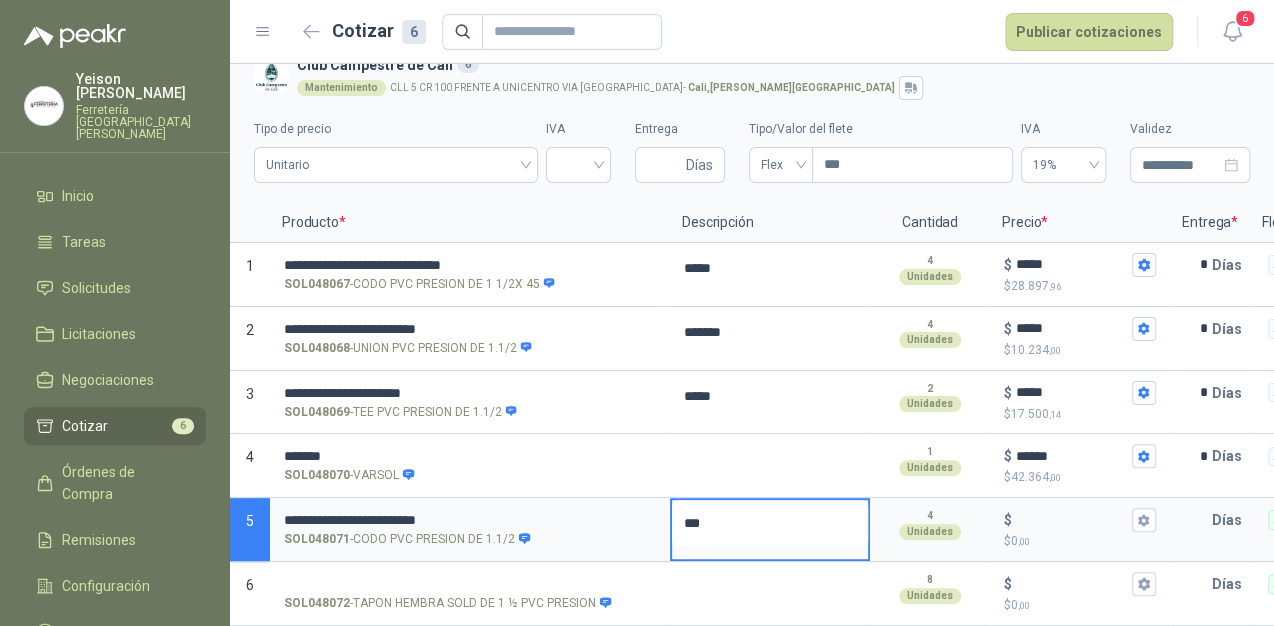 type 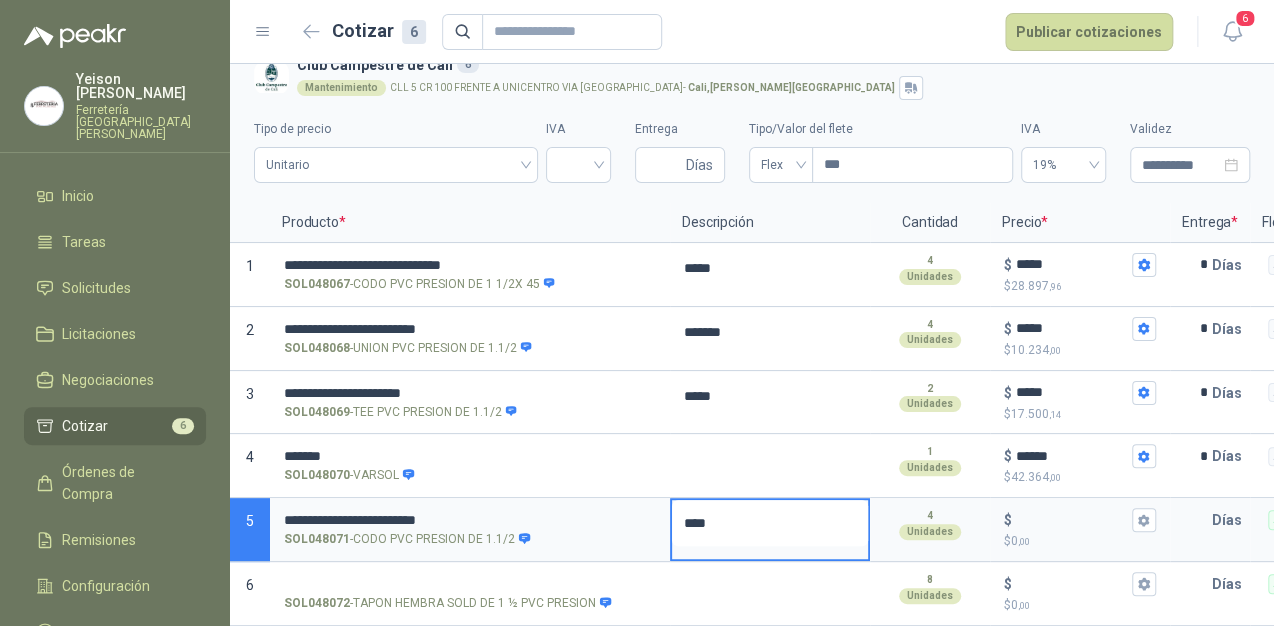 type 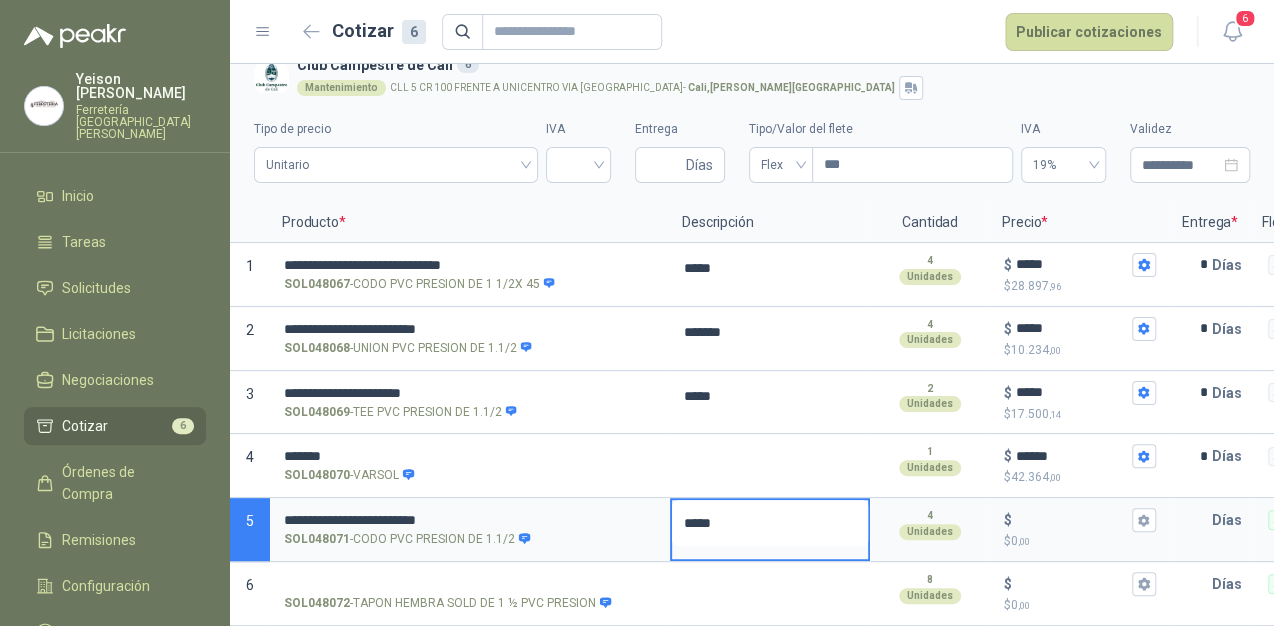 type 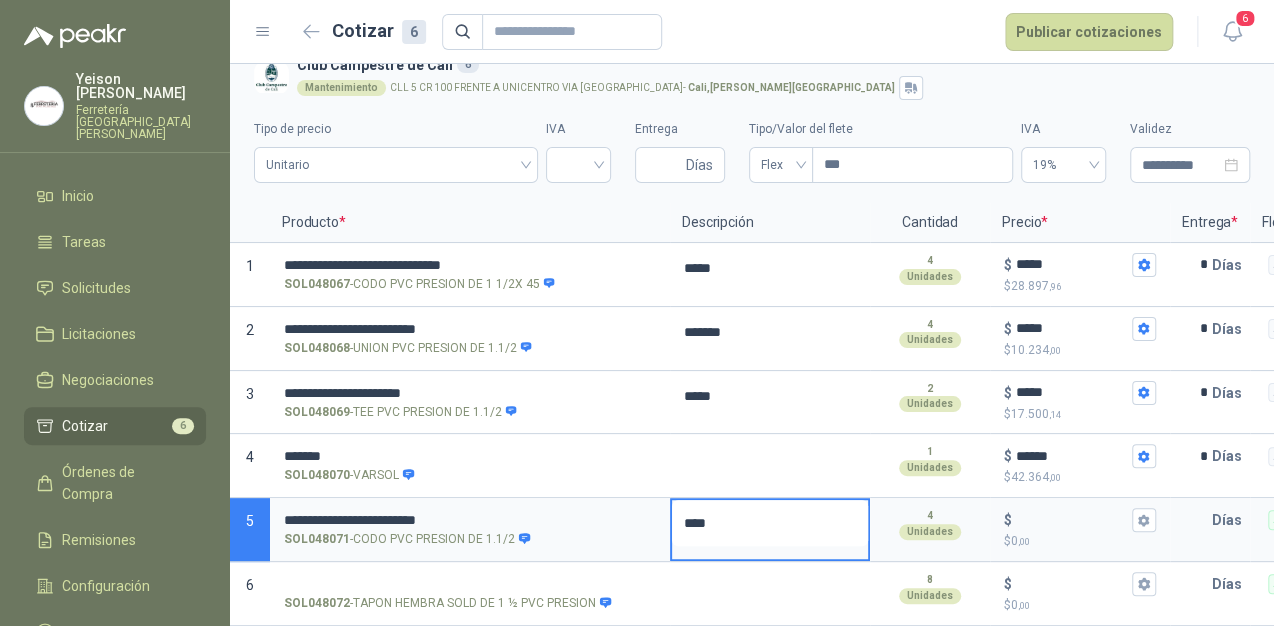 type 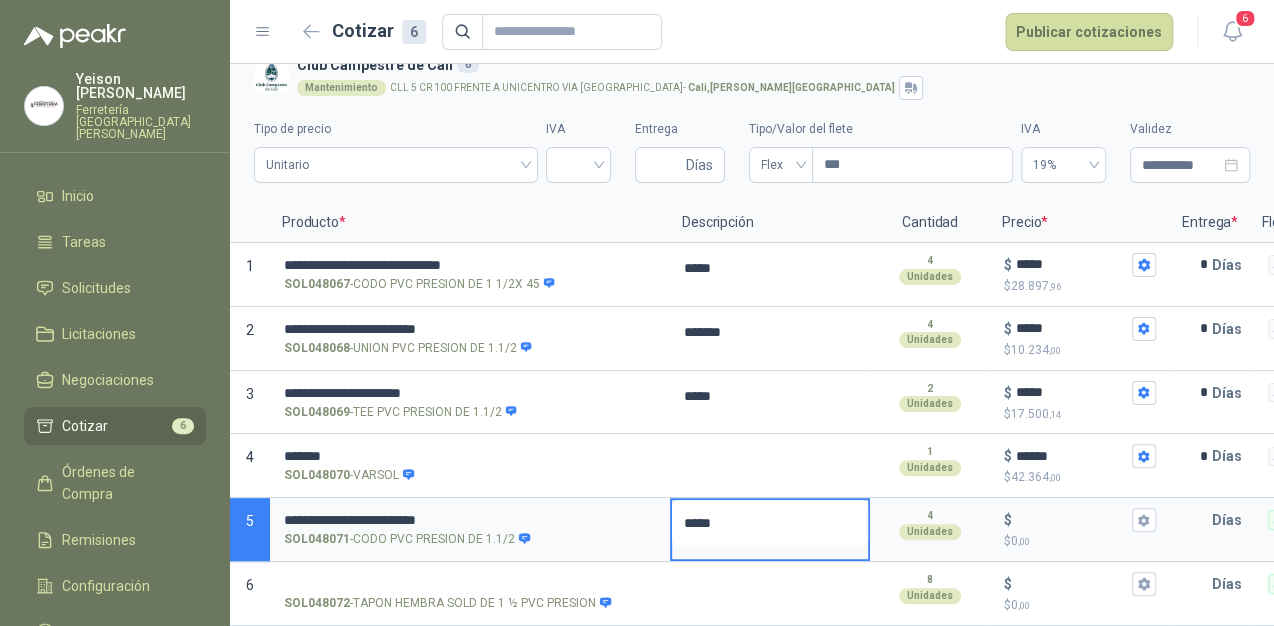 type on "*****" 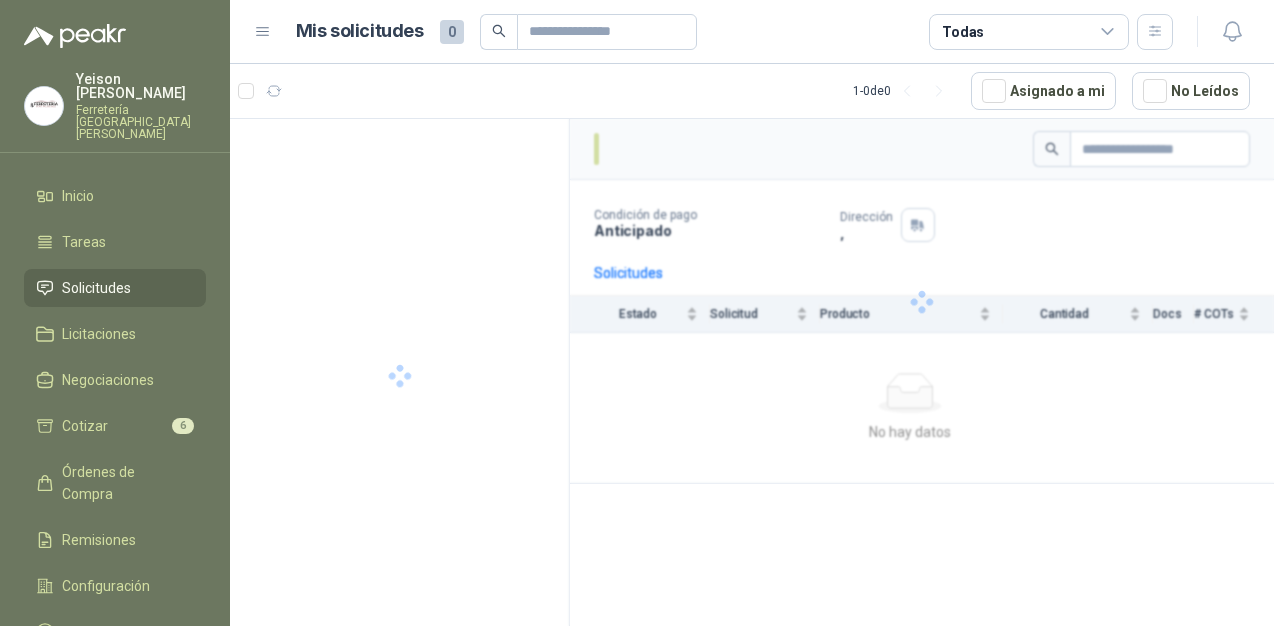 scroll, scrollTop: 0, scrollLeft: 0, axis: both 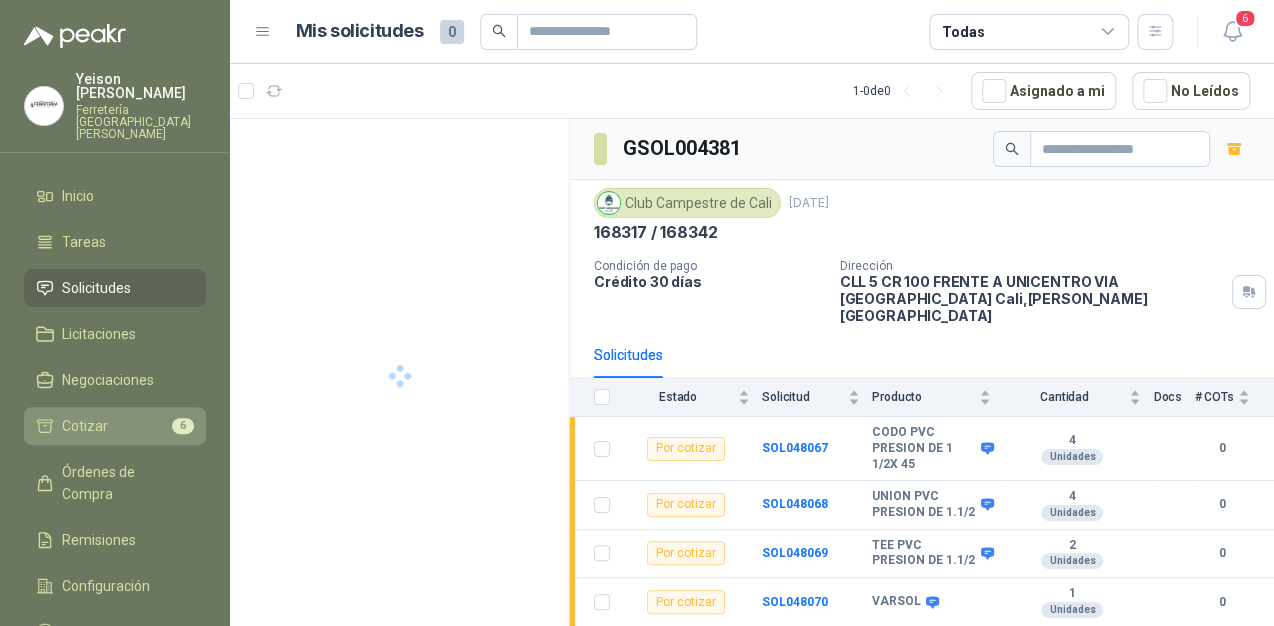 click on "Cotizar 6" at bounding box center [115, 426] 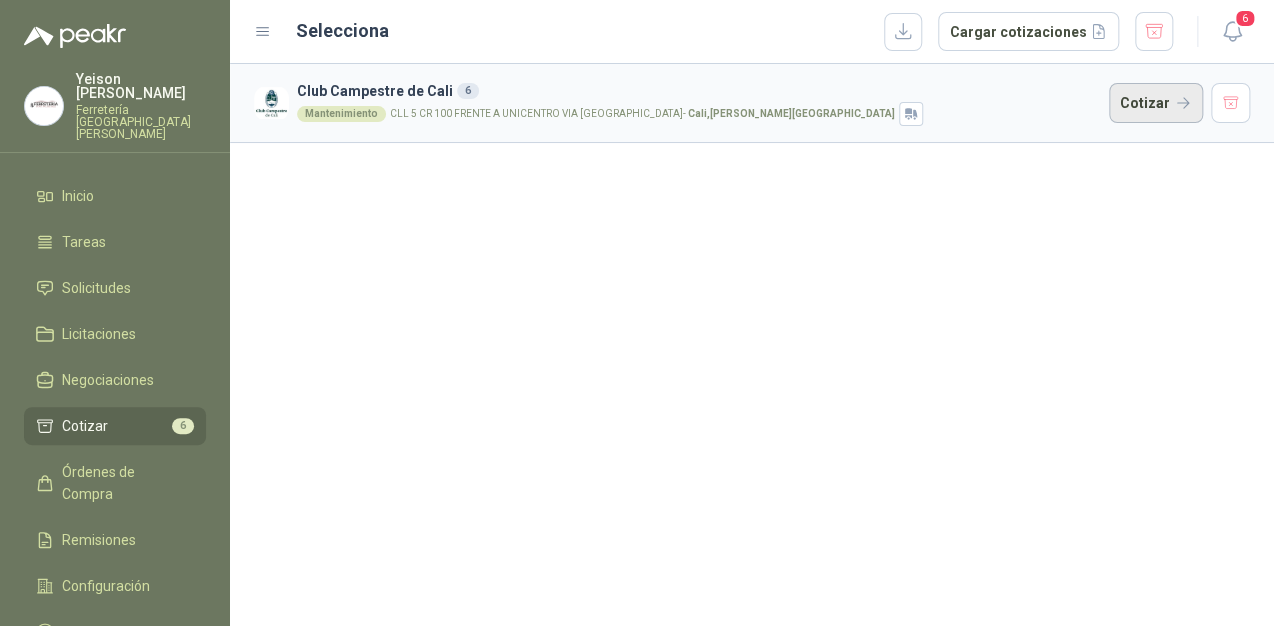 click on "Cotizar" at bounding box center [1156, 103] 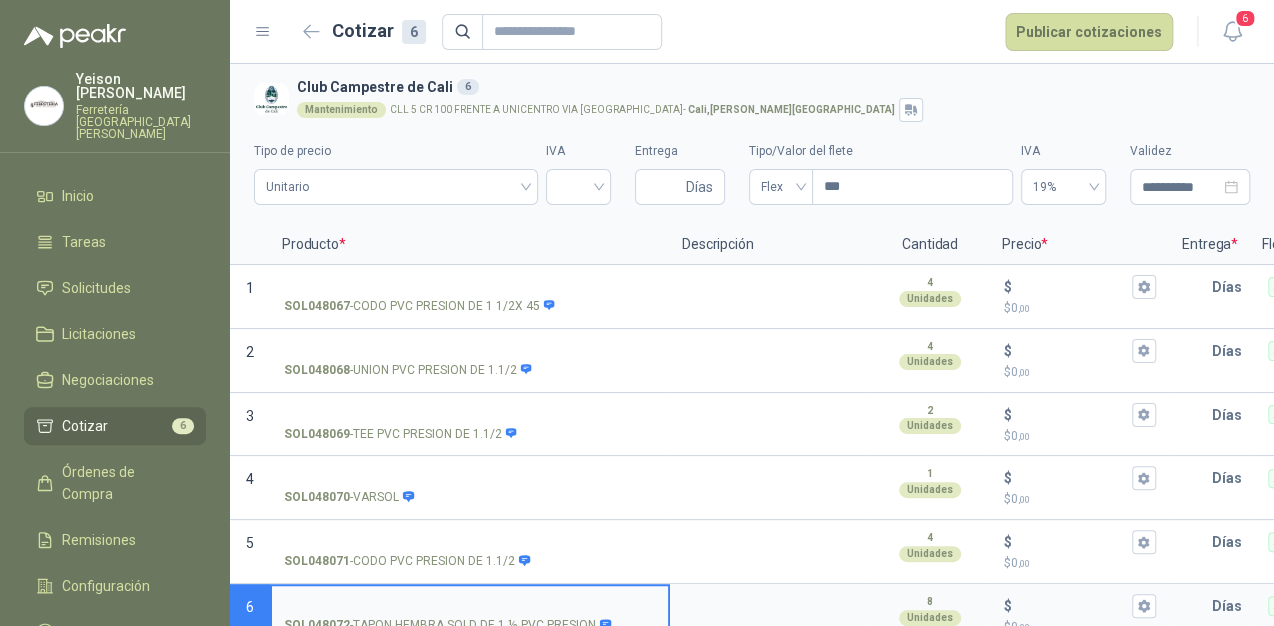 type 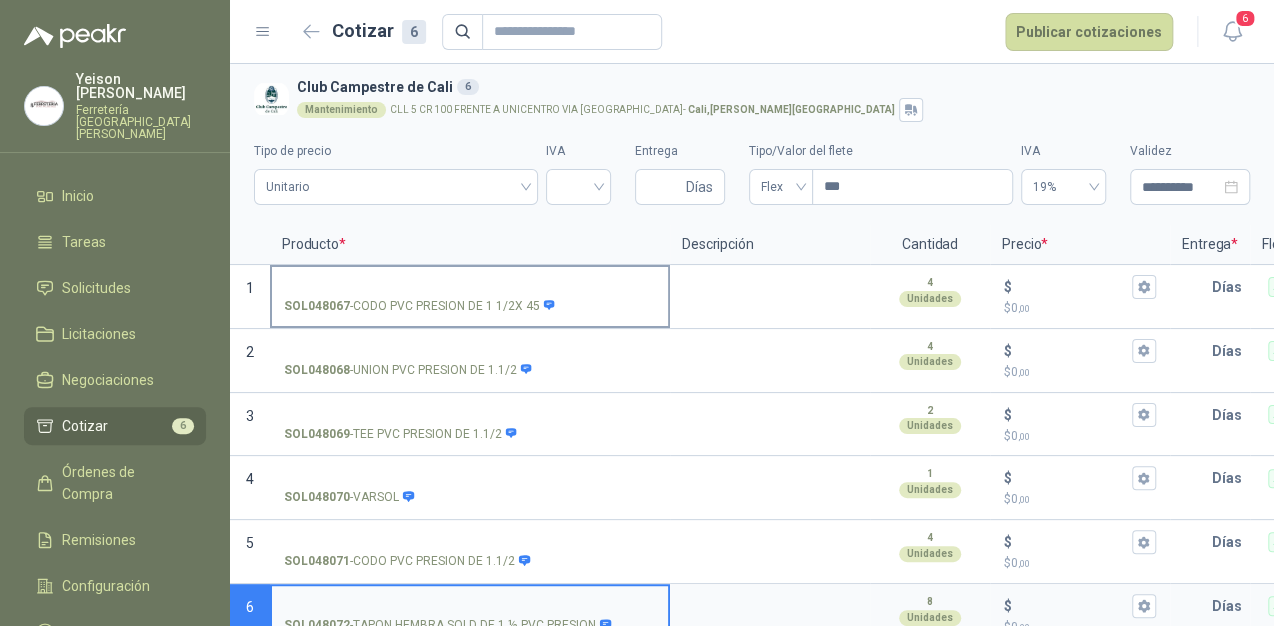click on "SOL048067  -  CODO PVC PRESION DE 1 1/2X 45" at bounding box center (470, 287) 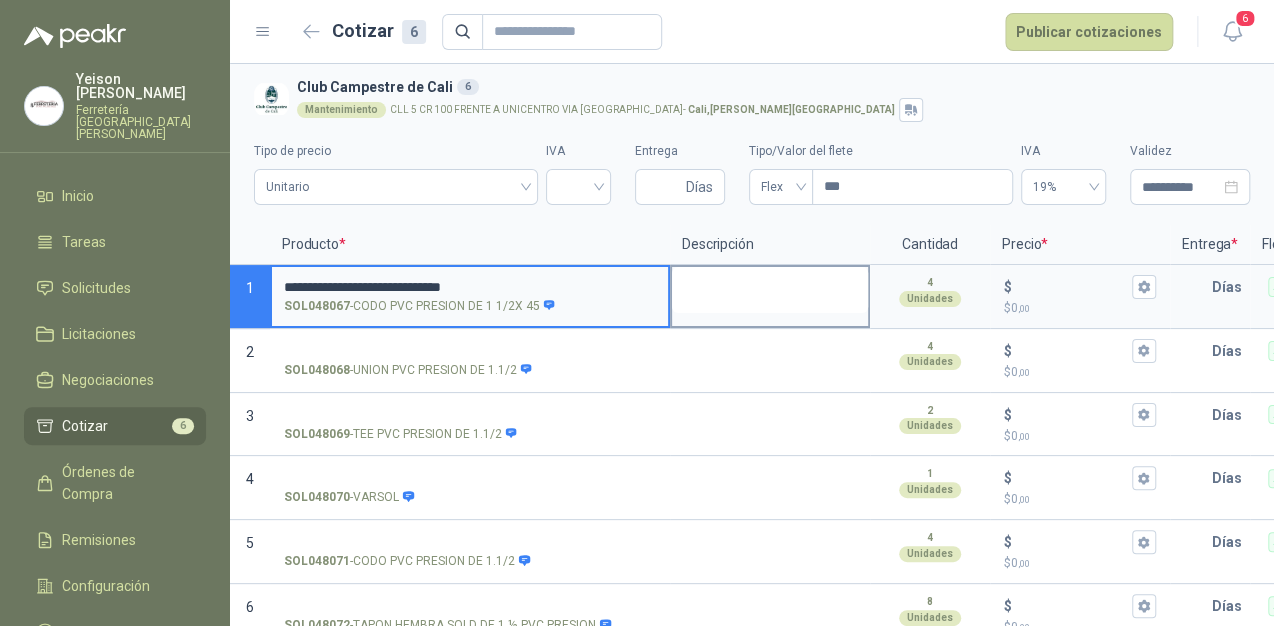 type on "**********" 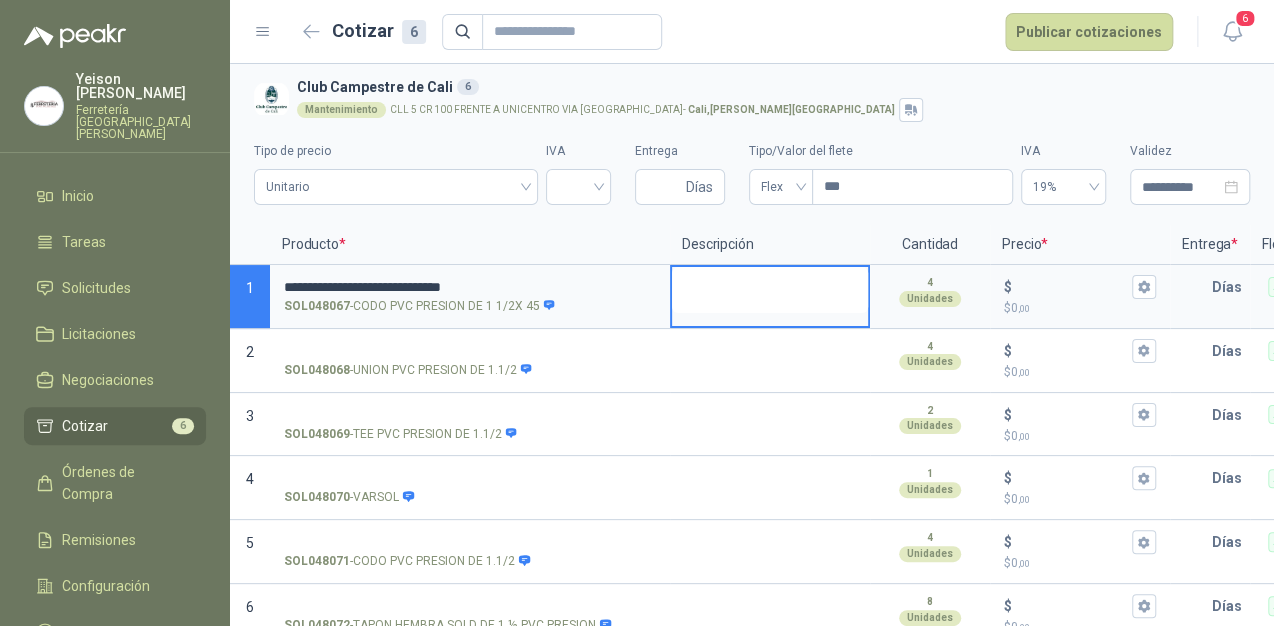 type 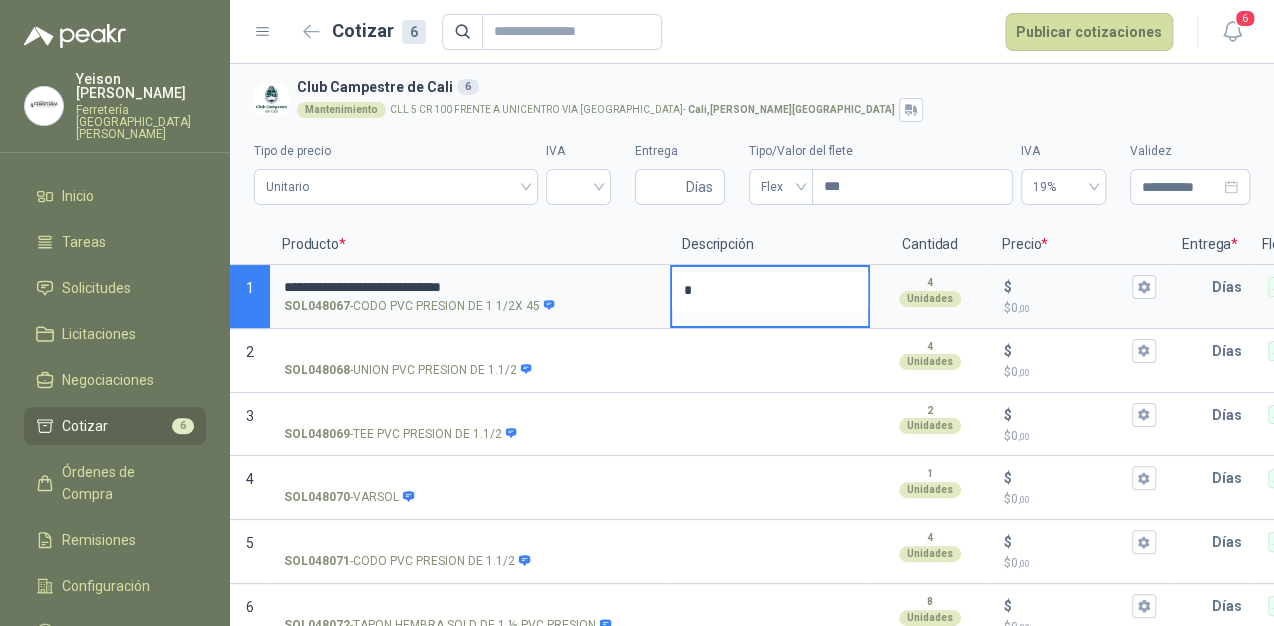 type 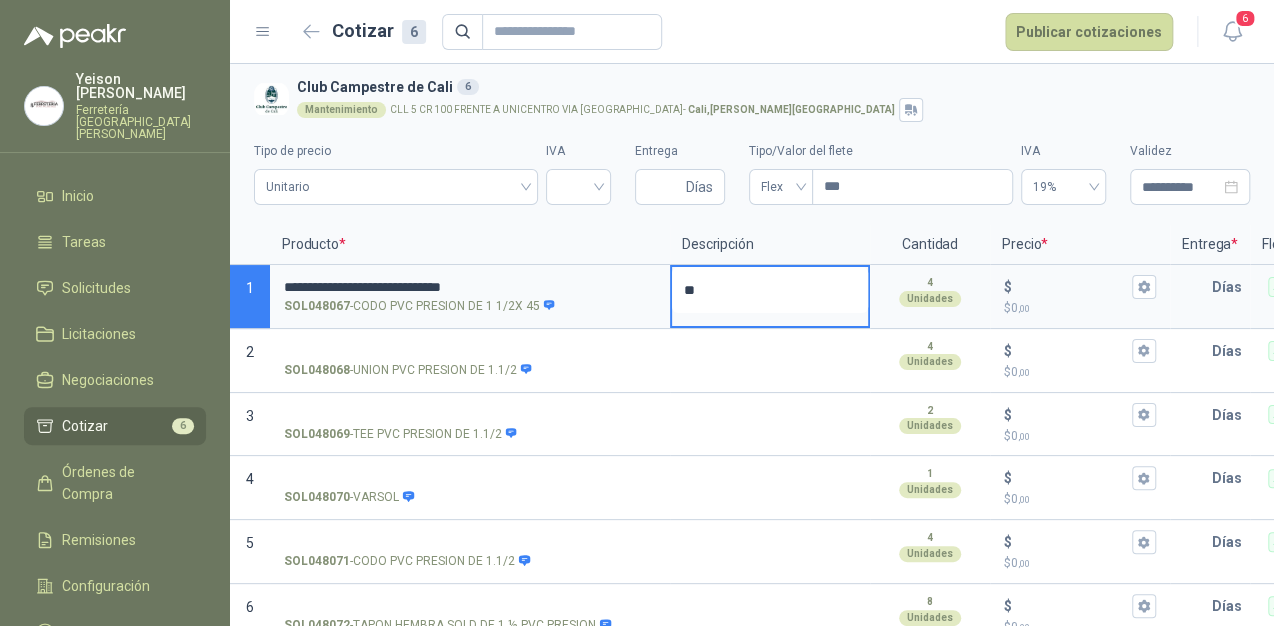 type 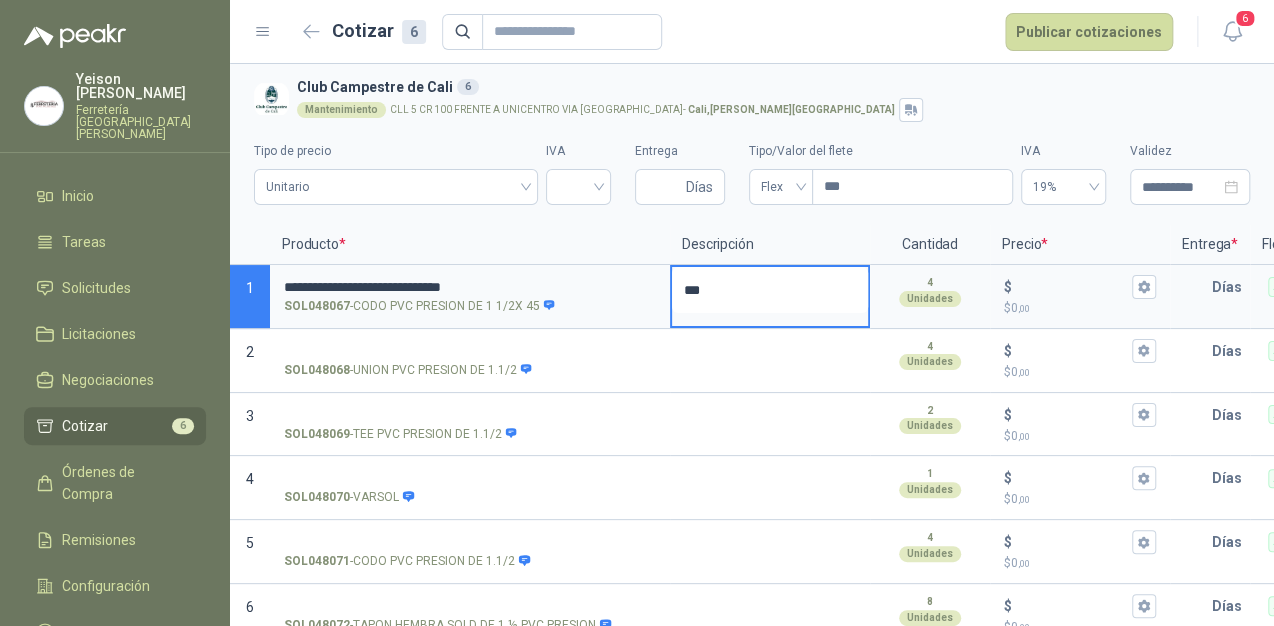 type 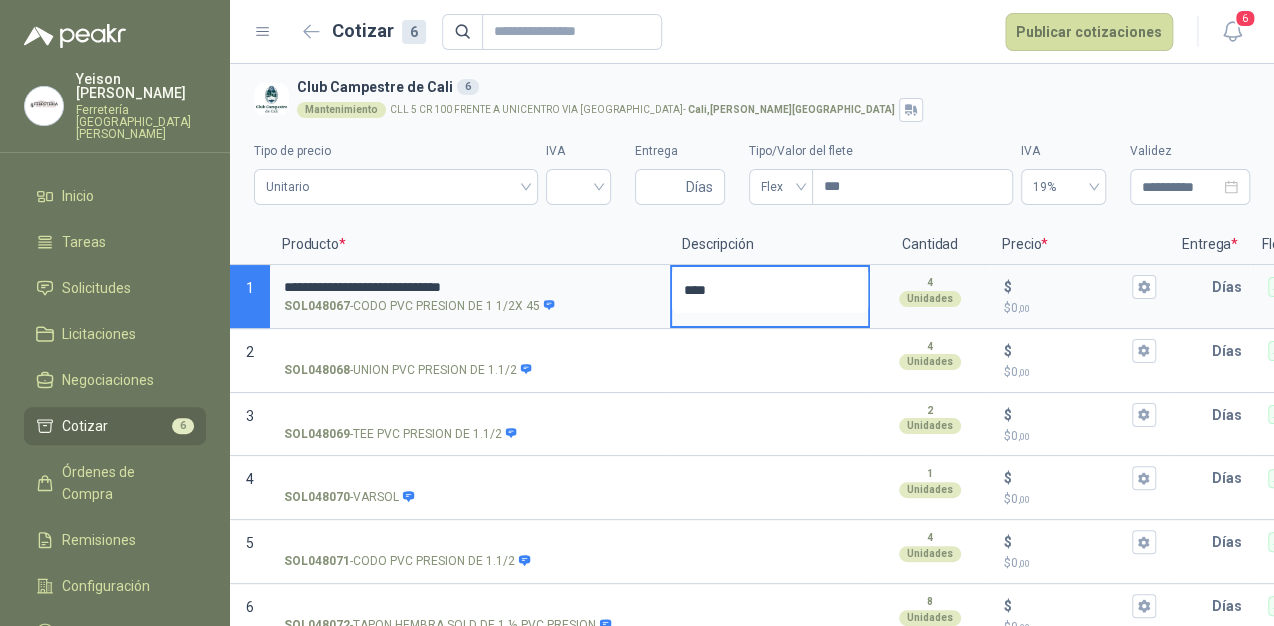 type 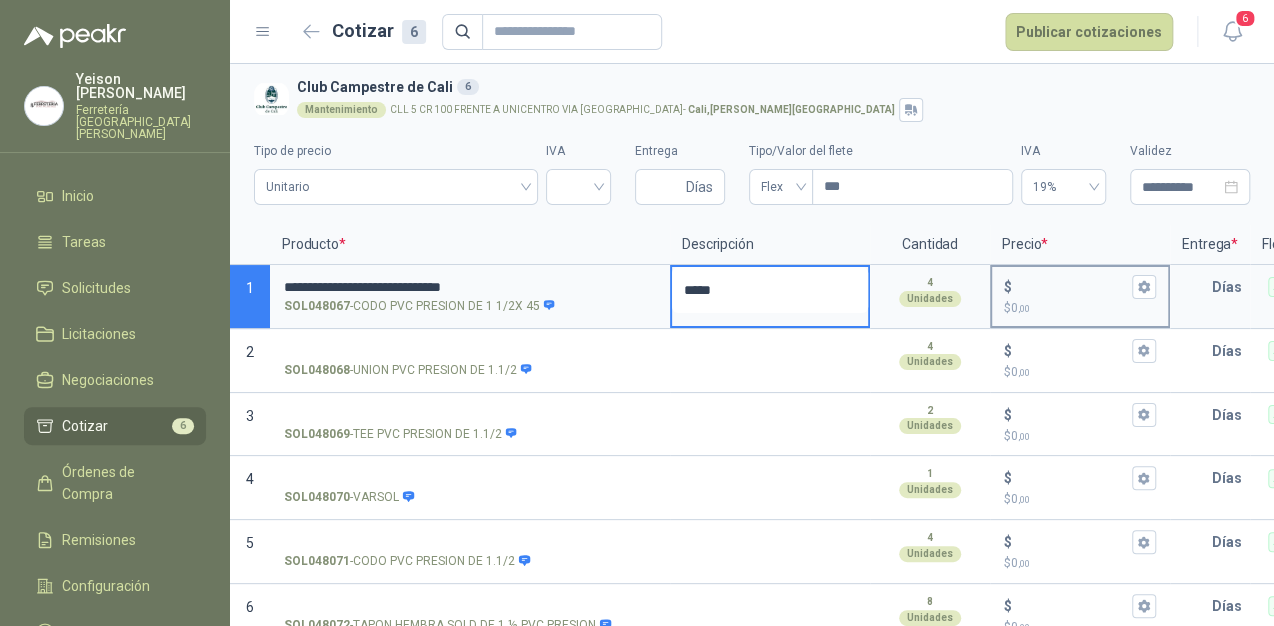 type on "*****" 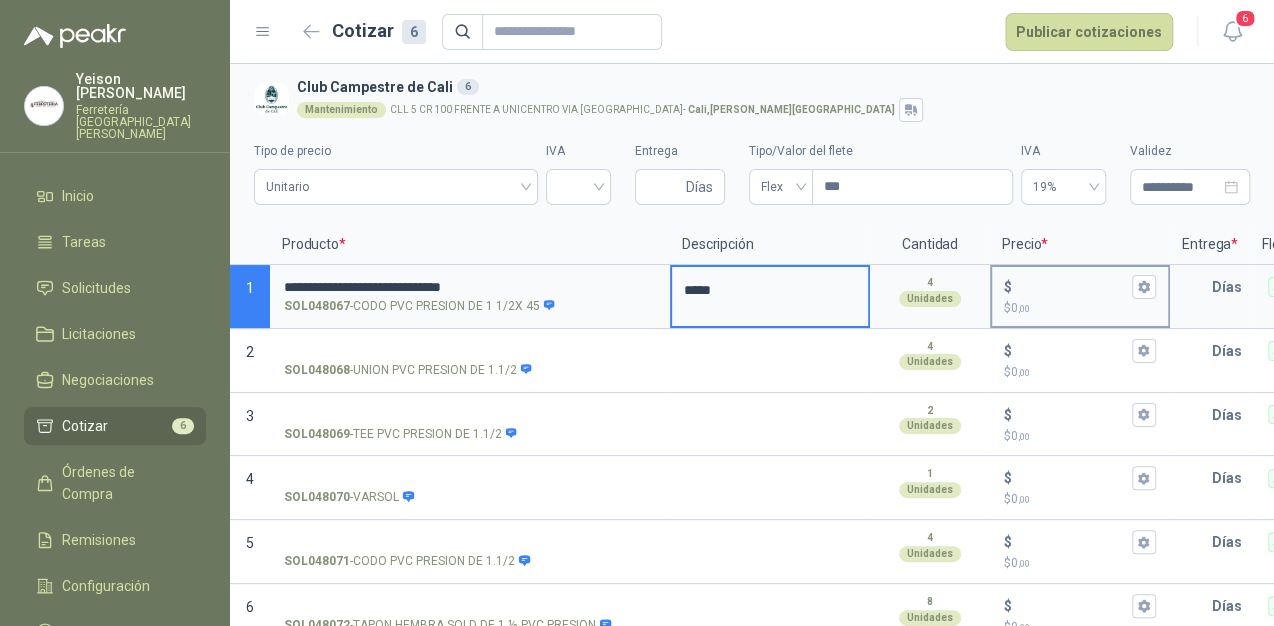 click on "$ $  0 ,00" at bounding box center [1072, 286] 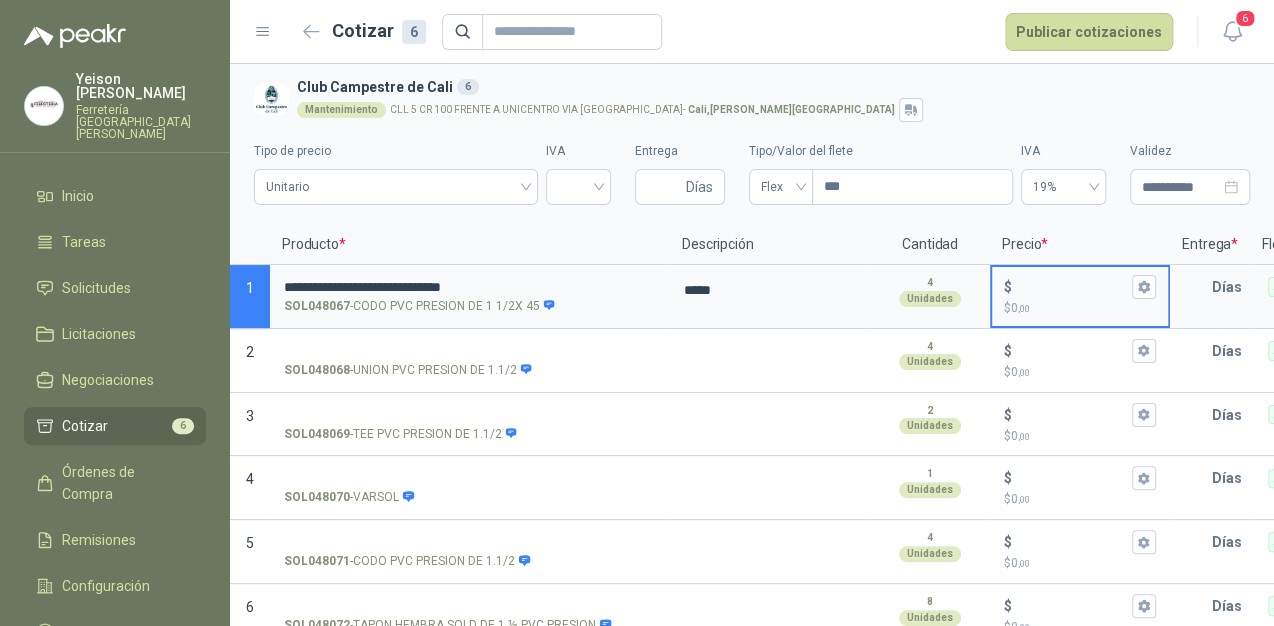 type on "*****" 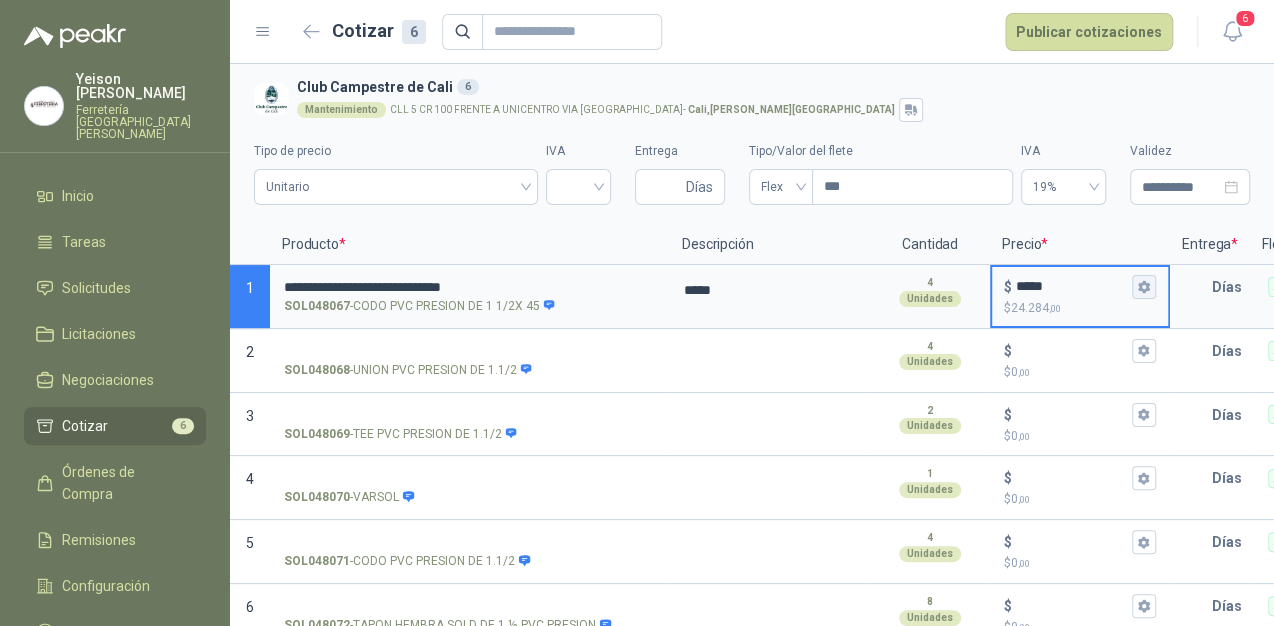 click on "$ ***** $  24.284 ,00" at bounding box center (1144, 287) 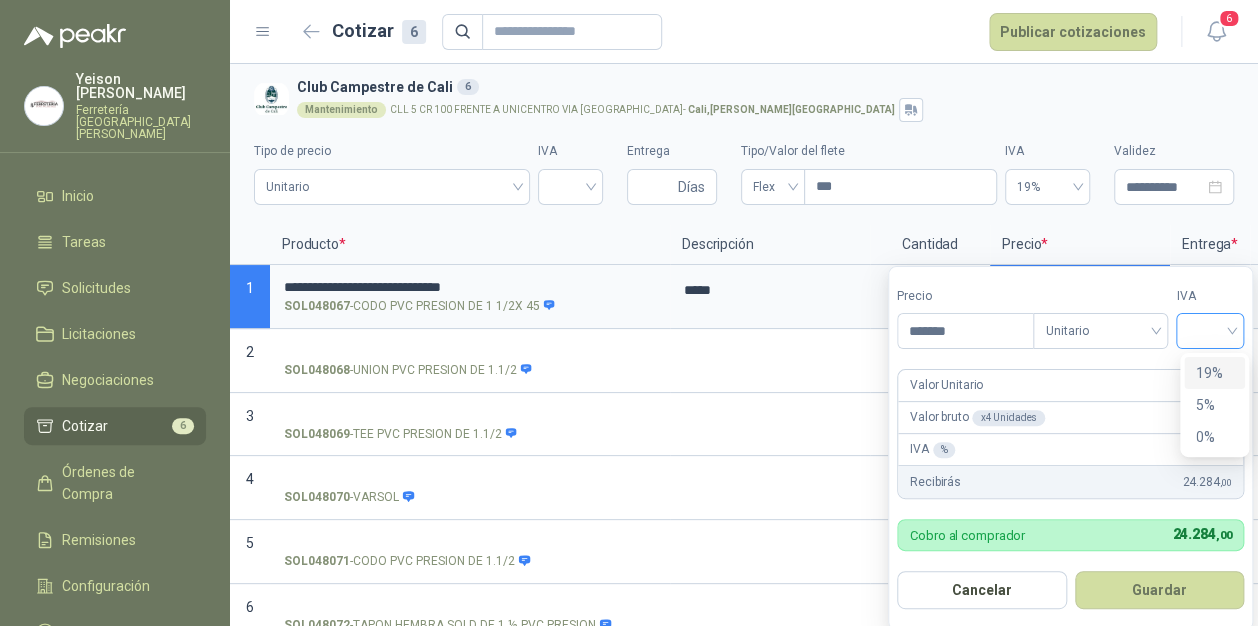 click at bounding box center (1210, 331) 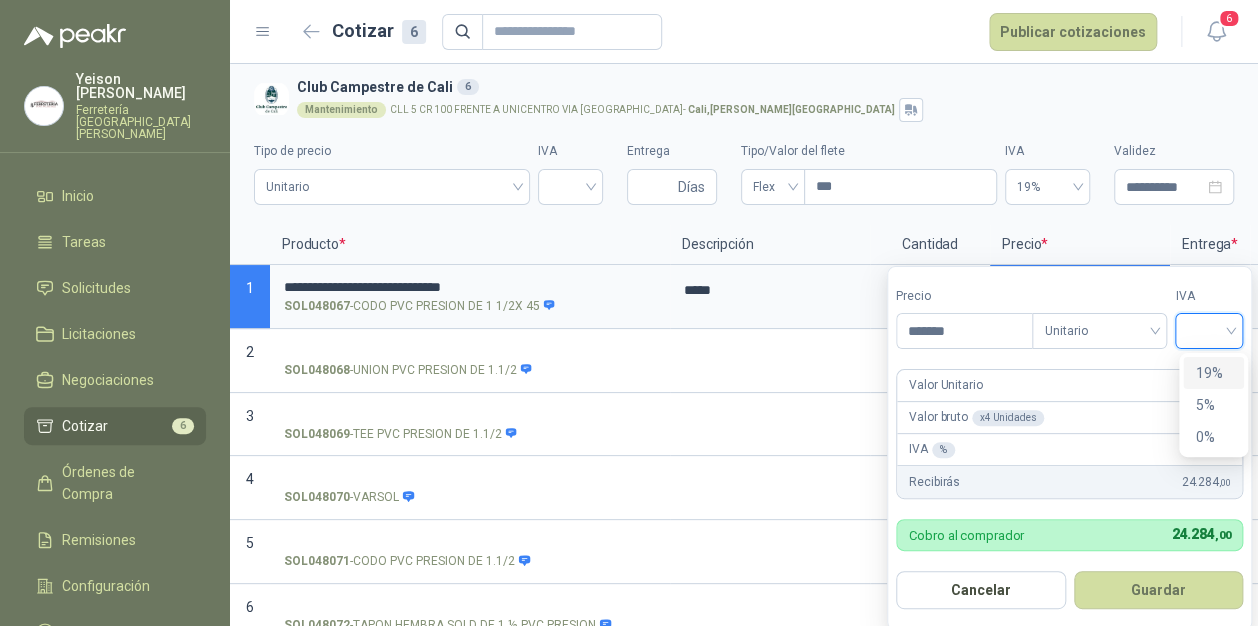 click on "19%" at bounding box center [1213, 373] 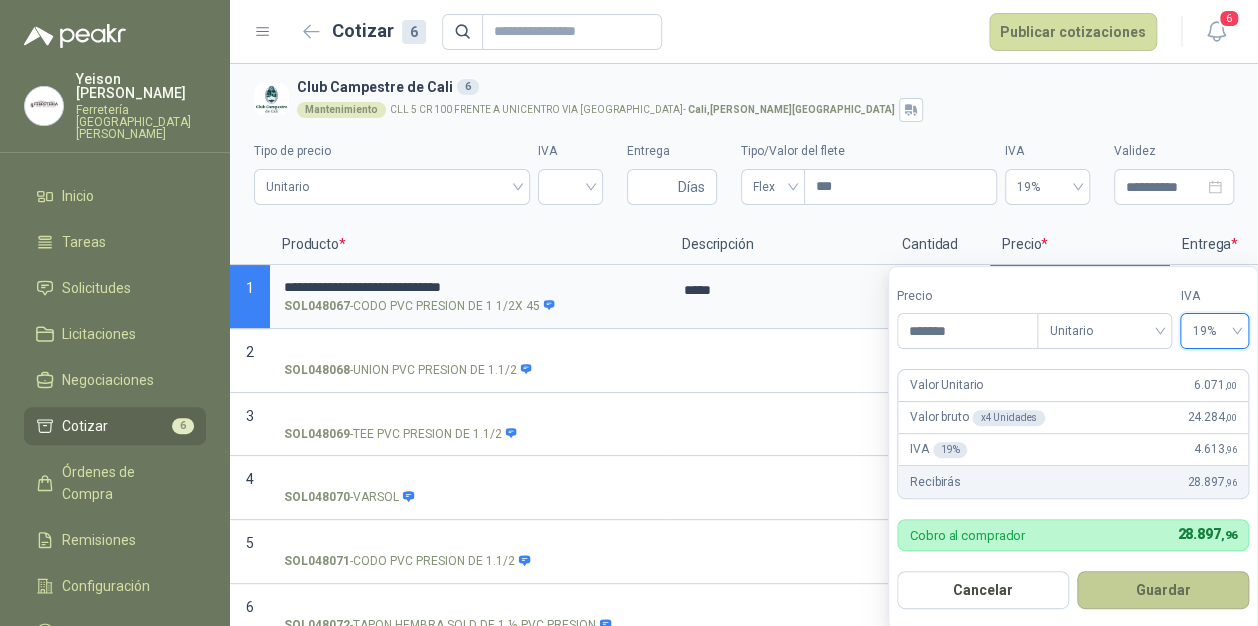click on "Guardar" at bounding box center [1163, 590] 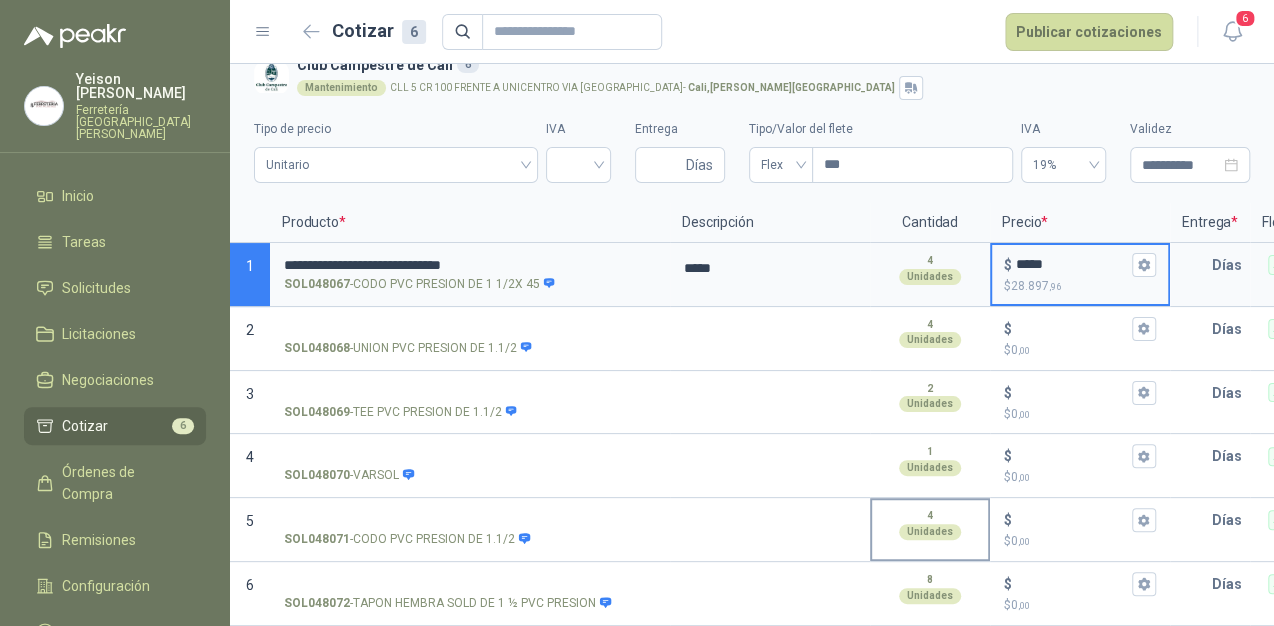 scroll, scrollTop: 36, scrollLeft: 0, axis: vertical 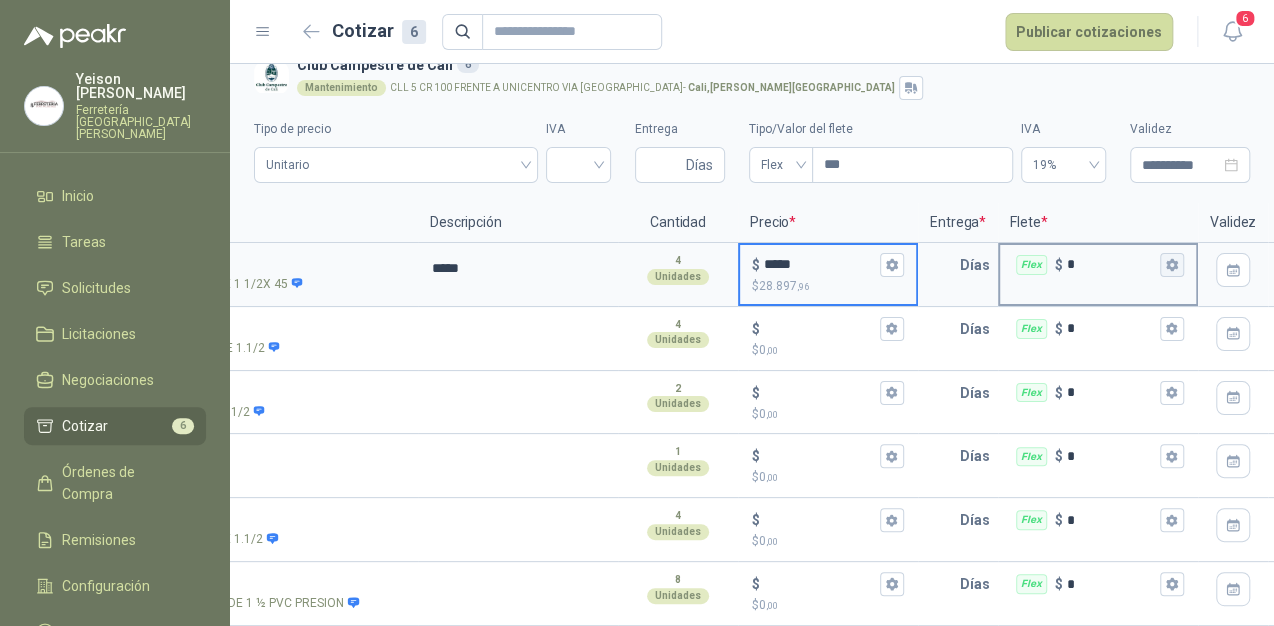 click 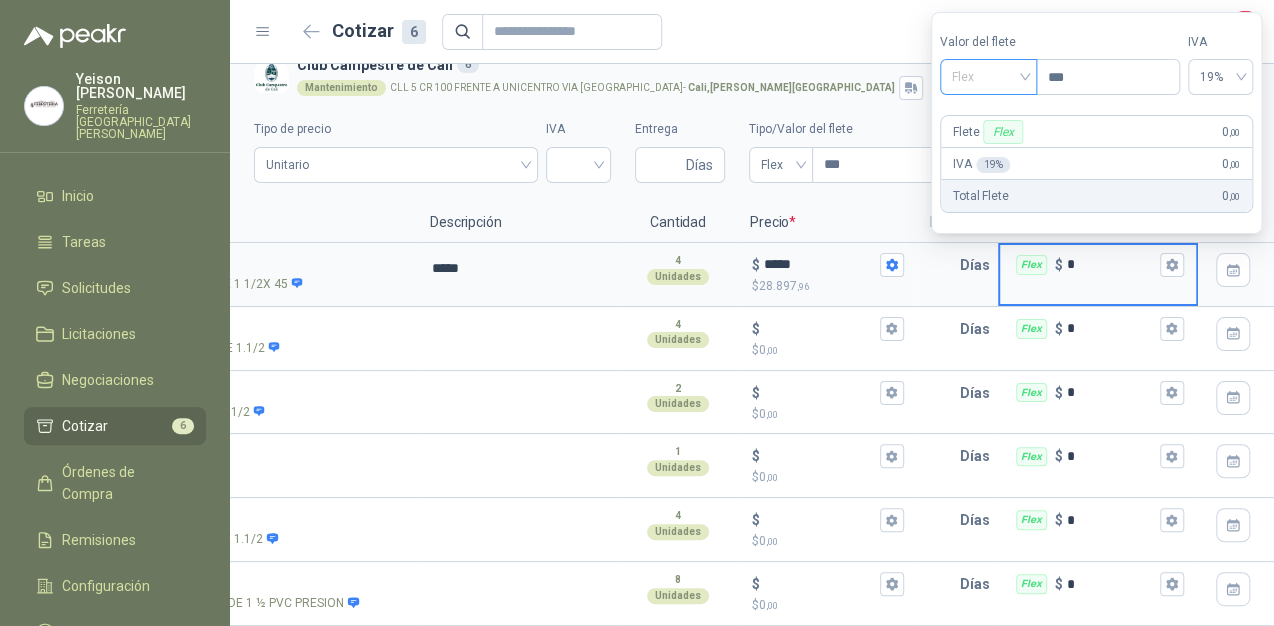 click on "Flex" at bounding box center [988, 77] 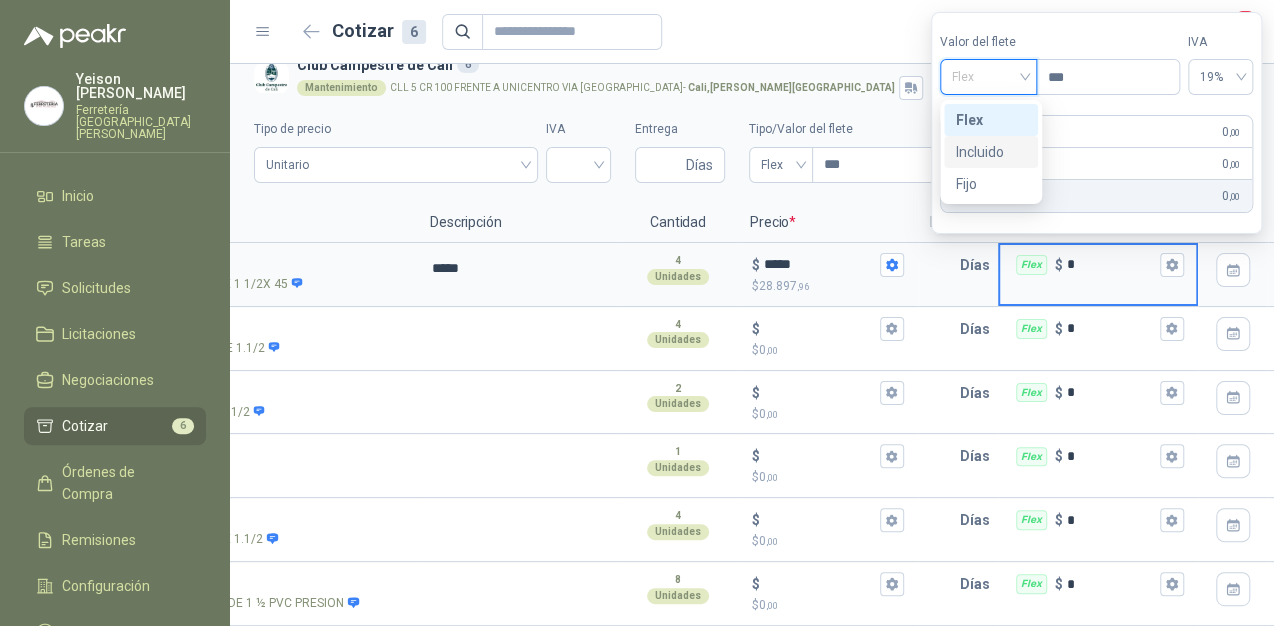 click on "Incluido" at bounding box center (991, 152) 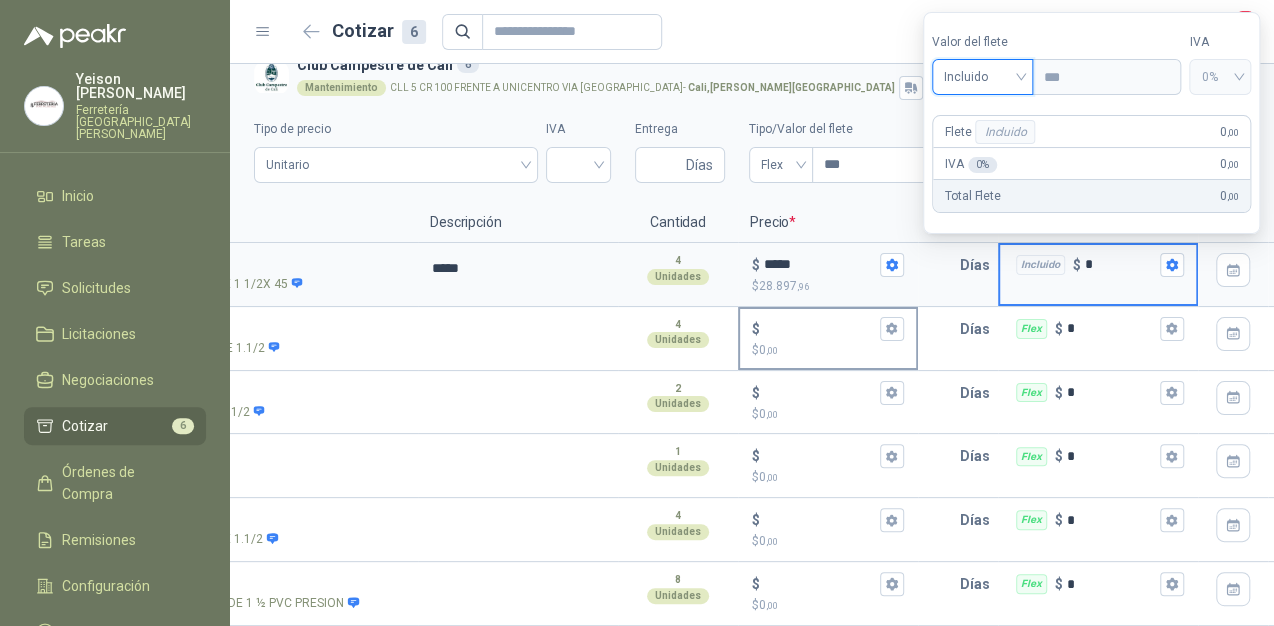 click on "$ $  0 ,00" at bounding box center (820, 328) 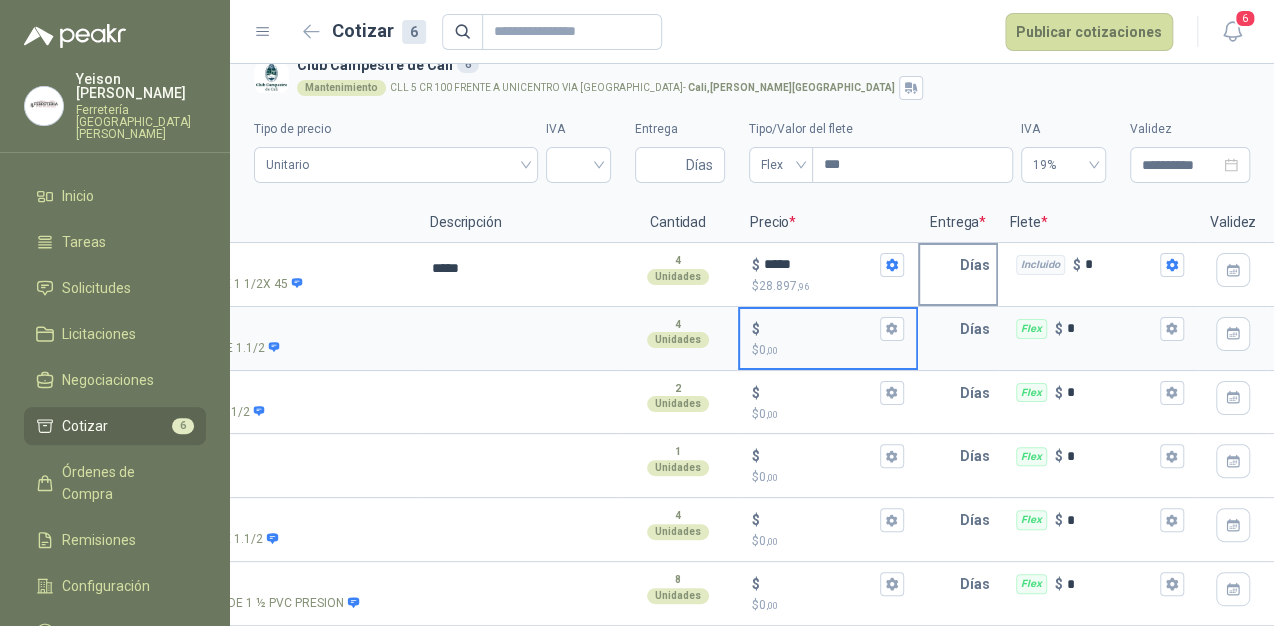click at bounding box center [940, 265] 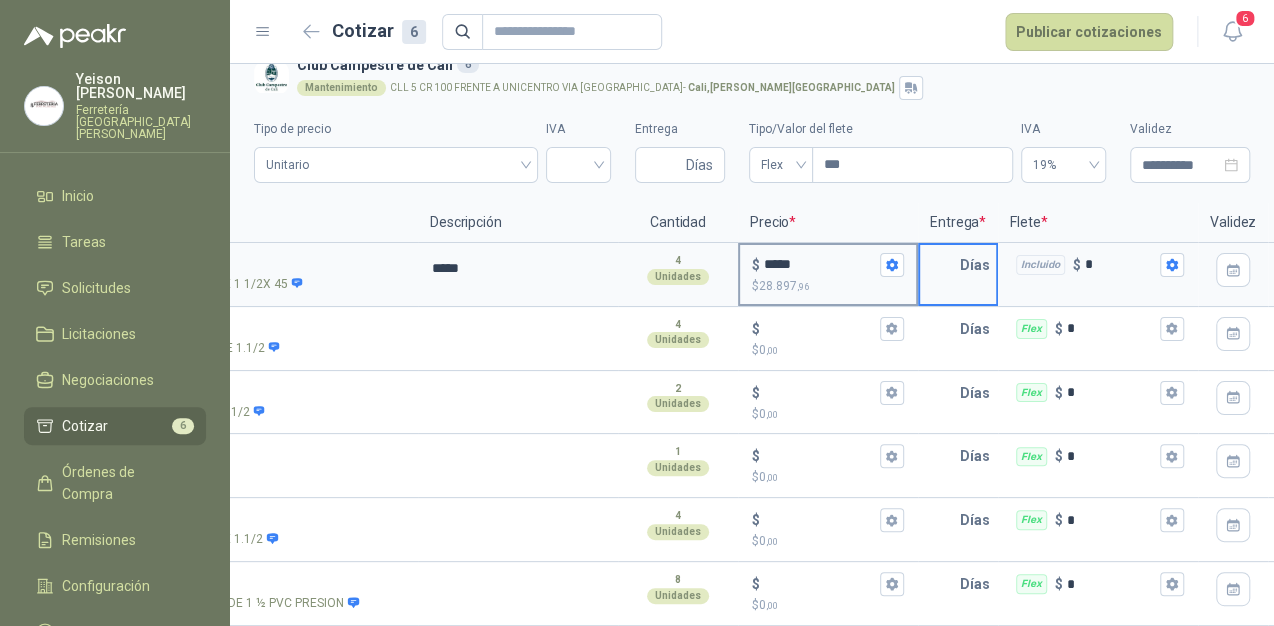 type on "*" 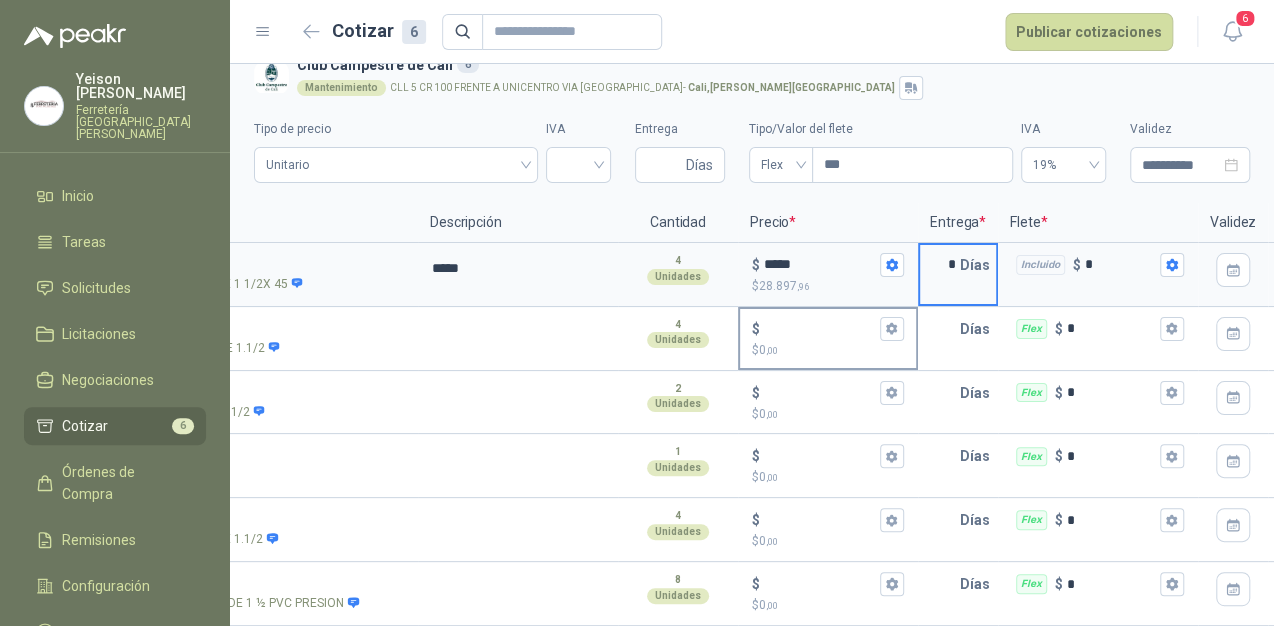 click on "$ $  0 ,00" at bounding box center (820, 328) 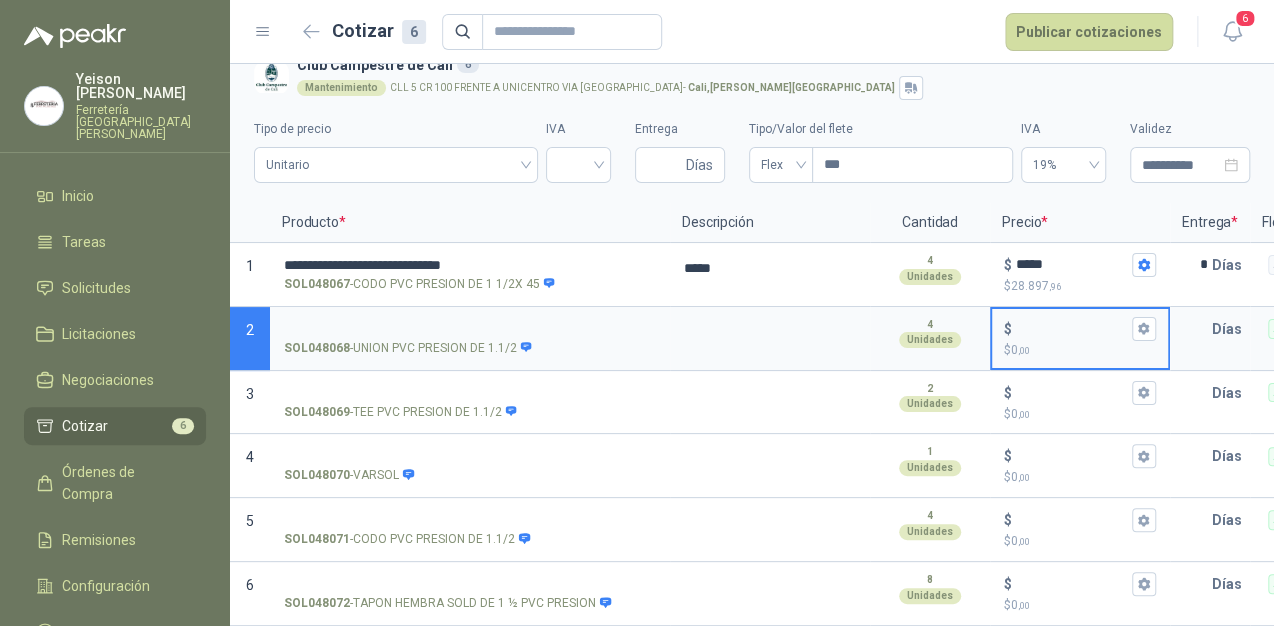 scroll, scrollTop: 0, scrollLeft: 7, axis: horizontal 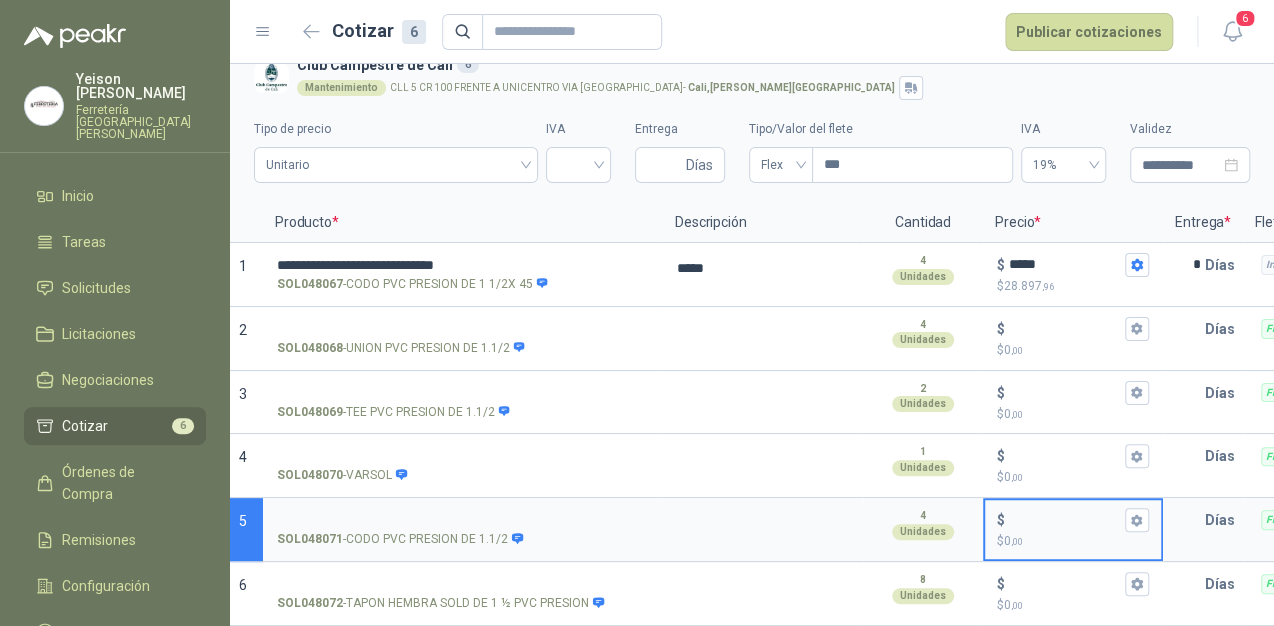 click on "$ $  0 ,00" at bounding box center (1065, 520) 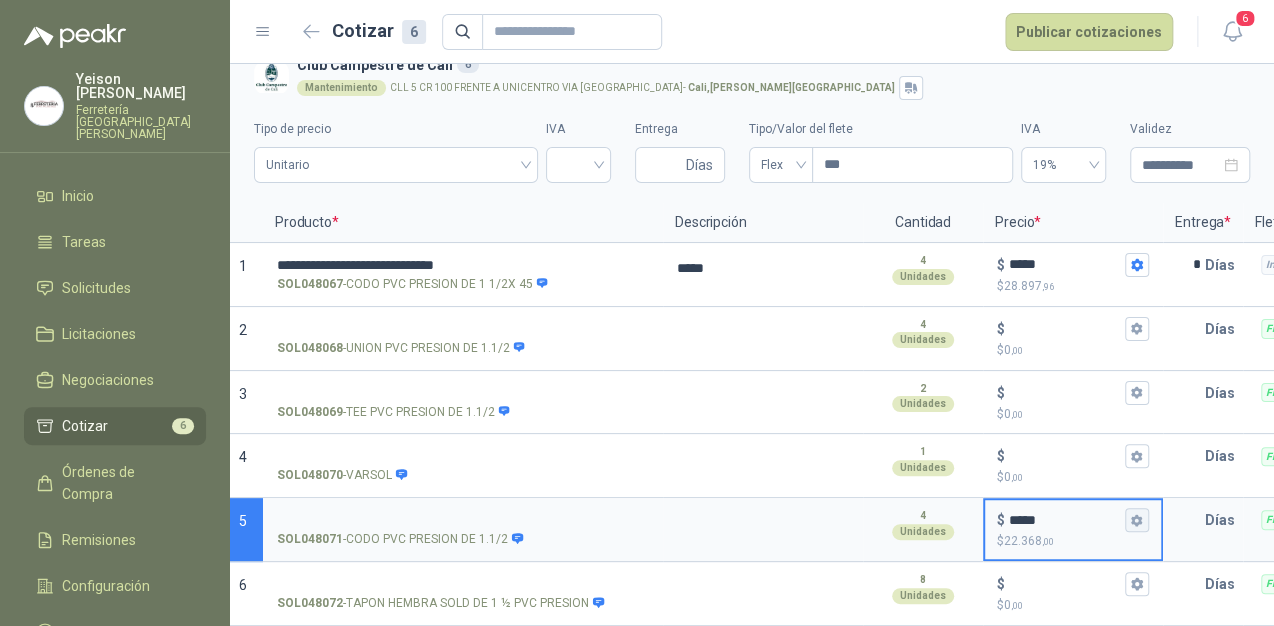type on "*****" 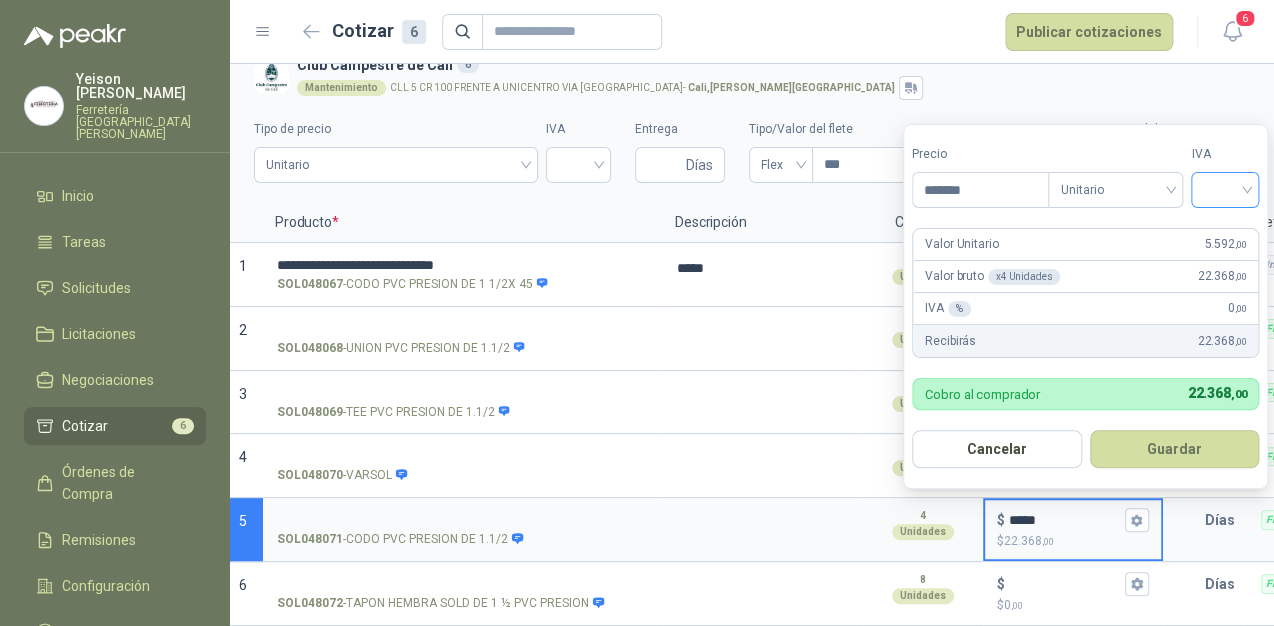 click at bounding box center (1225, 190) 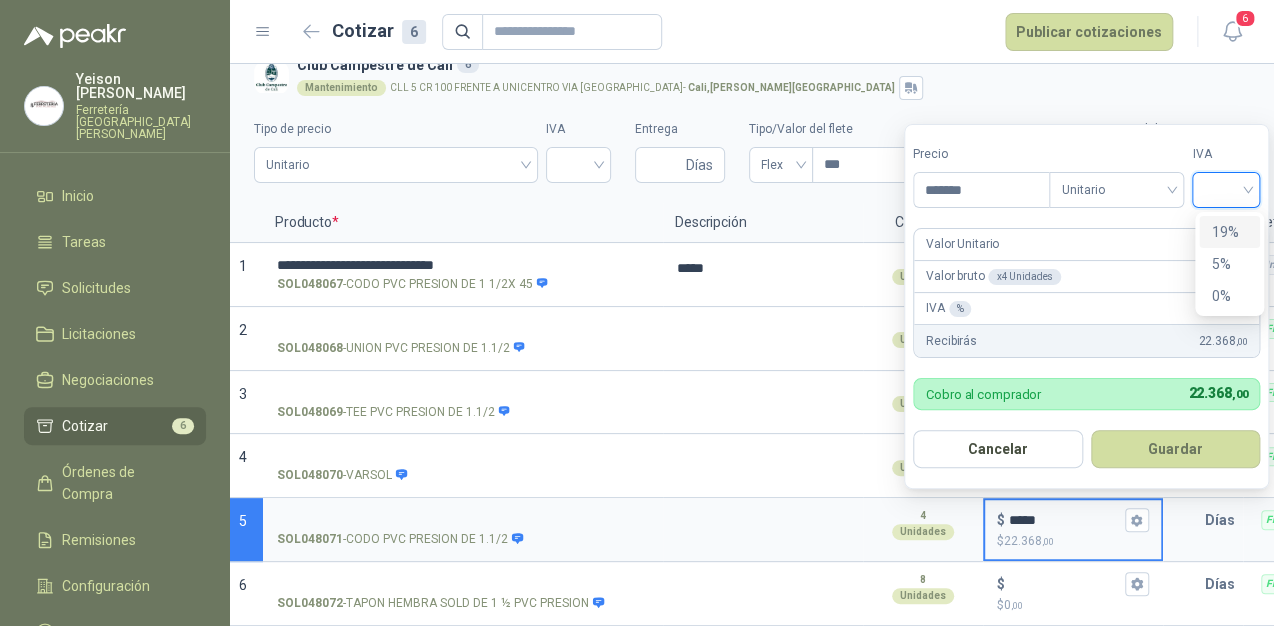 click on "19%" at bounding box center (1229, 232) 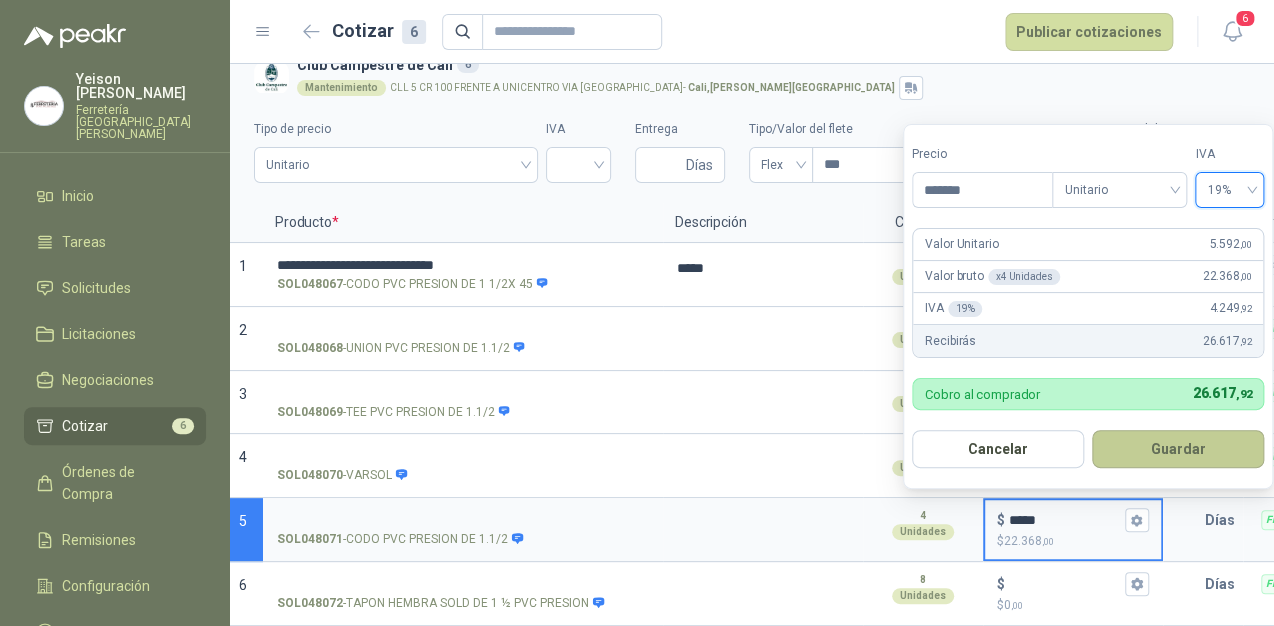 click on "Guardar" at bounding box center (1178, 449) 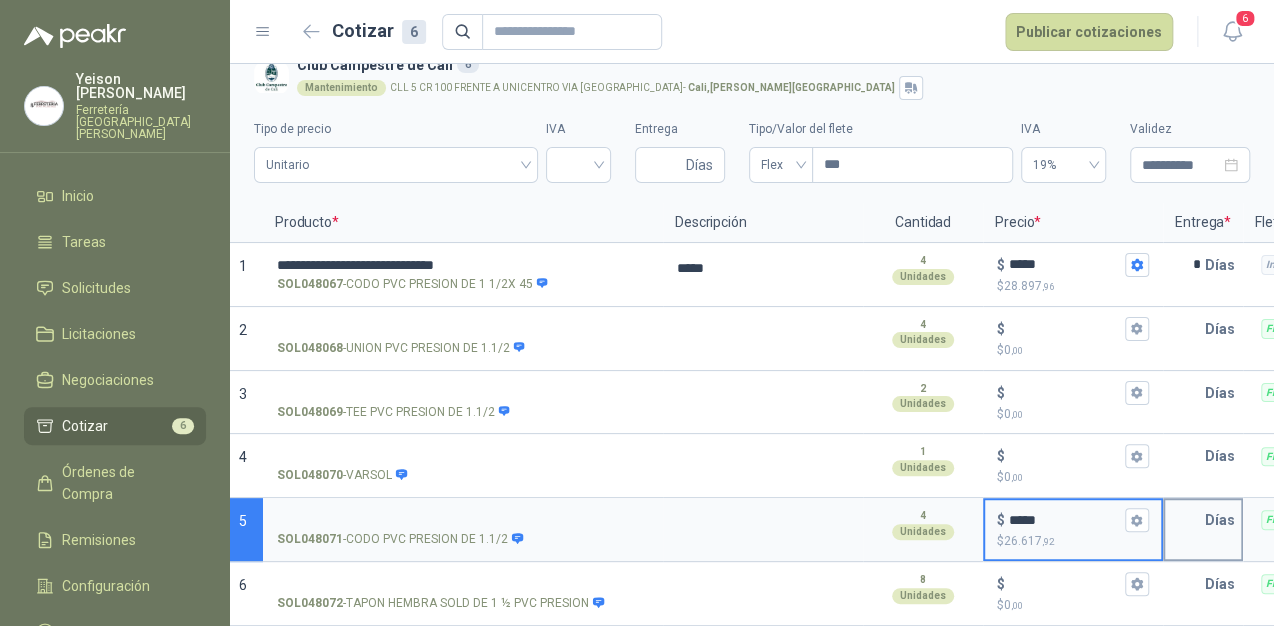 click at bounding box center (1185, 520) 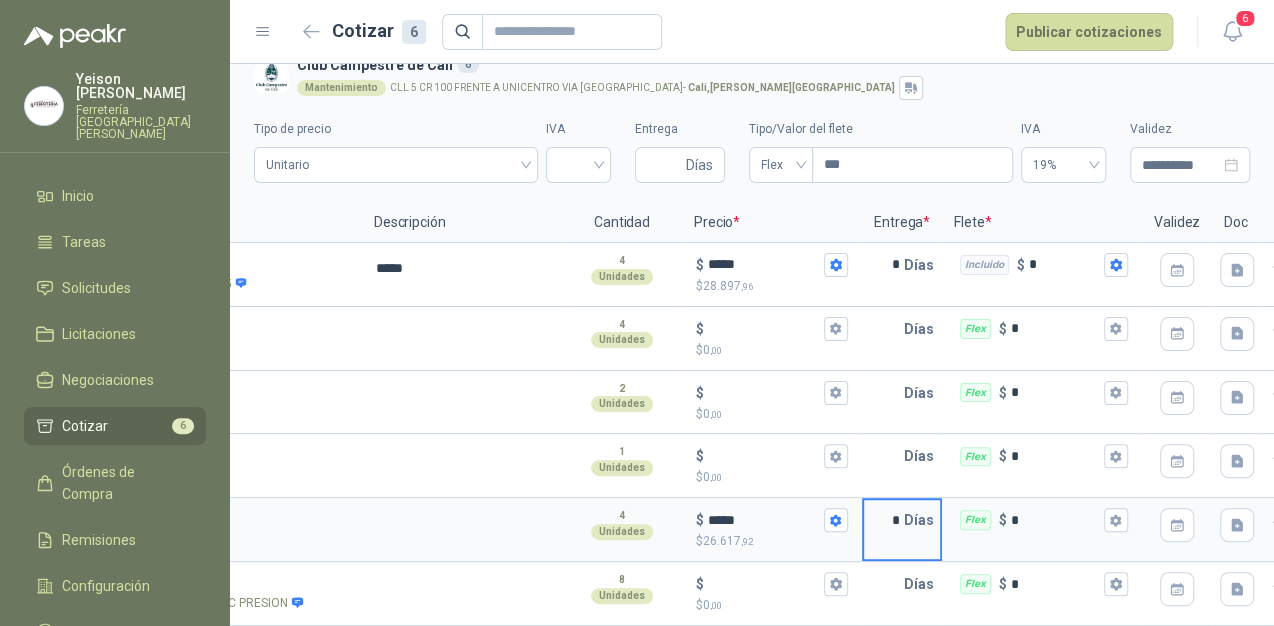 scroll, scrollTop: 0, scrollLeft: 311, axis: horizontal 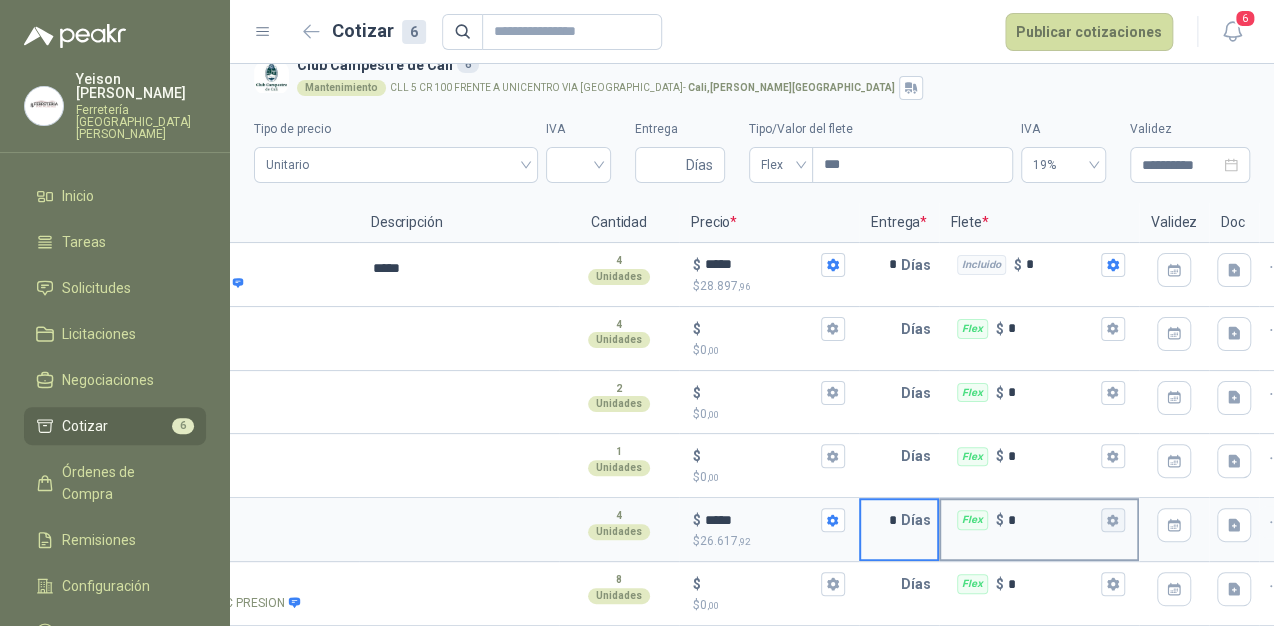 type on "*" 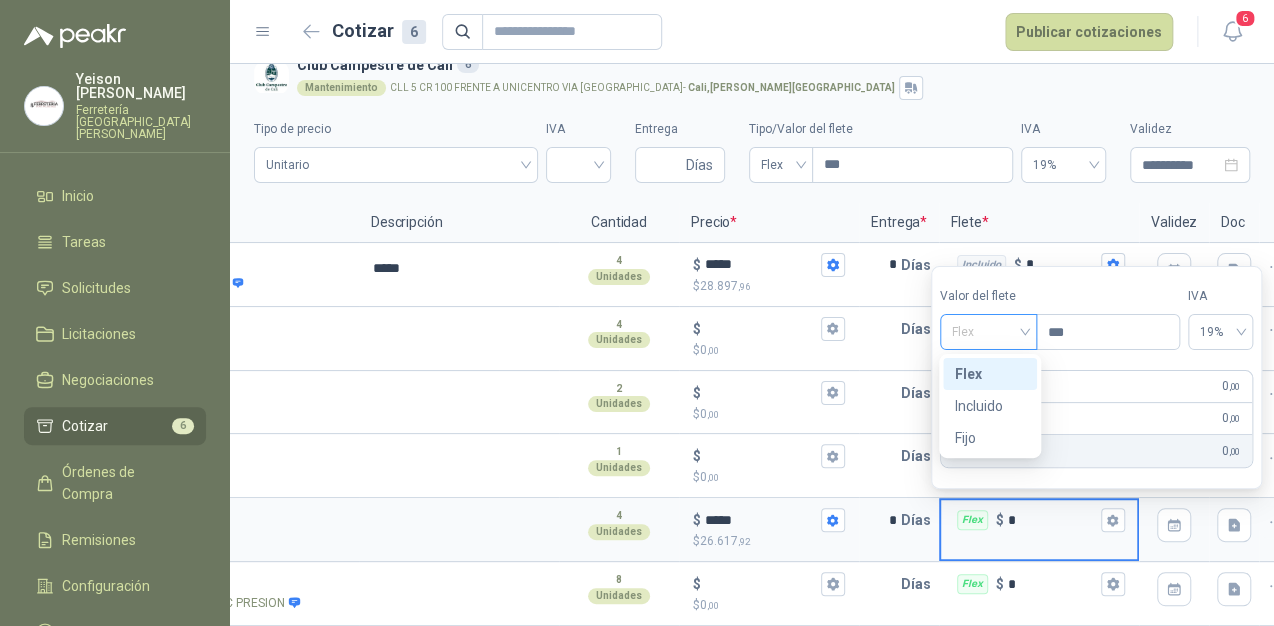 click on "Flex" at bounding box center [988, 332] 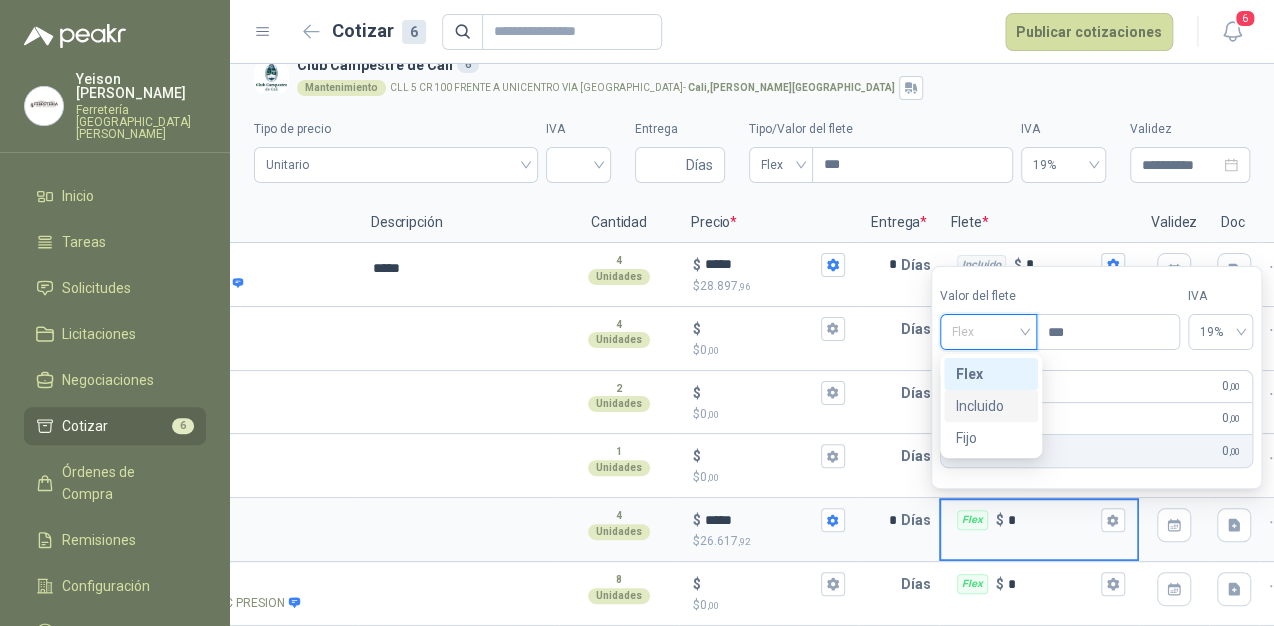 click on "Incluido" at bounding box center (991, 406) 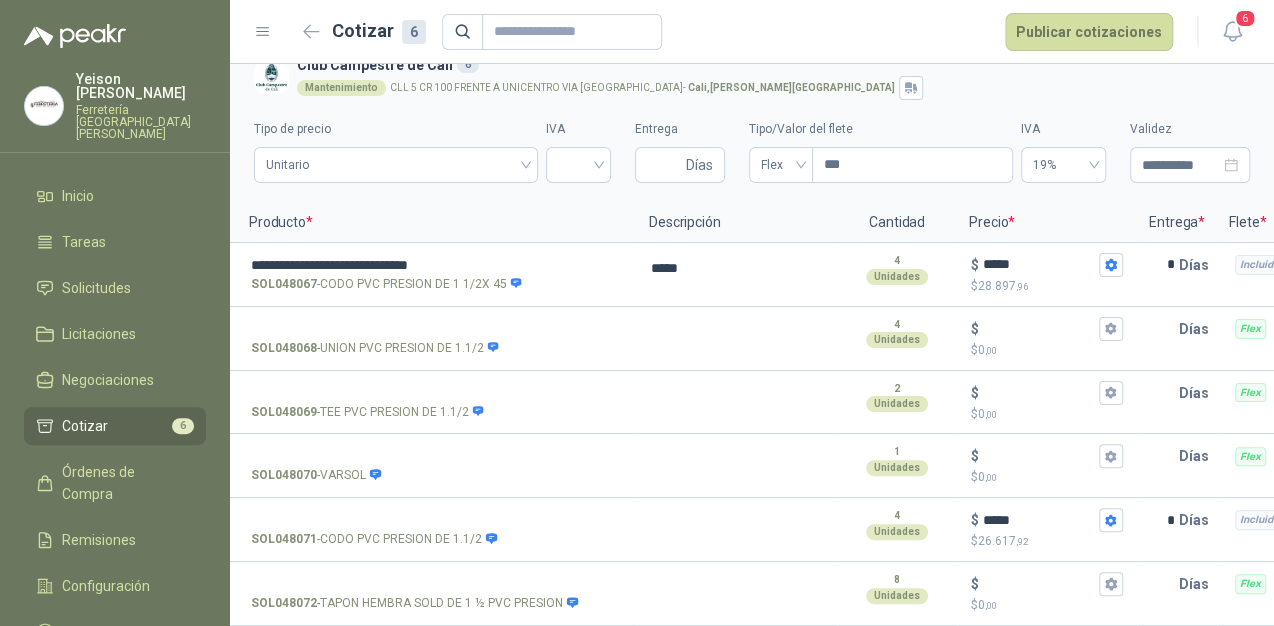 scroll, scrollTop: 0, scrollLeft: 24, axis: horizontal 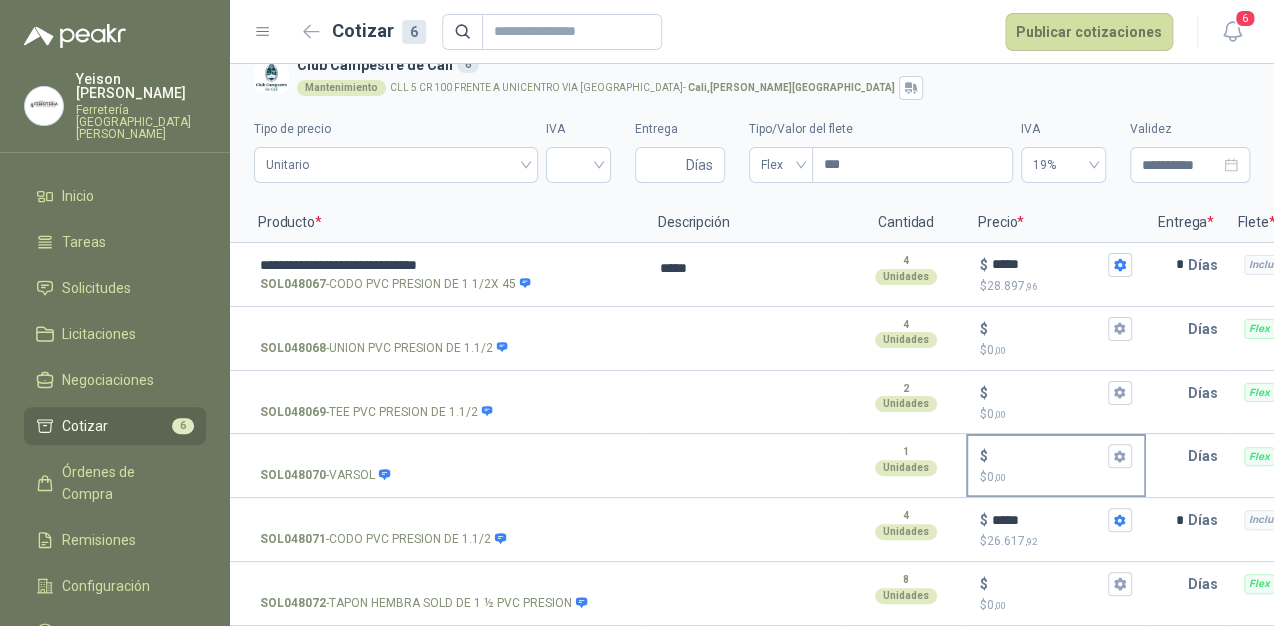 click on "$ $  0 ,00" at bounding box center (1048, 456) 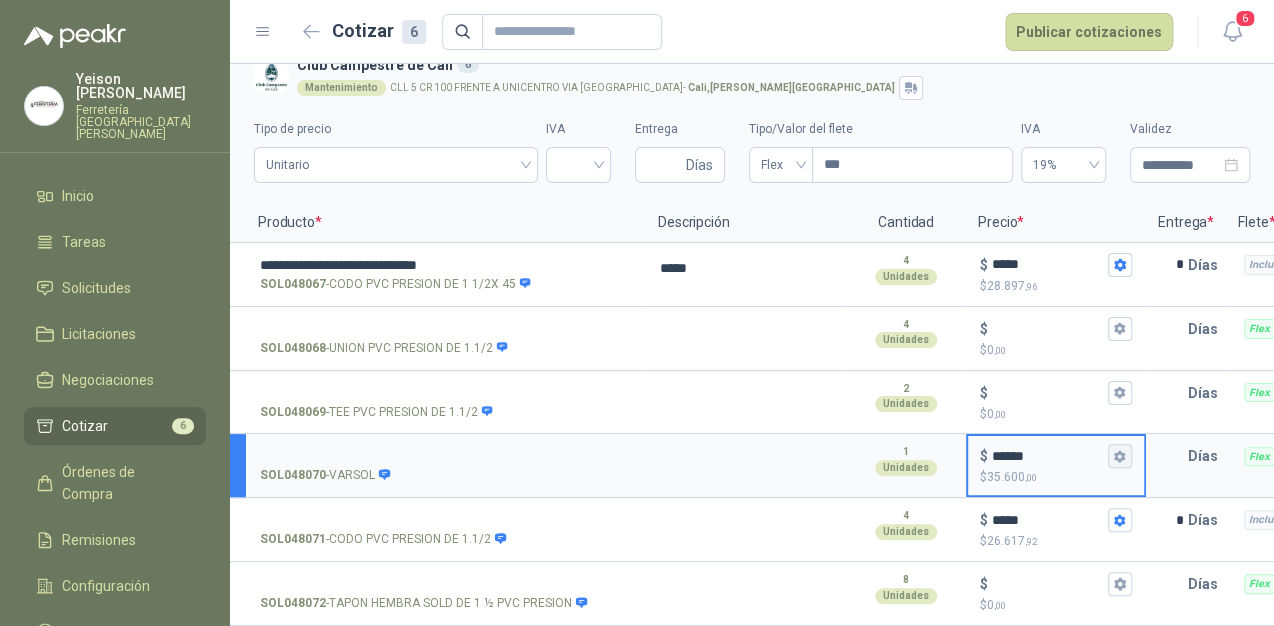 type on "******" 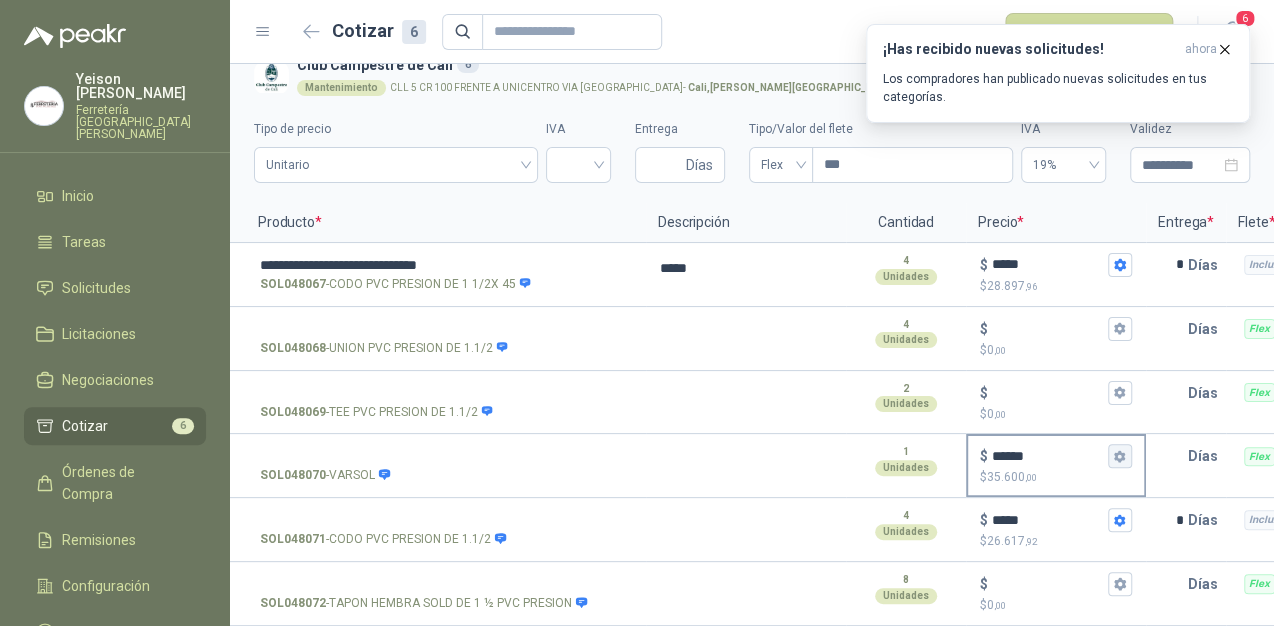 click 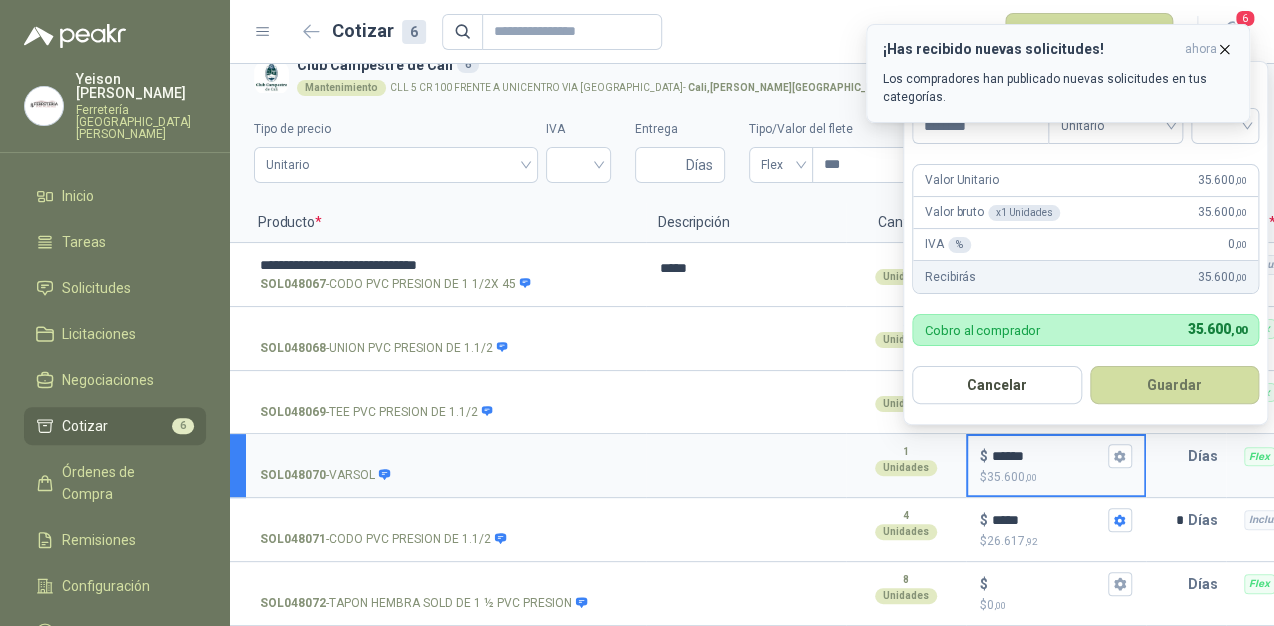 click 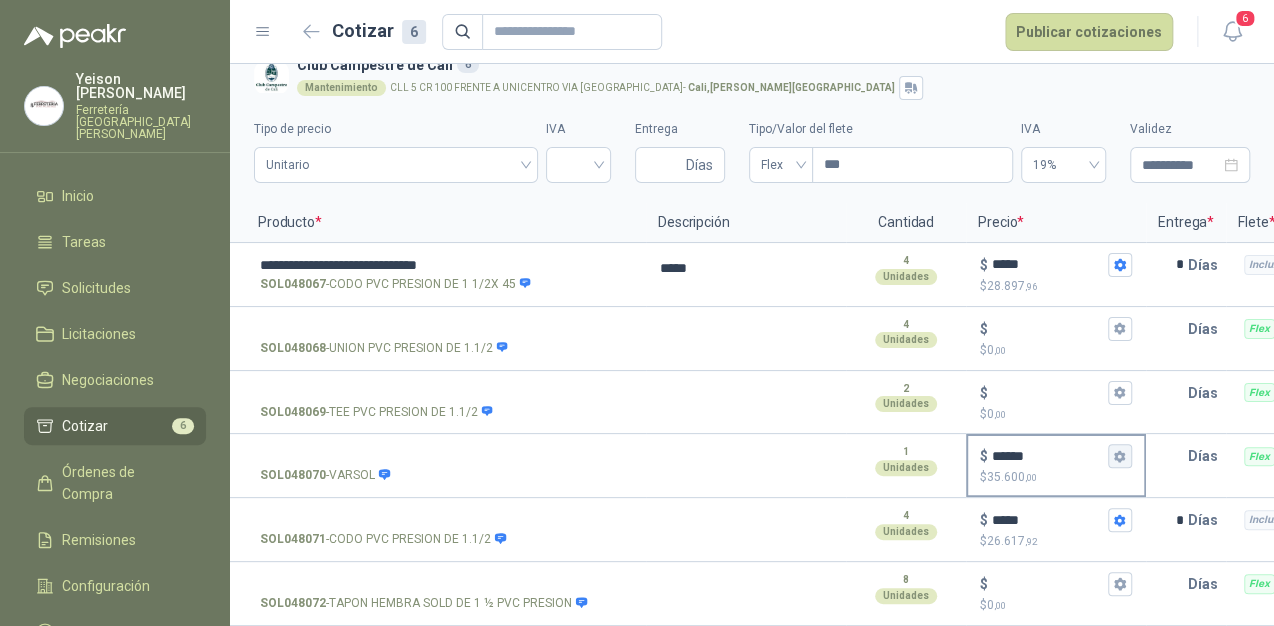 click 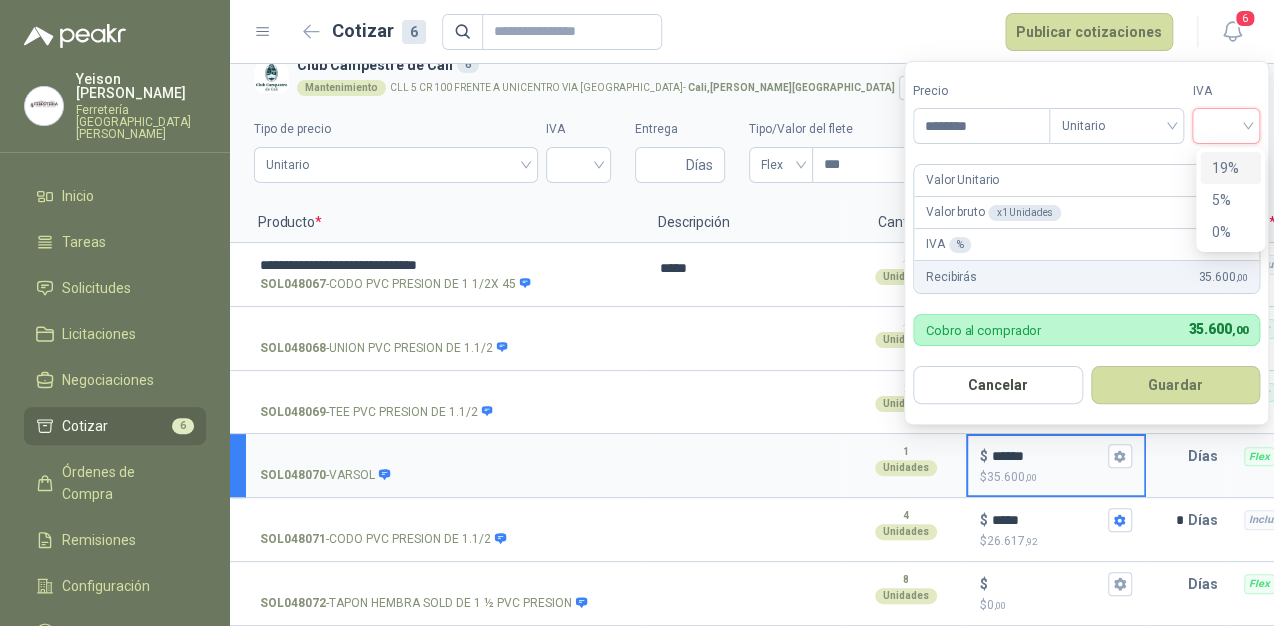 click at bounding box center [1226, 124] 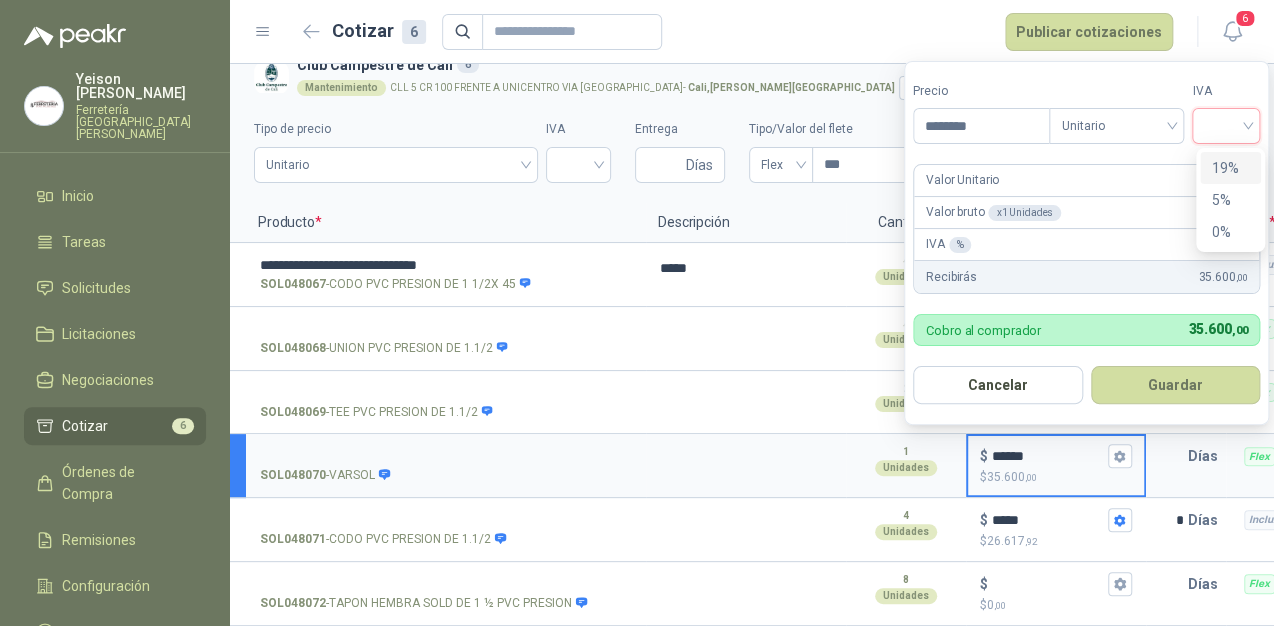 click on "19%" at bounding box center [1230, 168] 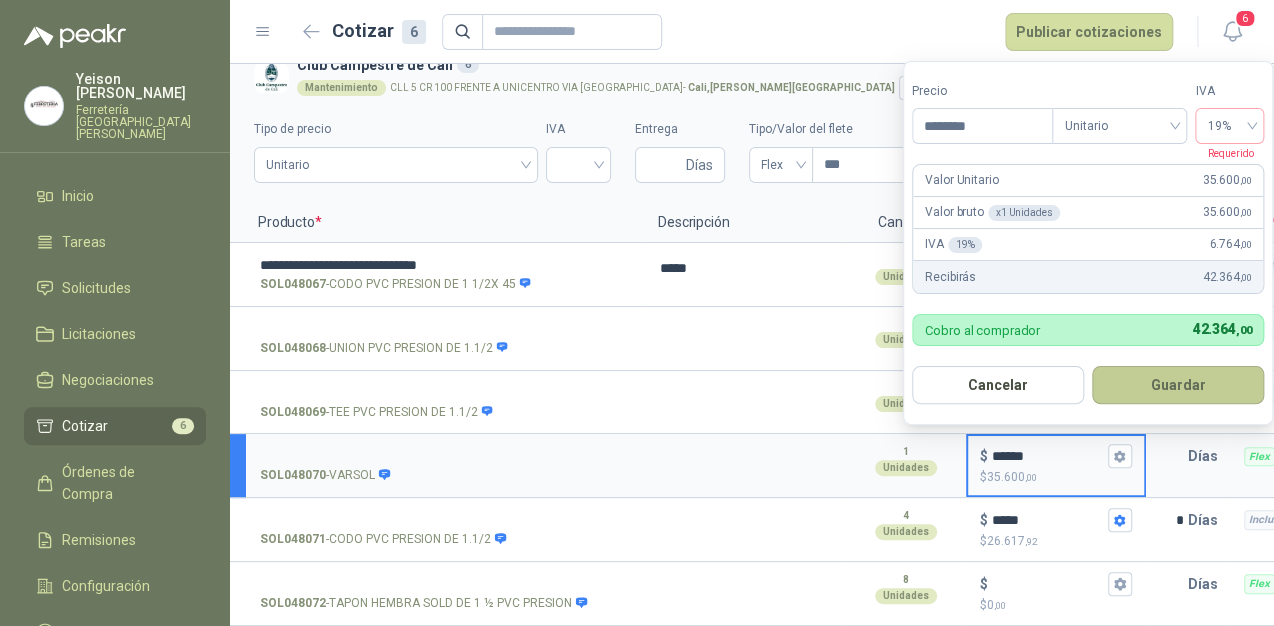 click on "Guardar" at bounding box center [1178, 385] 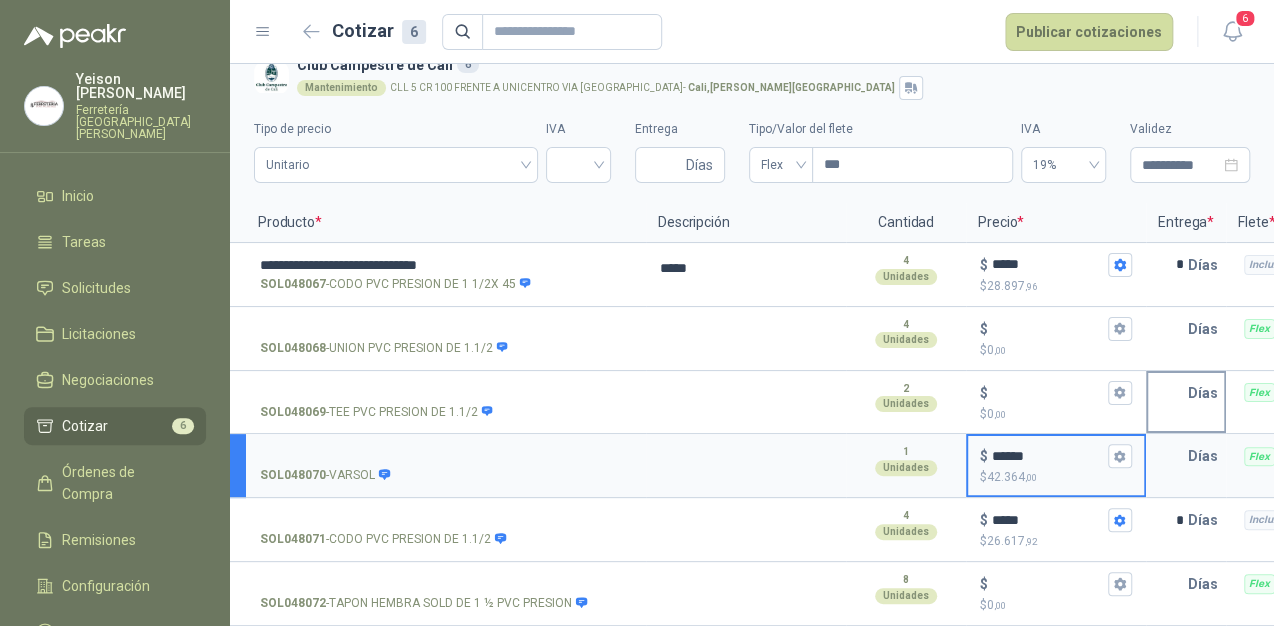 click at bounding box center (1168, 393) 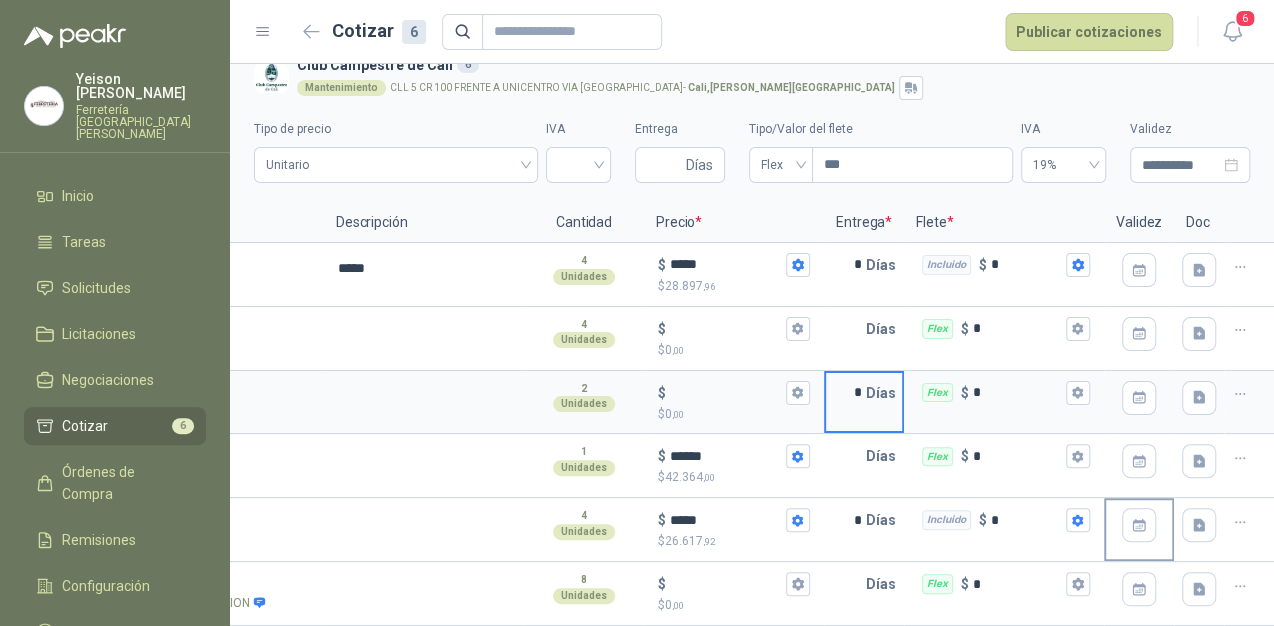 scroll, scrollTop: 0, scrollLeft: 347, axis: horizontal 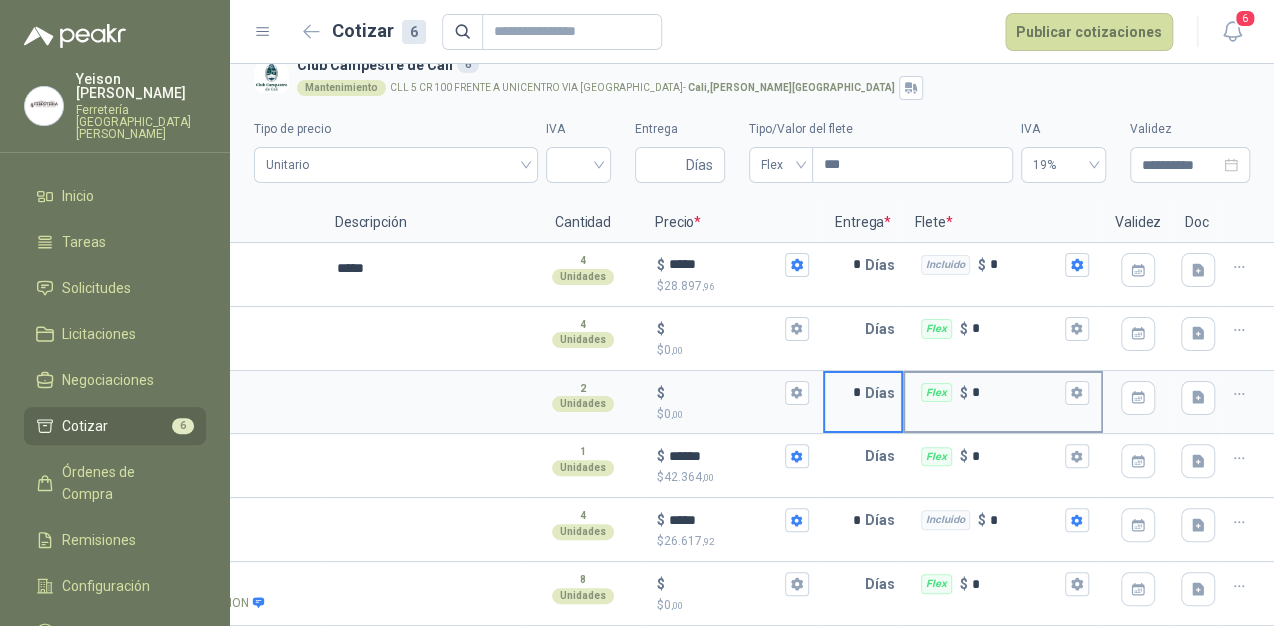 type on "*" 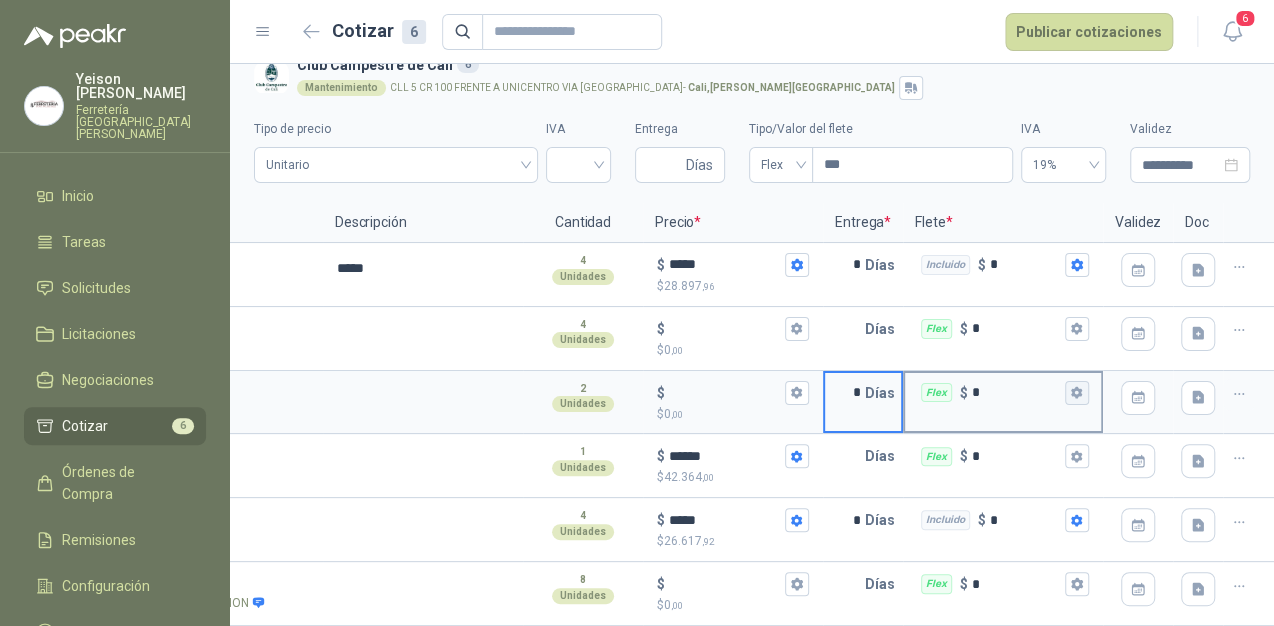 drag, startPoint x: 1080, startPoint y: 389, endPoint x: 1076, endPoint y: 373, distance: 16.492422 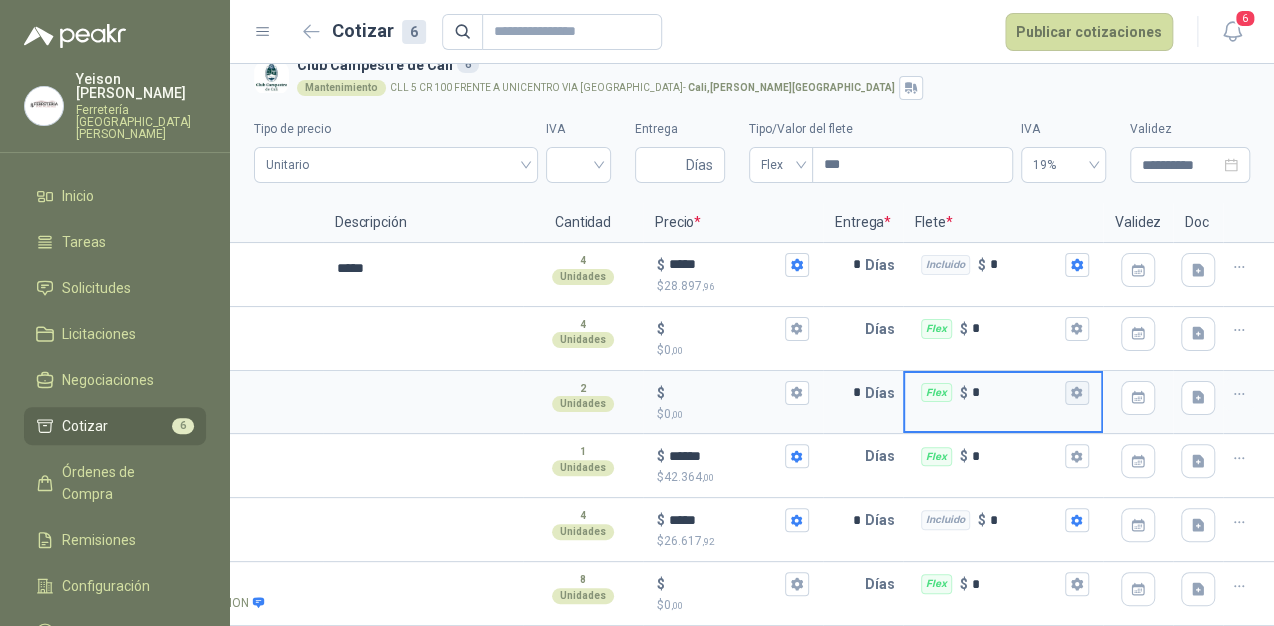 click 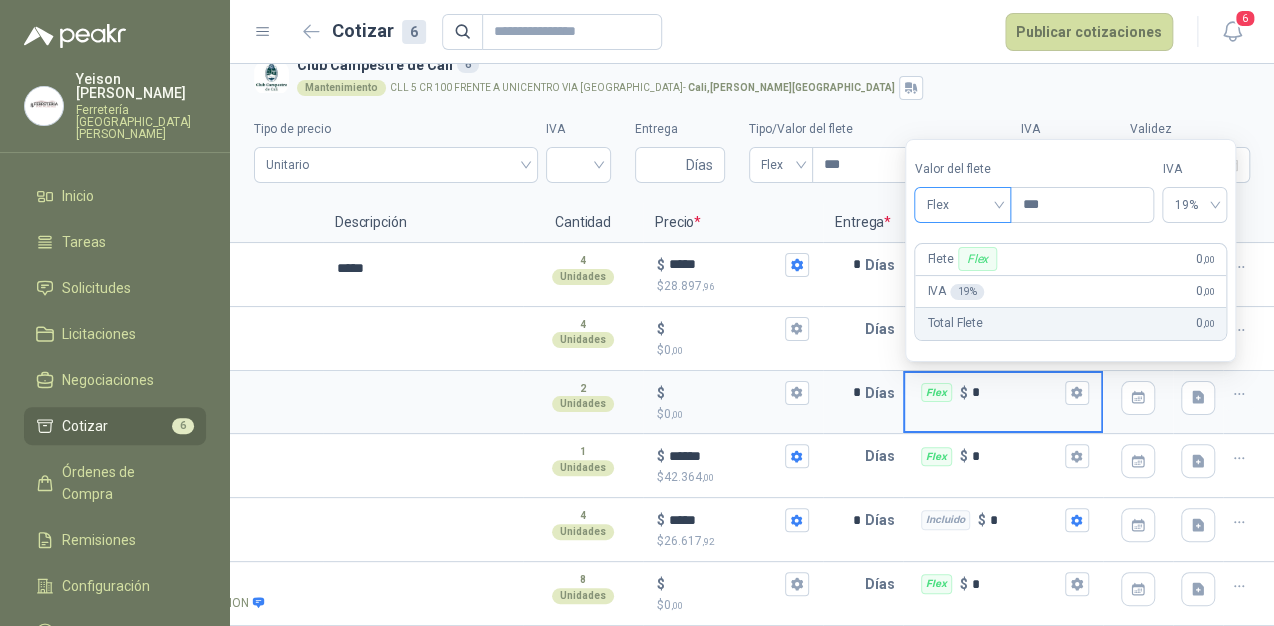 click on "Flex" at bounding box center (962, 205) 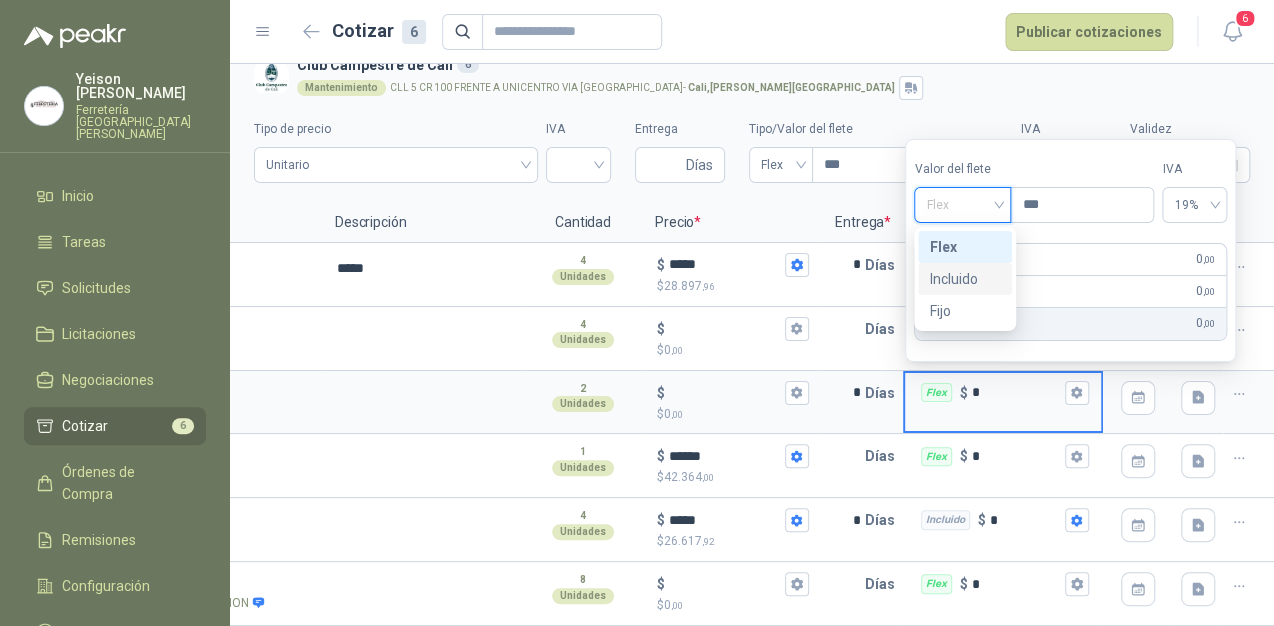 click on "Incluido" at bounding box center (965, 279) 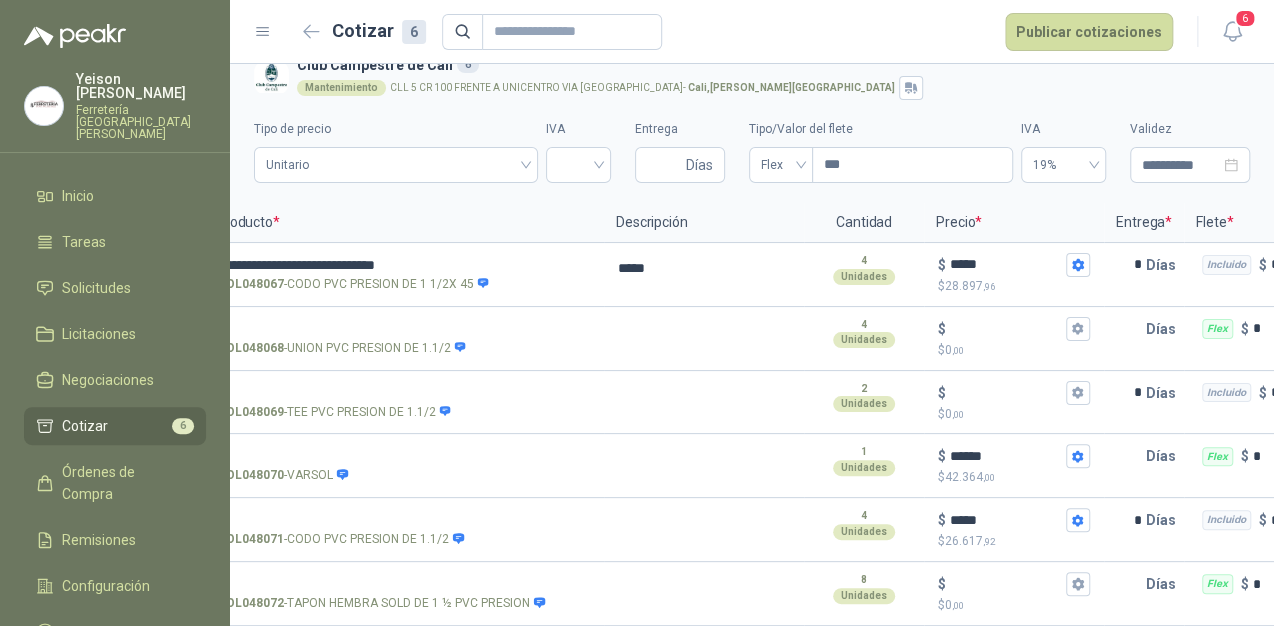 scroll, scrollTop: 0, scrollLeft: 0, axis: both 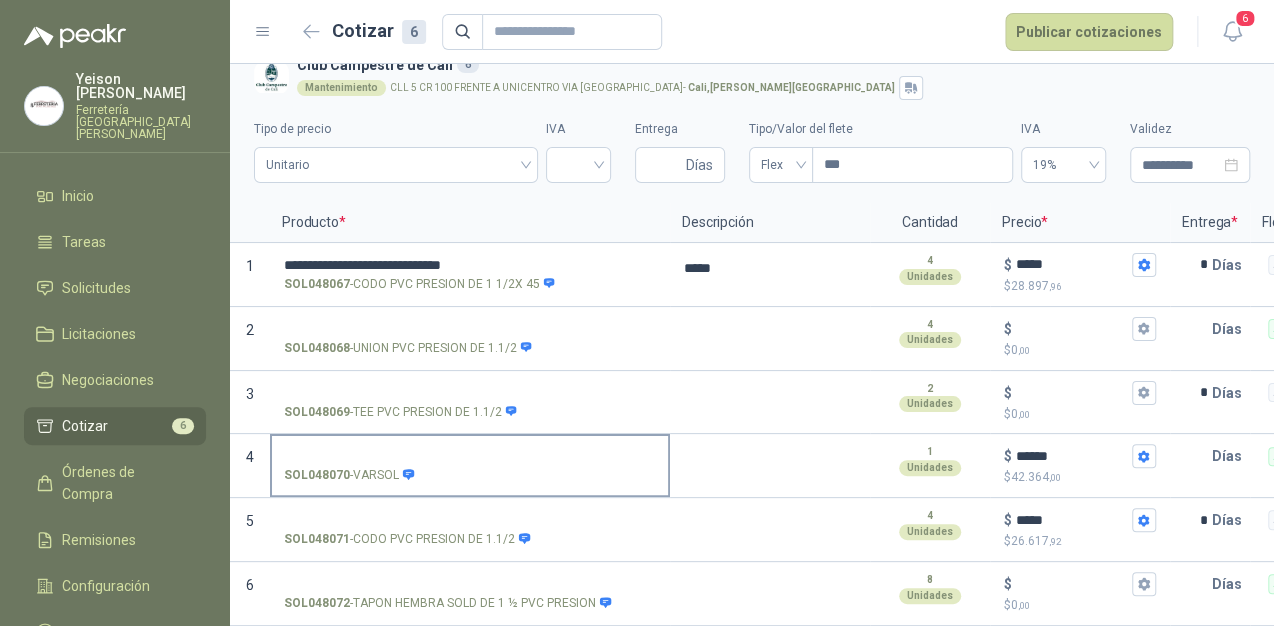 click on "SOL048070  -  VARSOL" at bounding box center [470, 456] 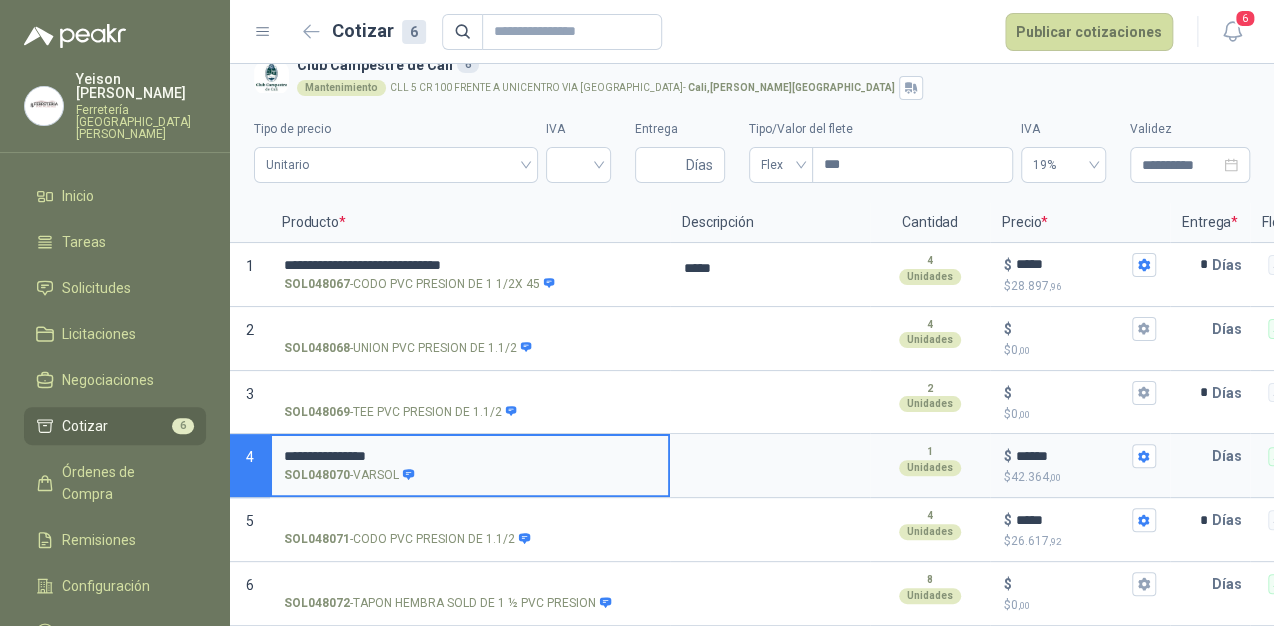 type on "**********" 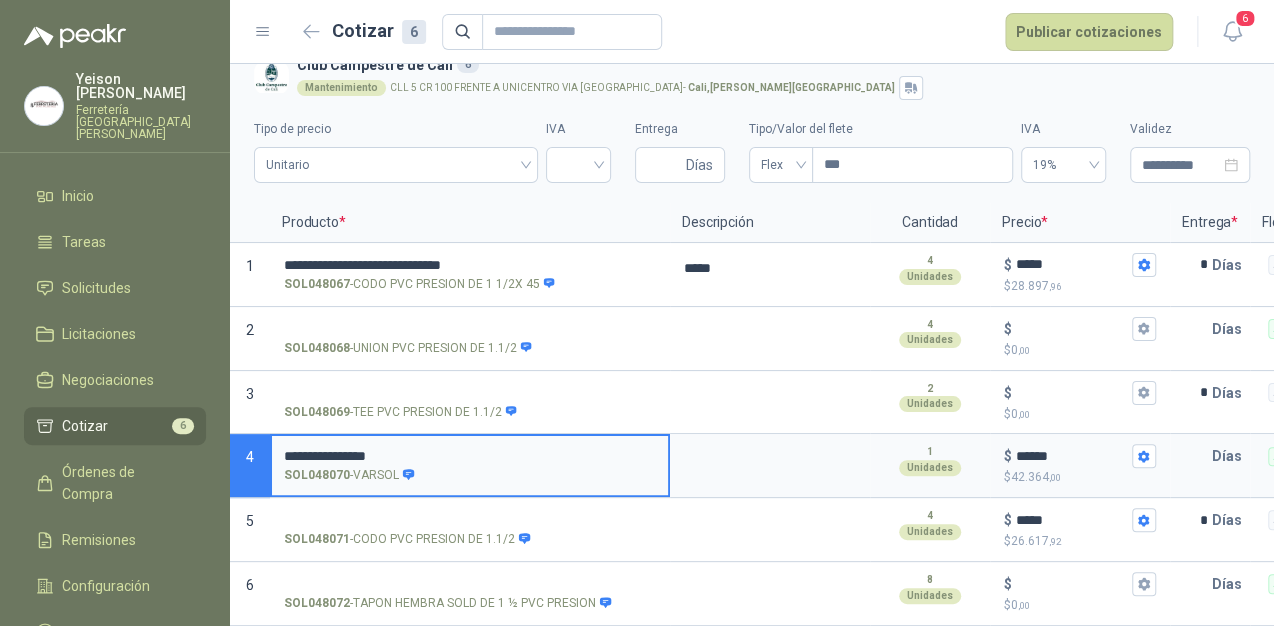 drag, startPoint x: 356, startPoint y: 437, endPoint x: 369, endPoint y: 466, distance: 31.780497 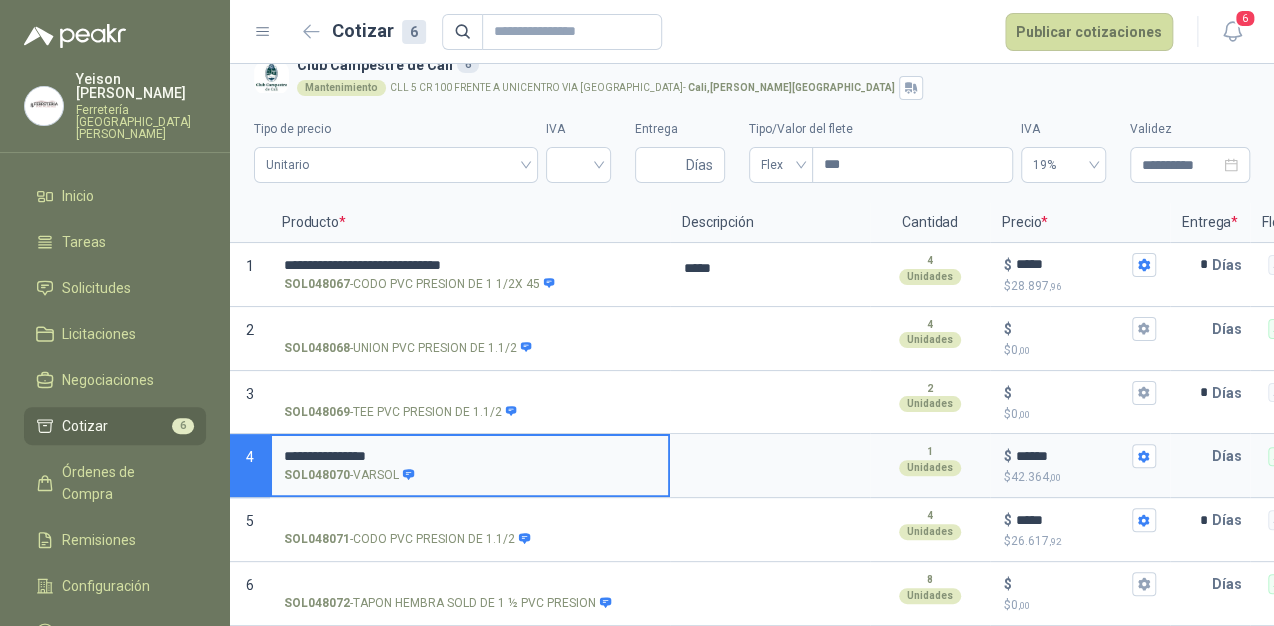 click on "**********" at bounding box center (470, 456) 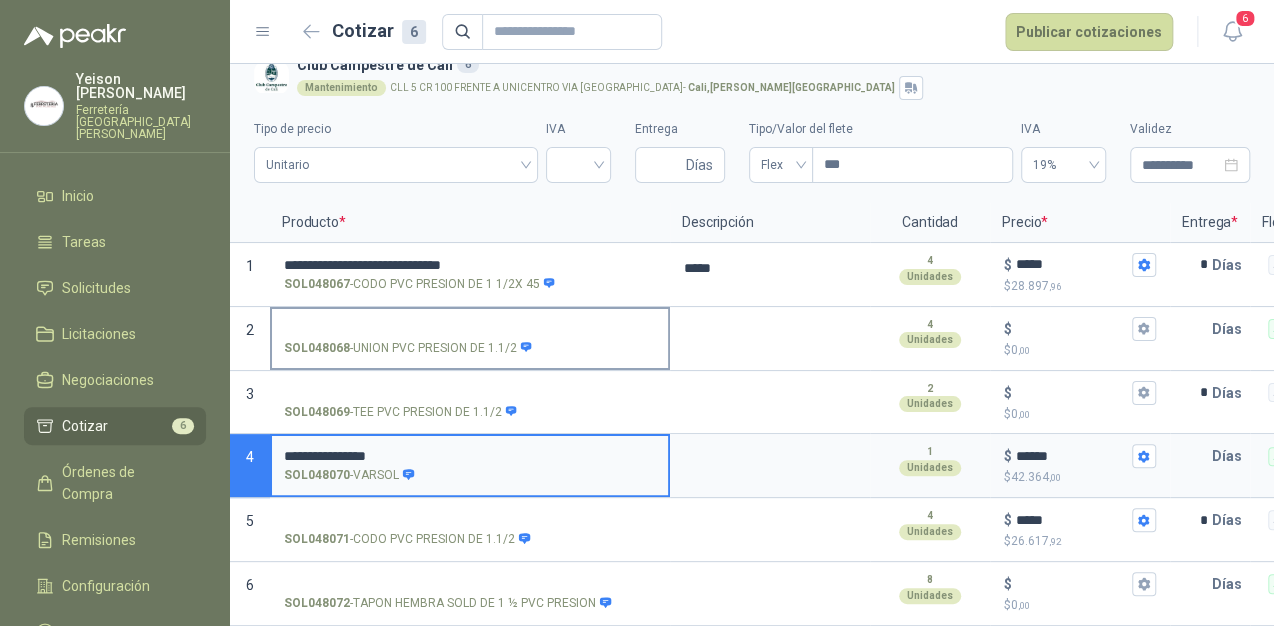 click on "SOL048068  -  UNION PVC PRESION DE 1.1/2" at bounding box center [470, 329] 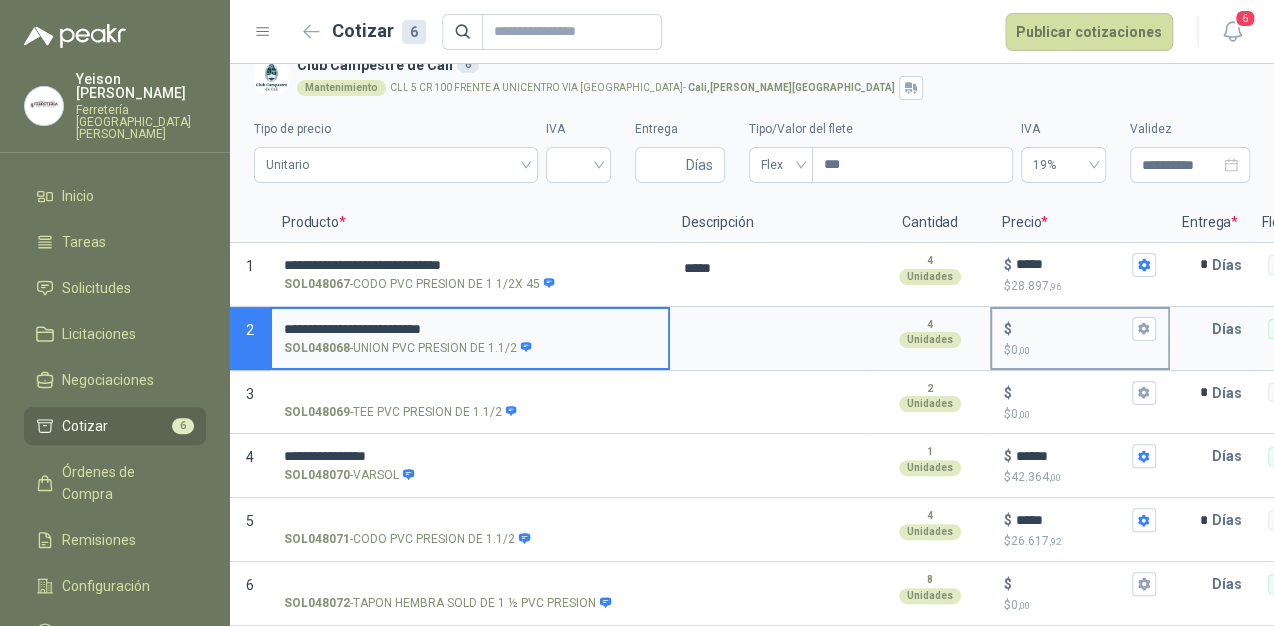 type on "**********" 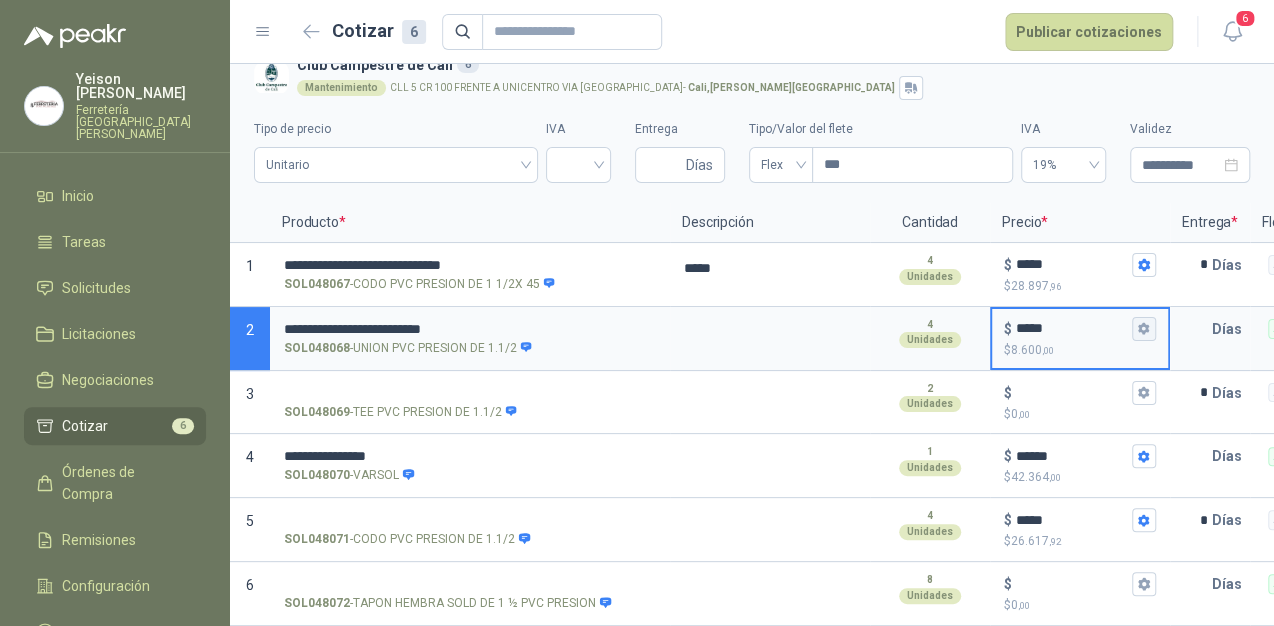 type on "*****" 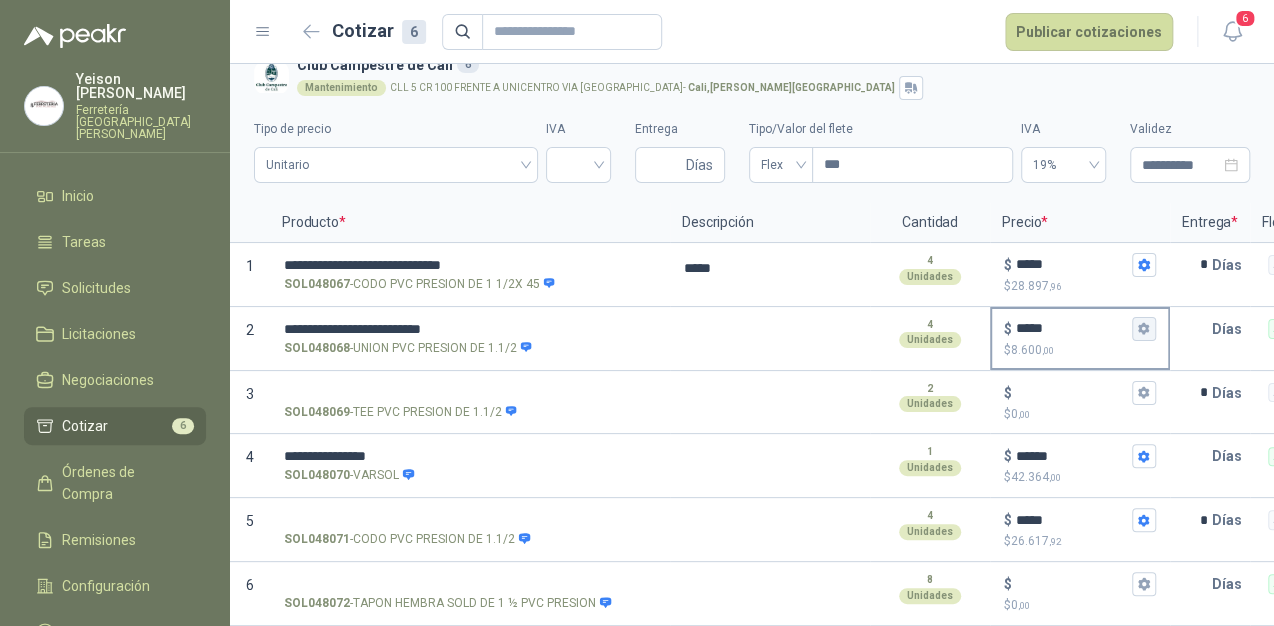 click 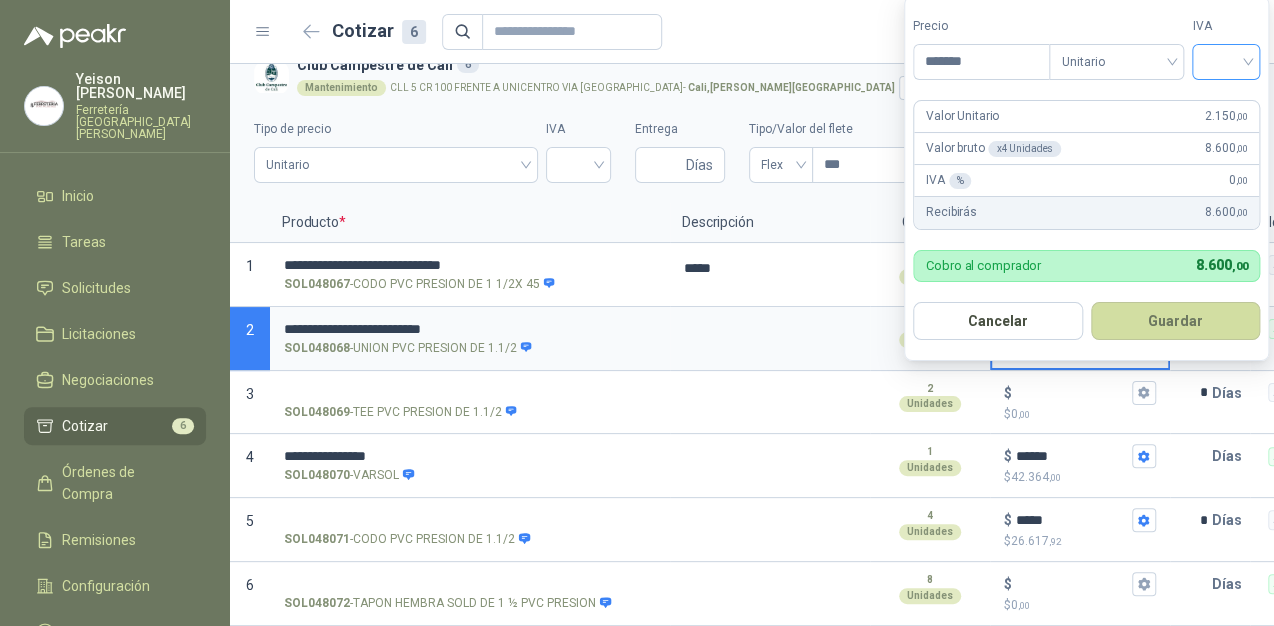 click at bounding box center (1226, 60) 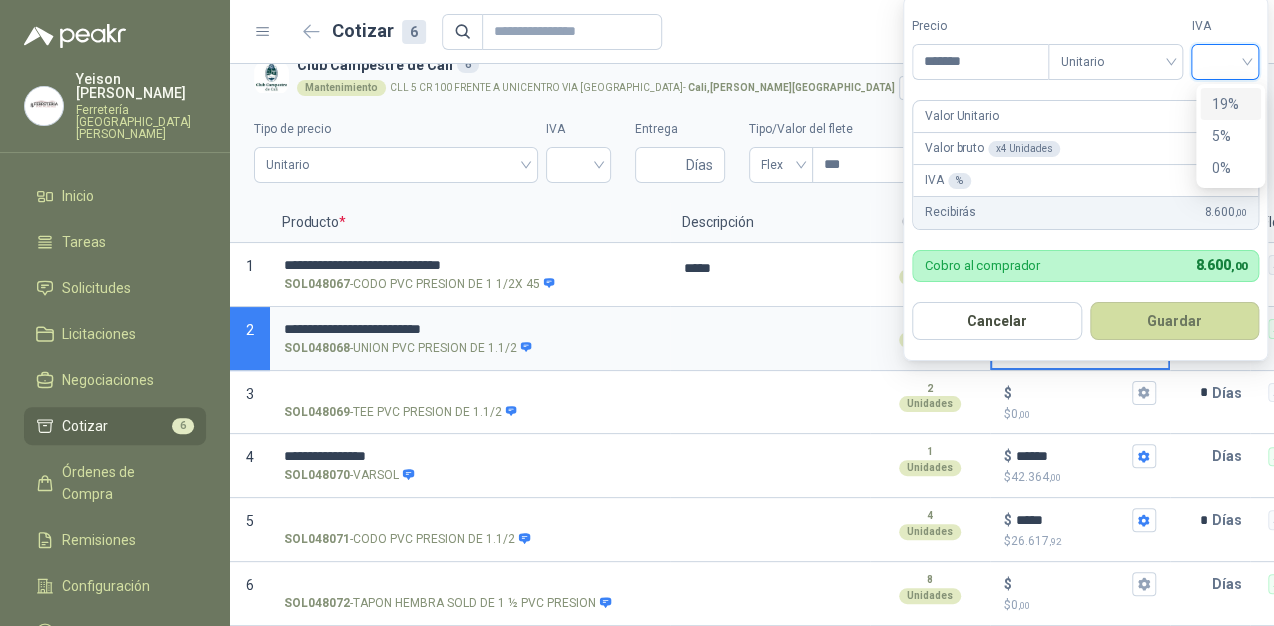 click on "19%" at bounding box center (1230, 104) 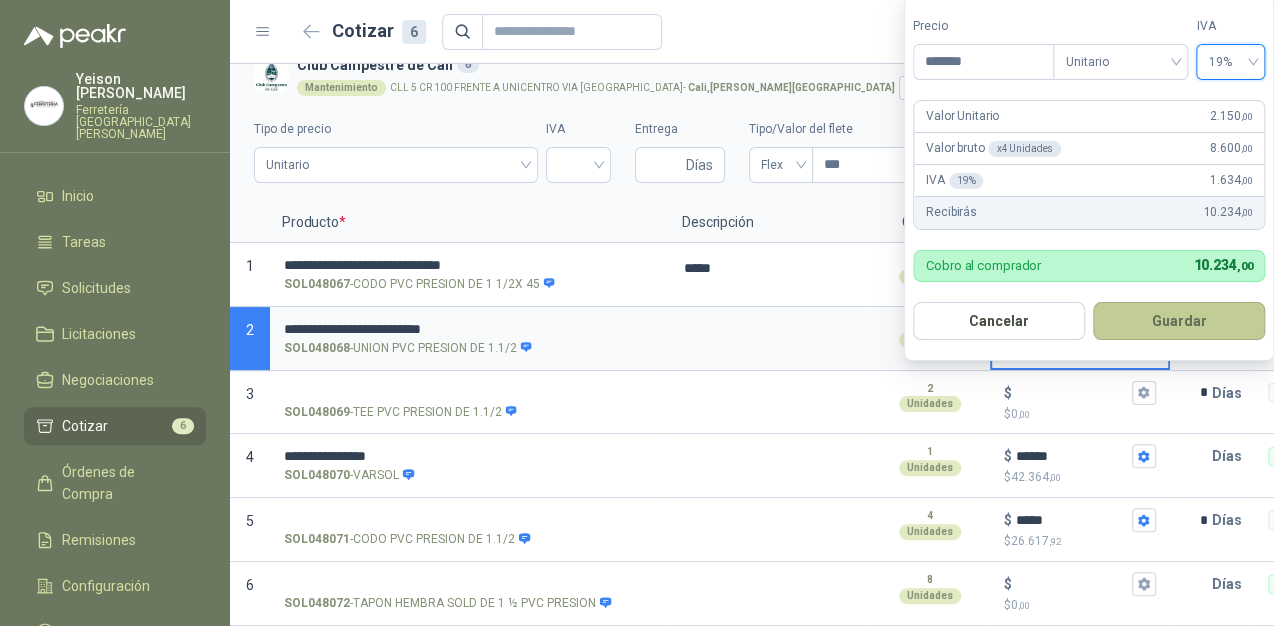 click on "Guardar" at bounding box center (1179, 321) 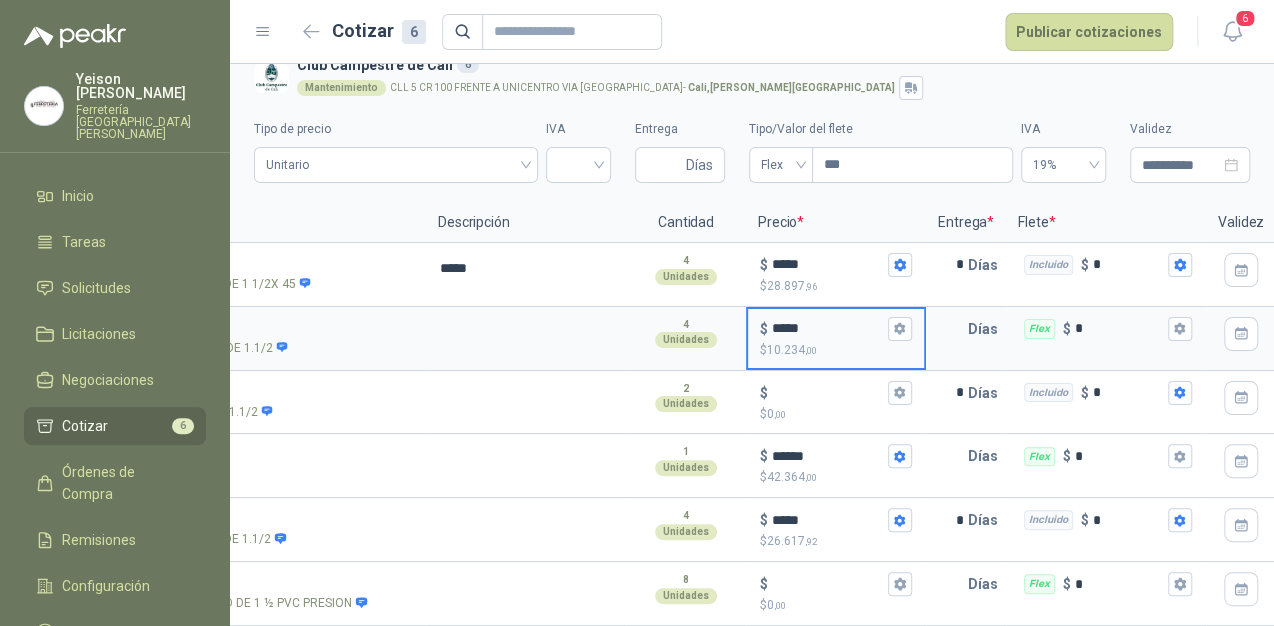 scroll, scrollTop: 0, scrollLeft: 258, axis: horizontal 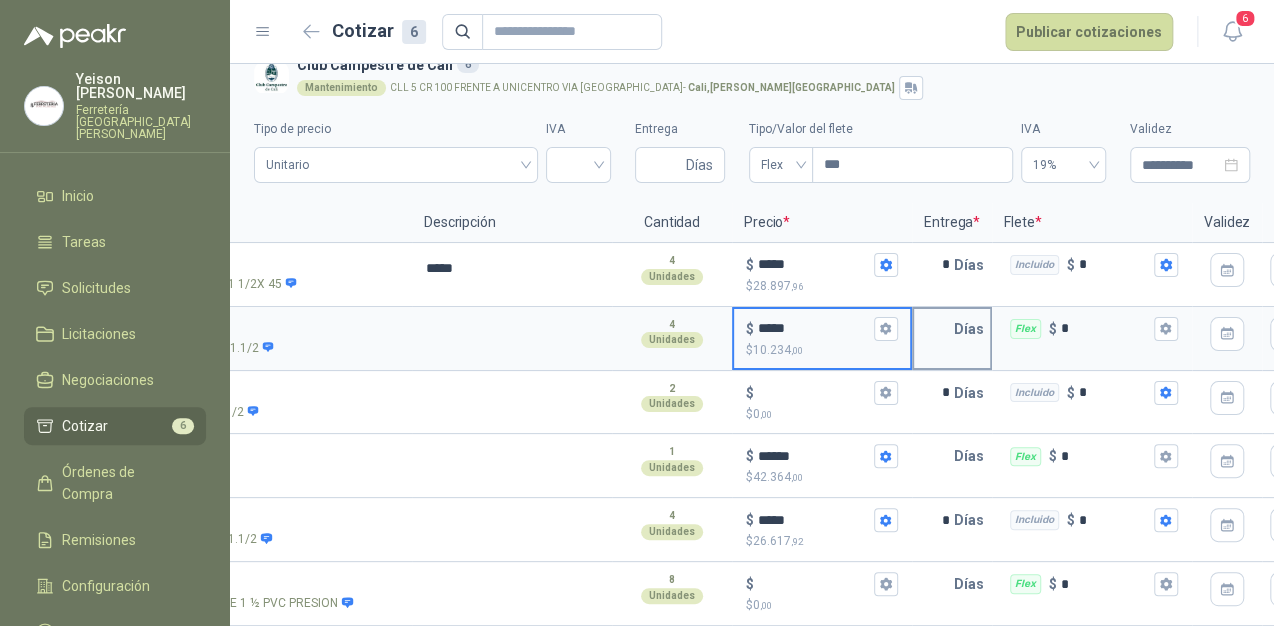 click at bounding box center (934, 329) 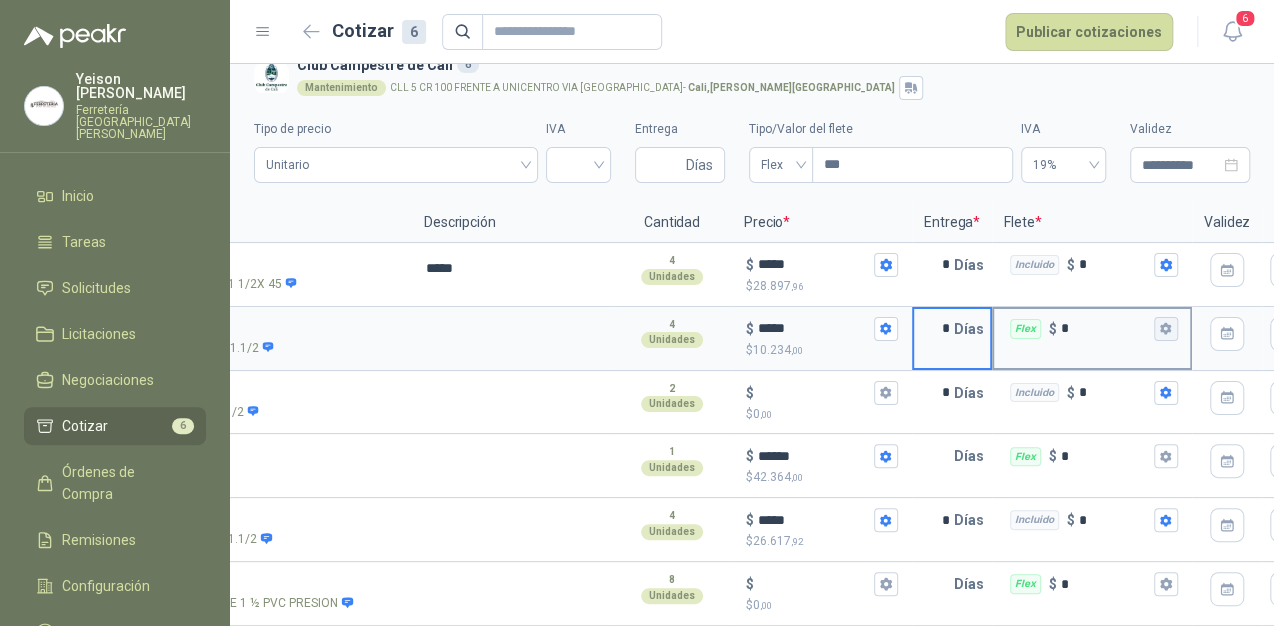 type on "*" 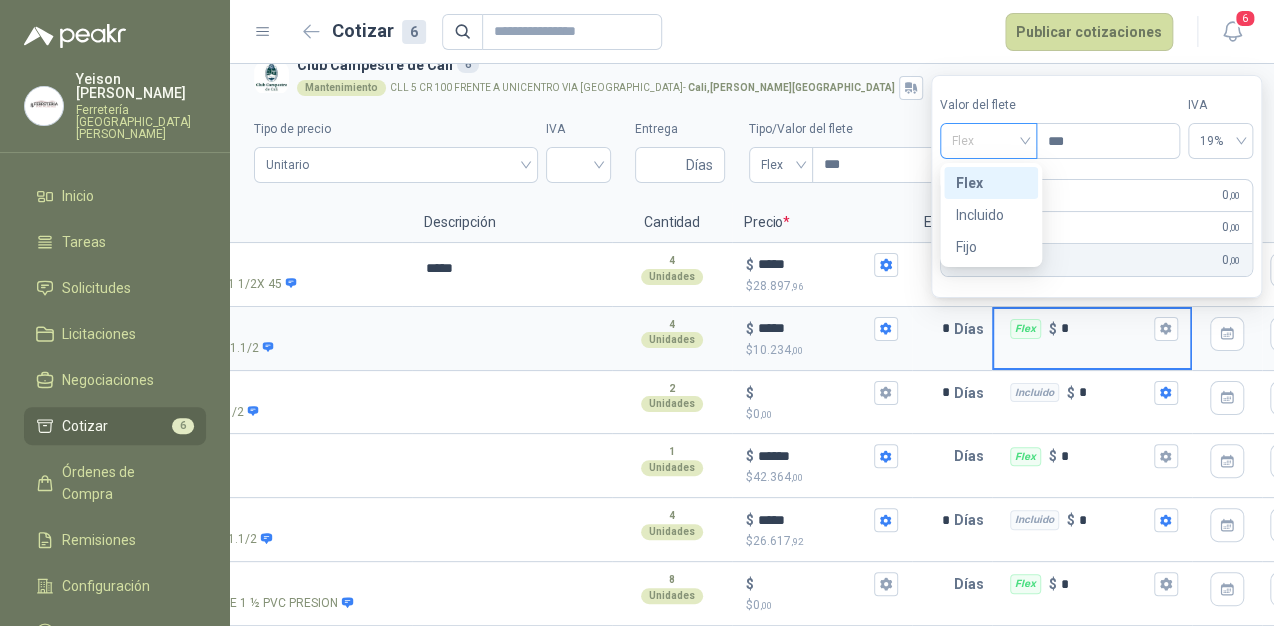 click on "Flex" at bounding box center [988, 141] 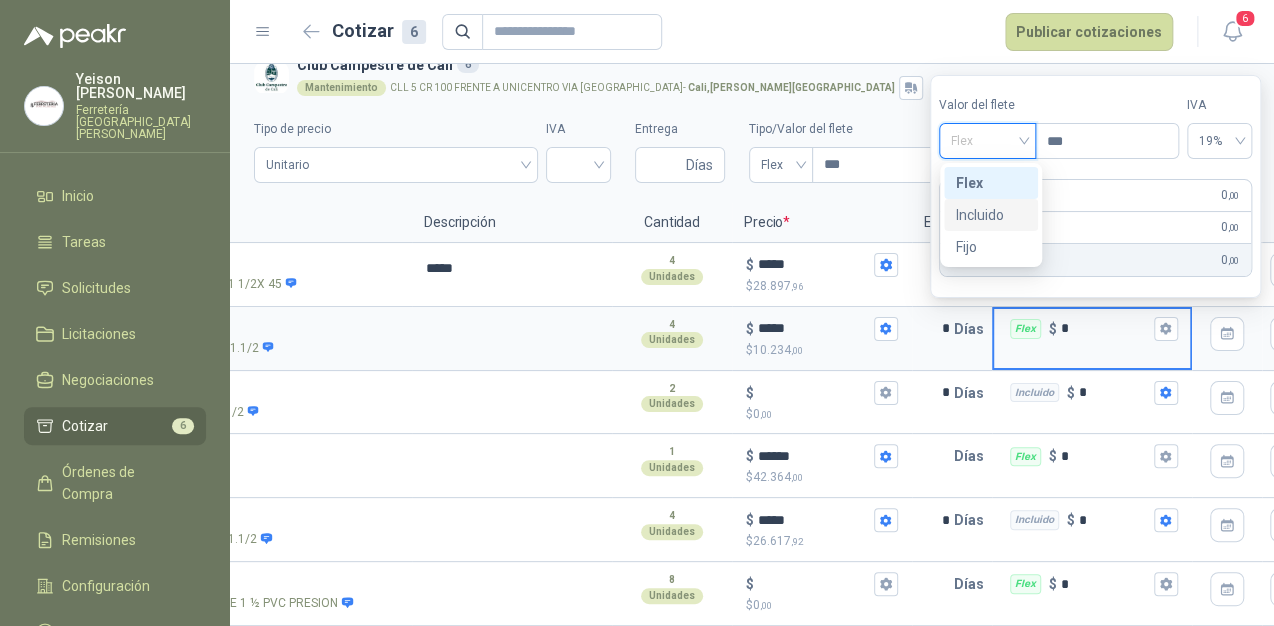 click on "Incluido" at bounding box center [991, 215] 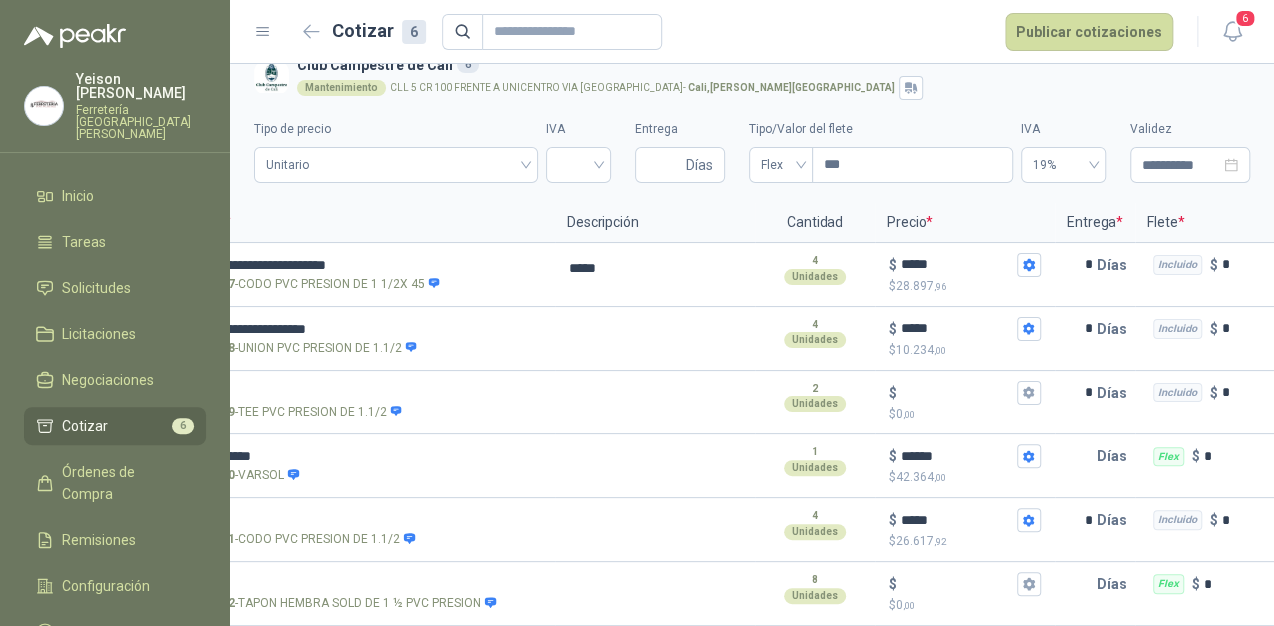 scroll, scrollTop: 0, scrollLeft: 0, axis: both 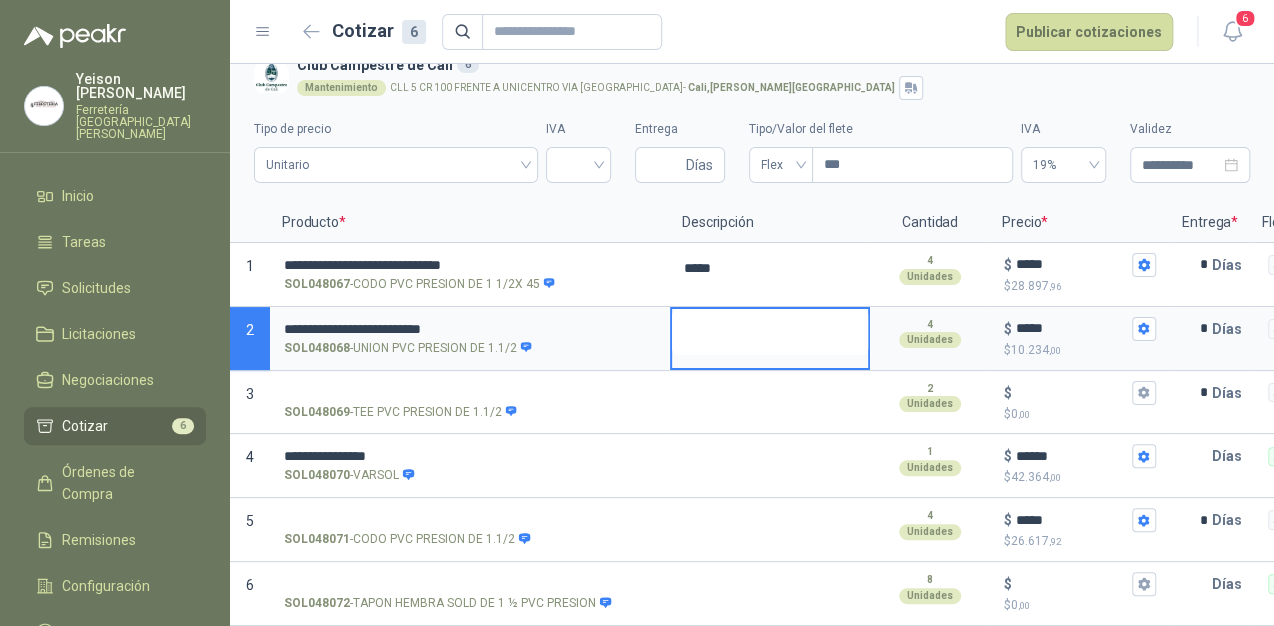 click at bounding box center (770, 332) 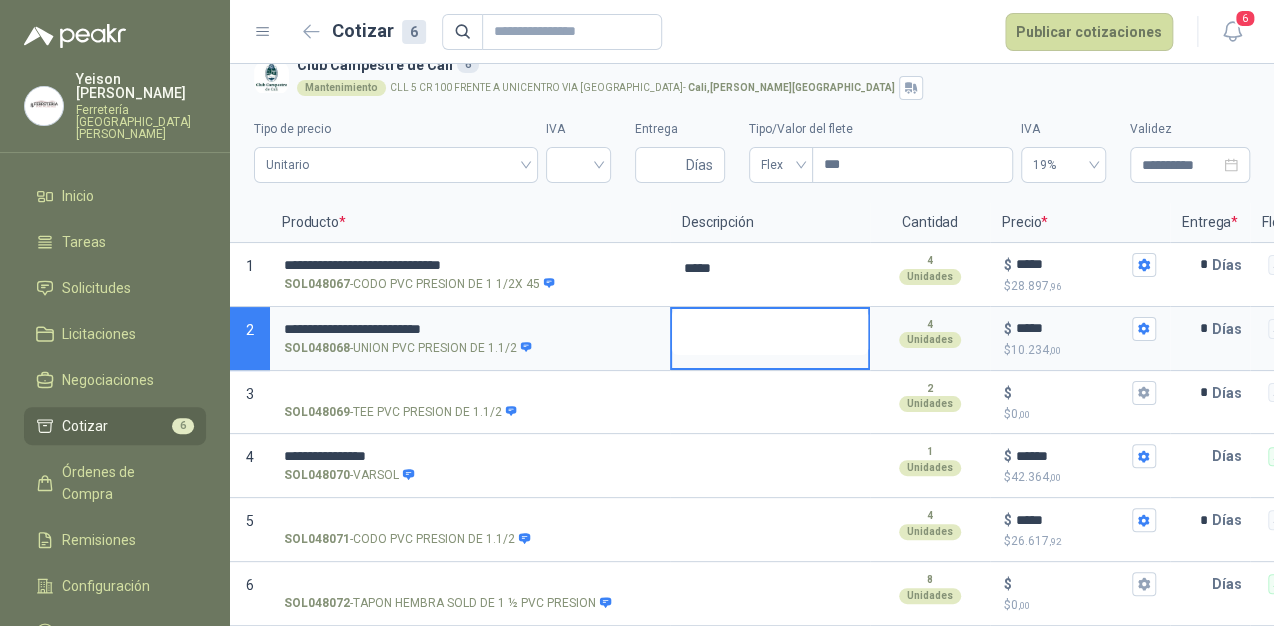 type 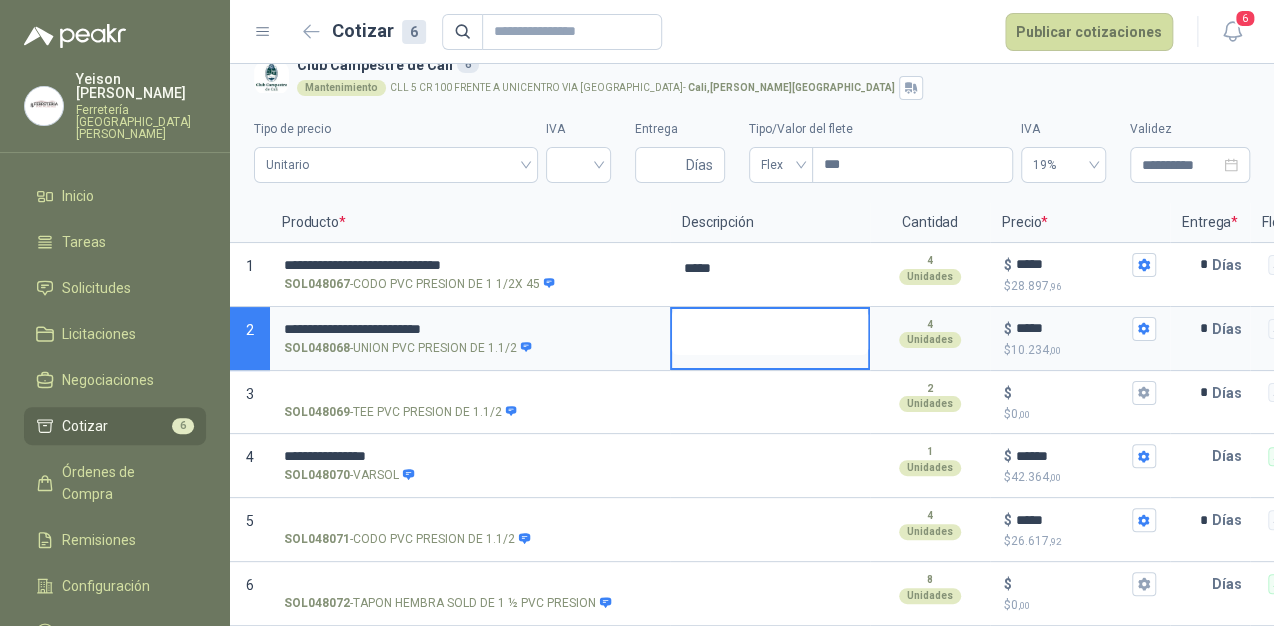 type on "*" 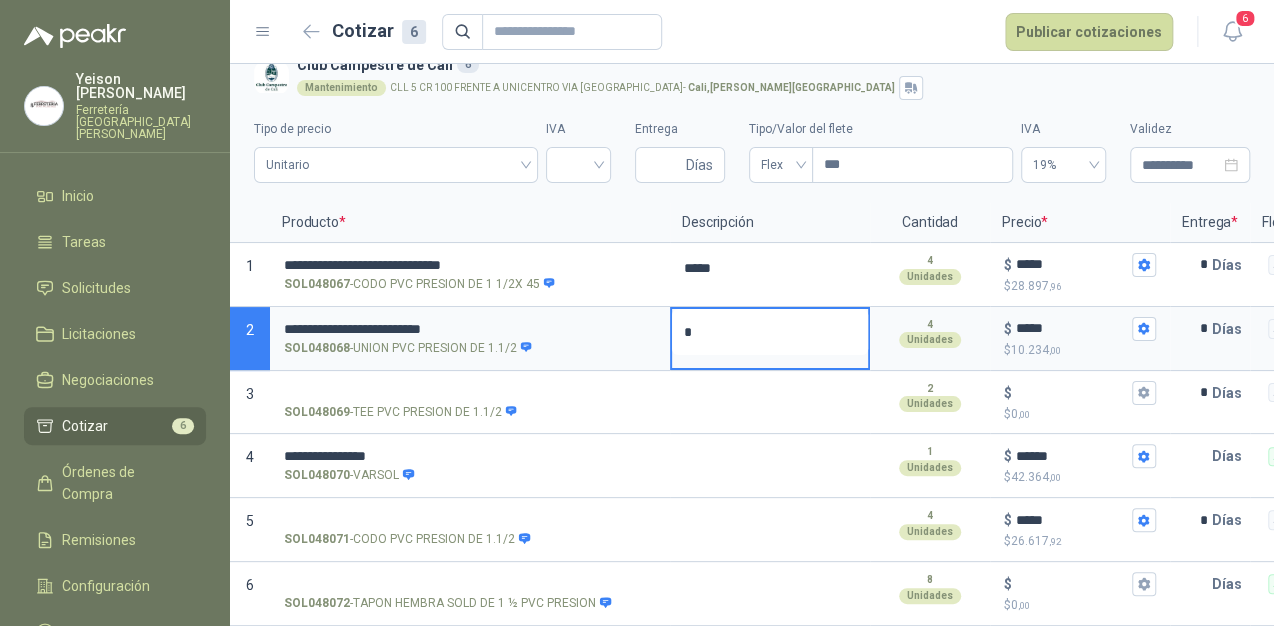 type 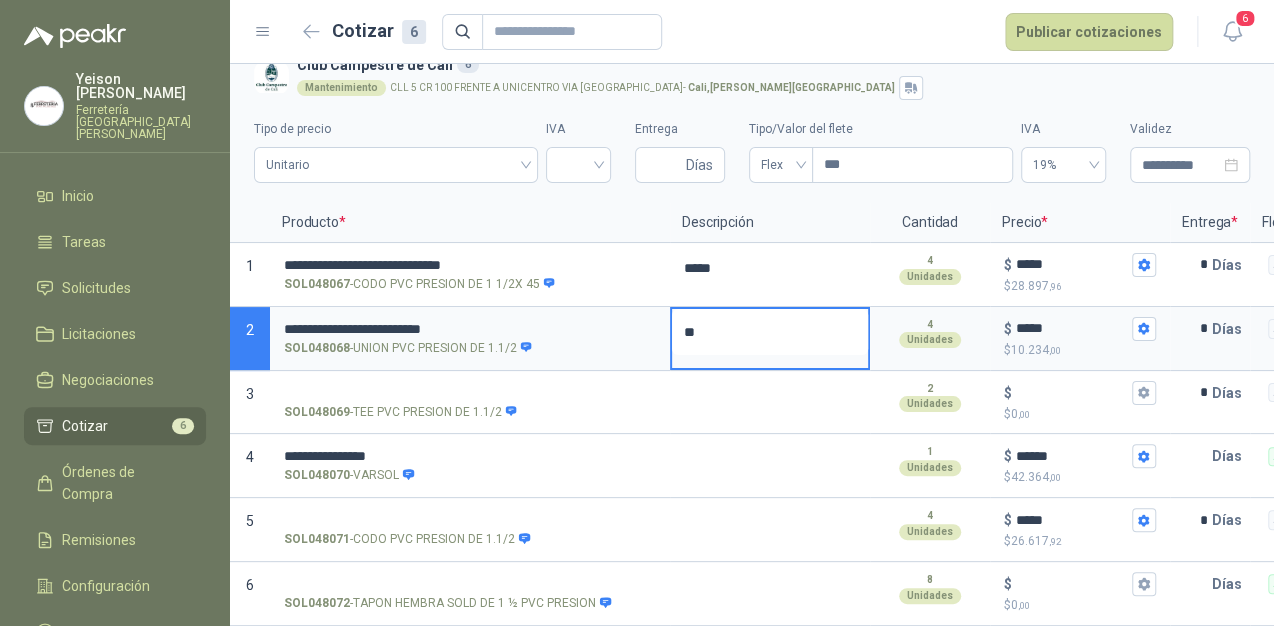 type 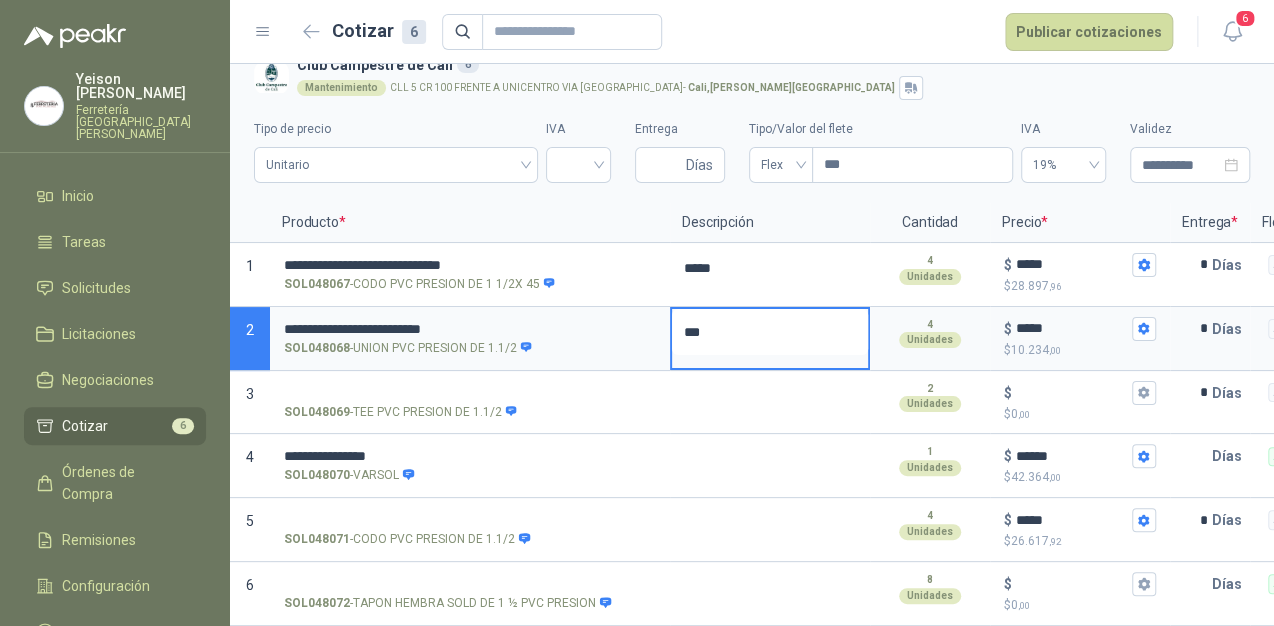 type 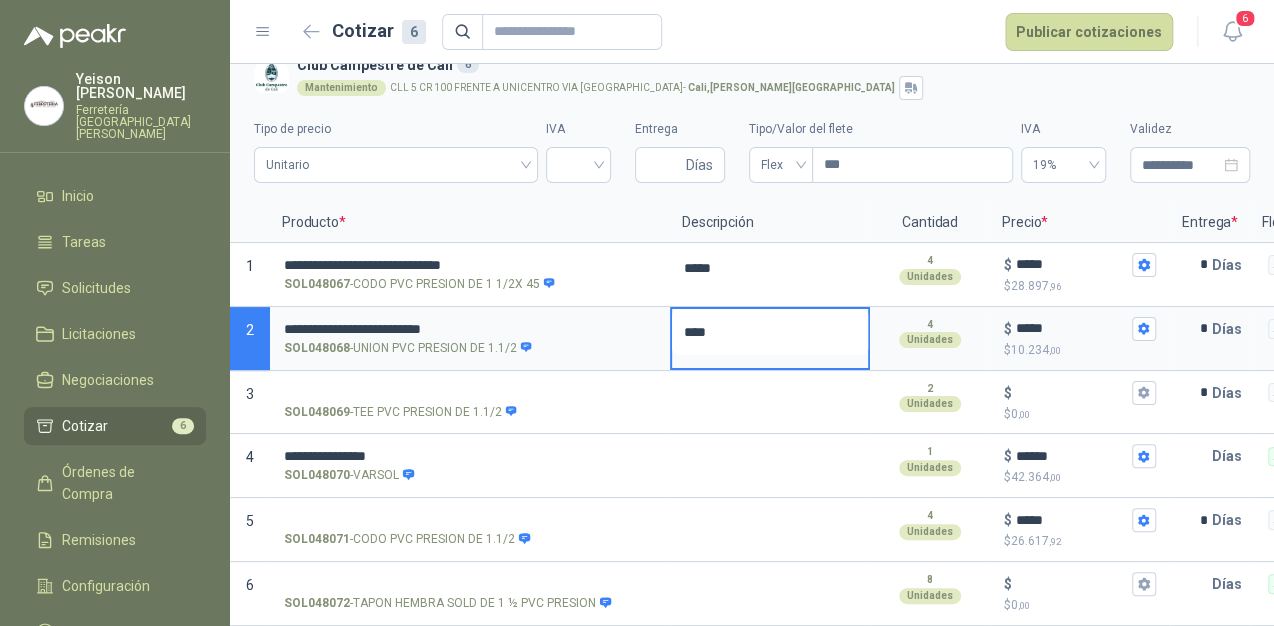 type 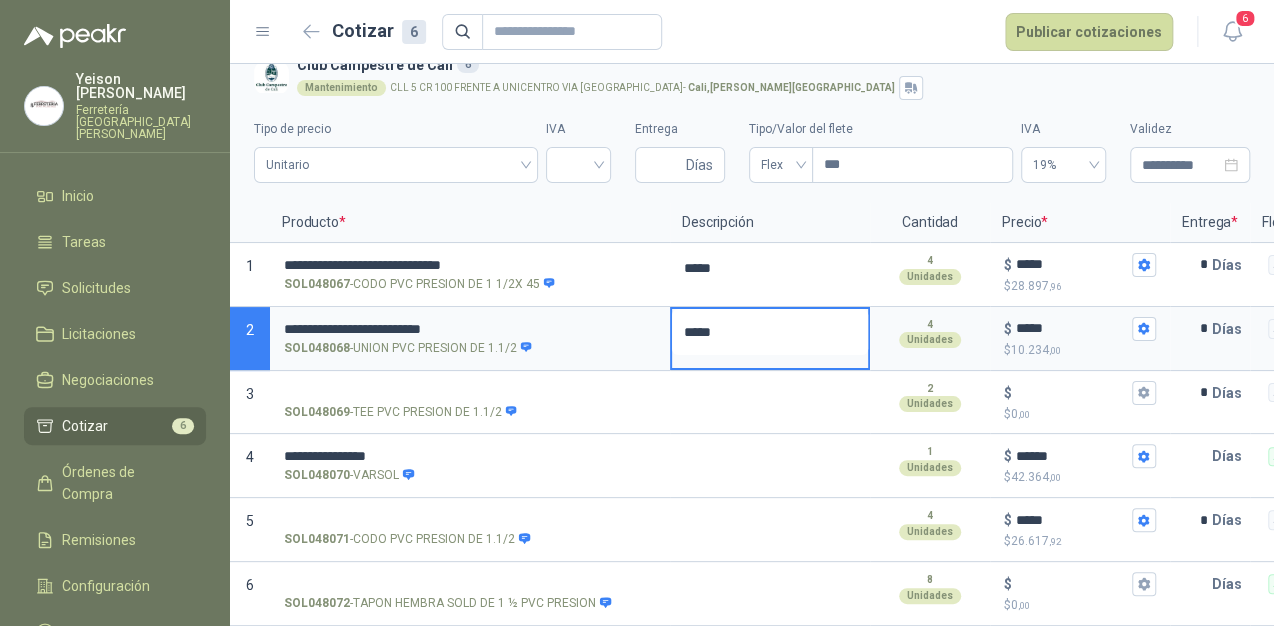 type 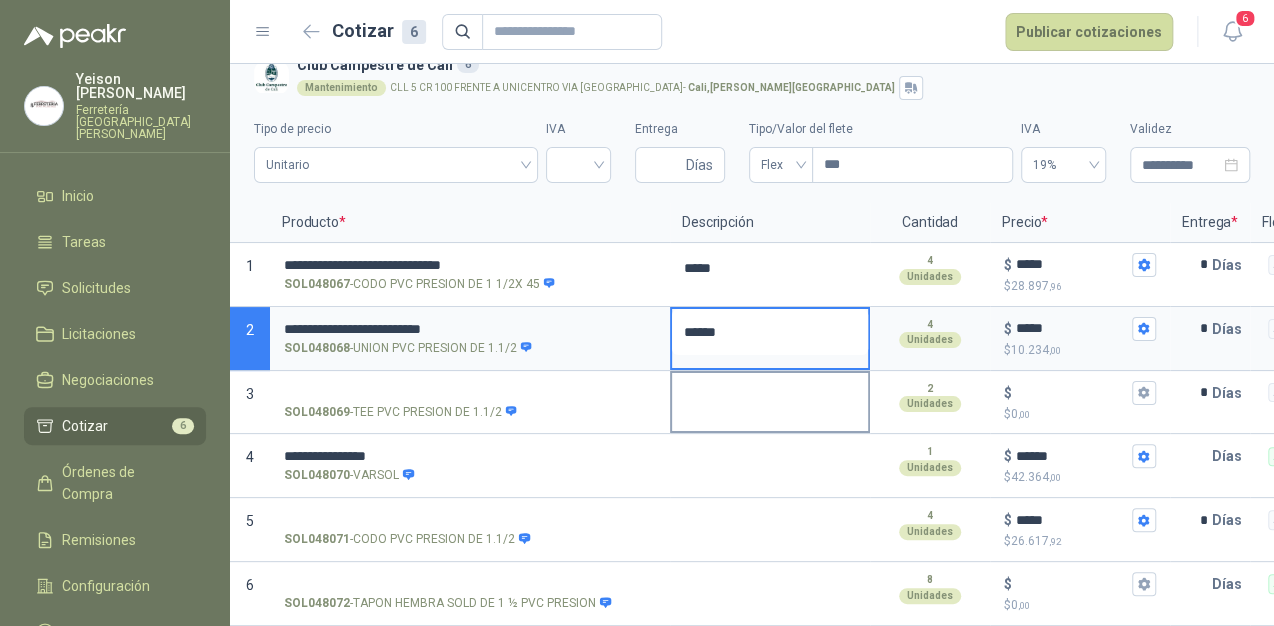 type on "*****" 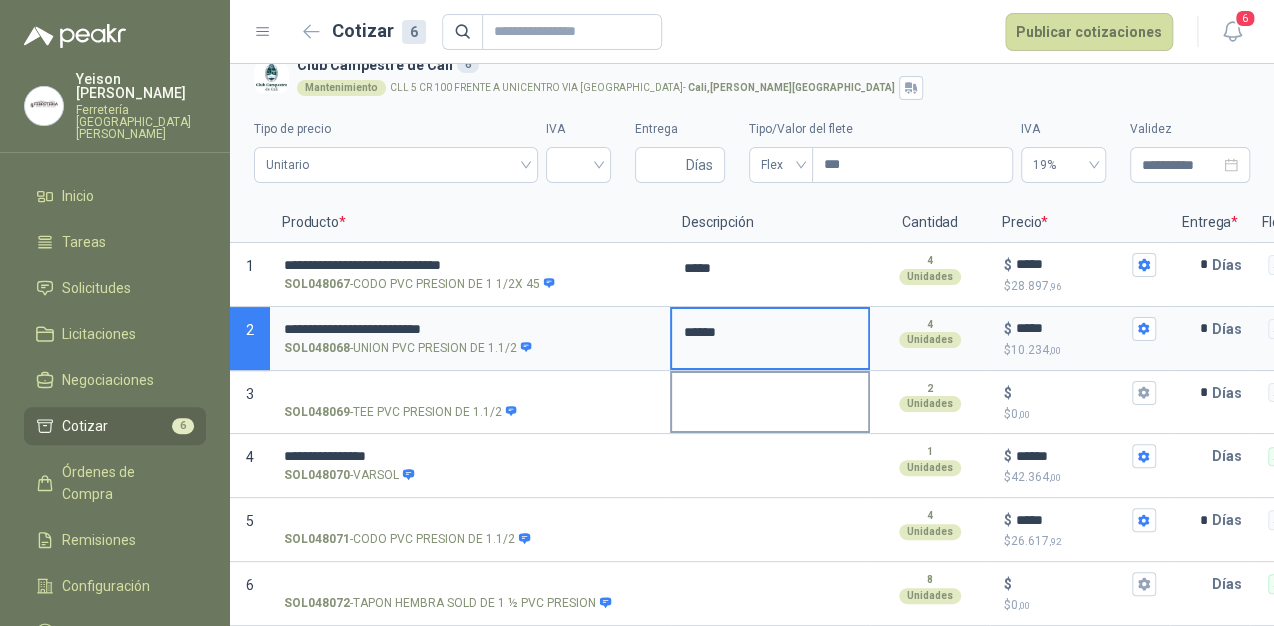 click at bounding box center (770, 403) 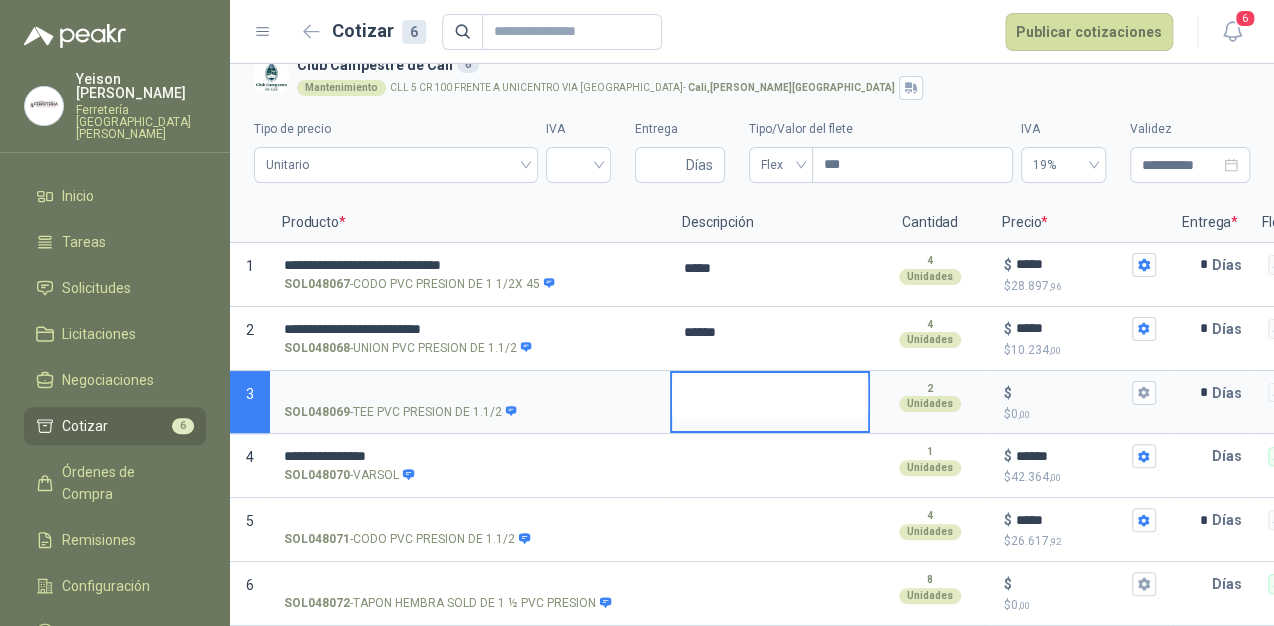 click at bounding box center (770, 396) 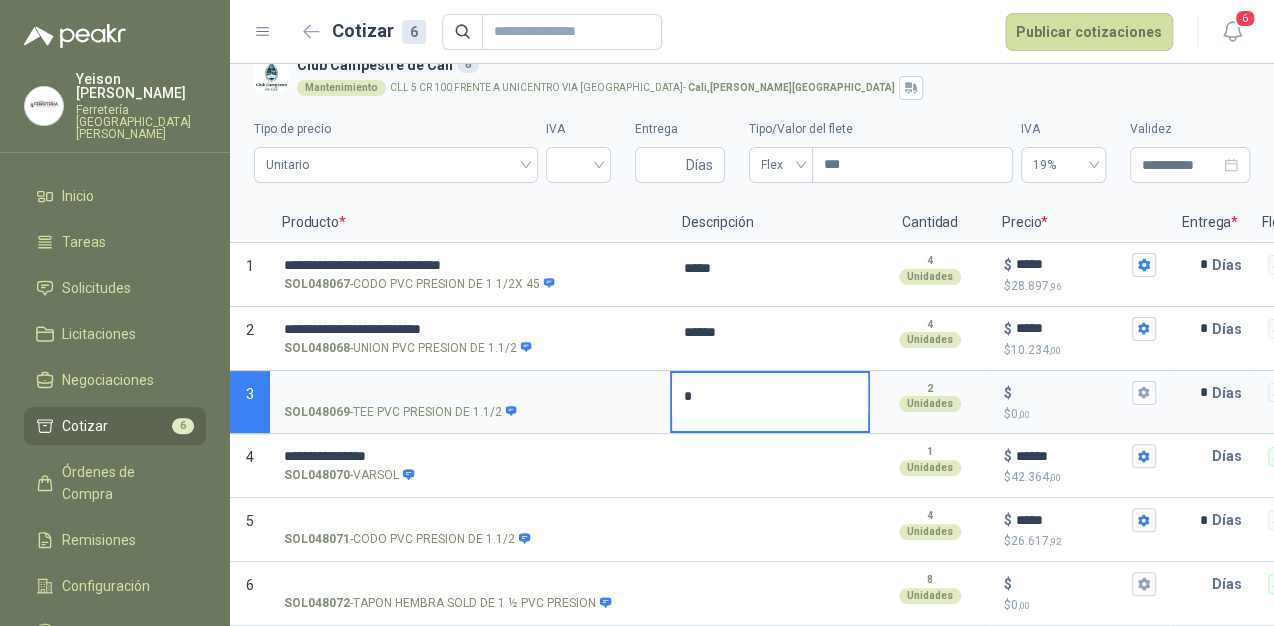 type 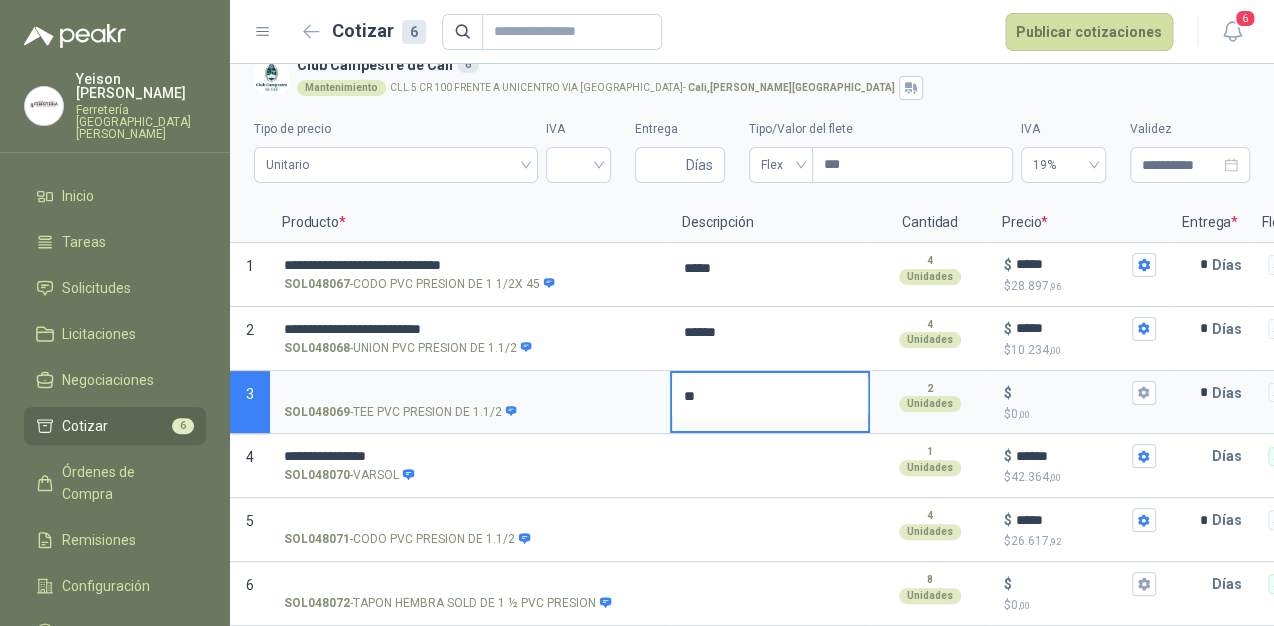 type 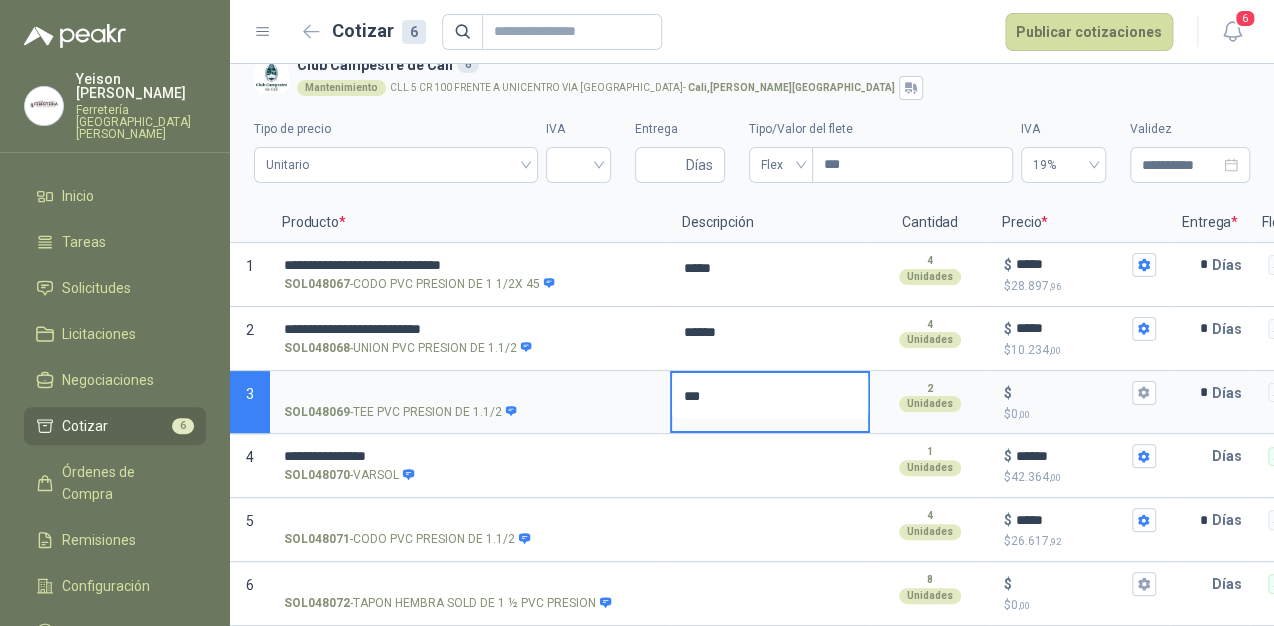 type 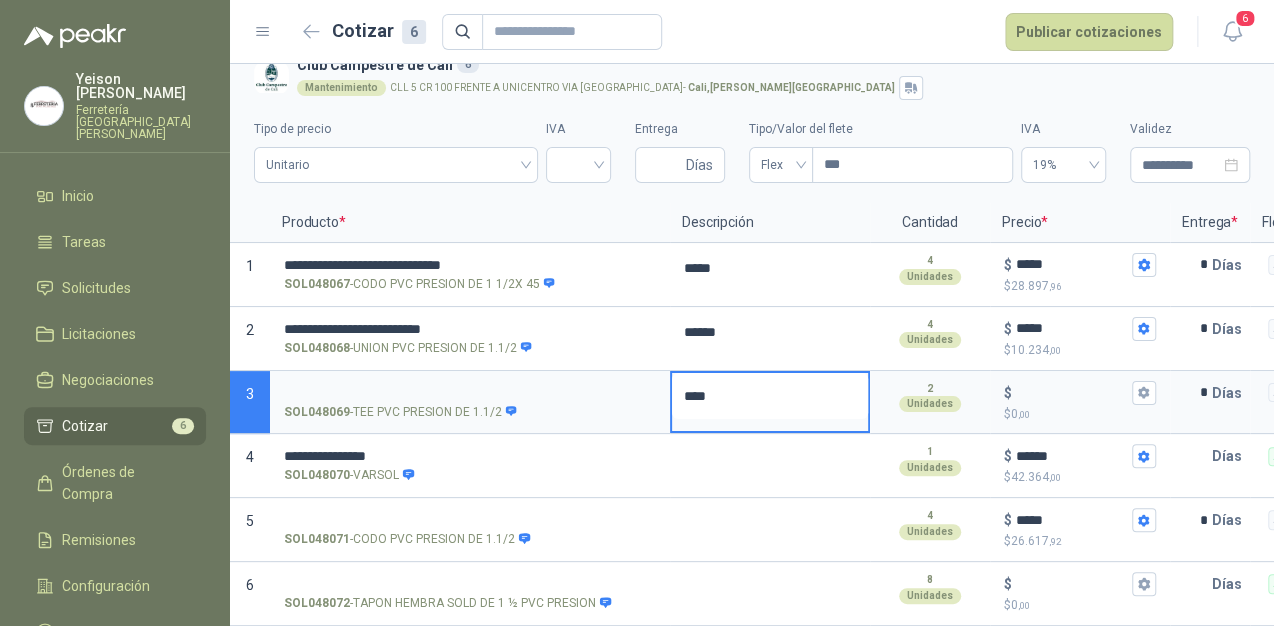 type 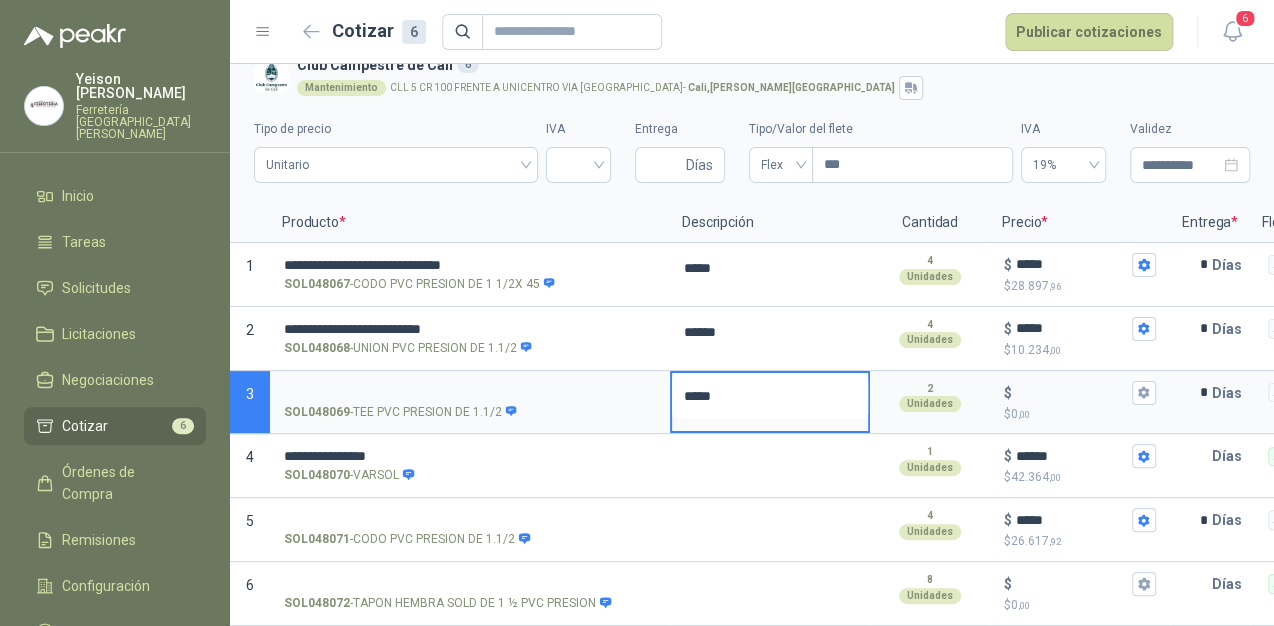 type 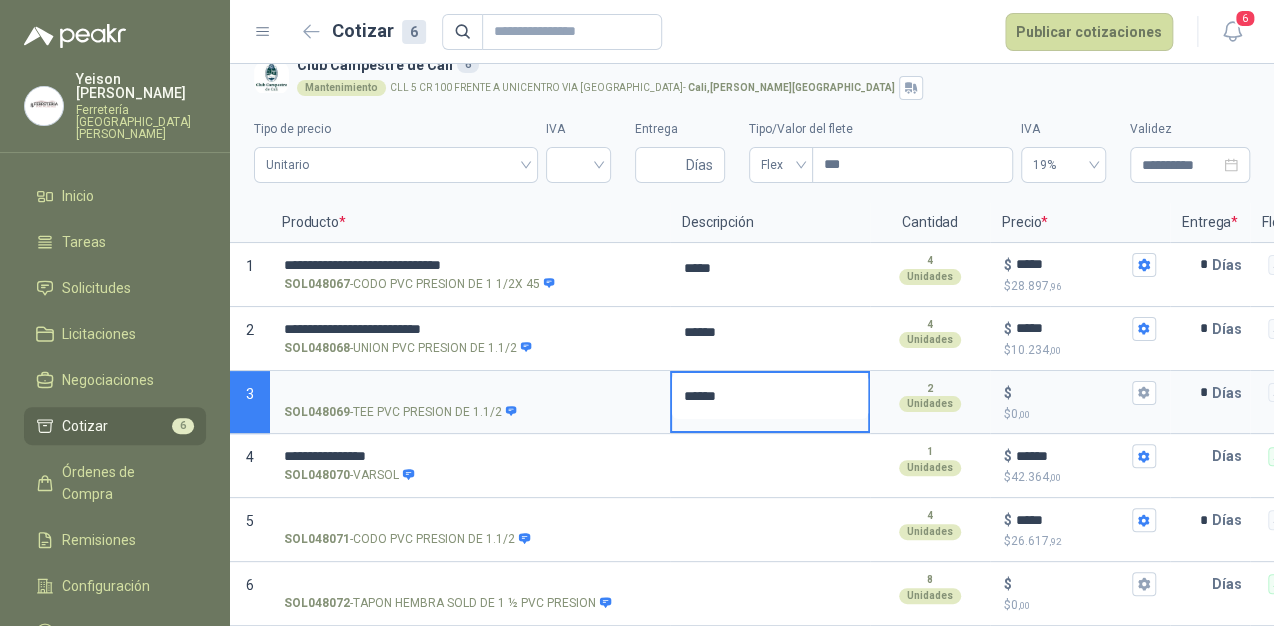 type 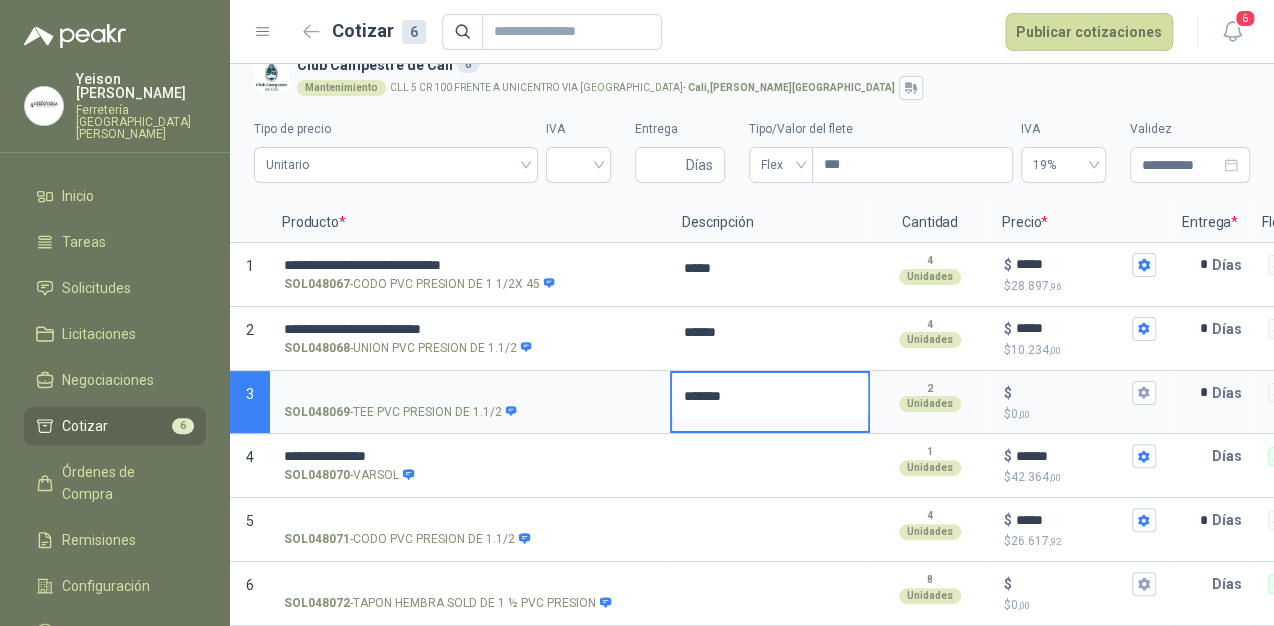 type on "*****" 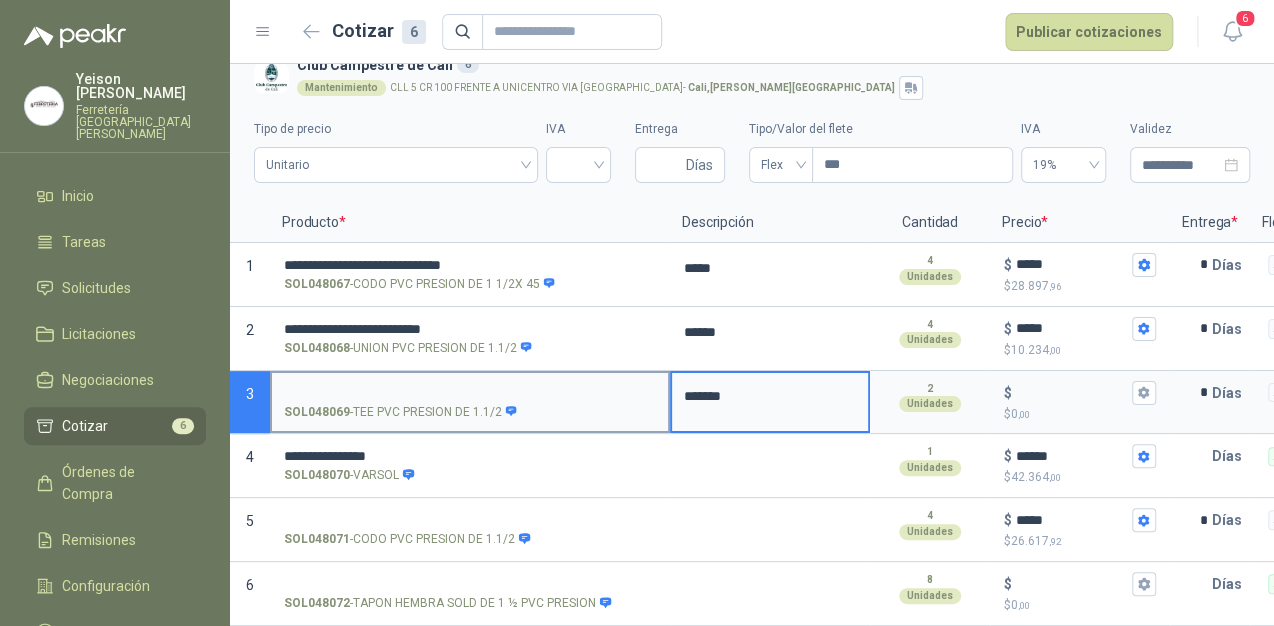 click on "SOL048069  -  TEE PVC PRESION DE 1.1/2" at bounding box center (470, 393) 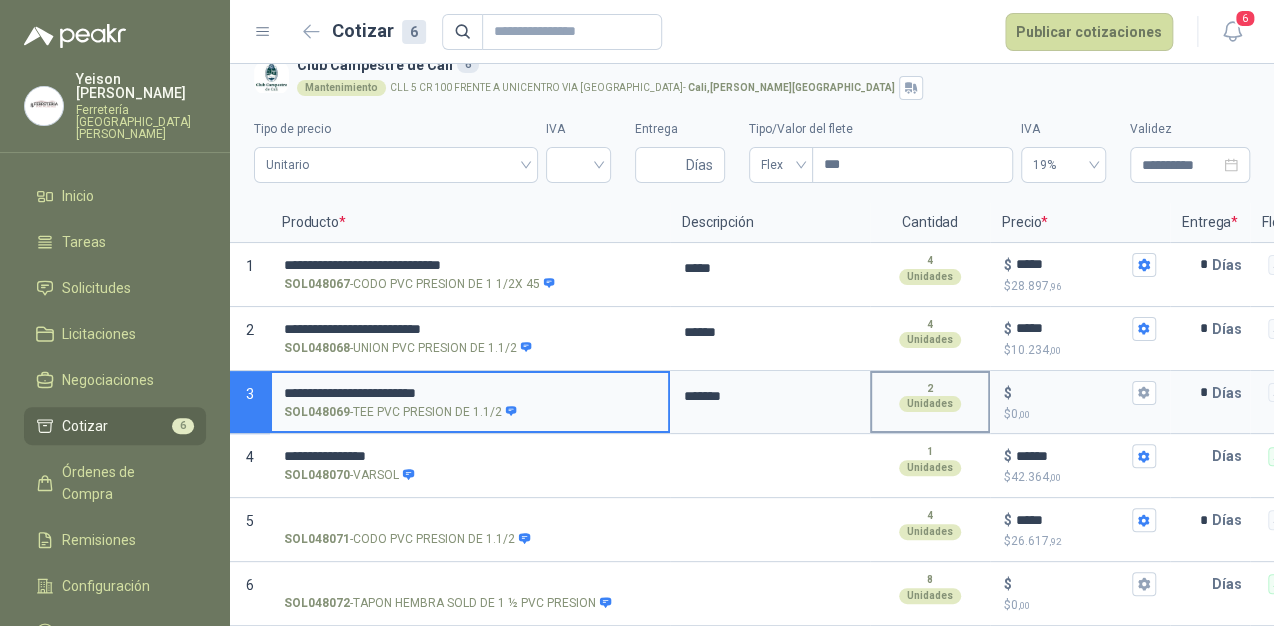 type on "**********" 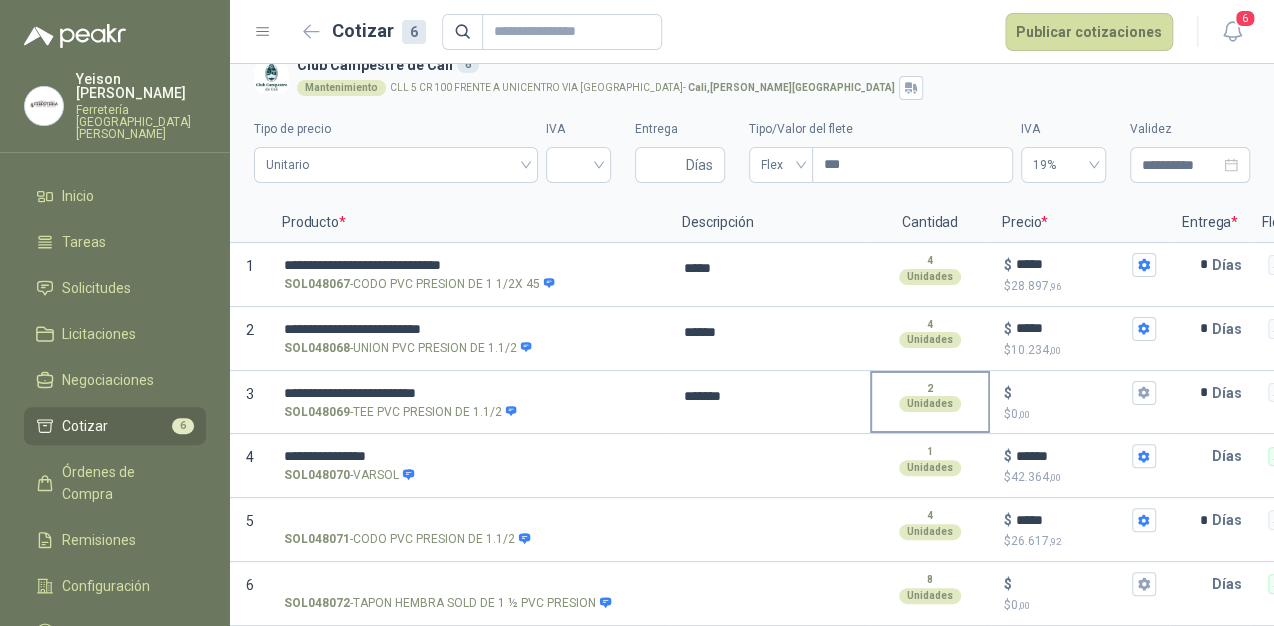 click on "2 Unidades" at bounding box center (930, 397) 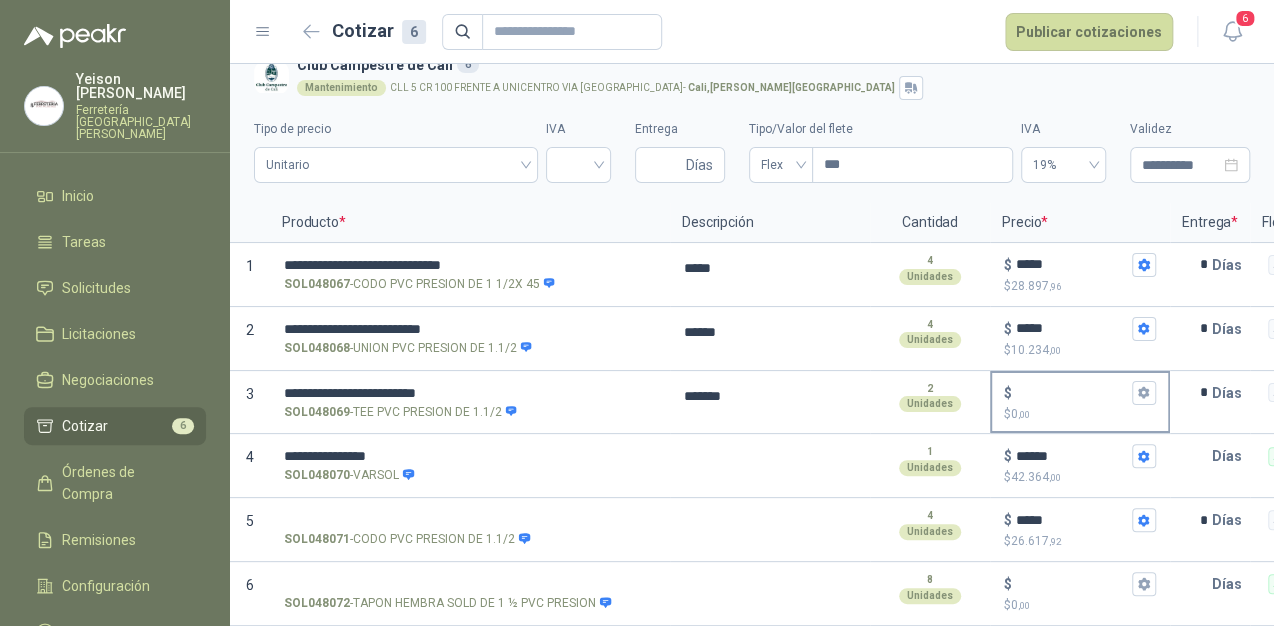 click on "$" at bounding box center (1080, 393) 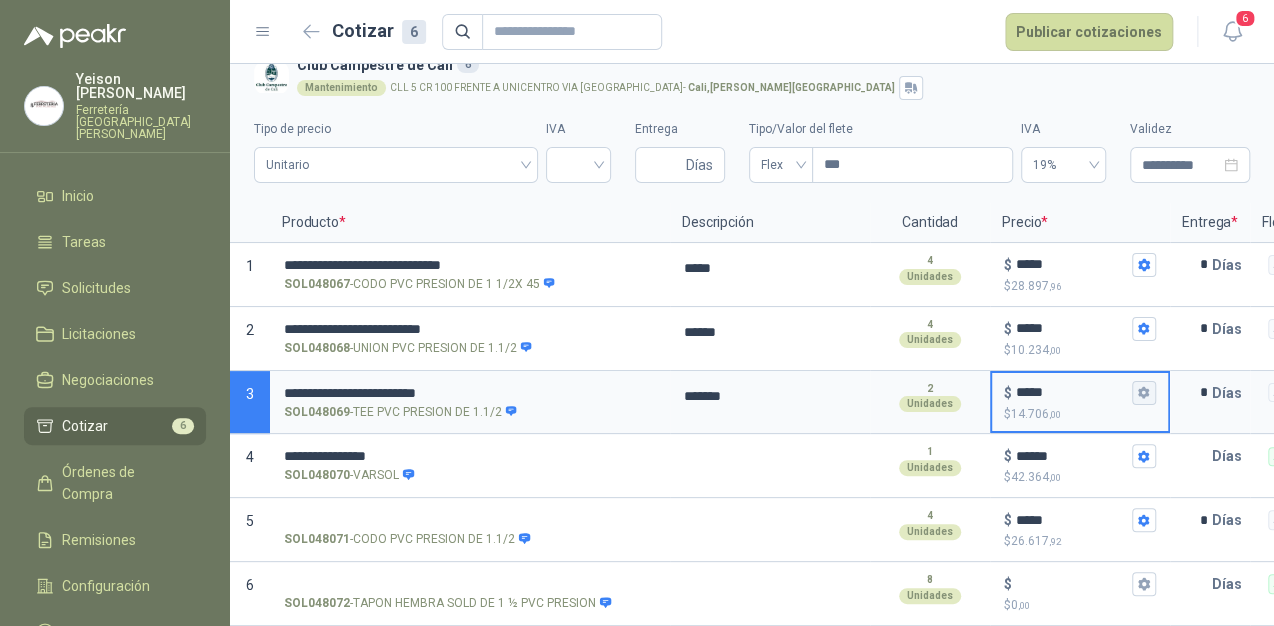type on "*****" 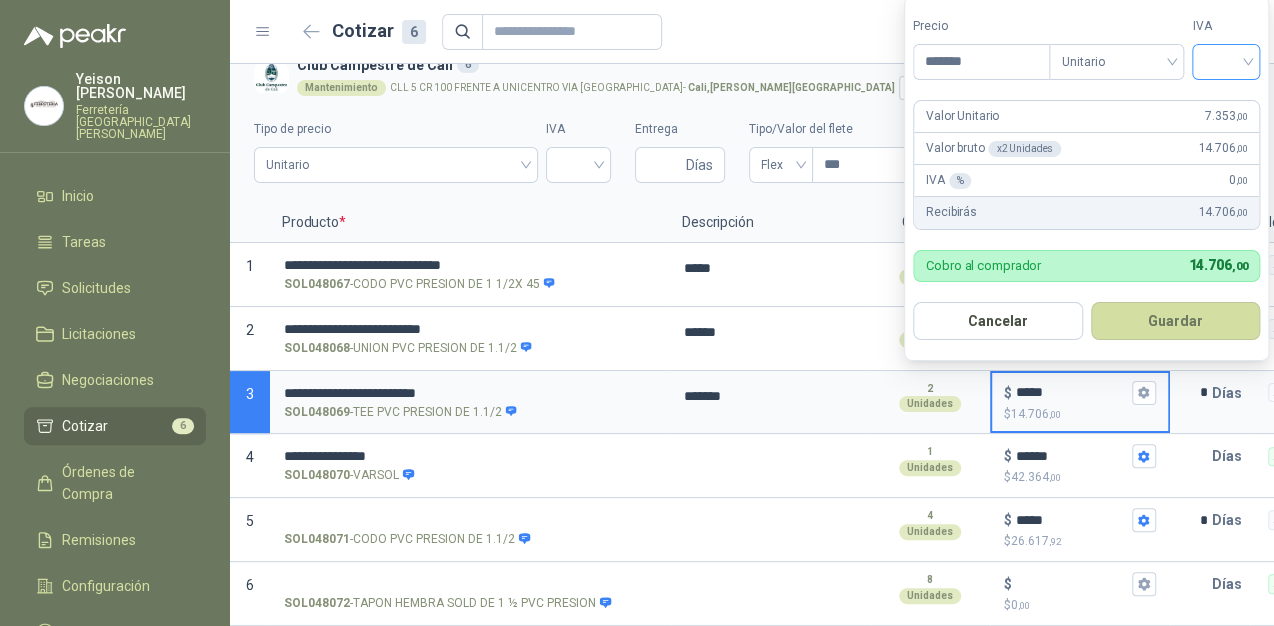 click at bounding box center (1226, 60) 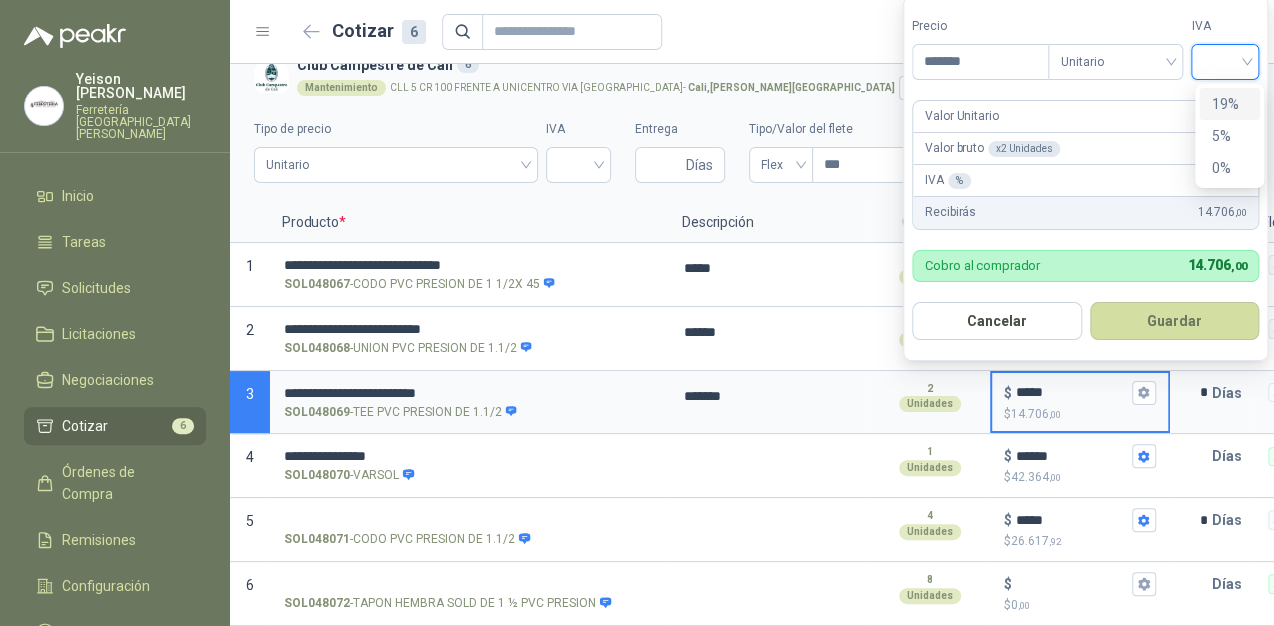 click on "19%" at bounding box center [1229, 104] 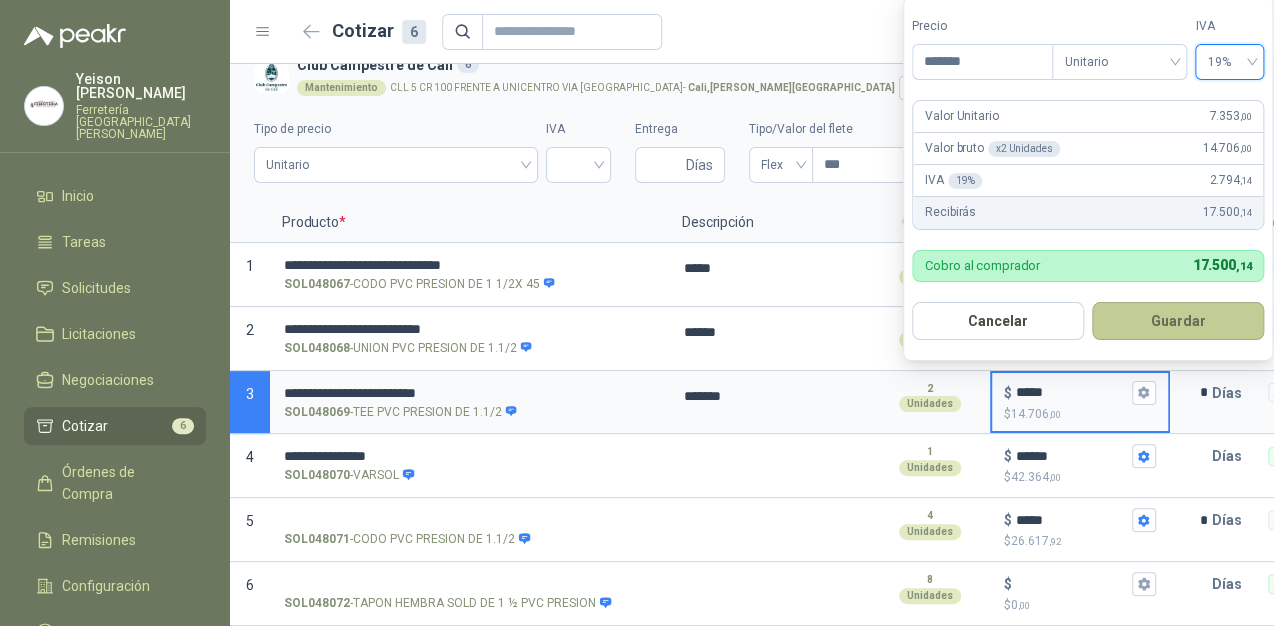 click on "Guardar" at bounding box center (1178, 321) 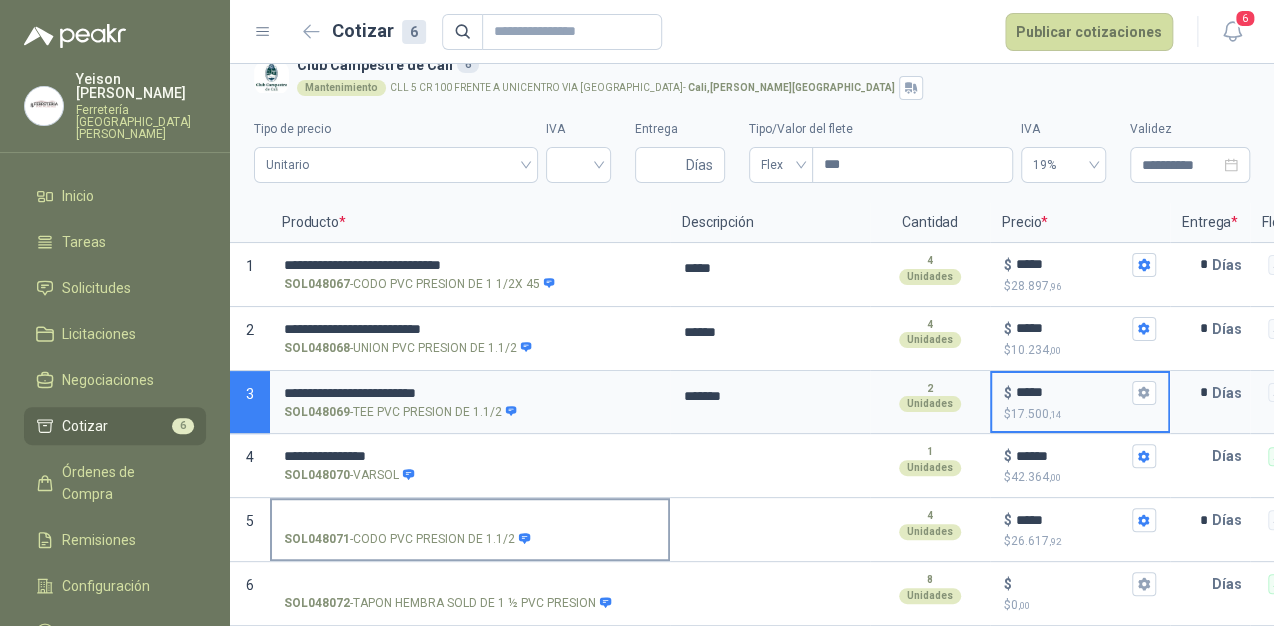 click on "SOL048071  -  CODO PVC PRESION DE 1.1/2" at bounding box center [470, 520] 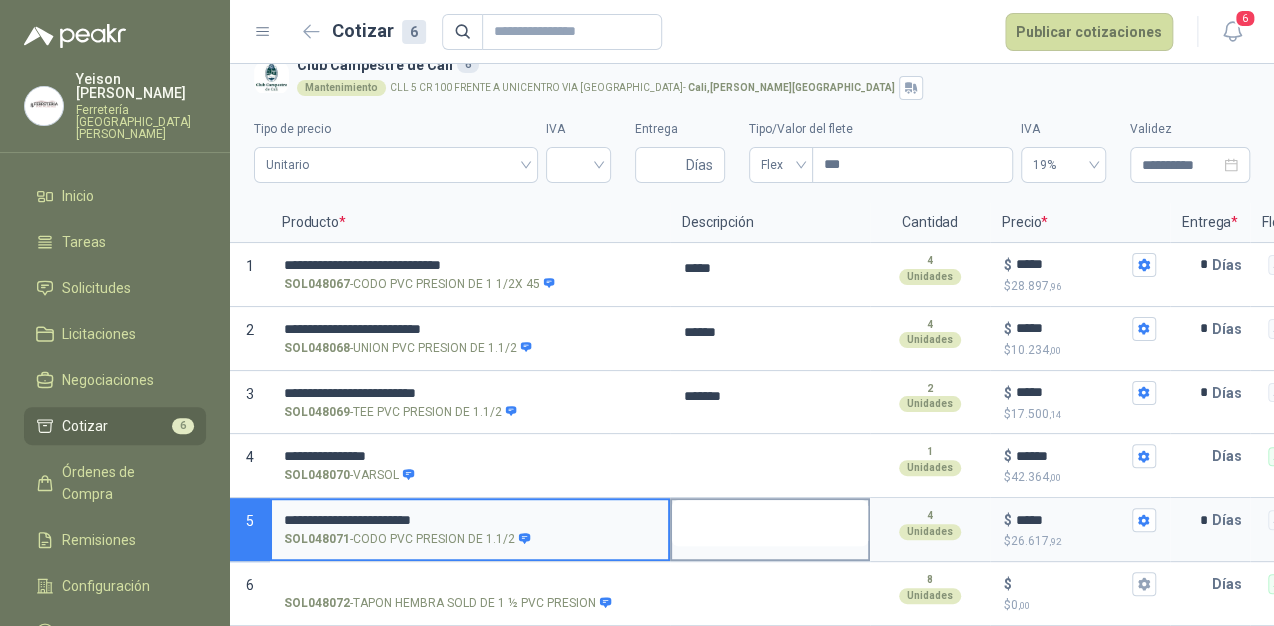 type on "**********" 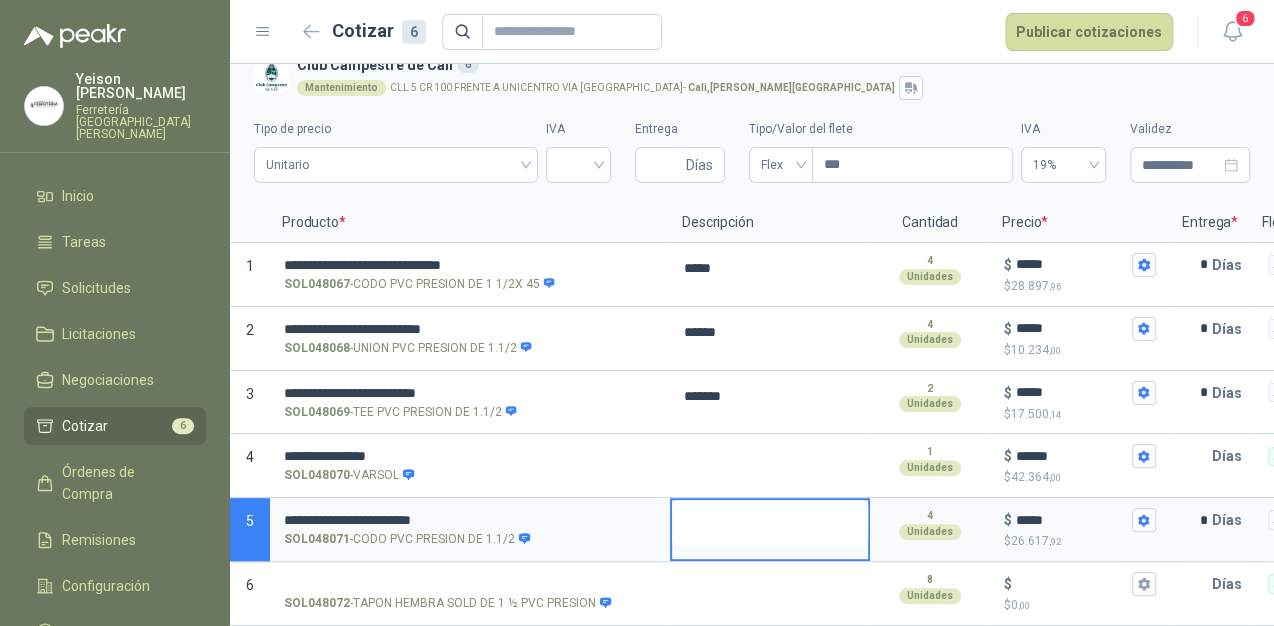 type 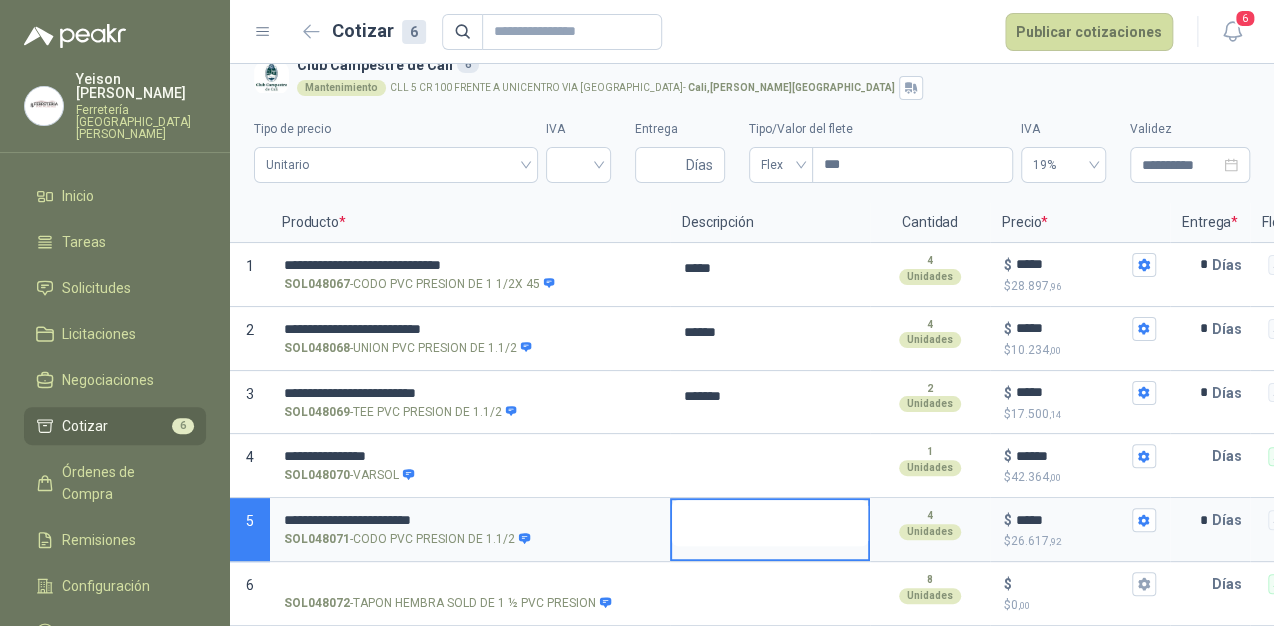 type on "*" 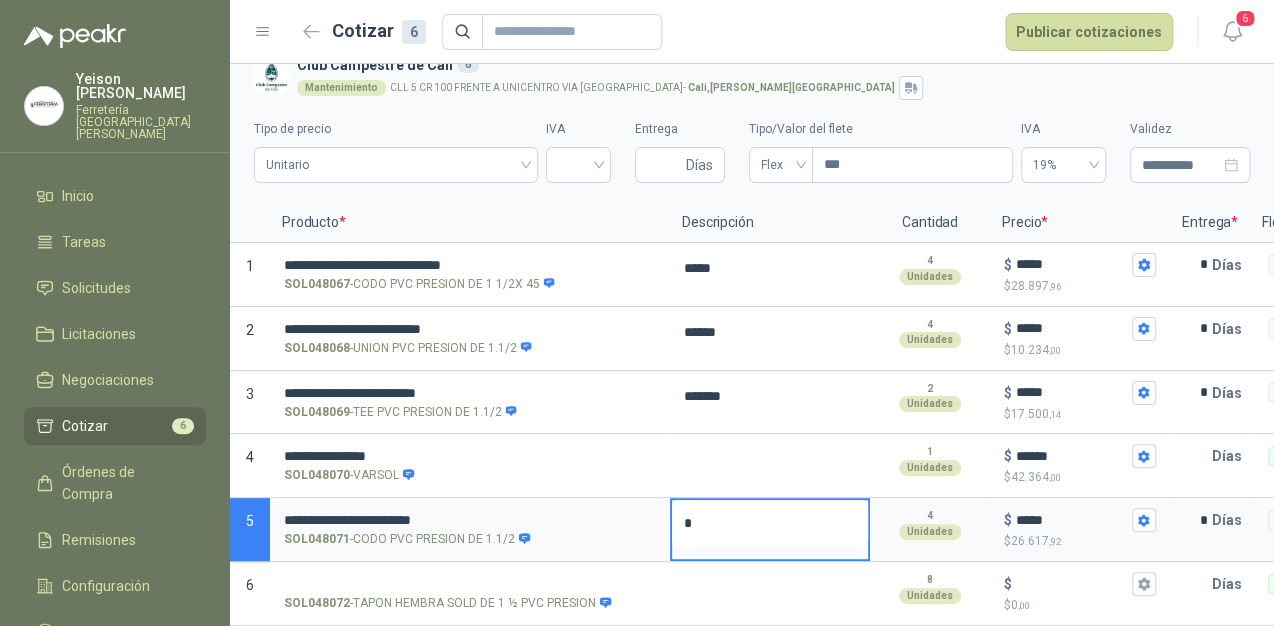 type 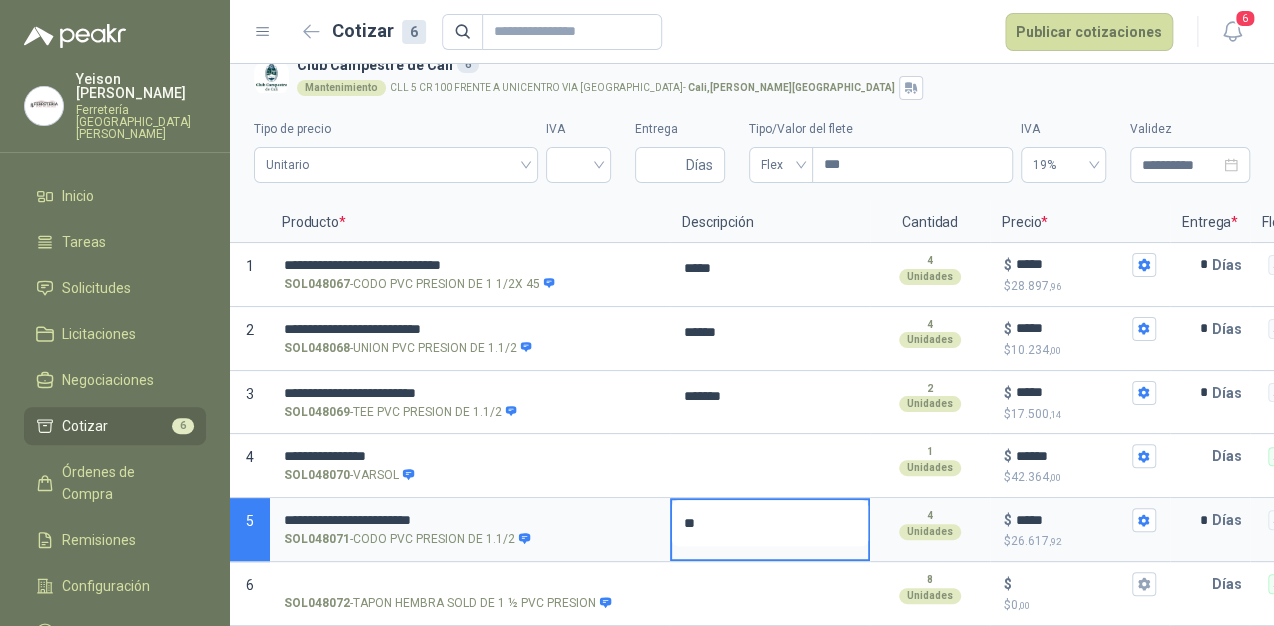 type 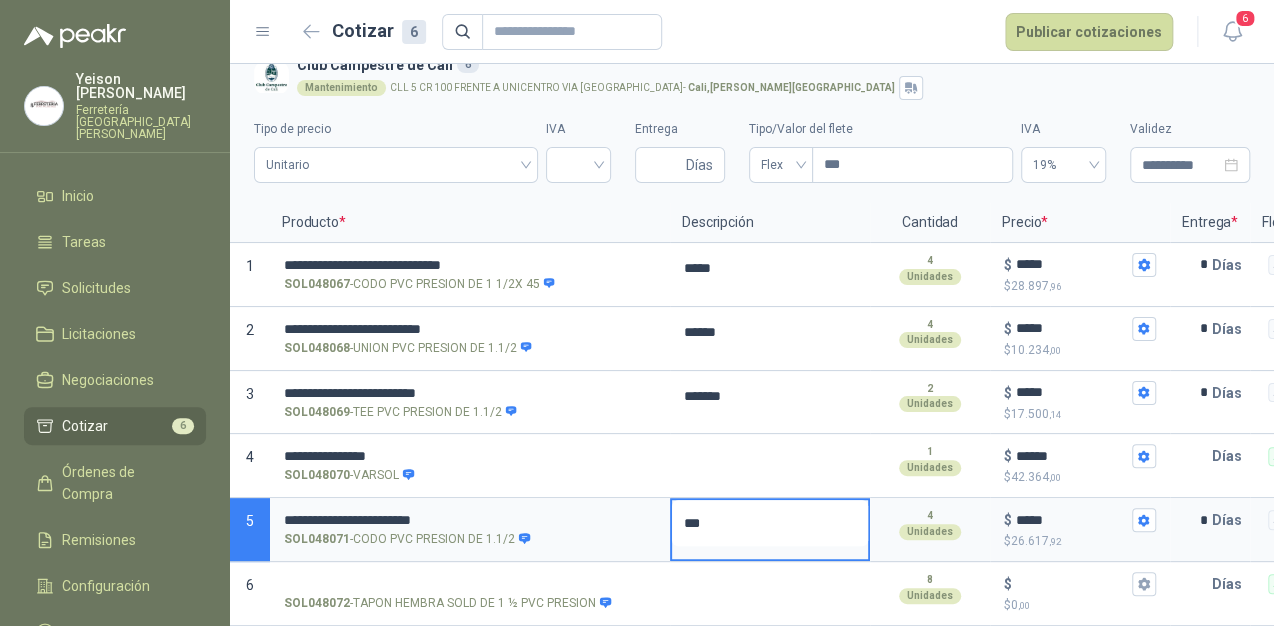 type 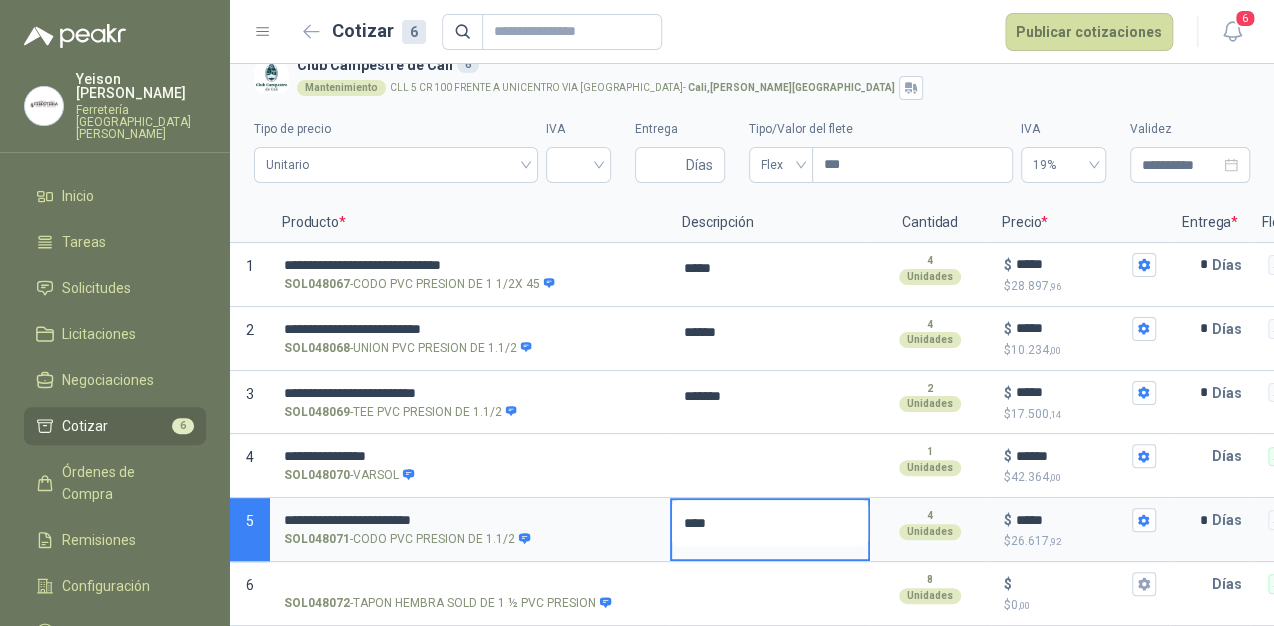 type 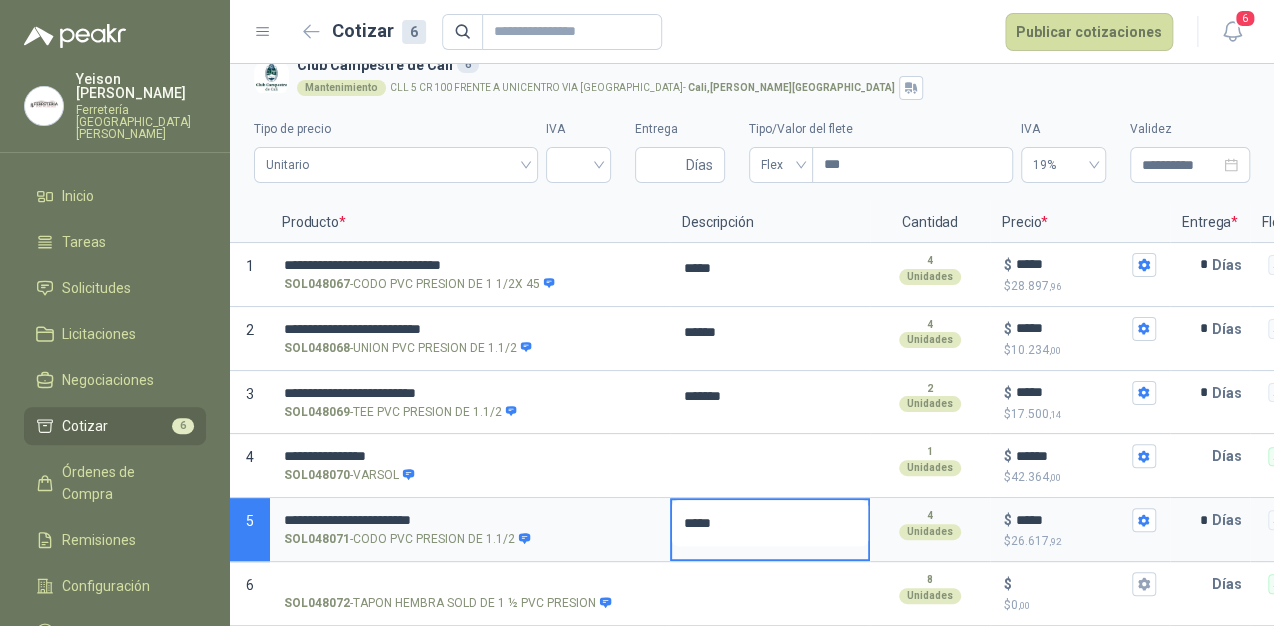 type 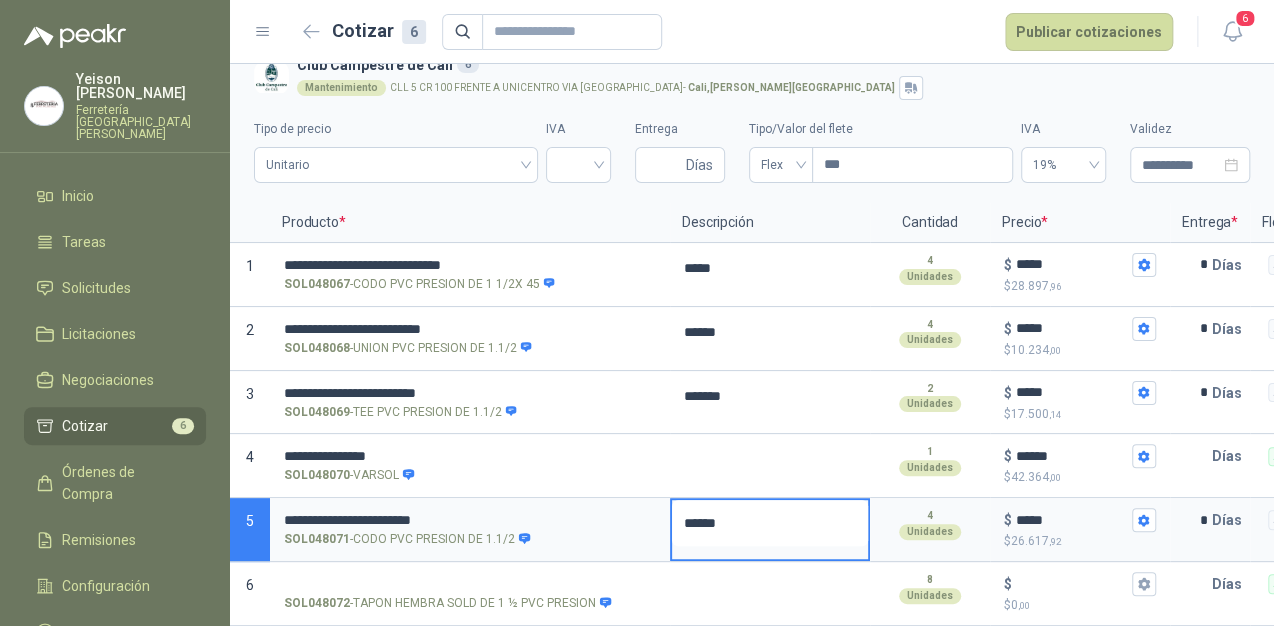 type 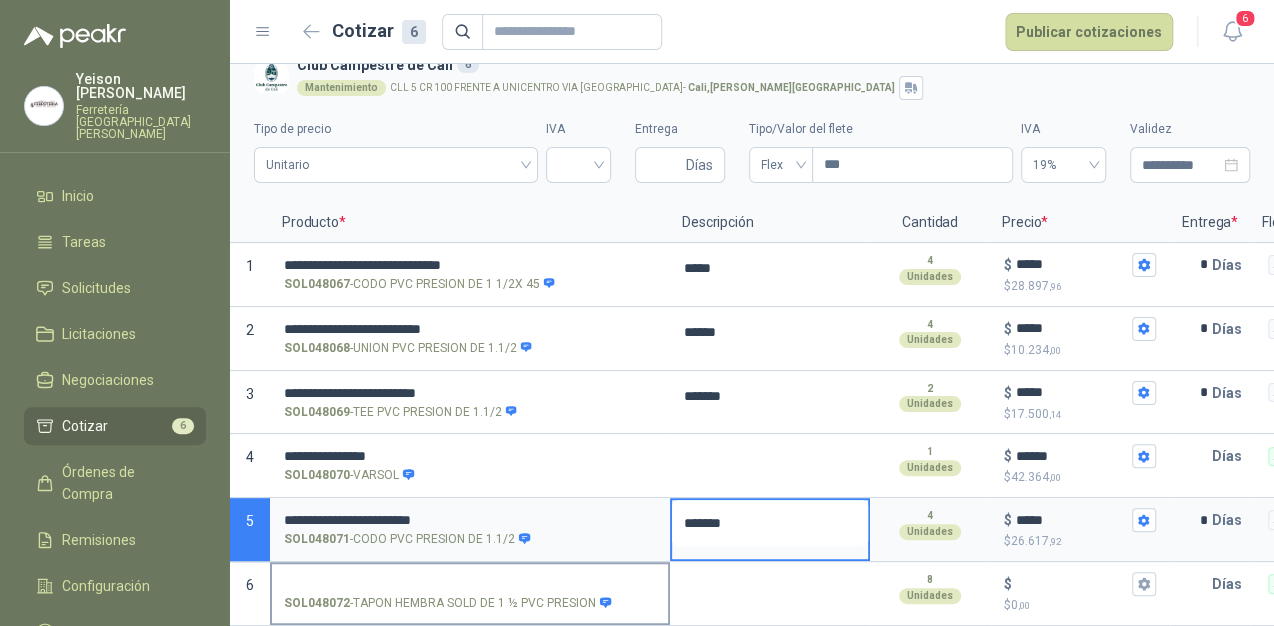 type on "*****" 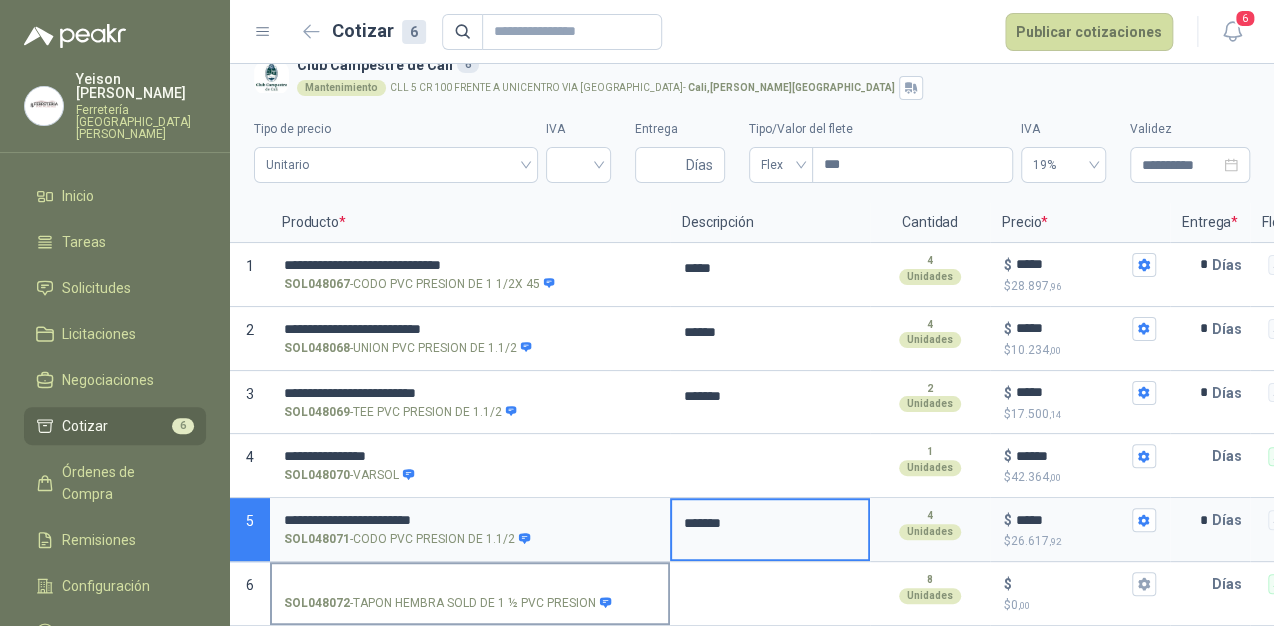 click on "SOL048072  -  TAPON HEMBRA SOLD DE 1 ½ PVC PRESION" at bounding box center [470, 584] 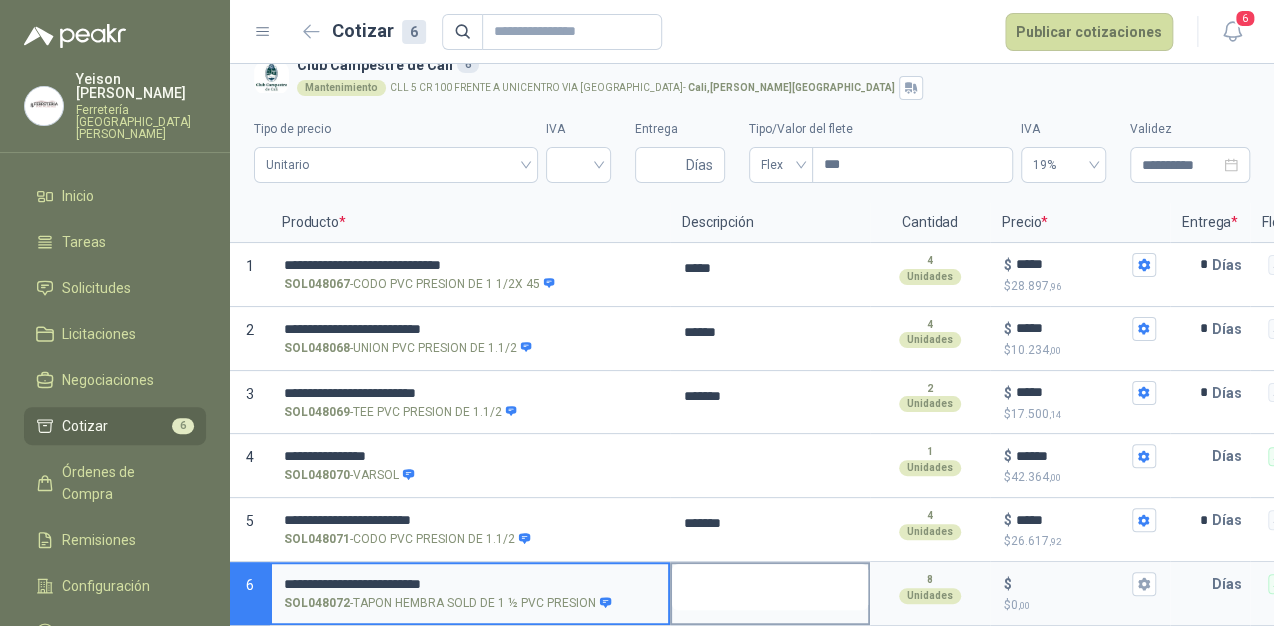 type on "**********" 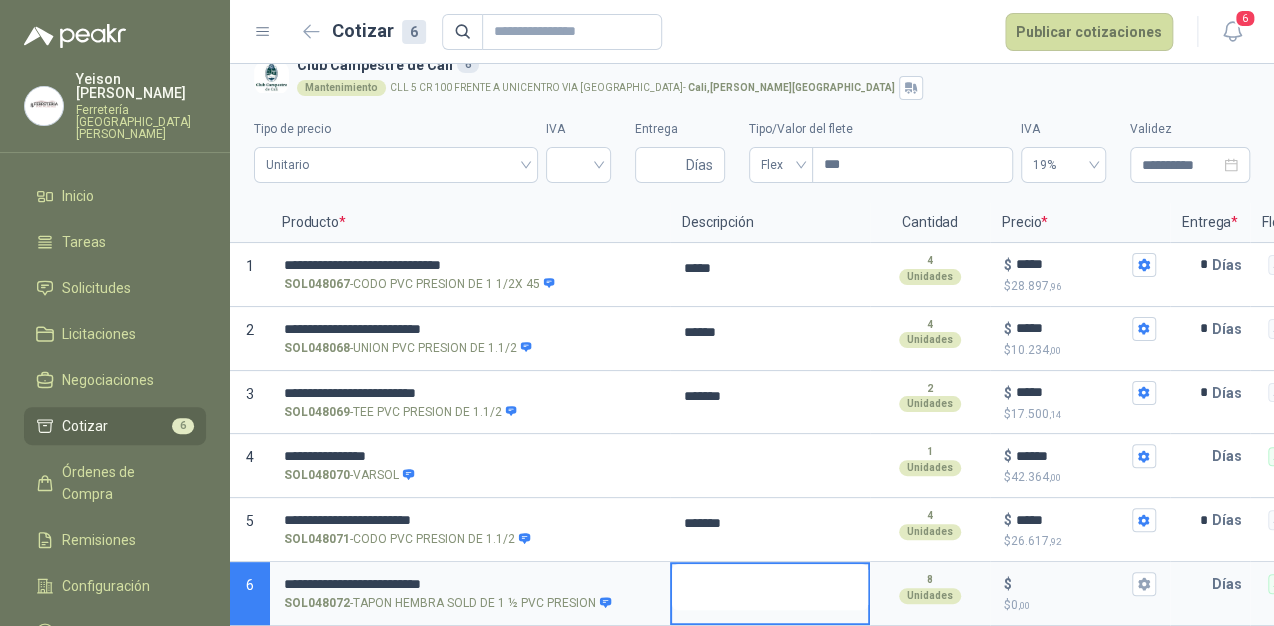 type 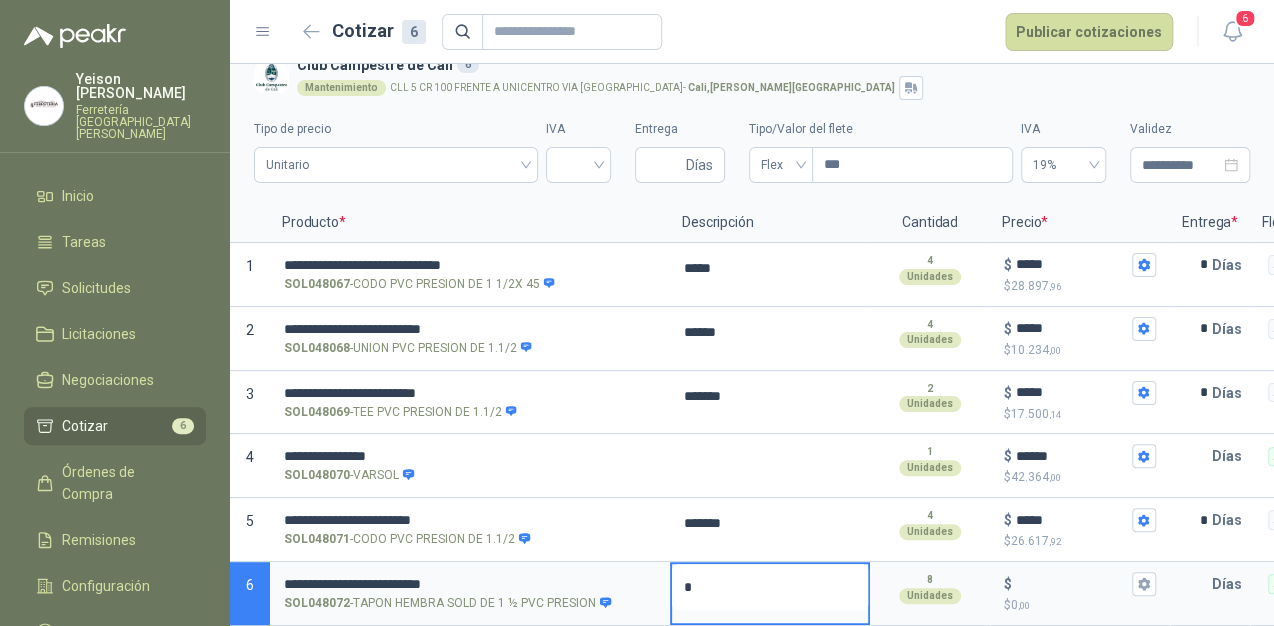 type 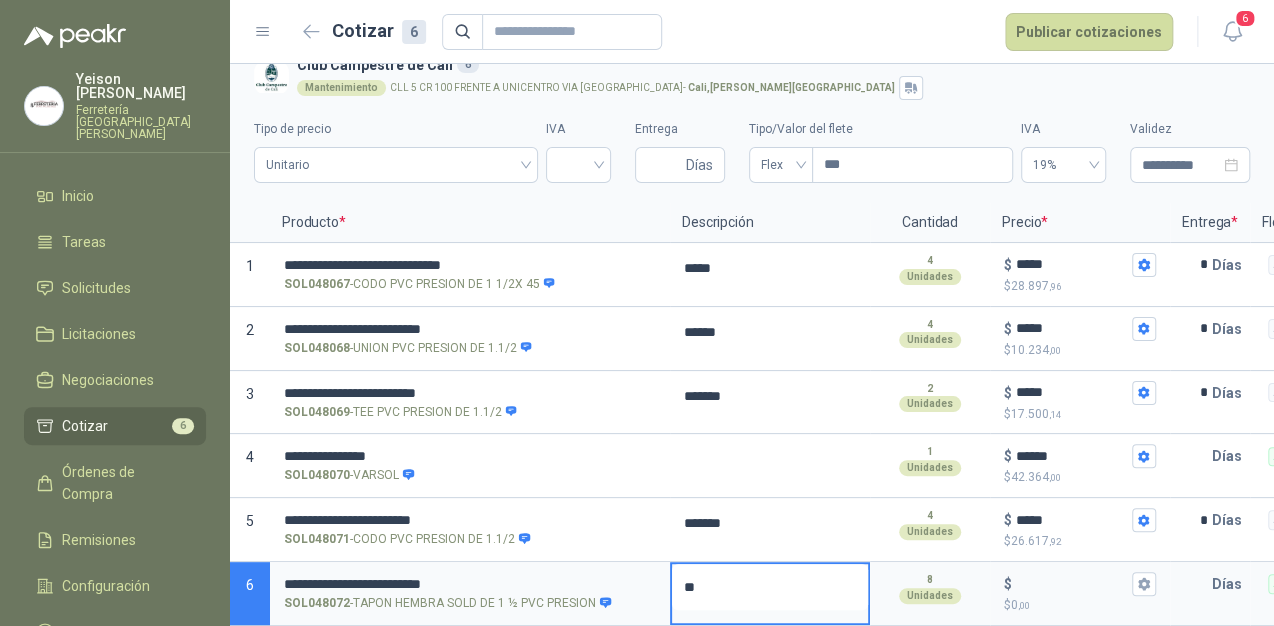 type 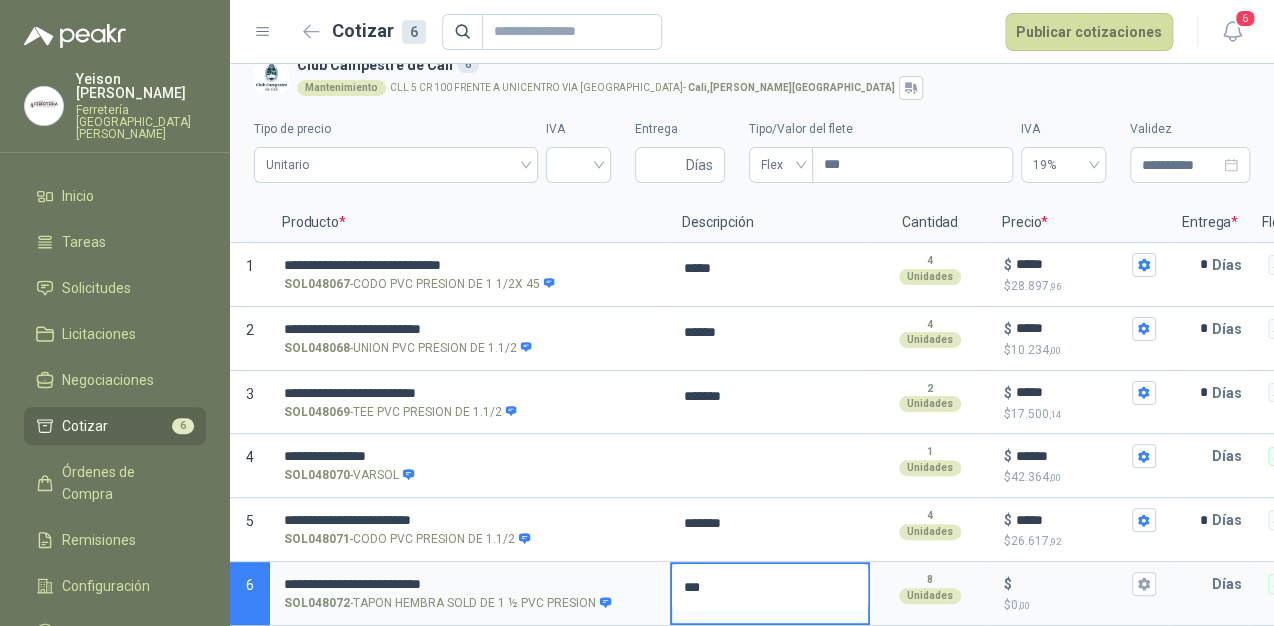type 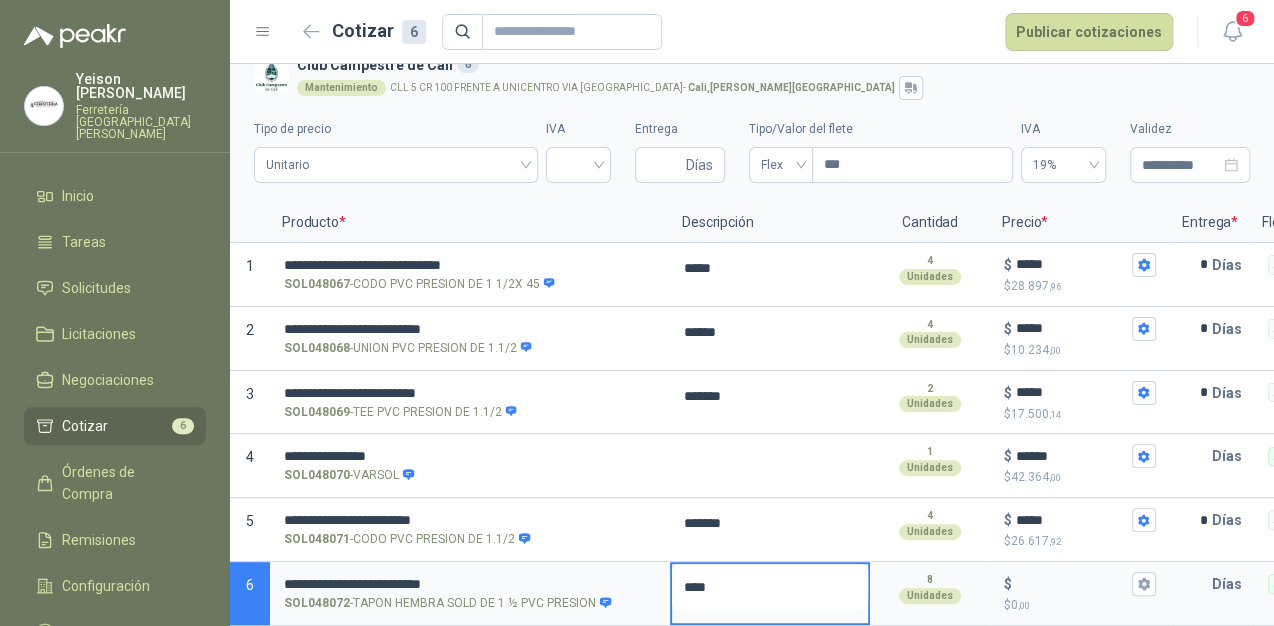 type 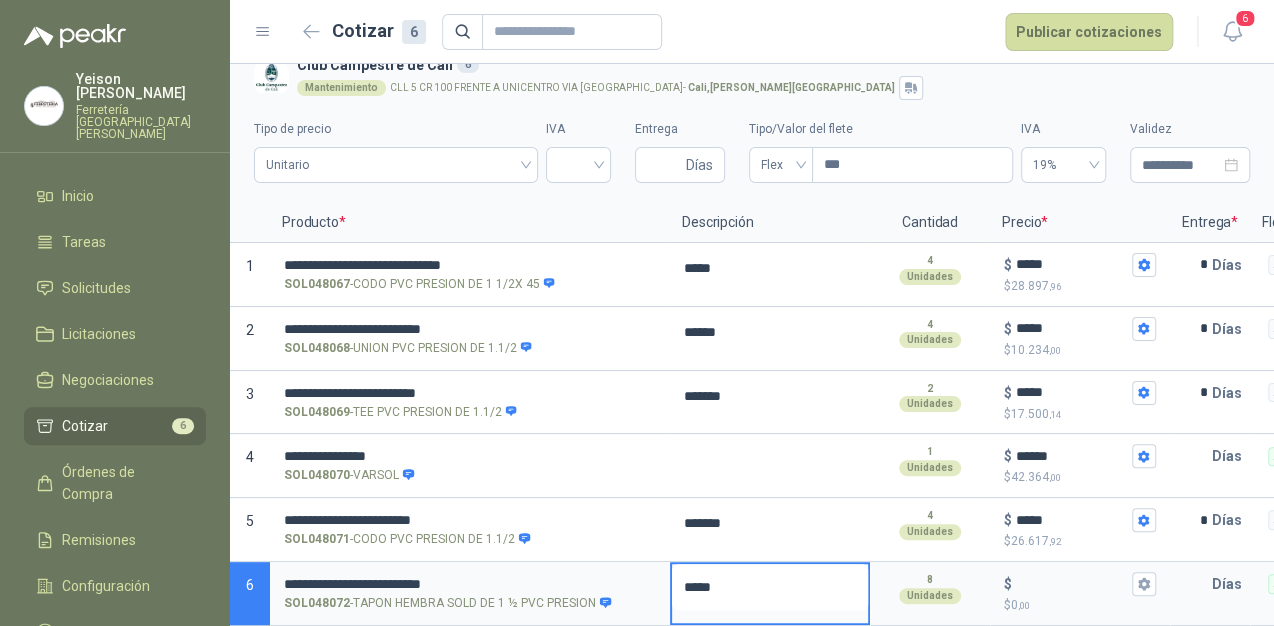 type 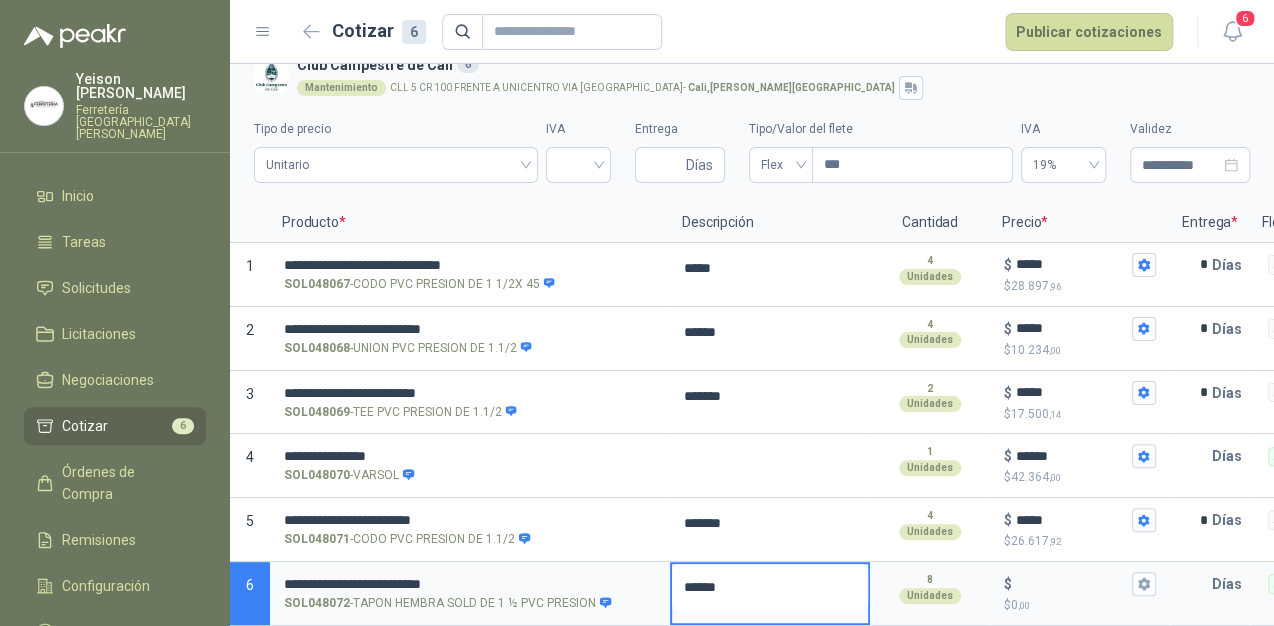 type on "*****" 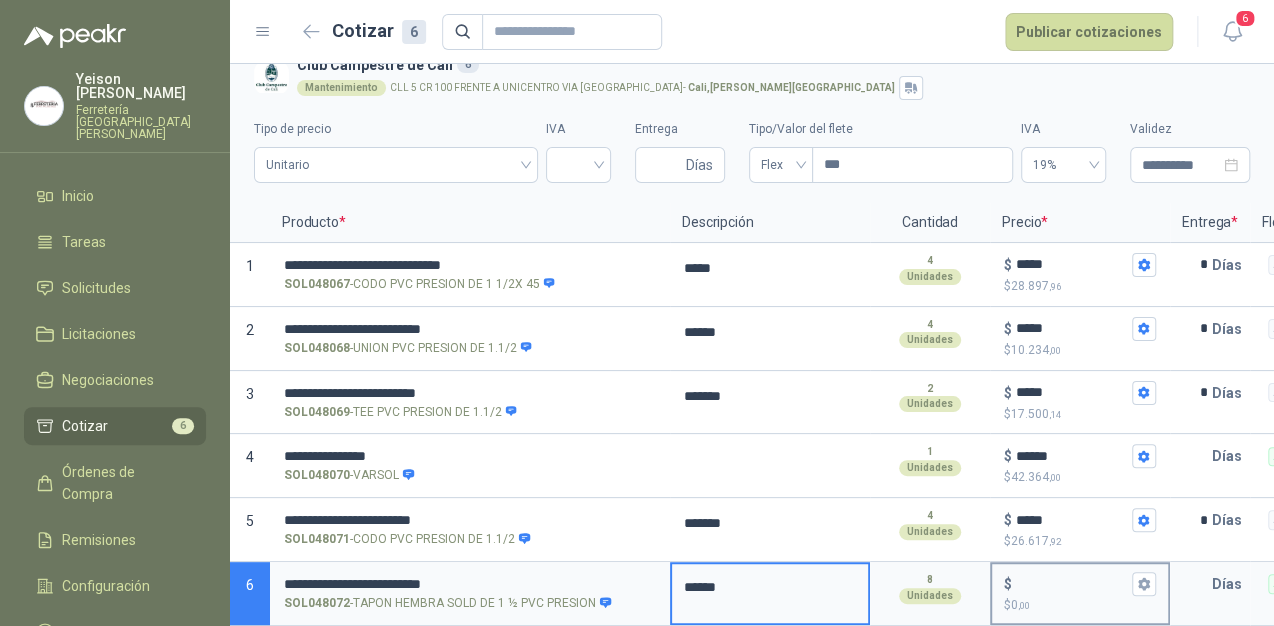 click on "$ $  0 ,00" at bounding box center [1072, 584] 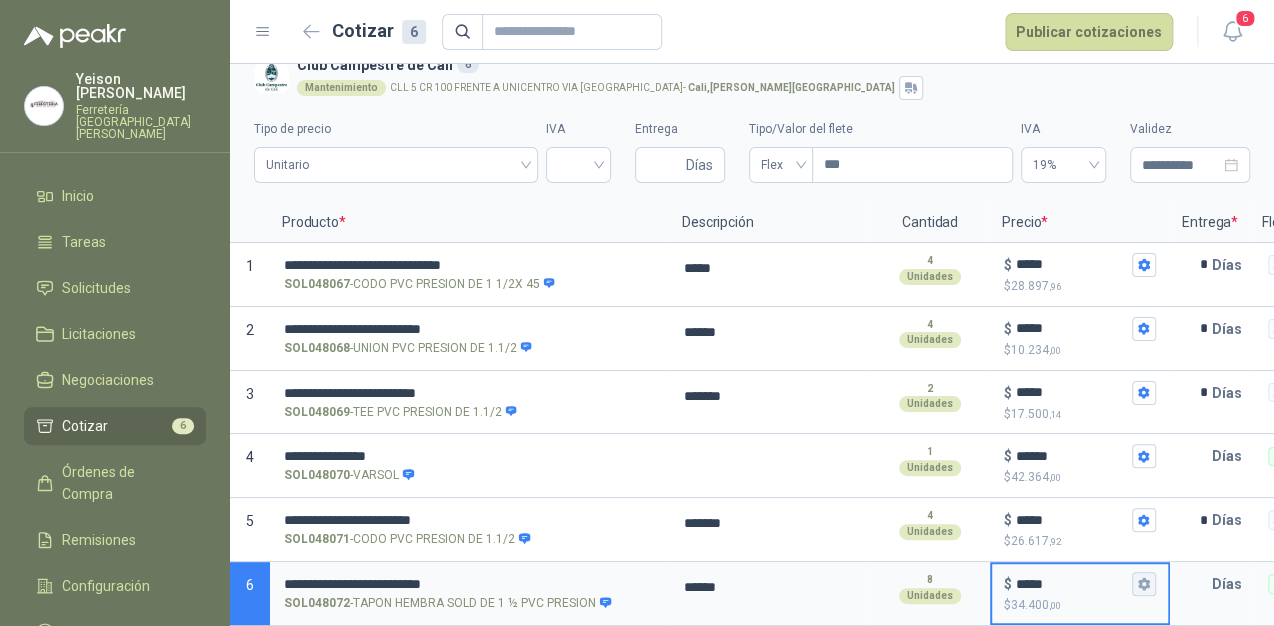 type on "*****" 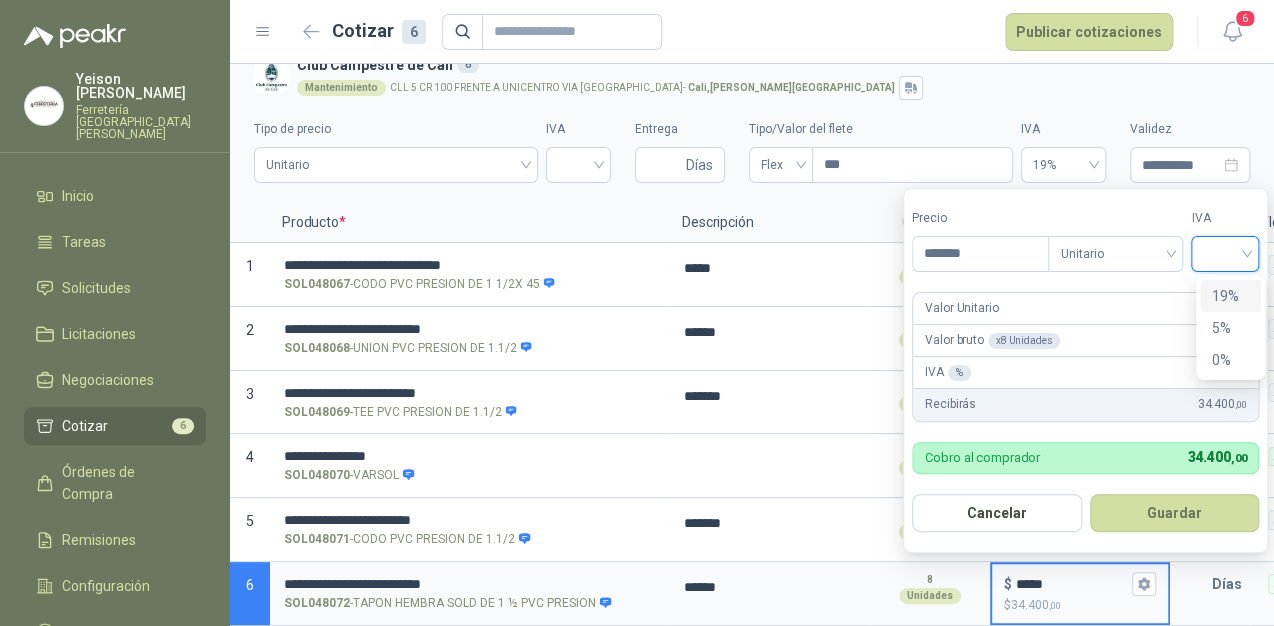 click at bounding box center [1225, 252] 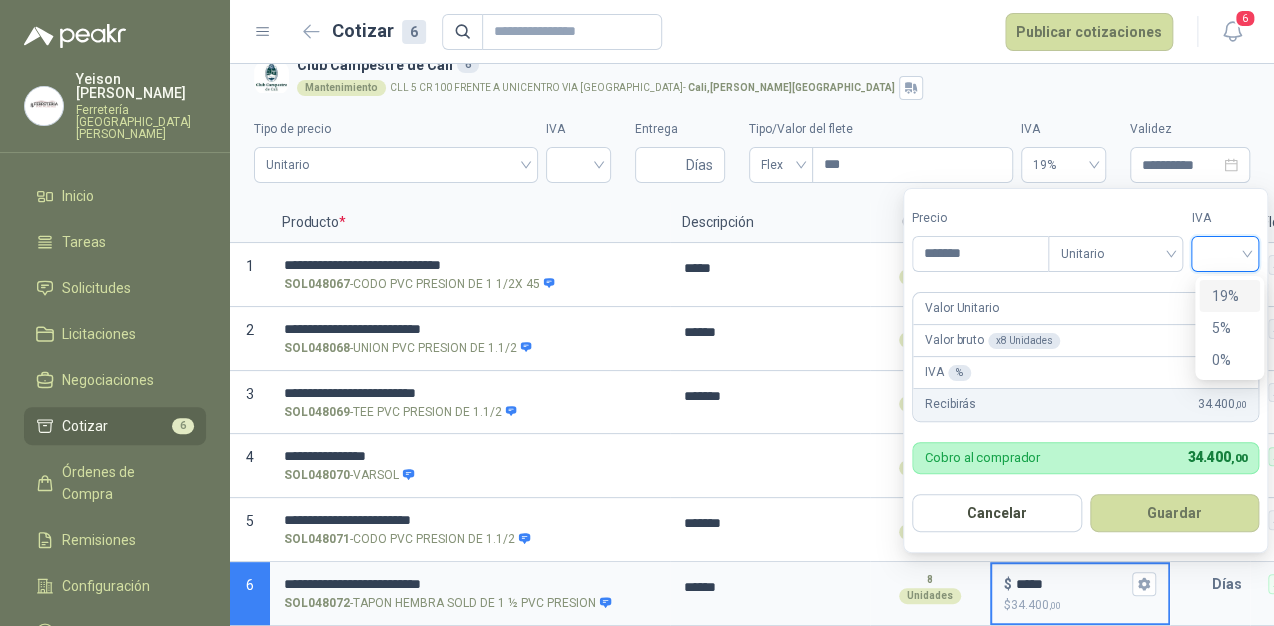 drag, startPoint x: 1226, startPoint y: 296, endPoint x: 1228, endPoint y: 361, distance: 65.03076 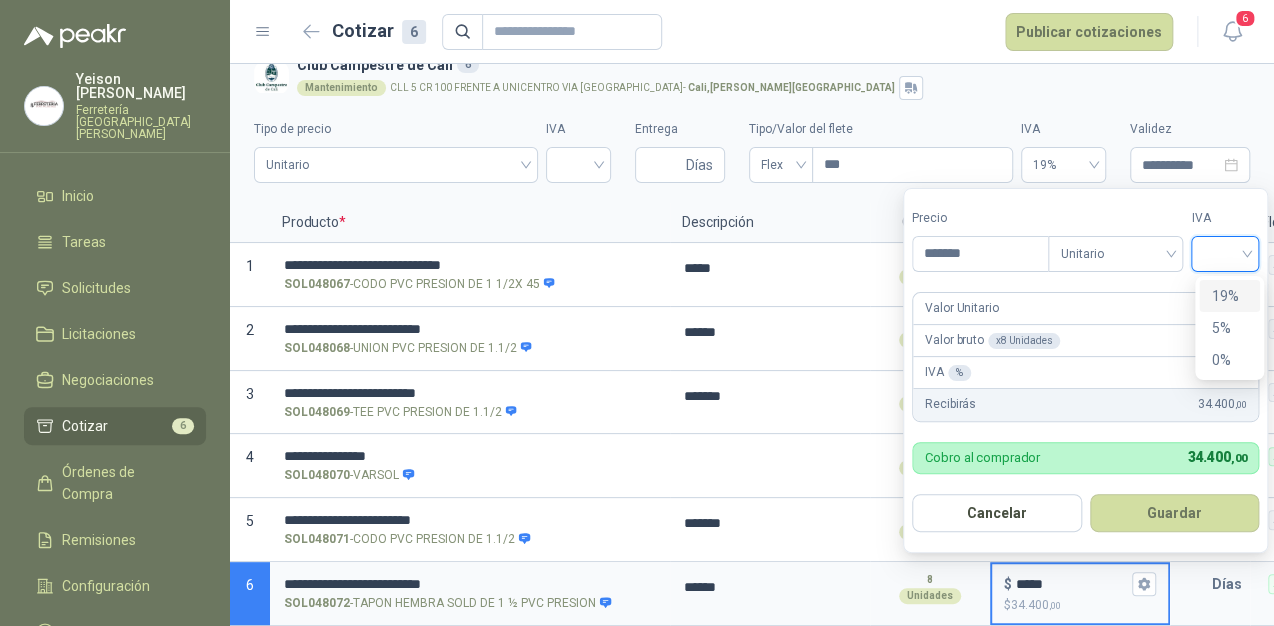 click on "19%" at bounding box center [1229, 296] 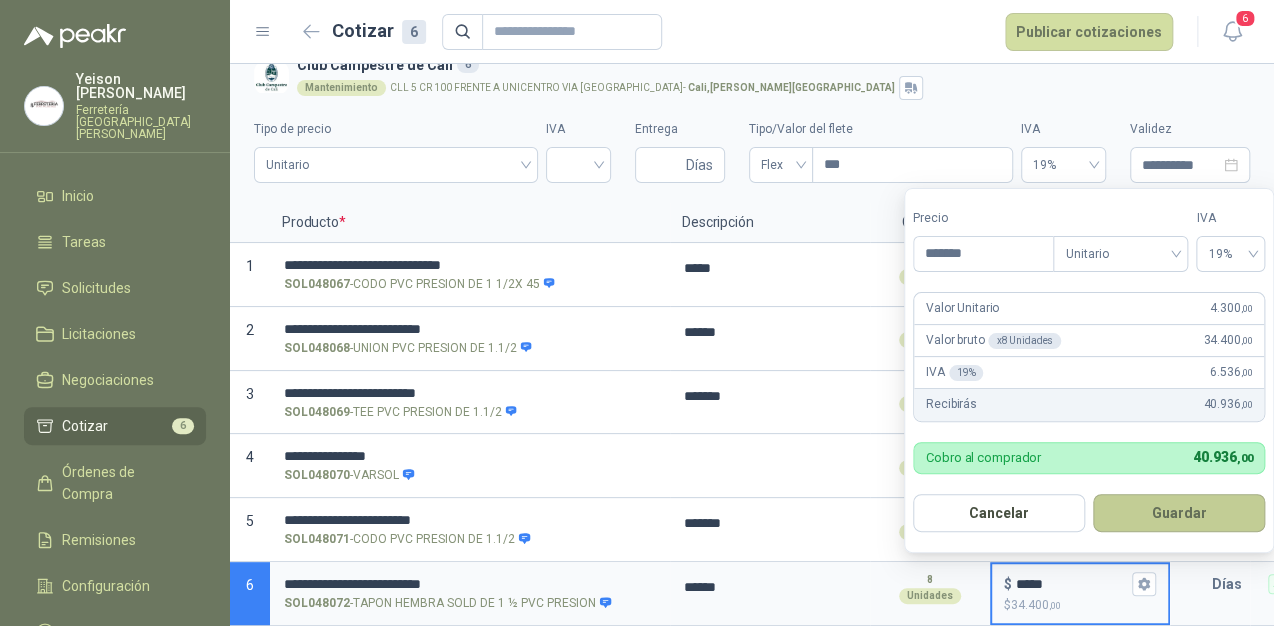 click on "Guardar" at bounding box center [1179, 513] 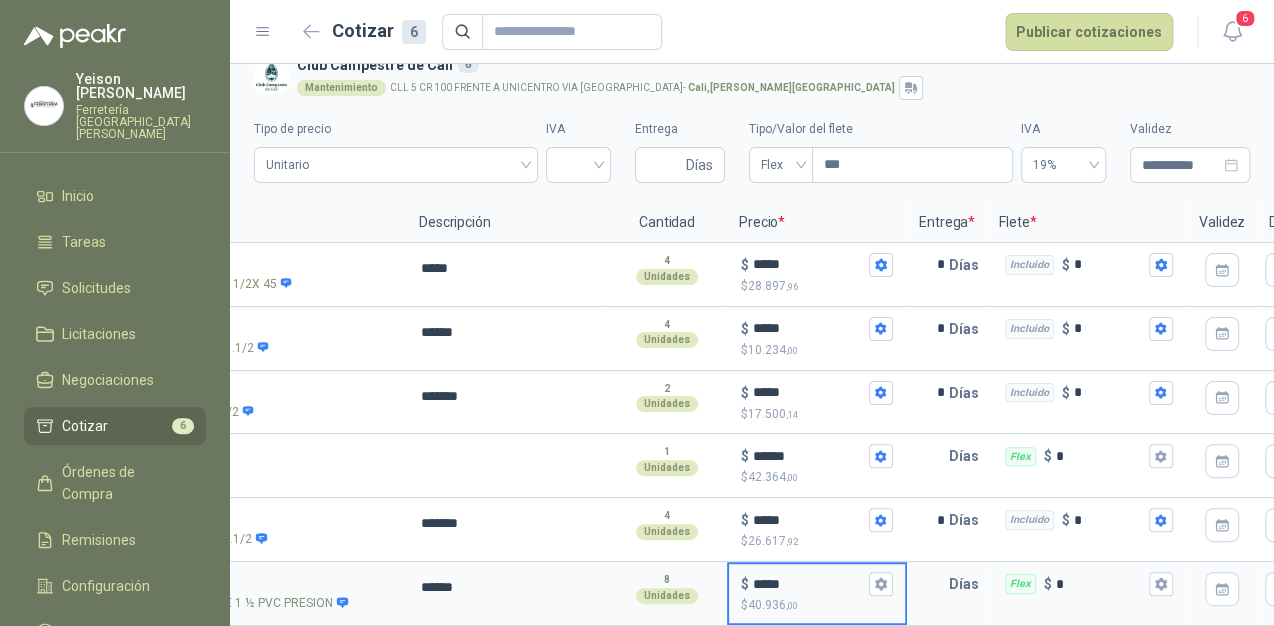 scroll, scrollTop: 0, scrollLeft: 268, axis: horizontal 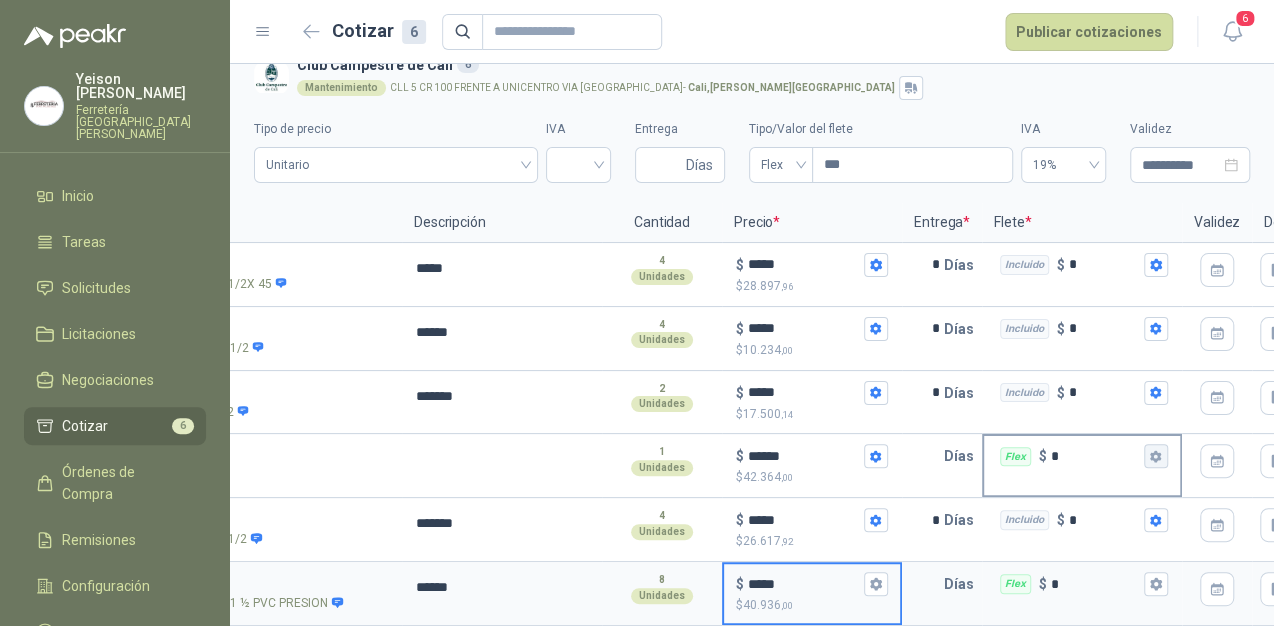click 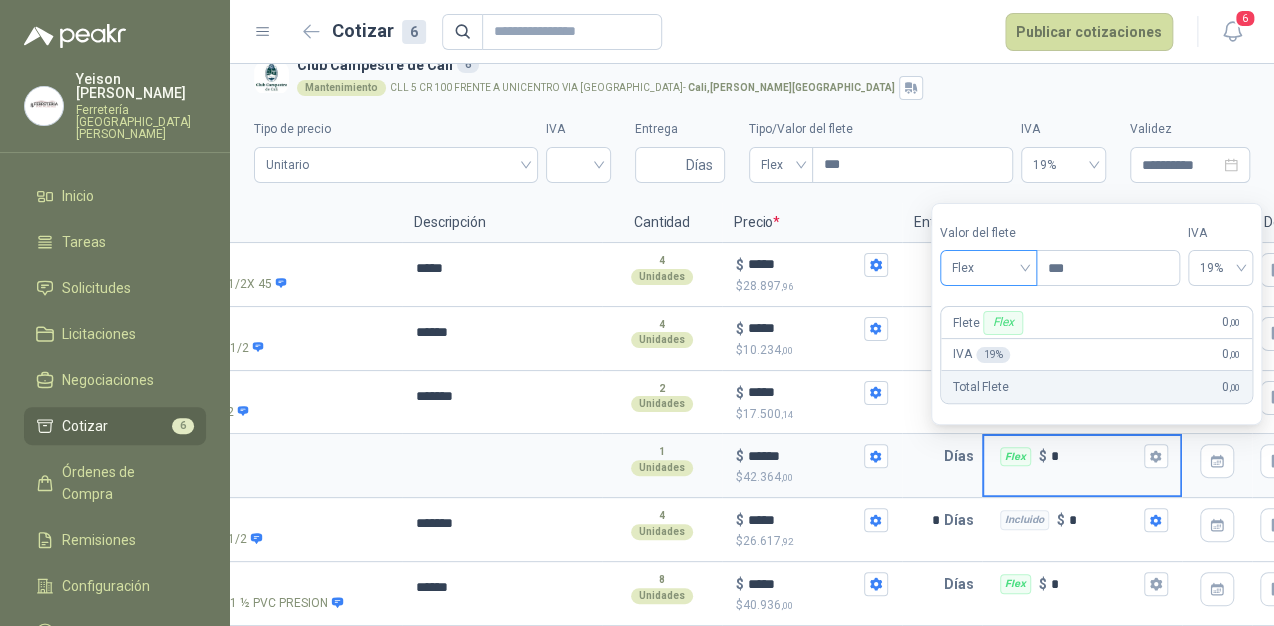 click on "Flex" at bounding box center [988, 268] 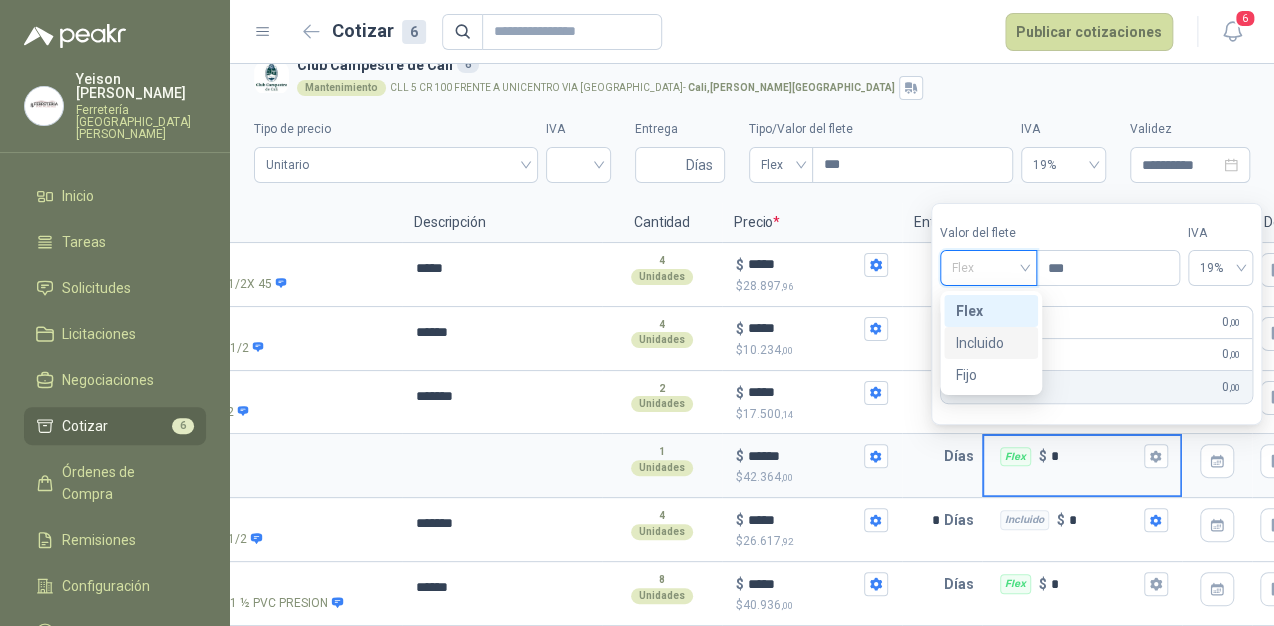 click on "Incluido" at bounding box center (991, 343) 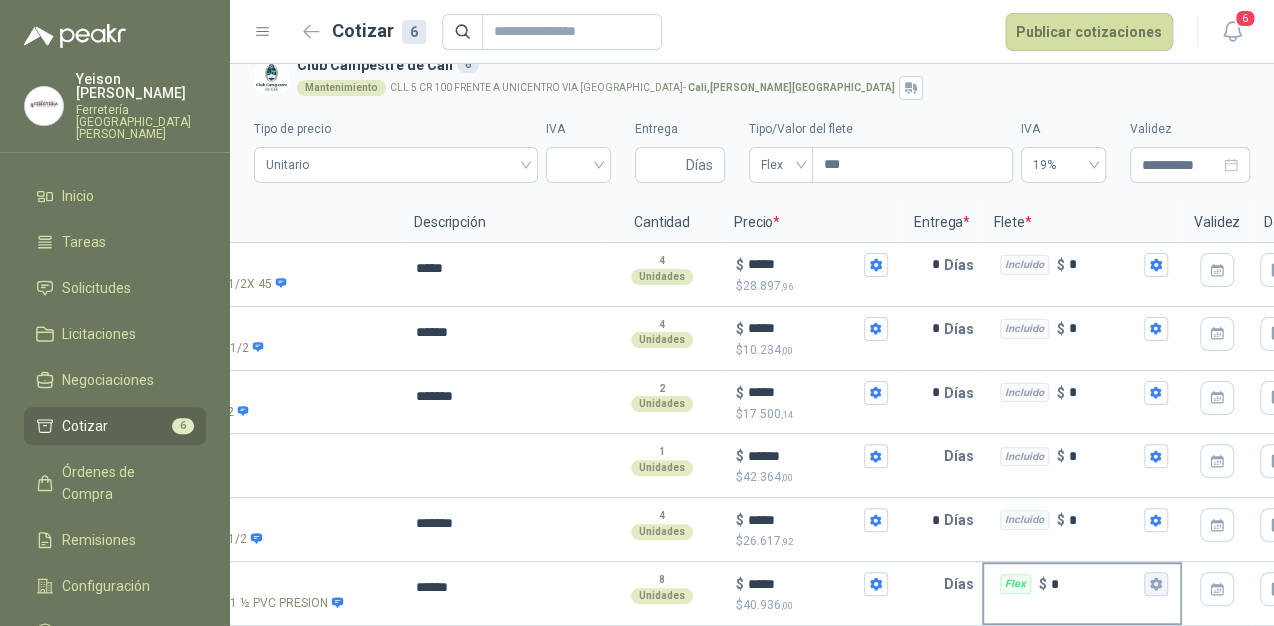 click 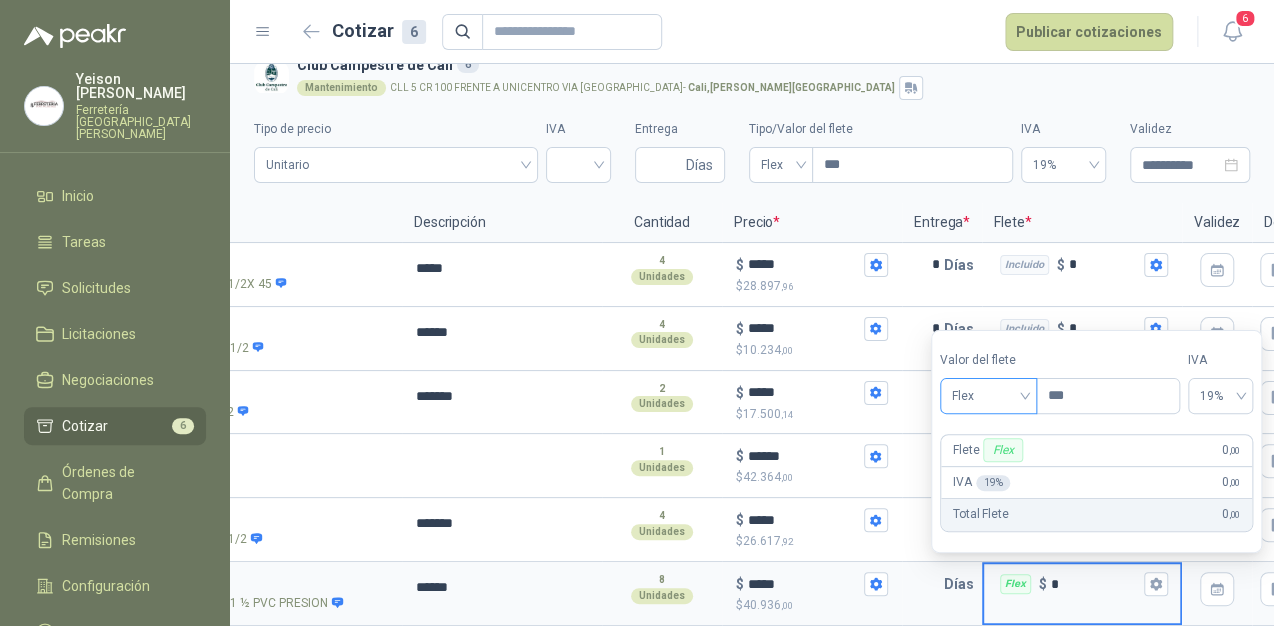 click on "Flex" at bounding box center [988, 396] 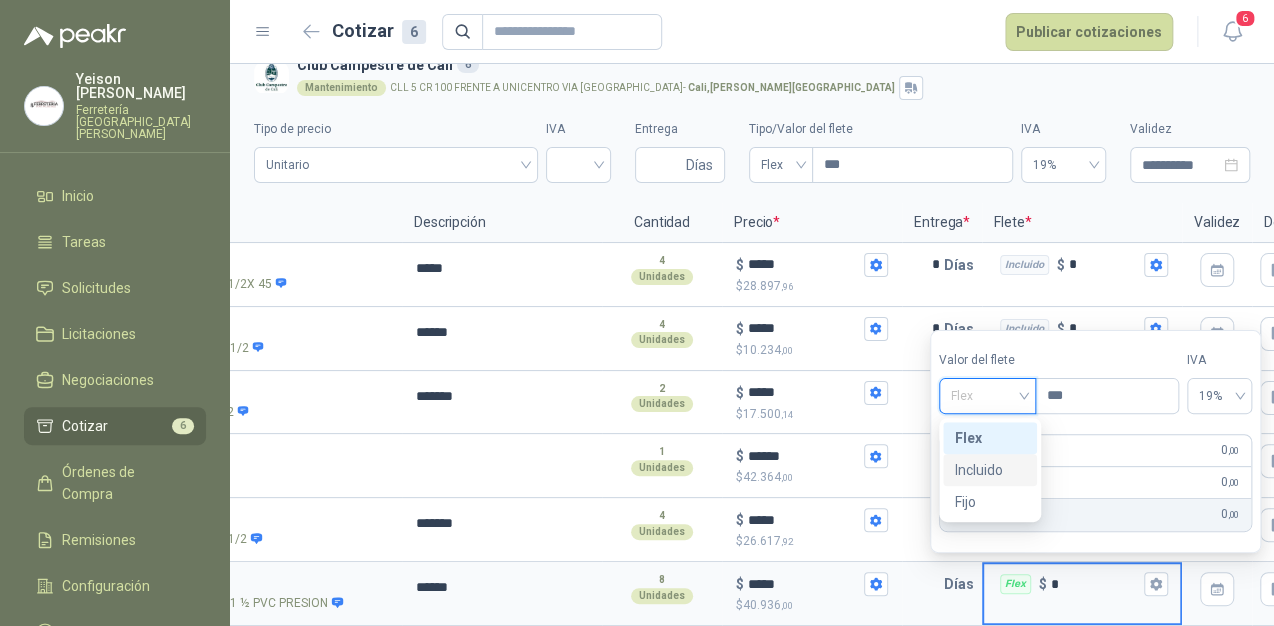 click on "Incluido" at bounding box center (990, 470) 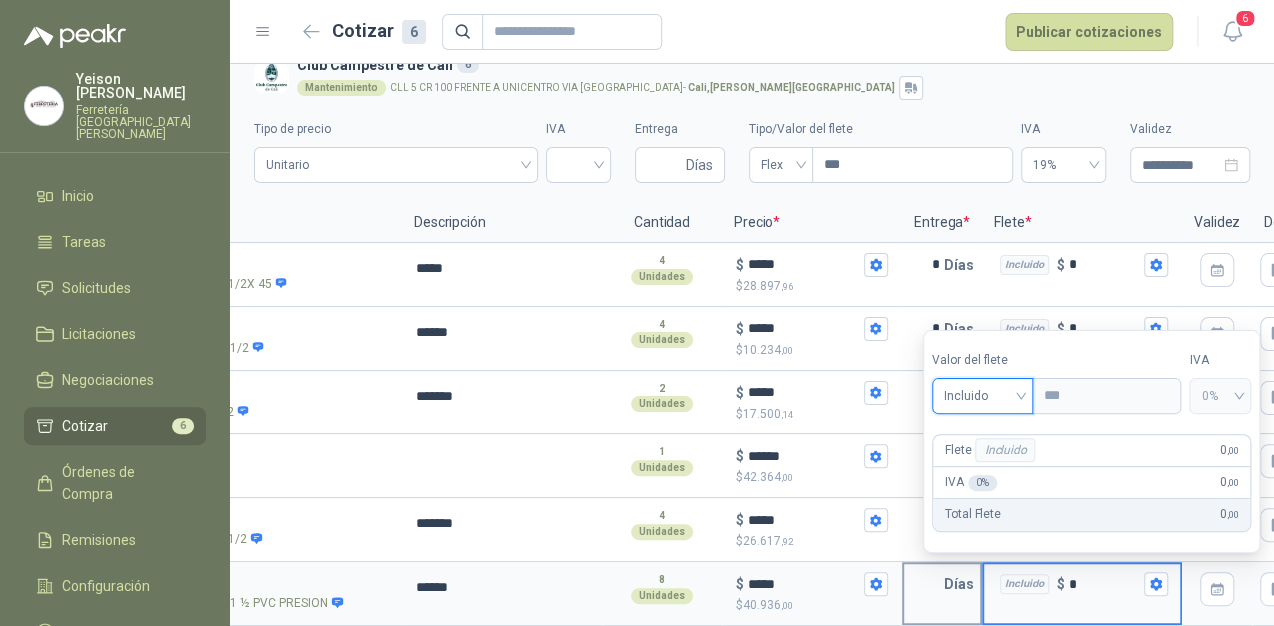 click at bounding box center [924, 584] 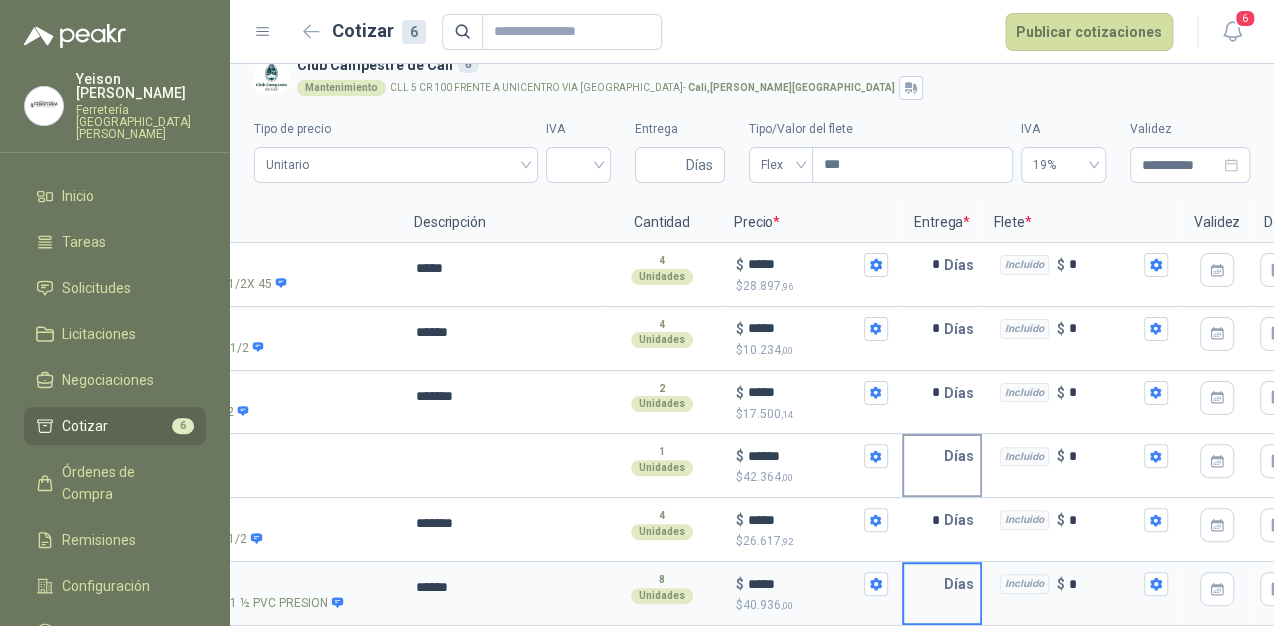 click at bounding box center [924, 456] 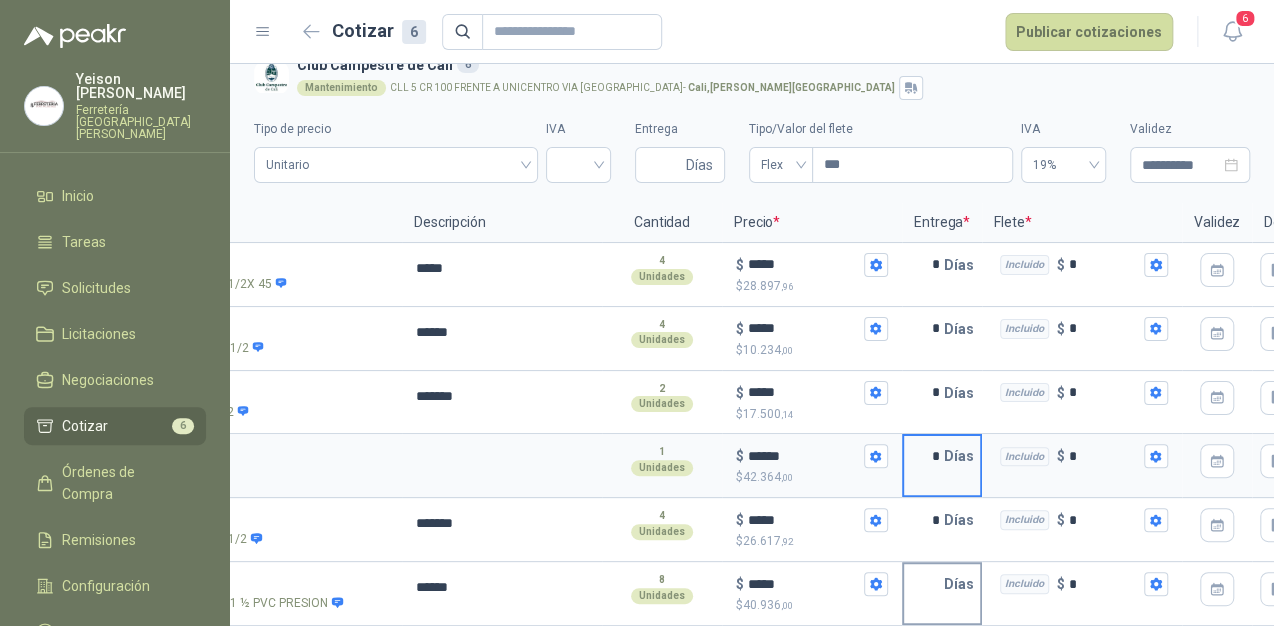 type on "*" 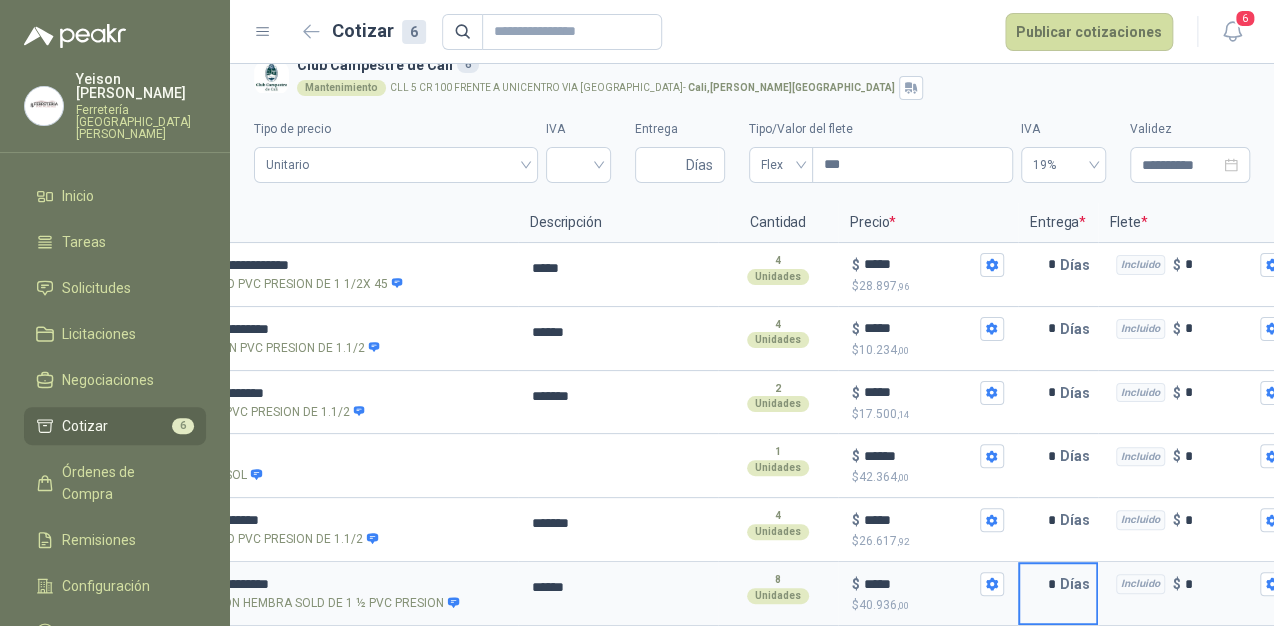 scroll, scrollTop: 0, scrollLeft: 0, axis: both 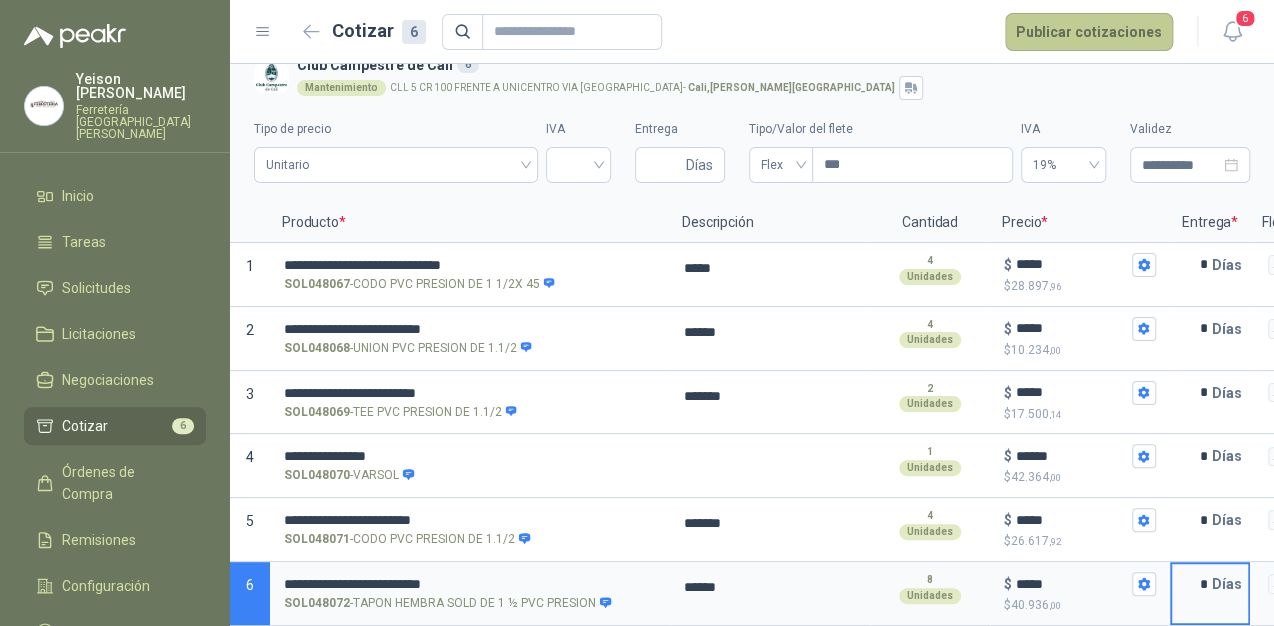 type on "*" 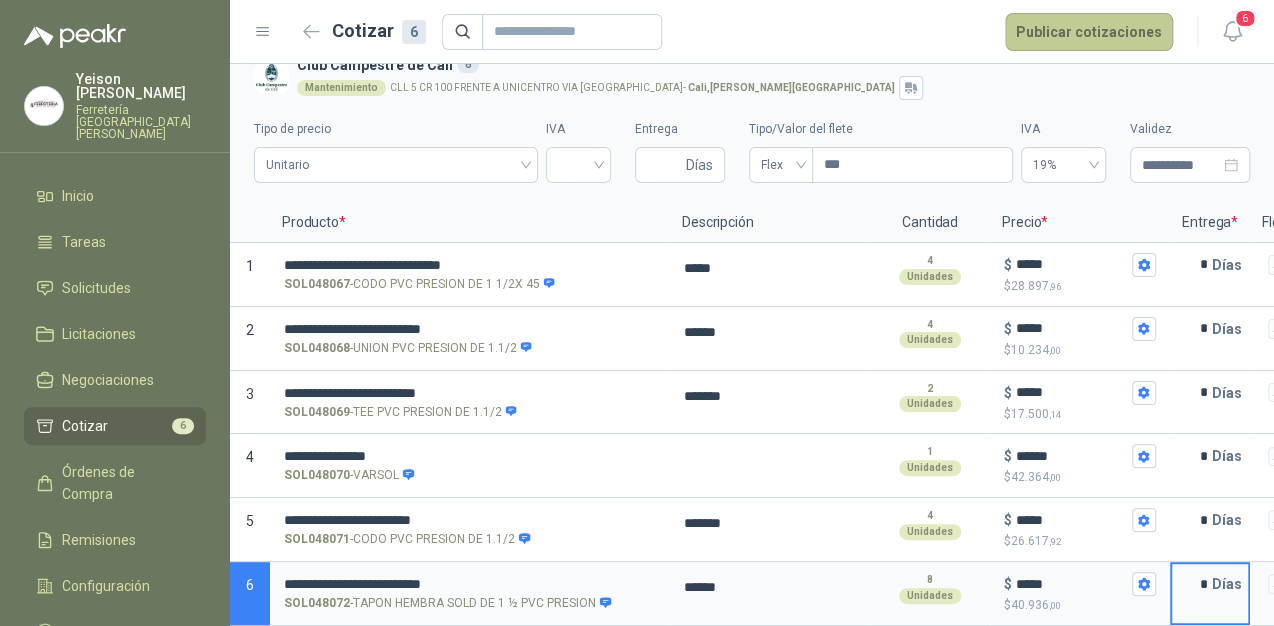click on "Publicar cotizaciones" at bounding box center [1089, 32] 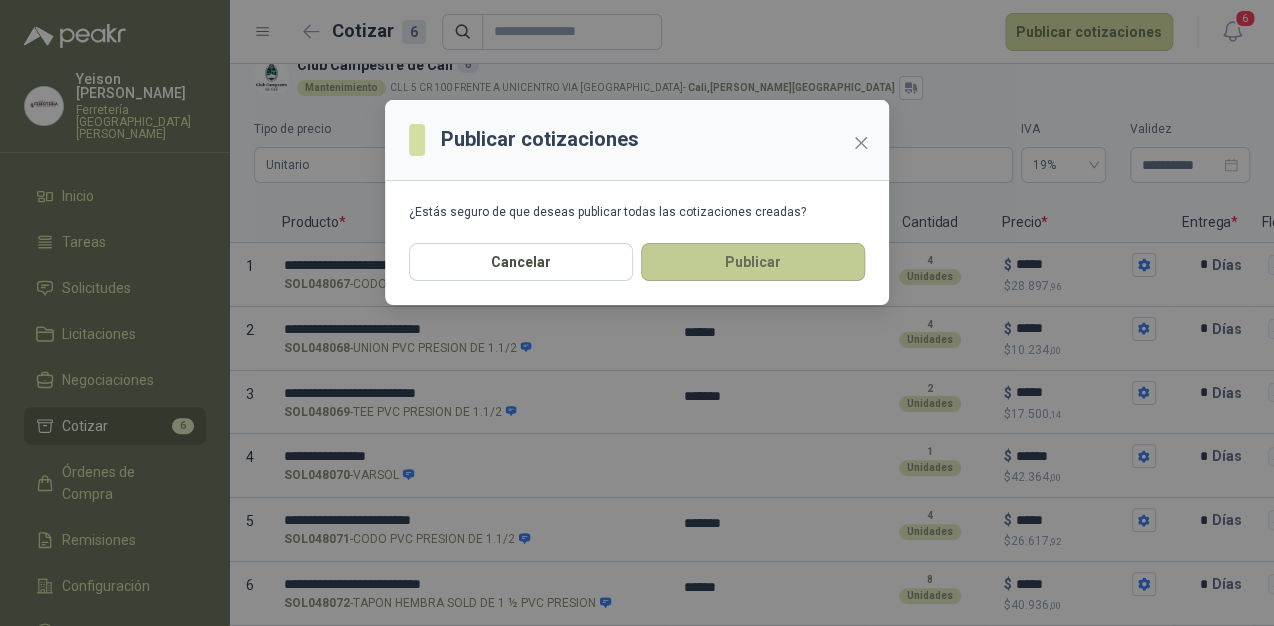 click on "Publicar" at bounding box center (753, 262) 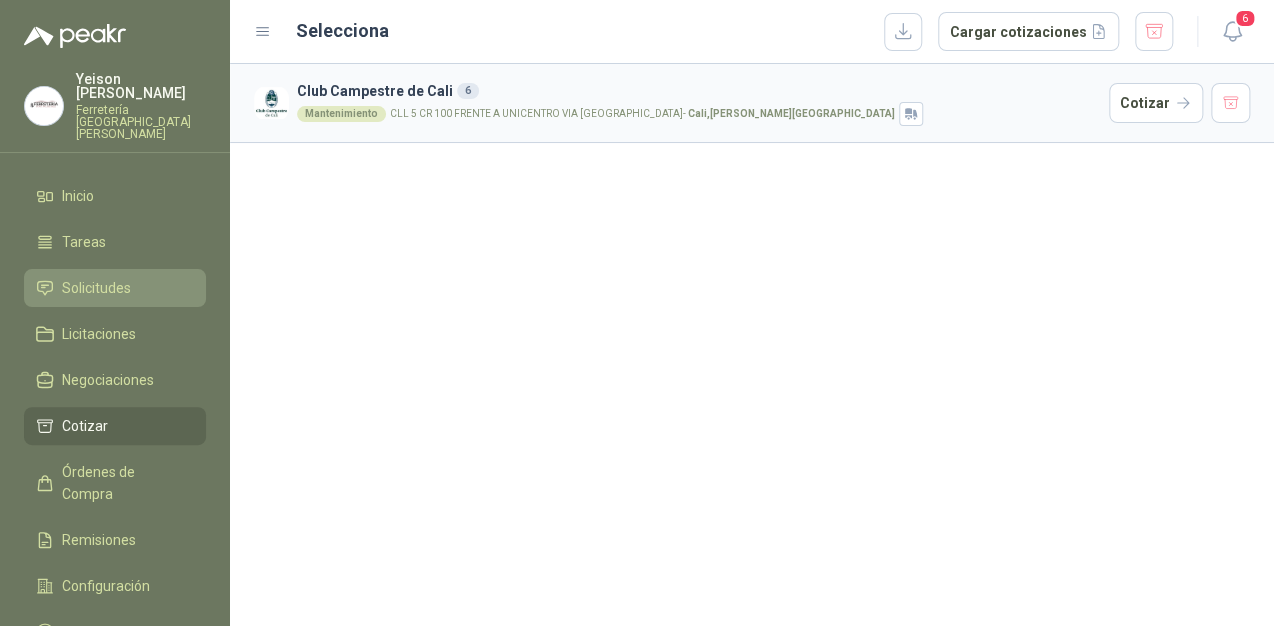 click on "Solicitudes" at bounding box center (96, 288) 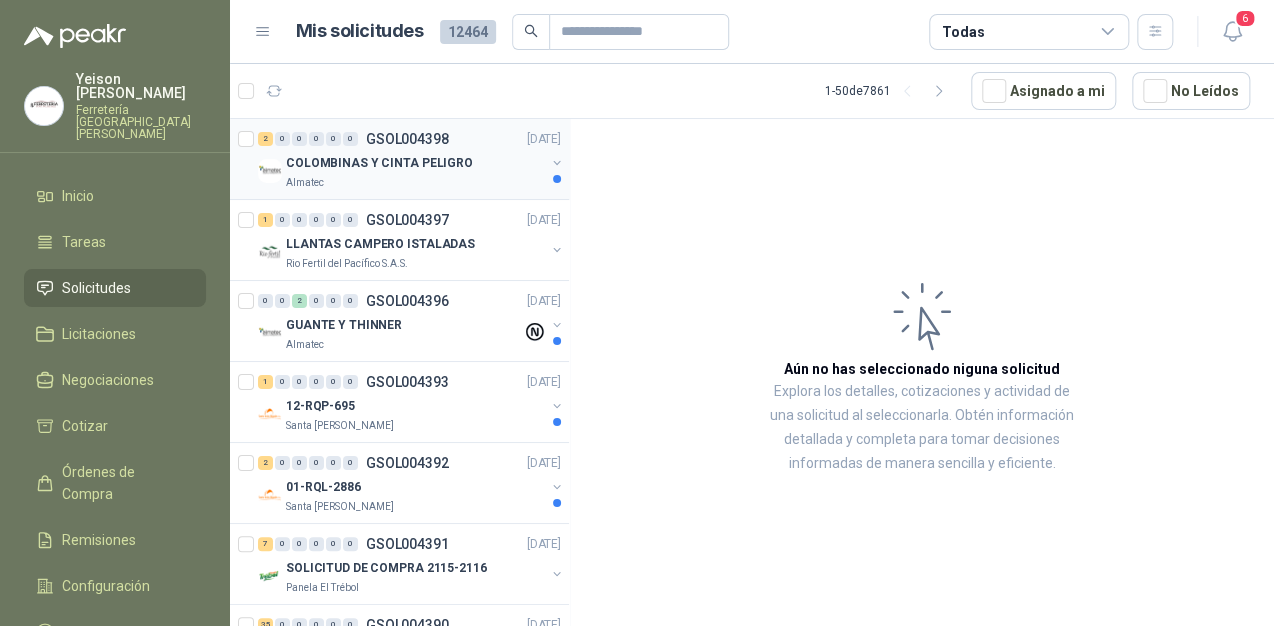 click on "Almatec" at bounding box center [415, 183] 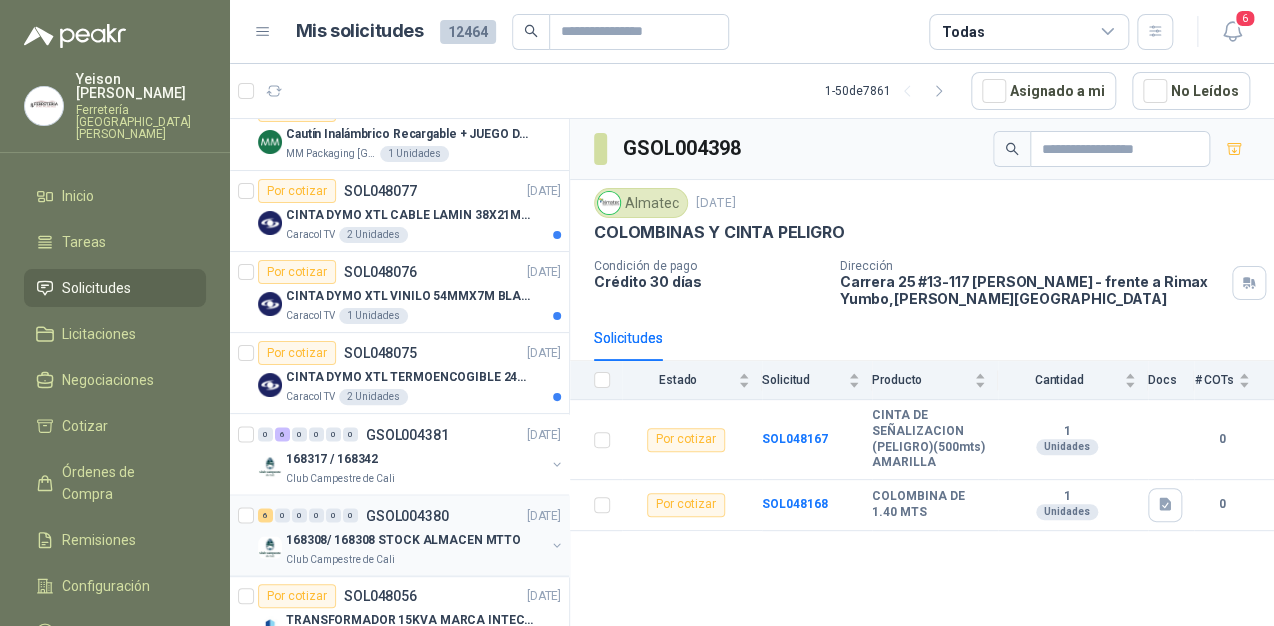 scroll, scrollTop: 1634, scrollLeft: 0, axis: vertical 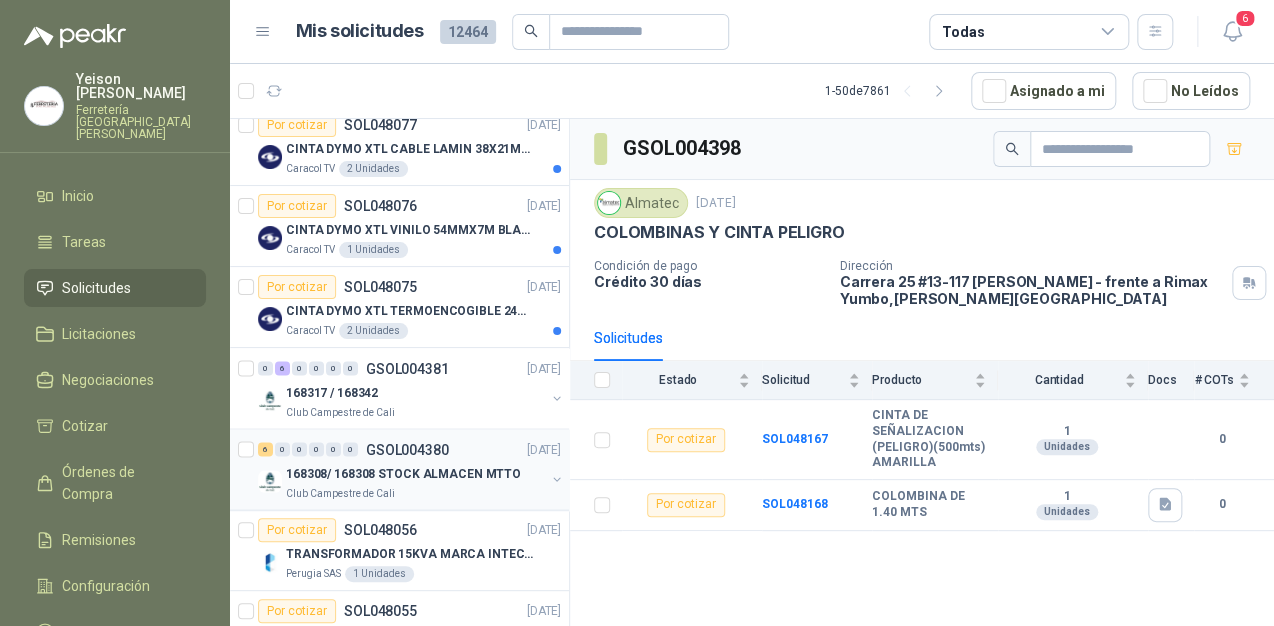 click on "168308/ 168308 STOCK ALMACEN MTTO" at bounding box center [403, 473] 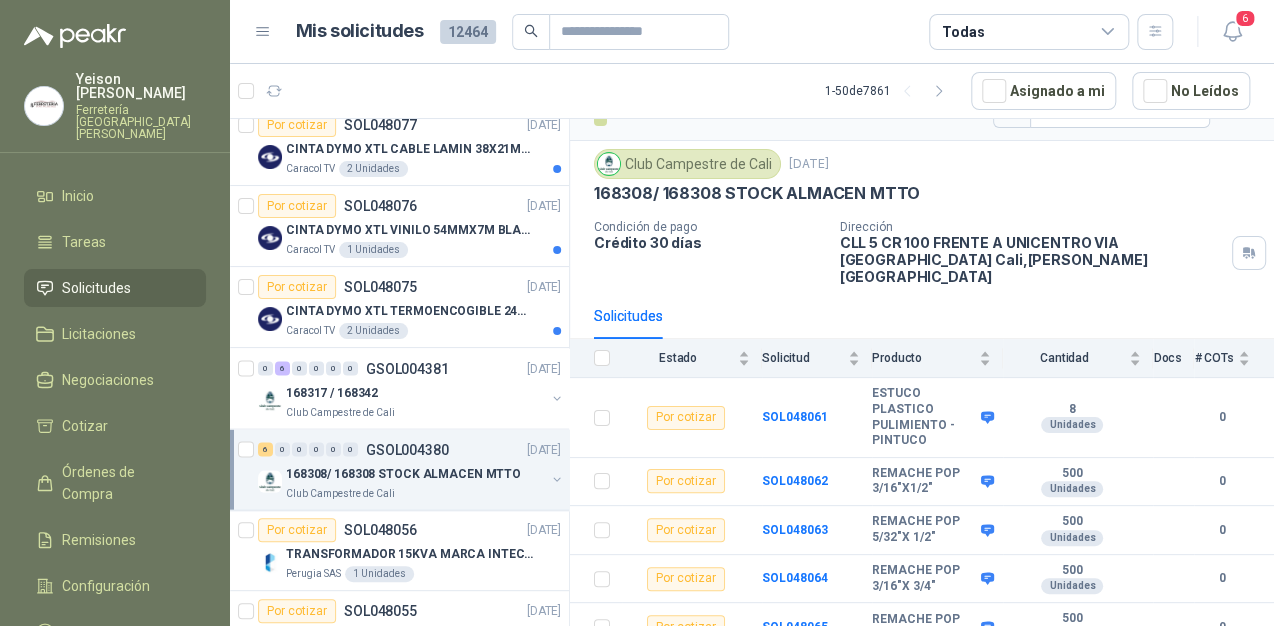 scroll, scrollTop: 0, scrollLeft: 0, axis: both 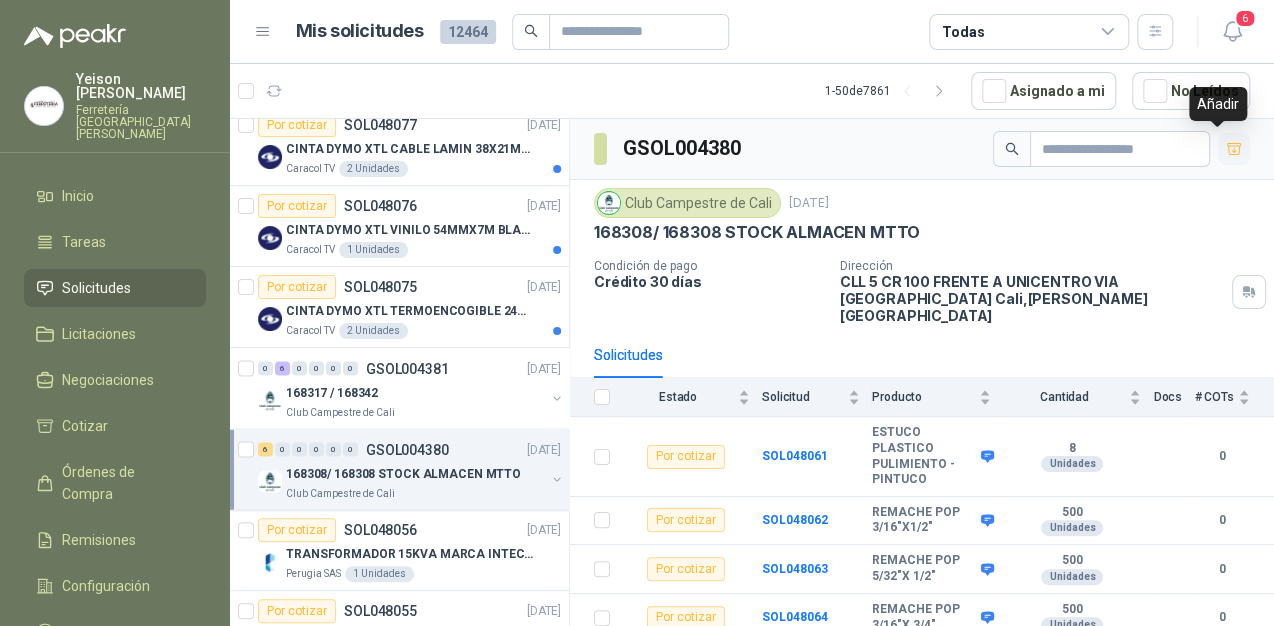 click 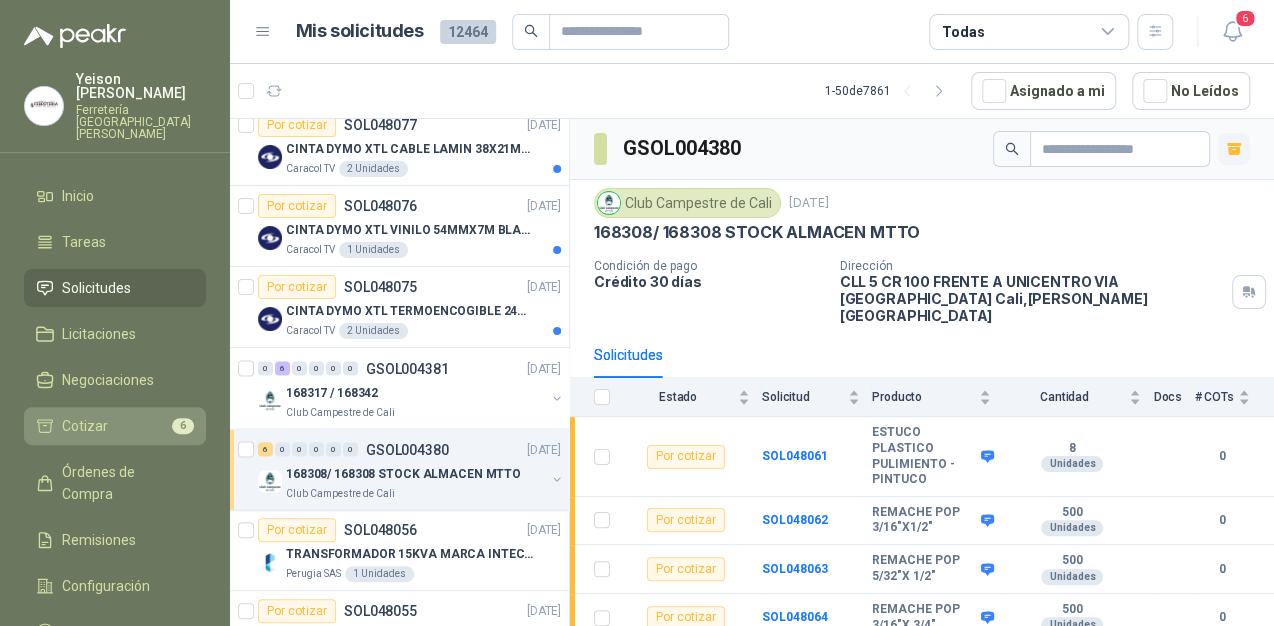 click on "Cotizar 6" at bounding box center (115, 426) 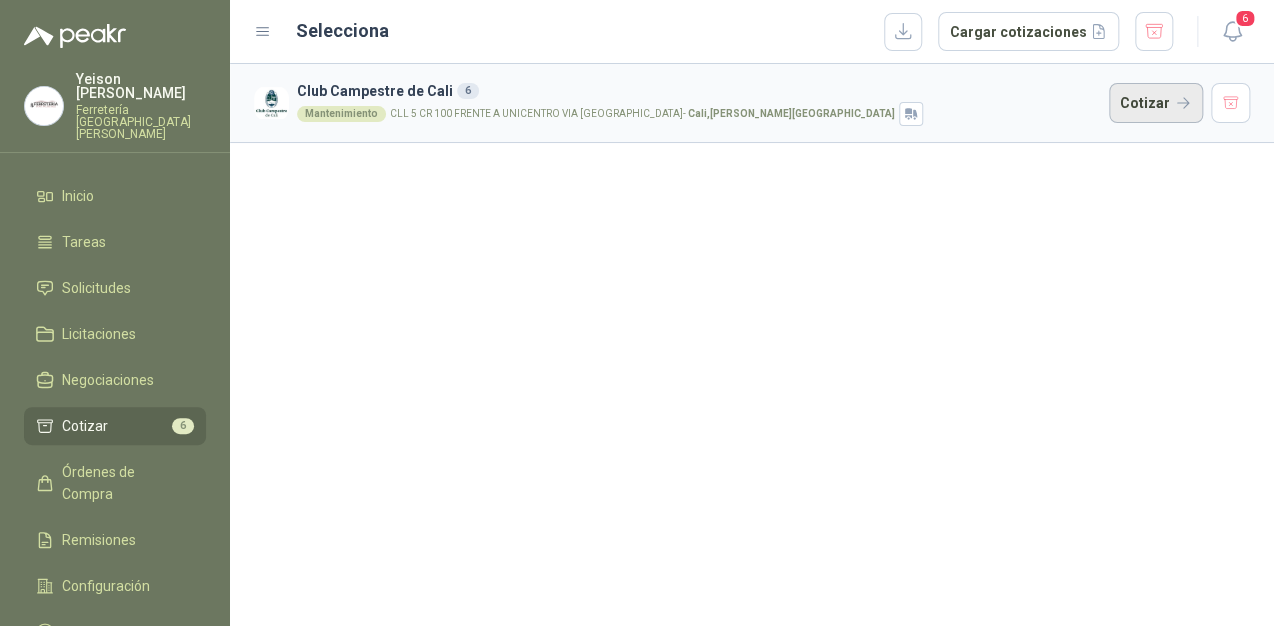 click on "Cotizar" at bounding box center (1156, 103) 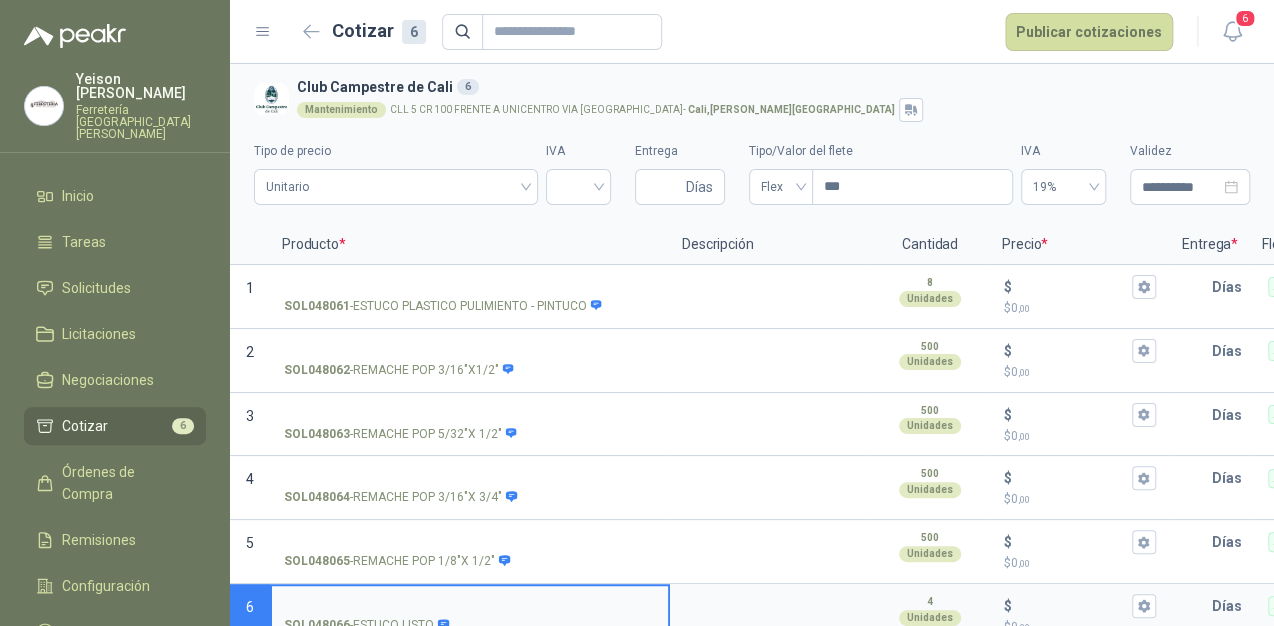 type 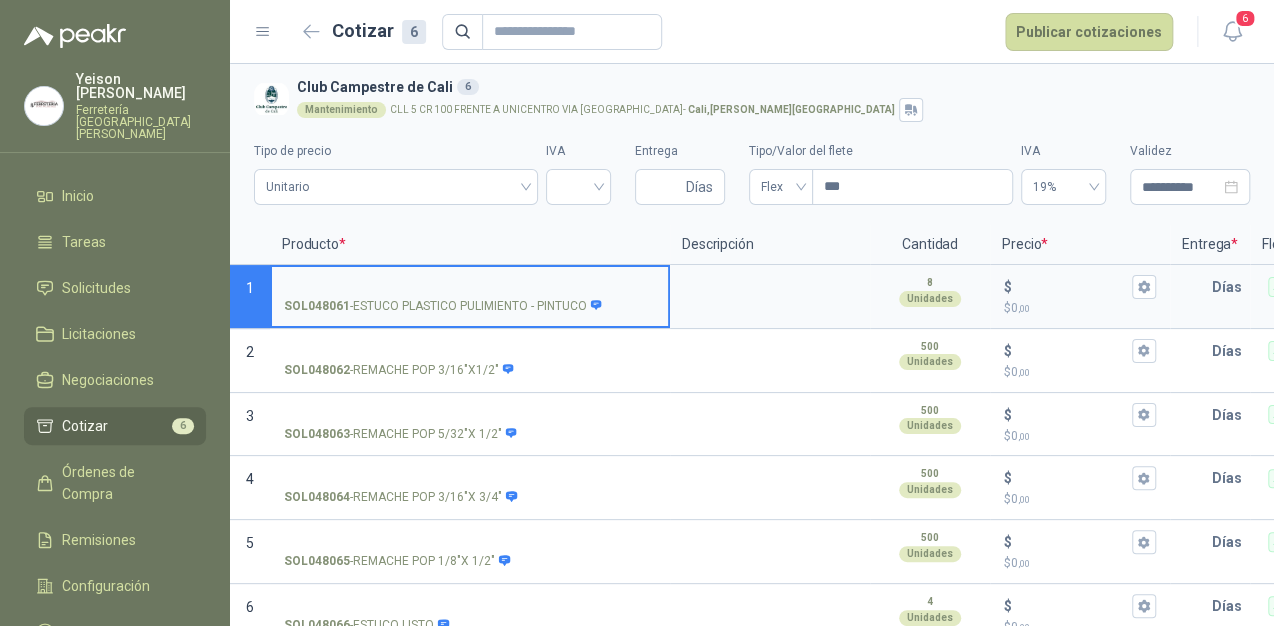 click on "SOL048061  -  ESTUCO PLASTICO PULIMIENTO - PINTUCO" at bounding box center [470, 287] 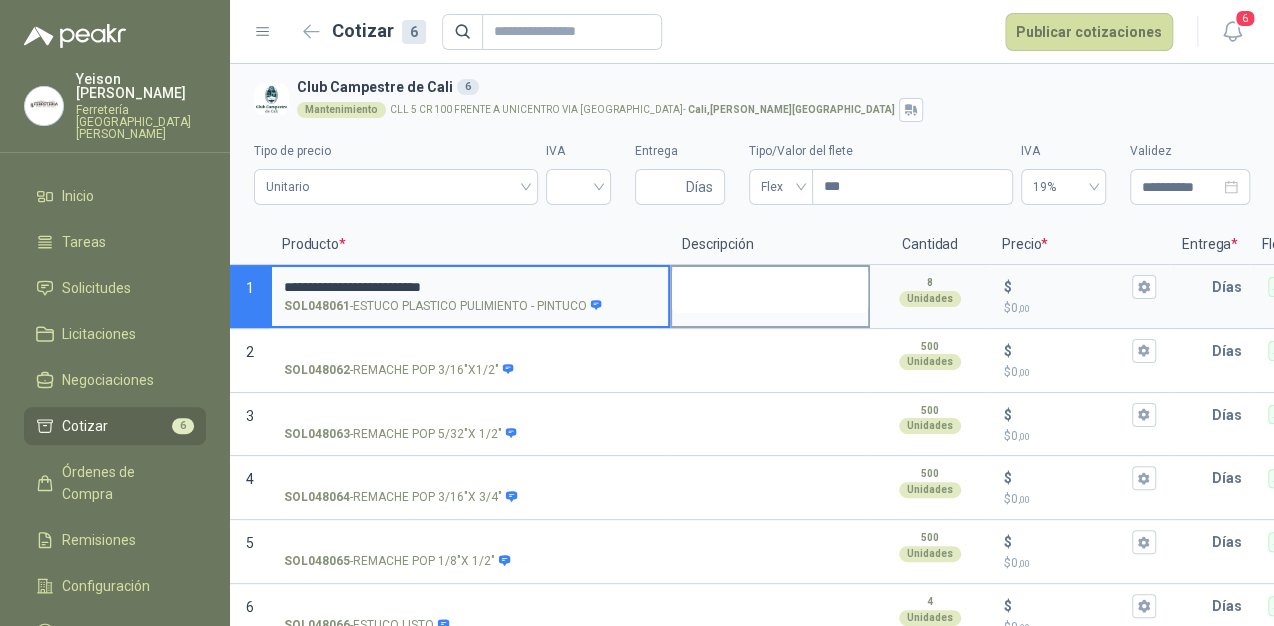 type on "**********" 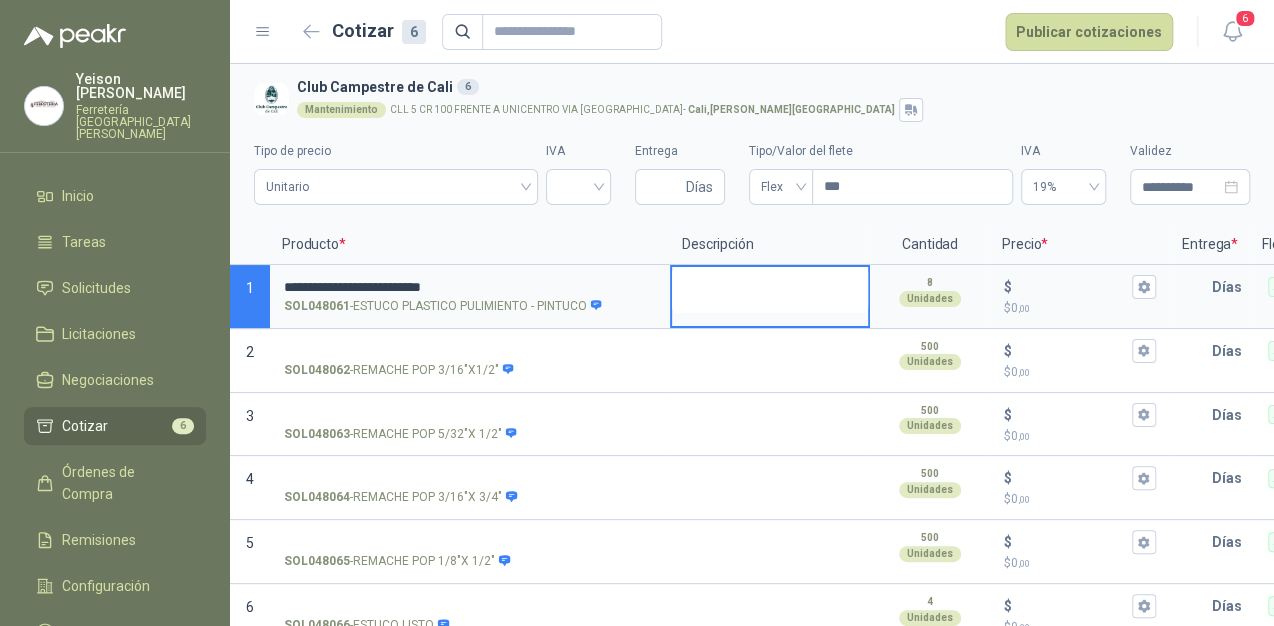 type 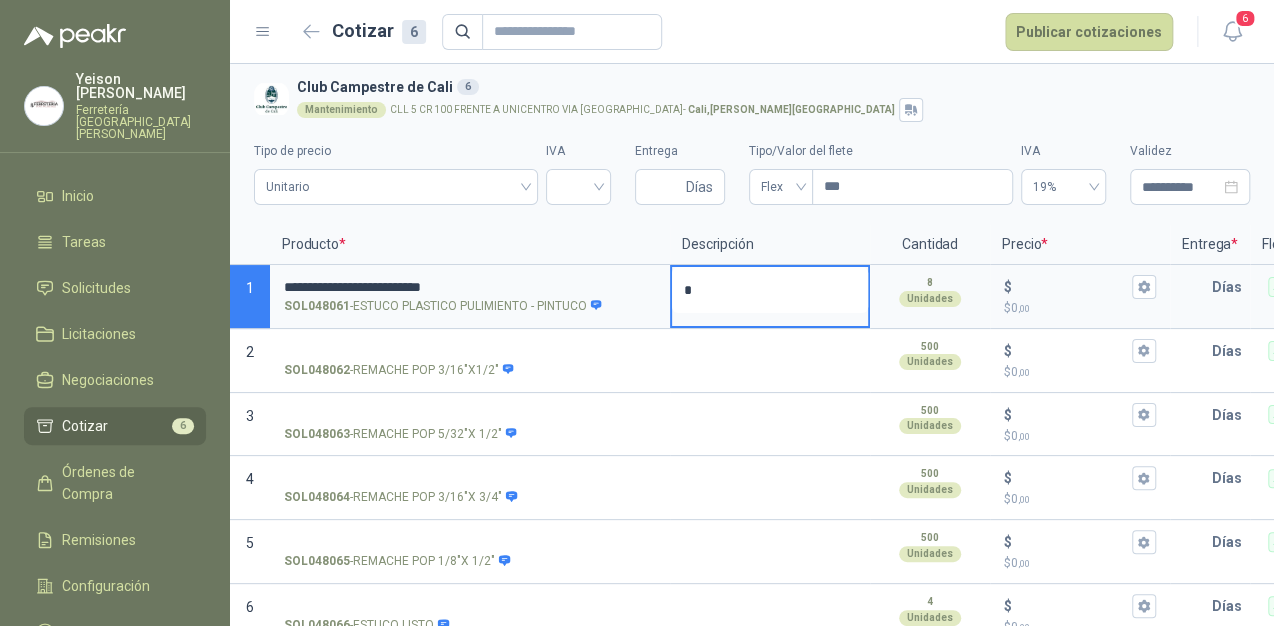 type 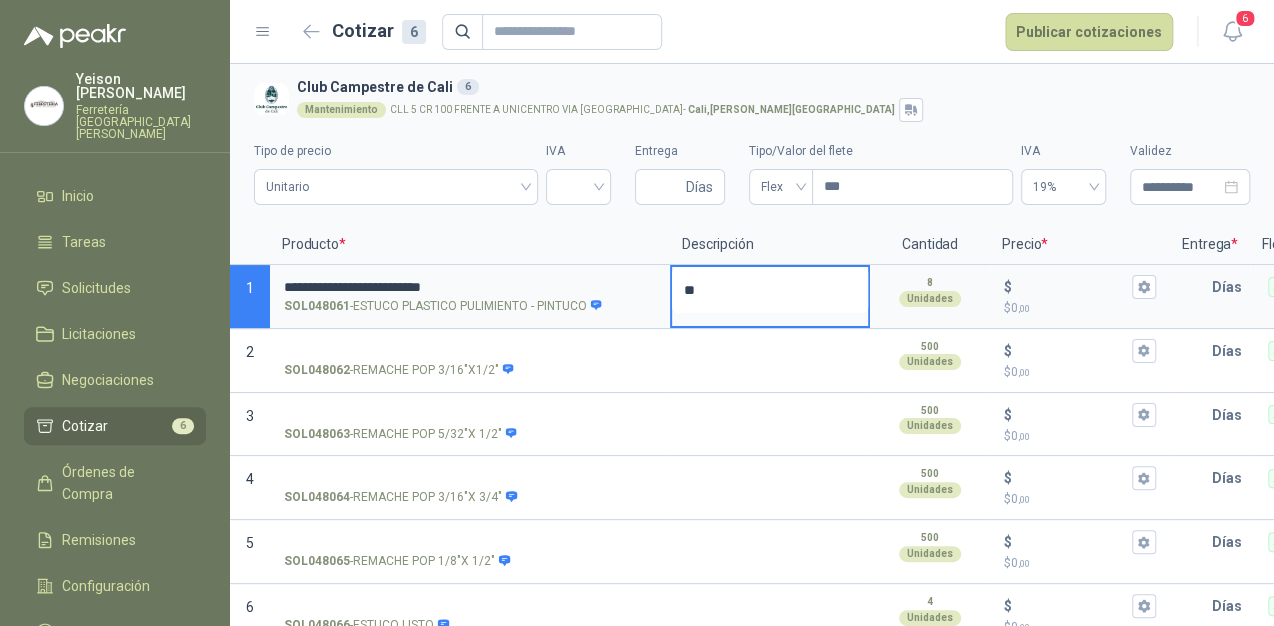 type 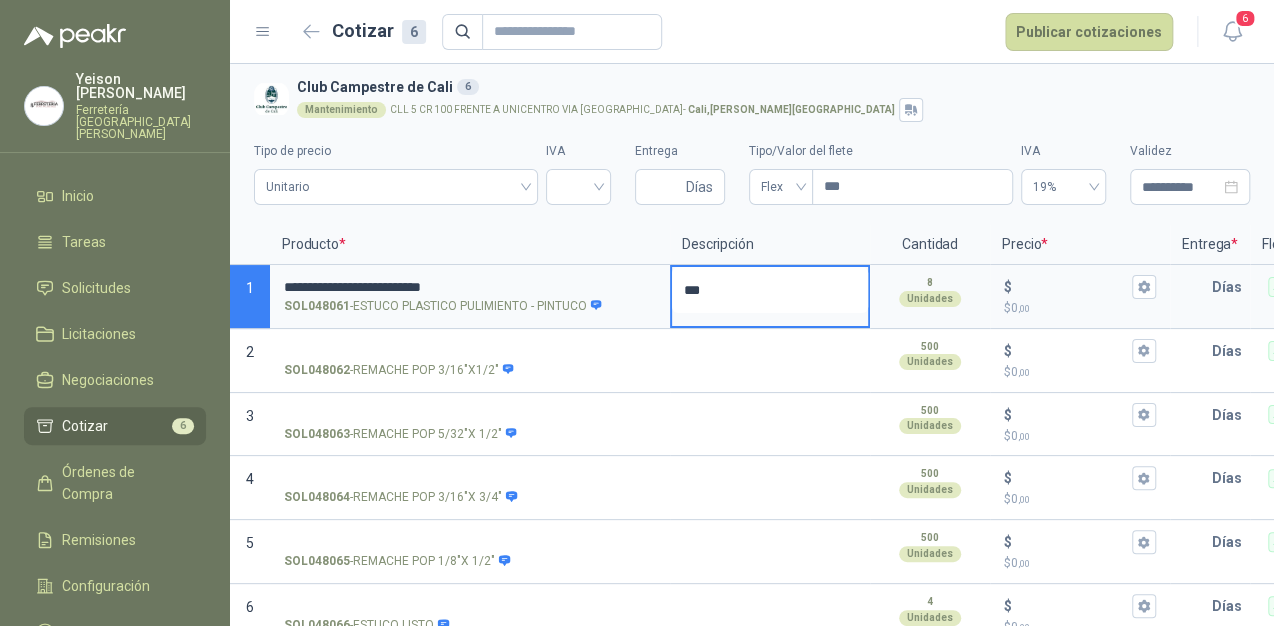 type 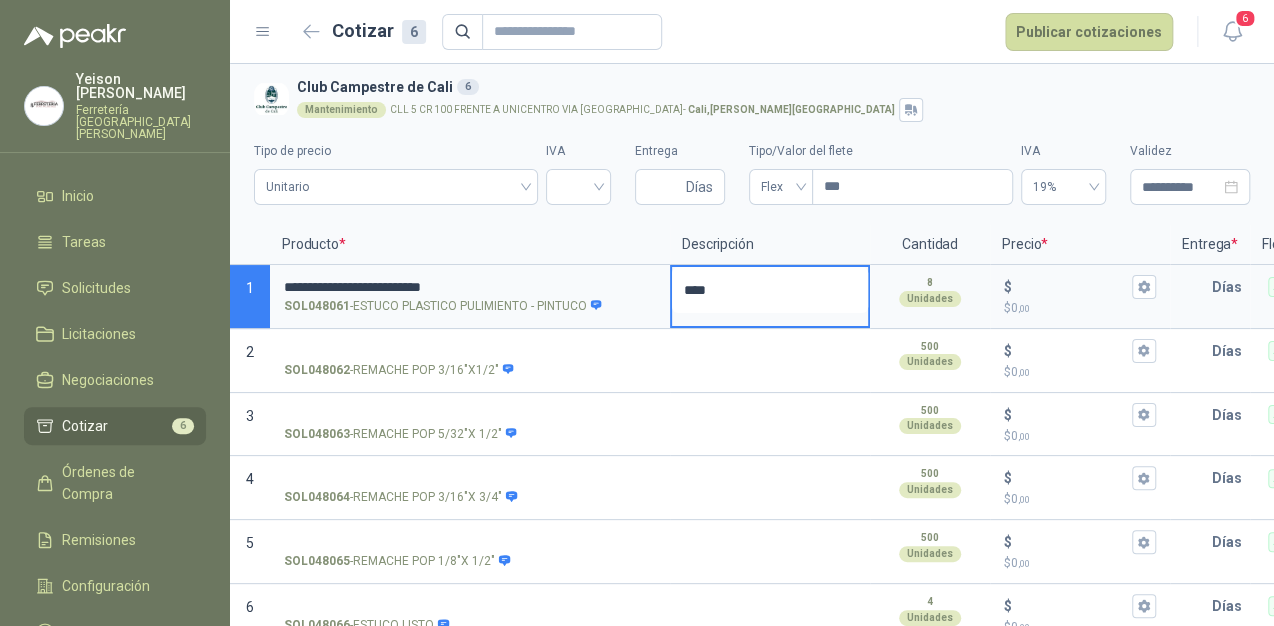 type 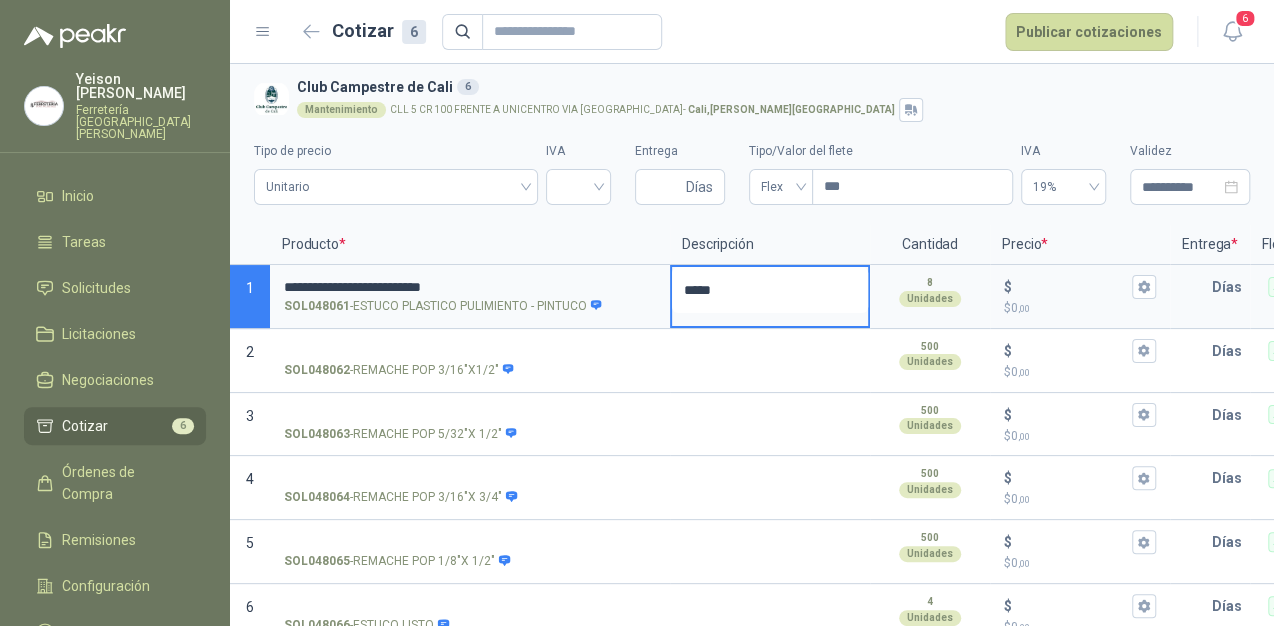 type 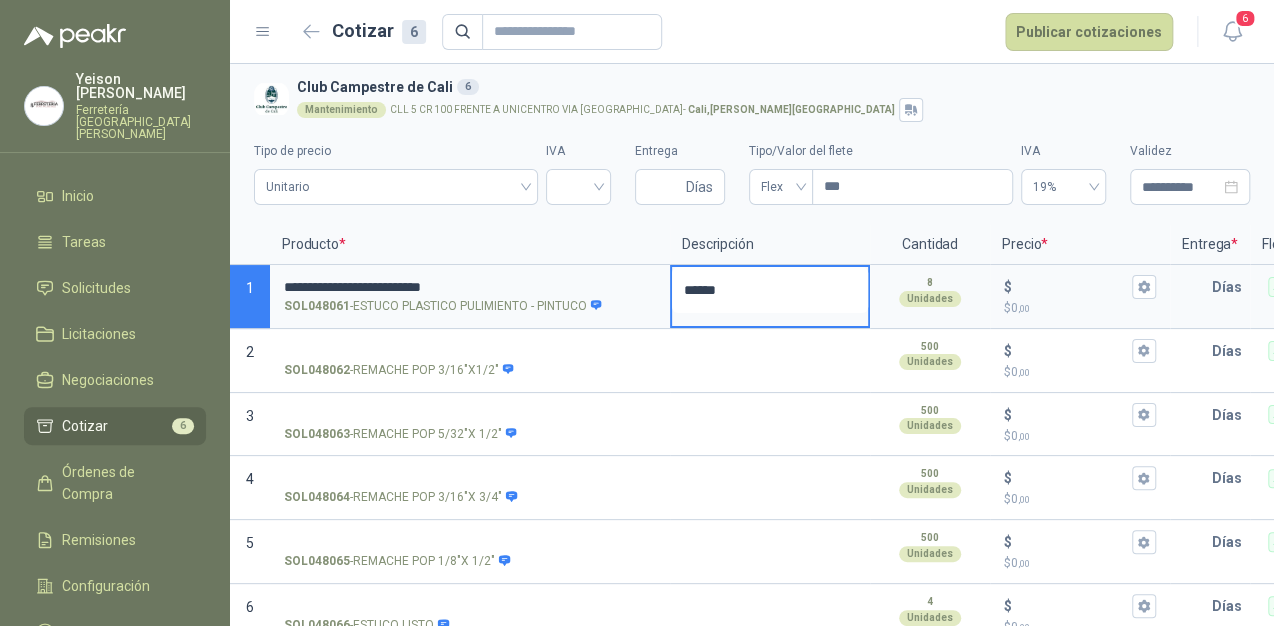type on "*******" 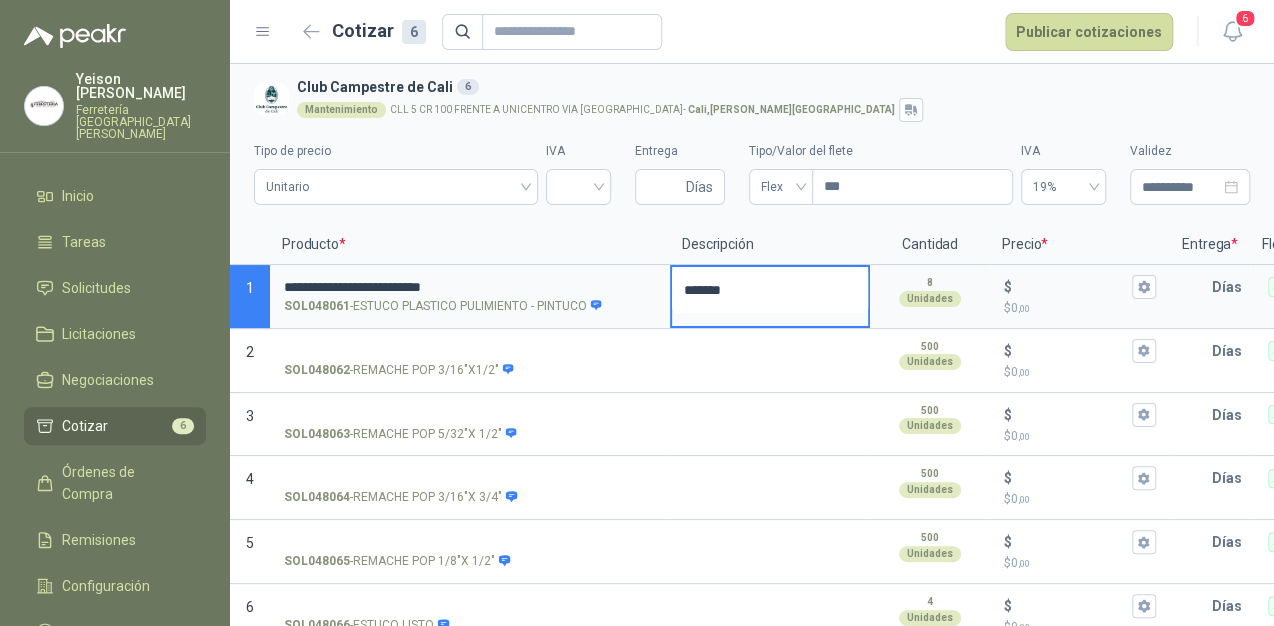 type 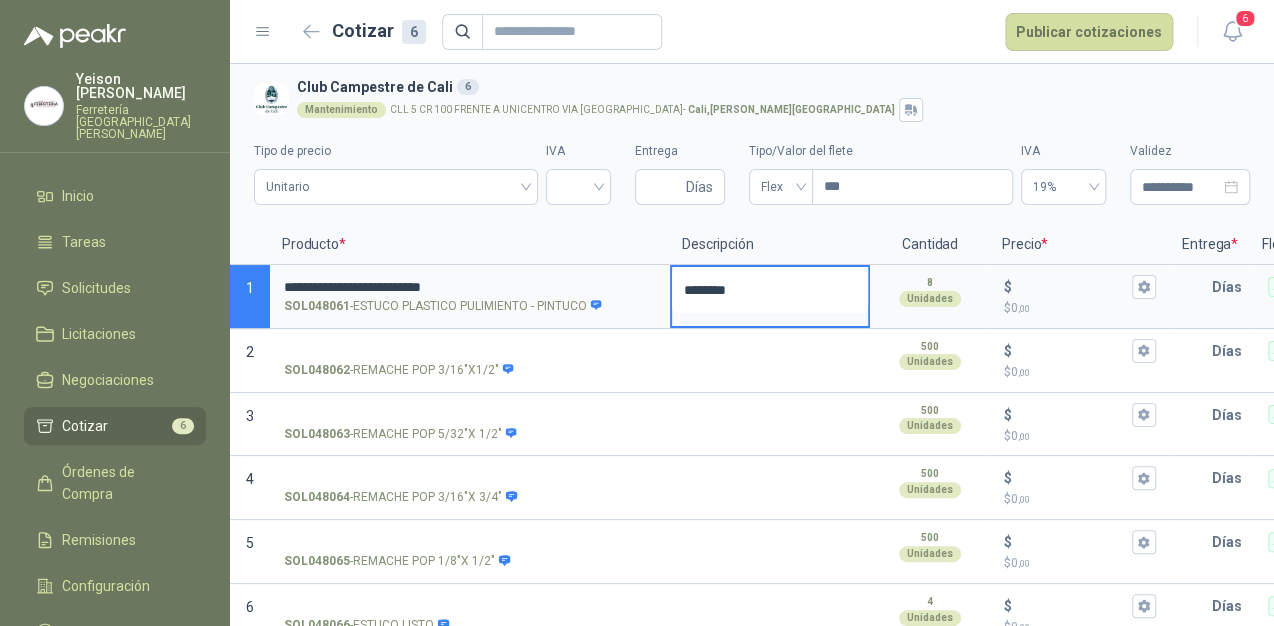 type 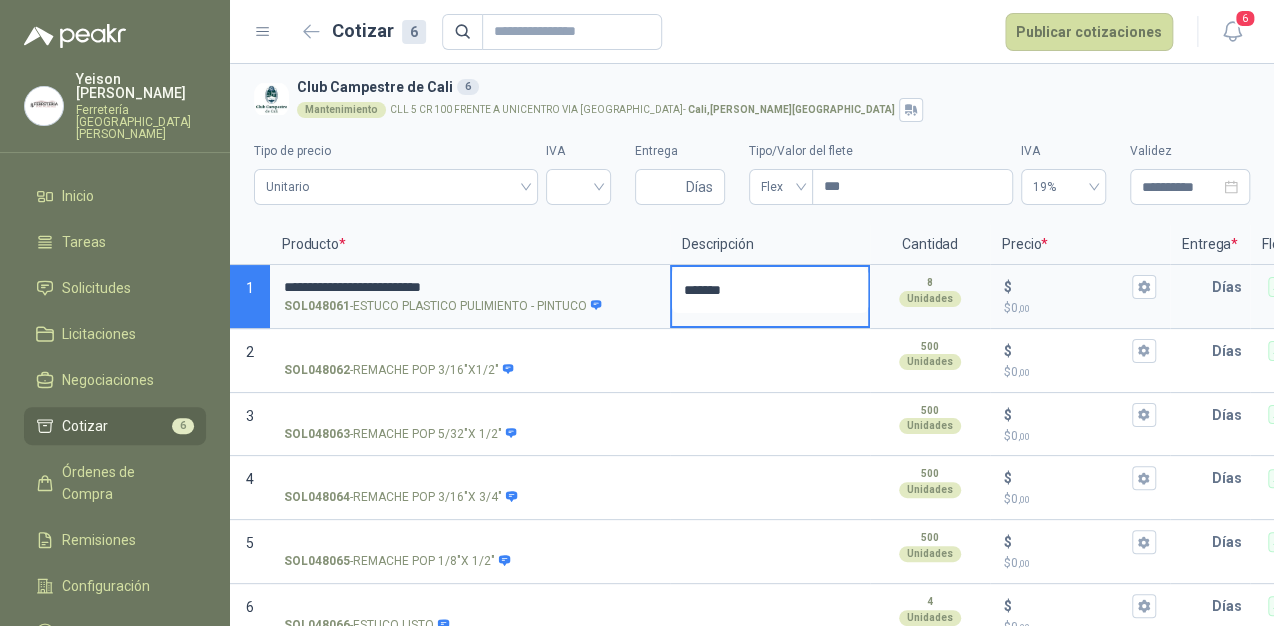 type 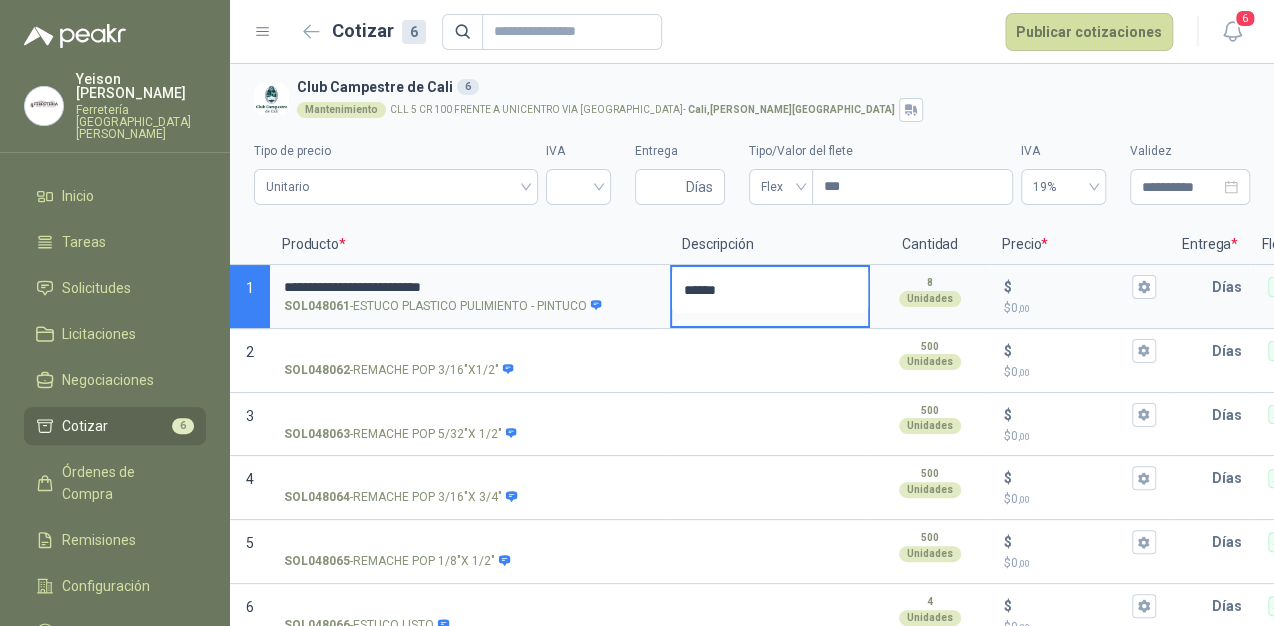 type 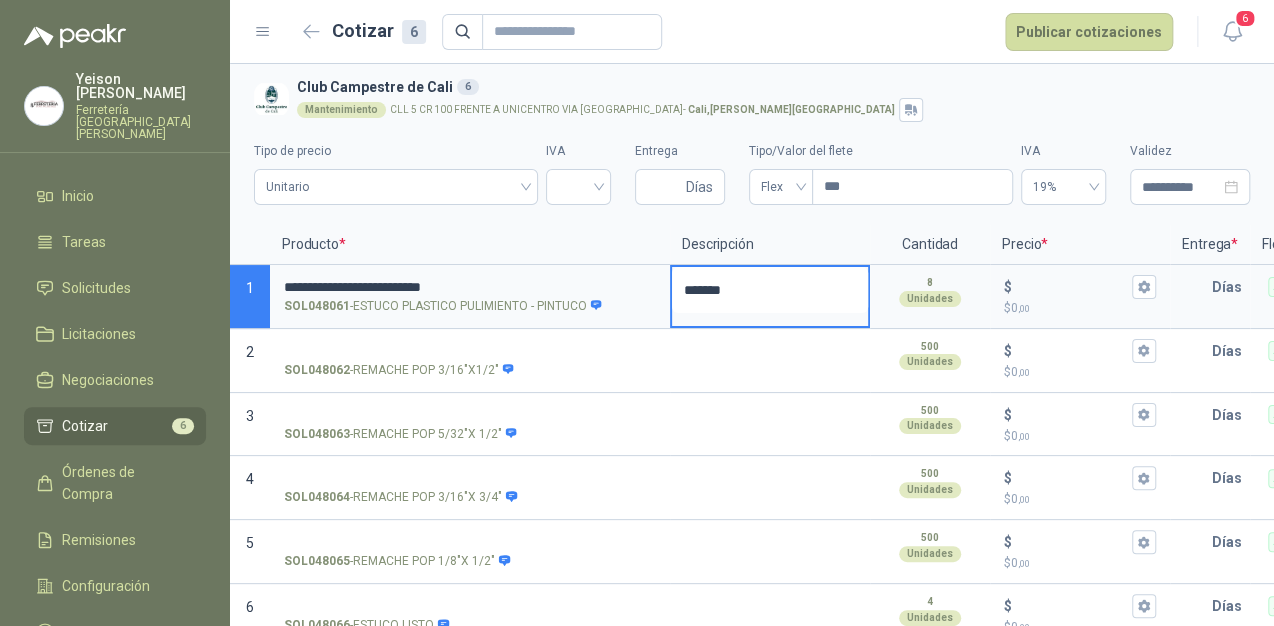 type 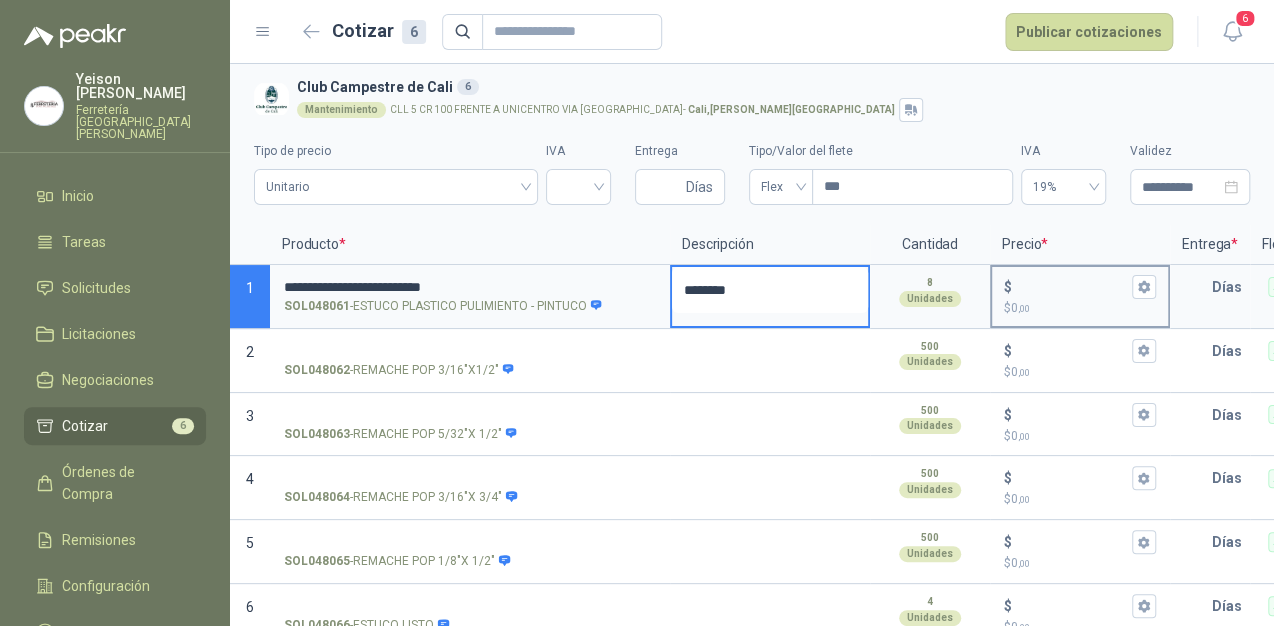 type on "*******" 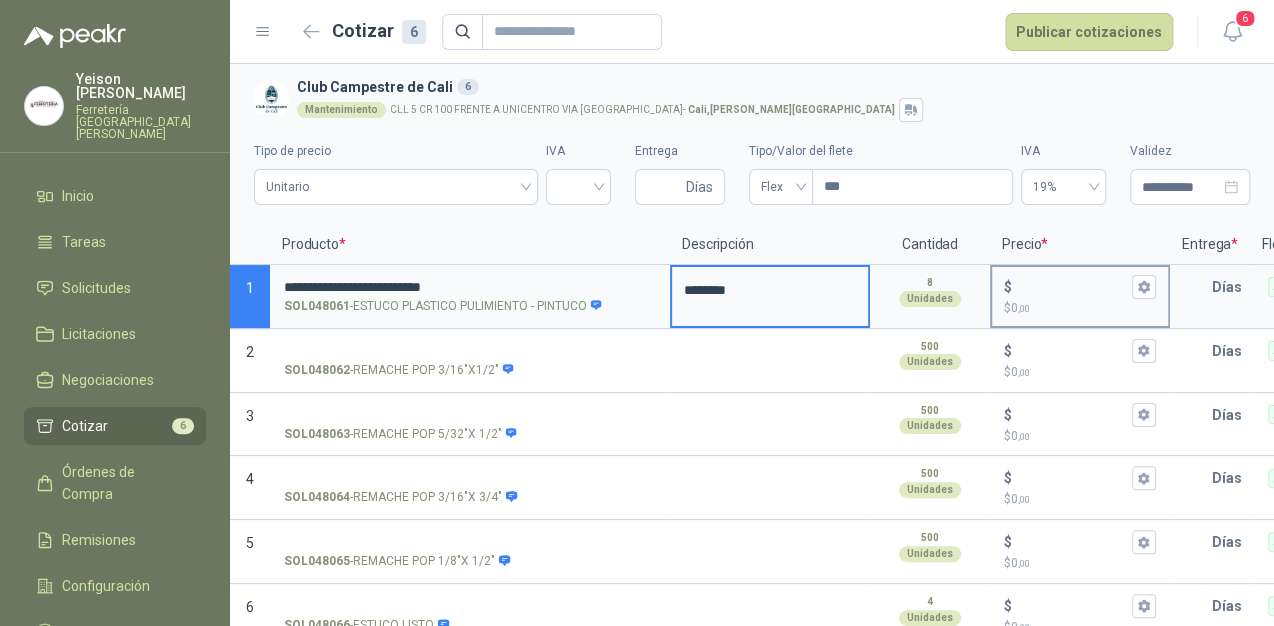 click on "$ $  0 ,00" at bounding box center (1072, 286) 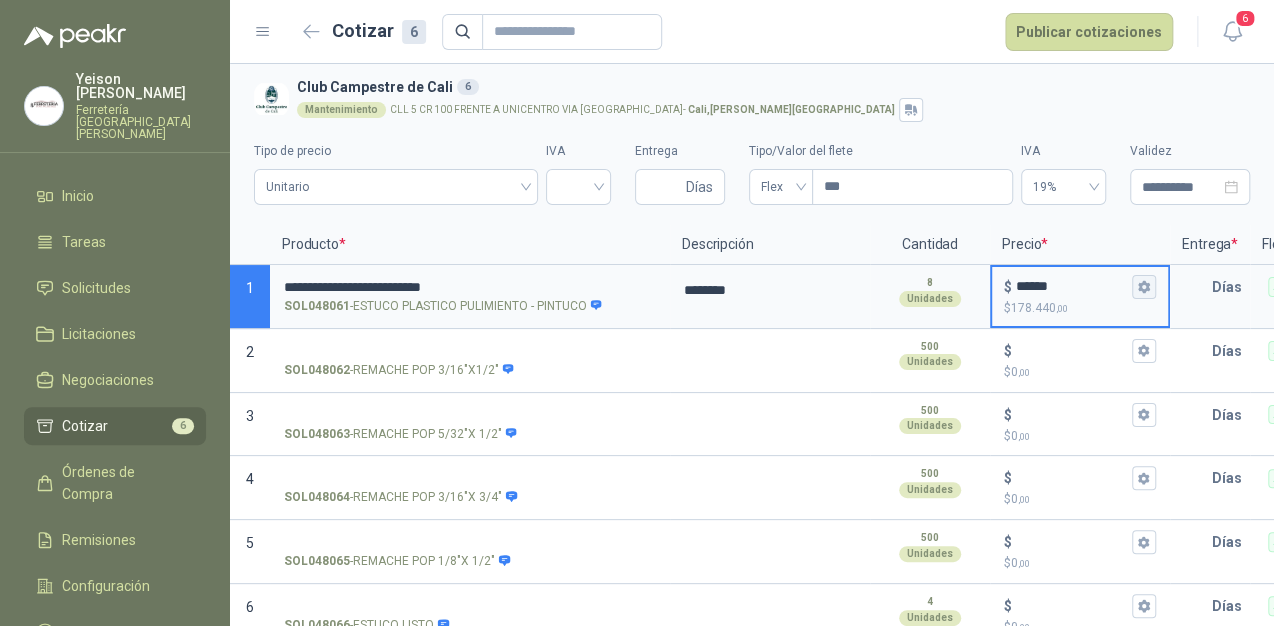 type on "******" 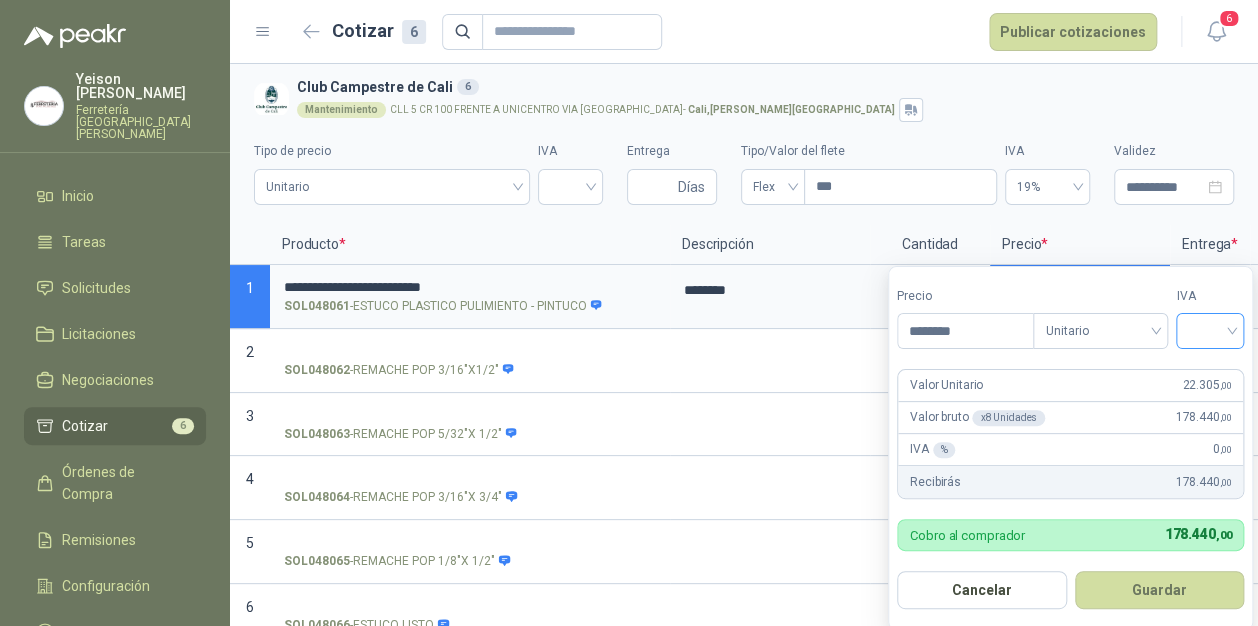 click at bounding box center [1210, 329] 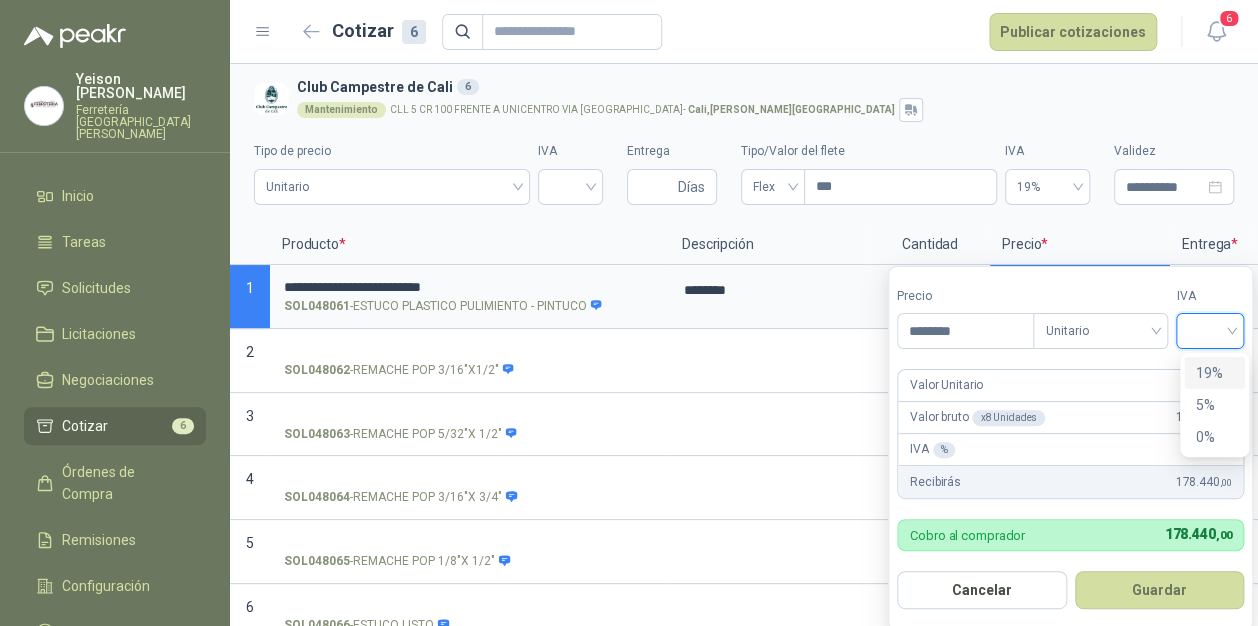 drag, startPoint x: 1212, startPoint y: 370, endPoint x: 1204, endPoint y: 482, distance: 112.28535 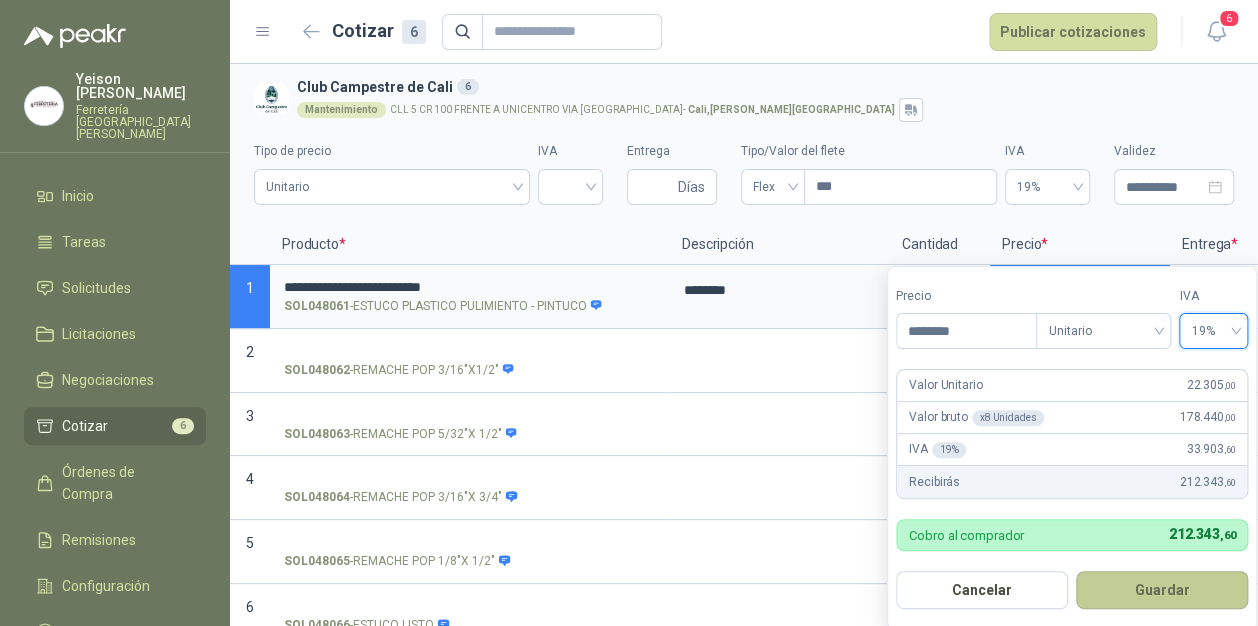 click on "Guardar" at bounding box center [1162, 590] 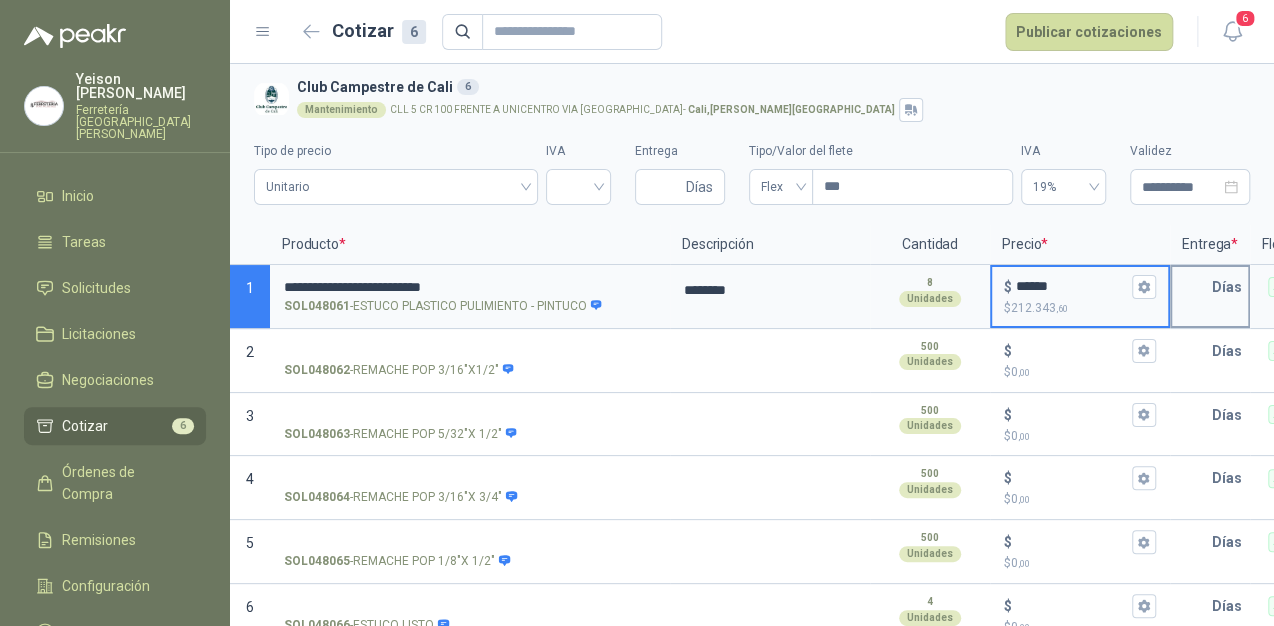 click at bounding box center [1192, 287] 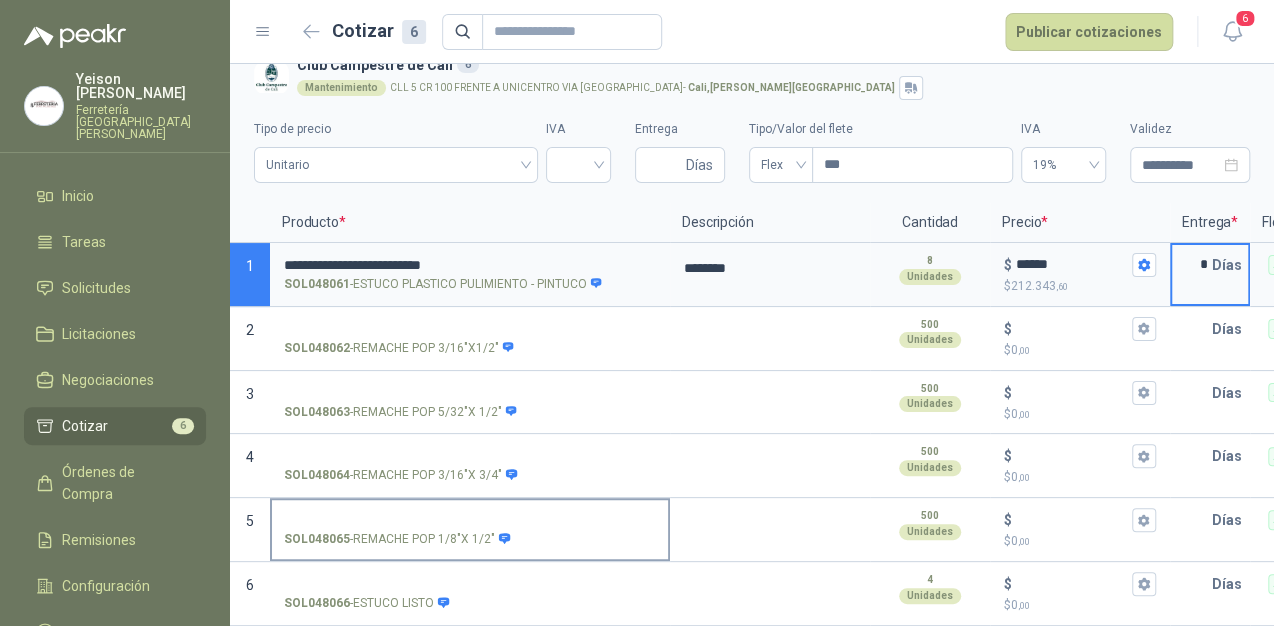 scroll, scrollTop: 36, scrollLeft: 0, axis: vertical 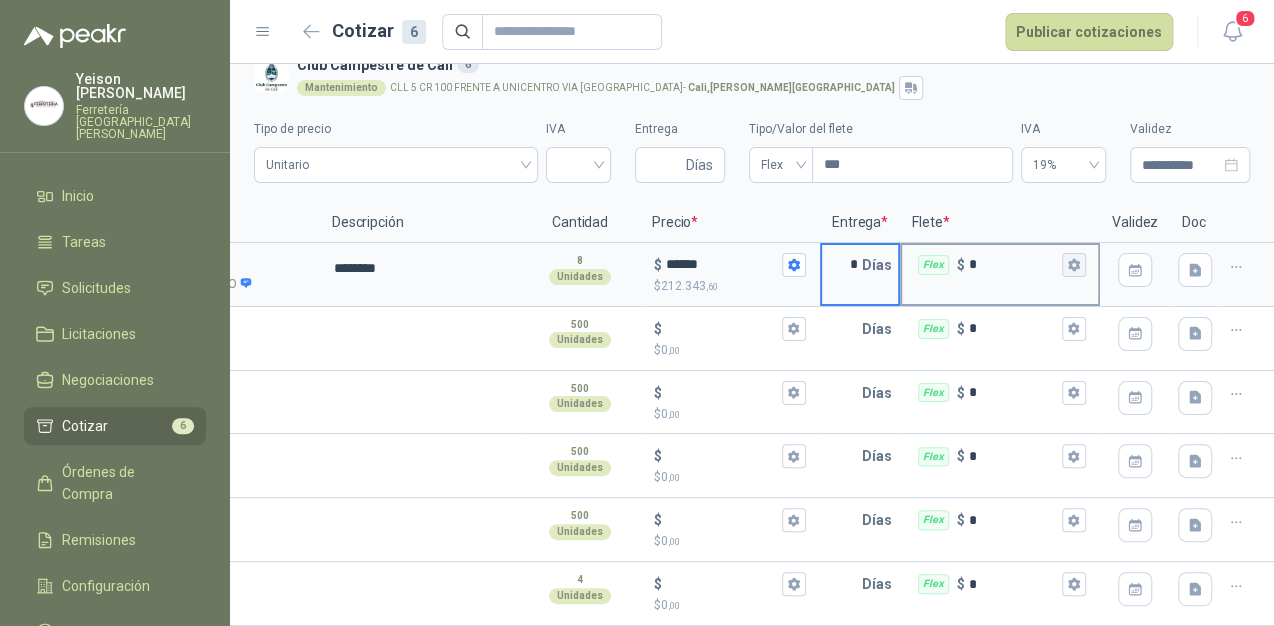 type on "*" 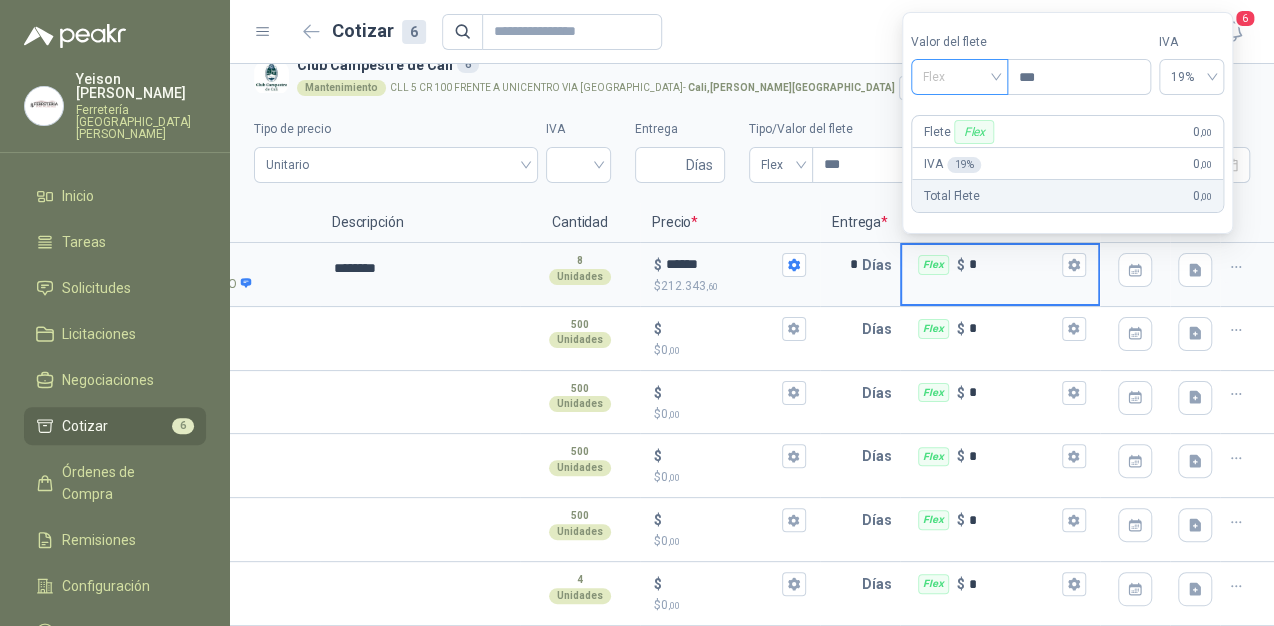 click on "Flex" at bounding box center (959, 77) 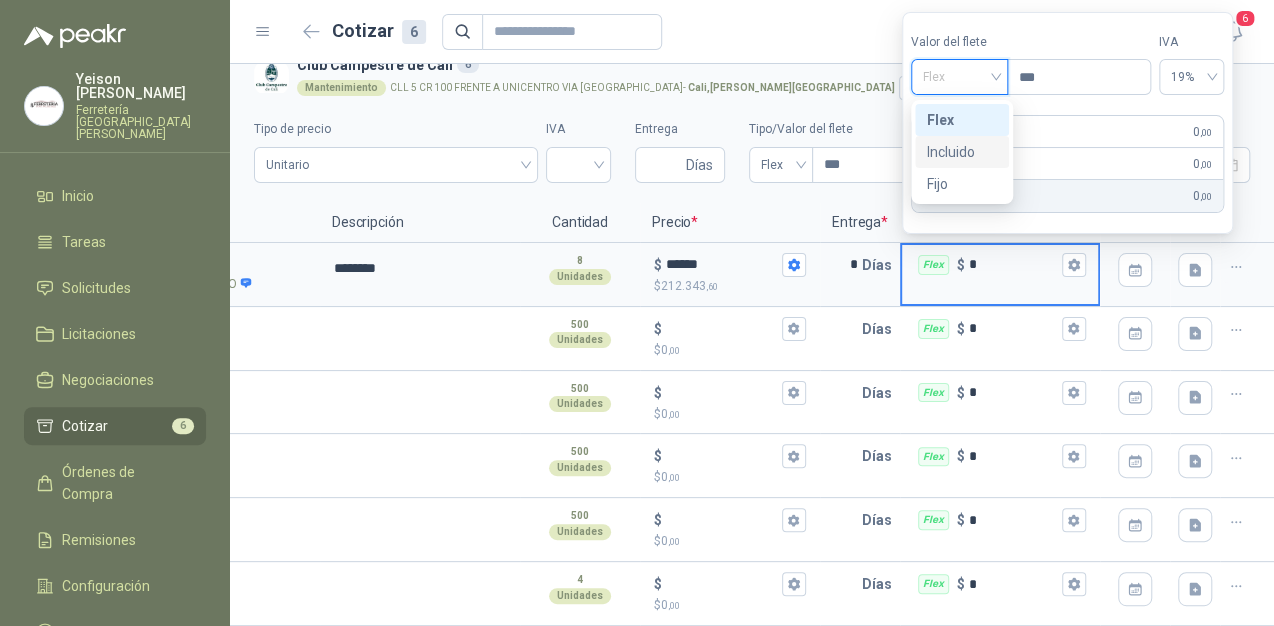 click on "Incluido" at bounding box center [962, 152] 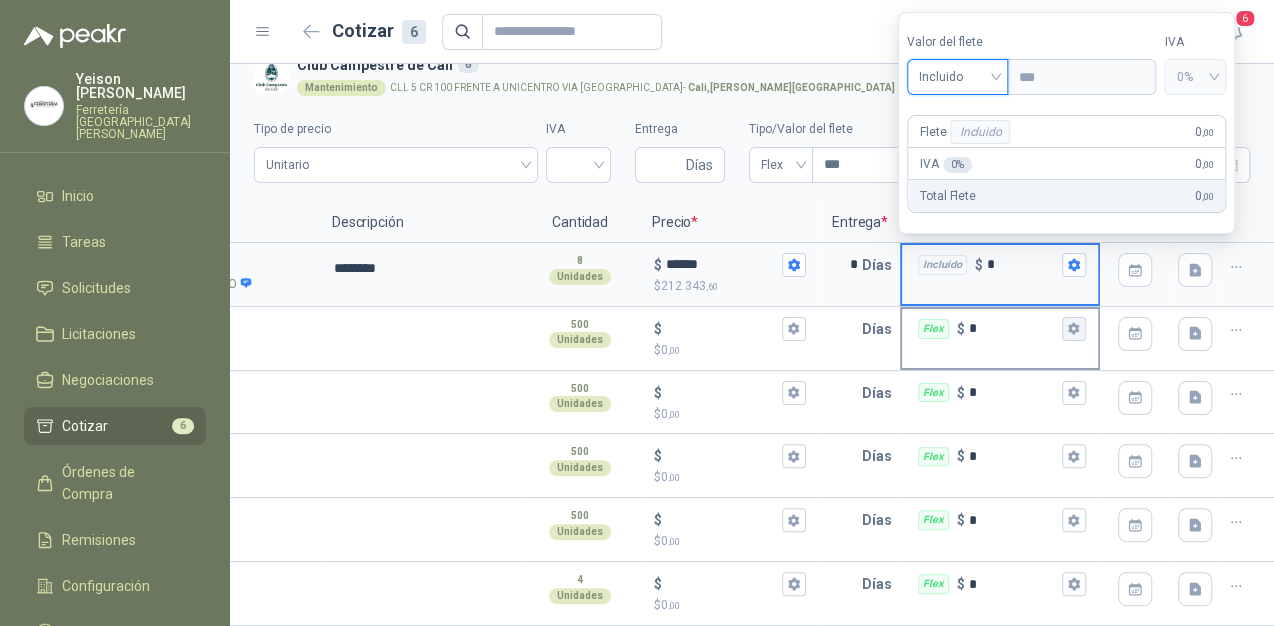 click 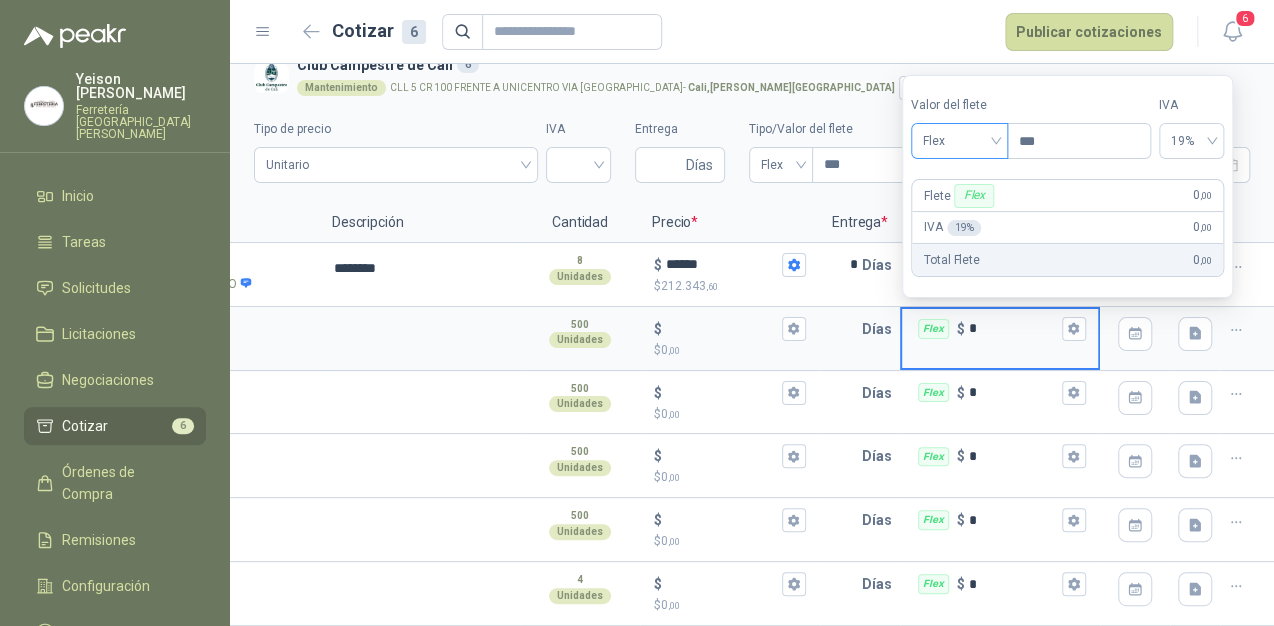 click on "Flex" at bounding box center [959, 141] 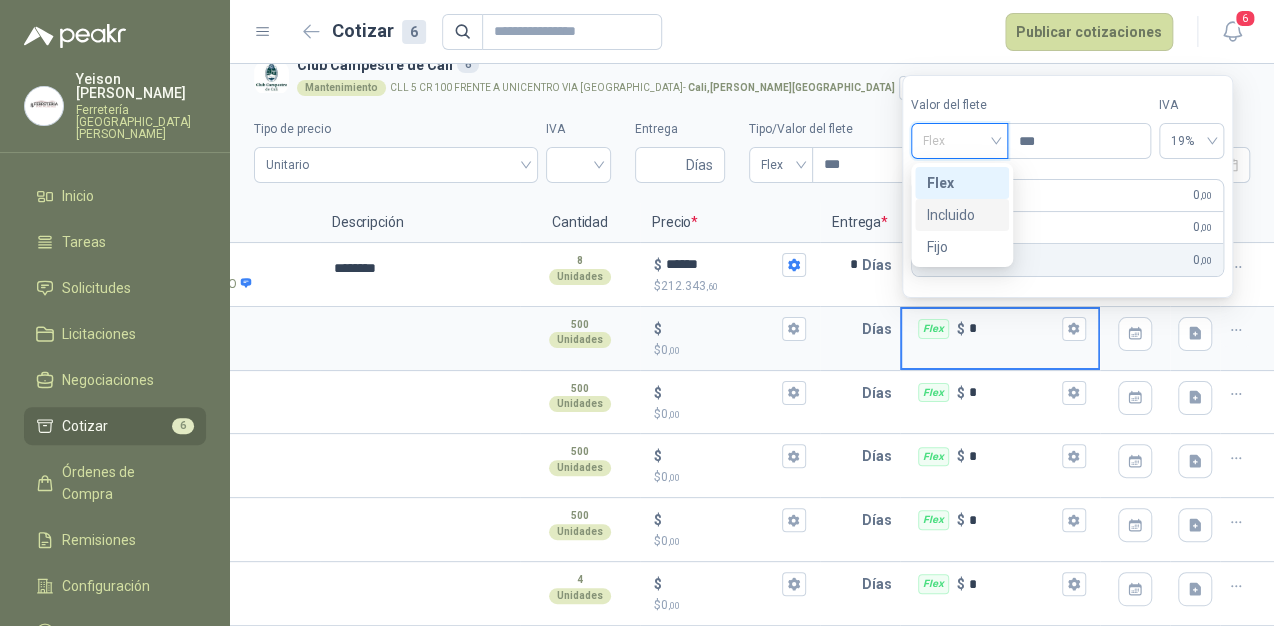 click on "Incluido" at bounding box center [962, 215] 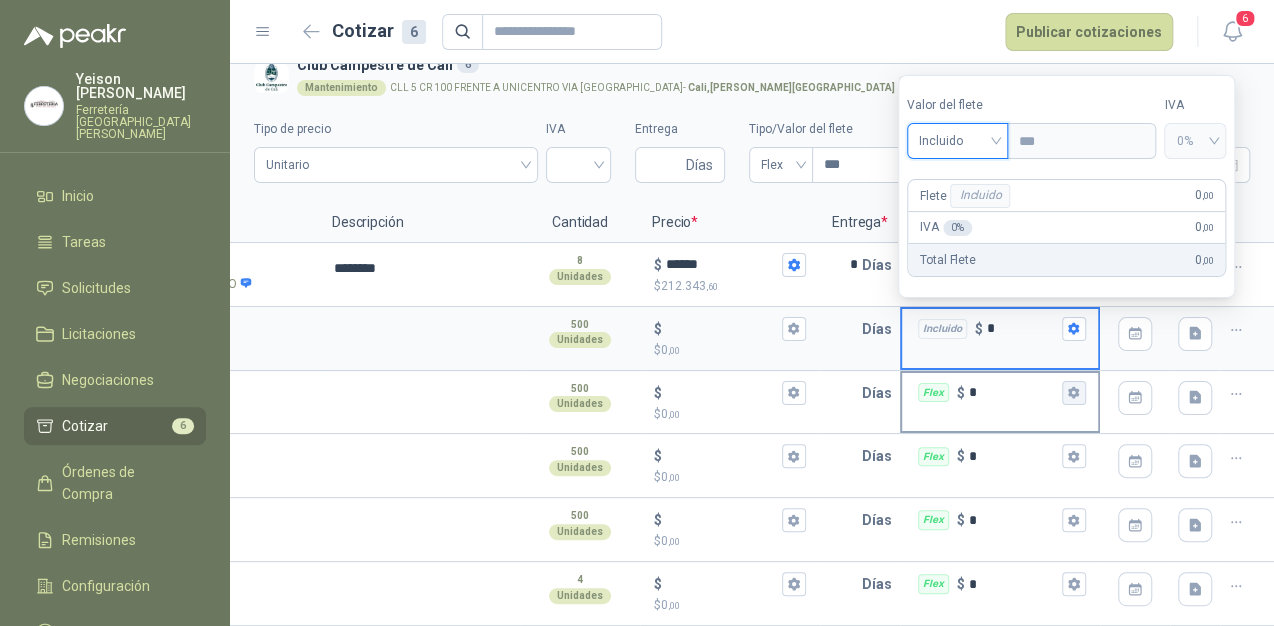 click 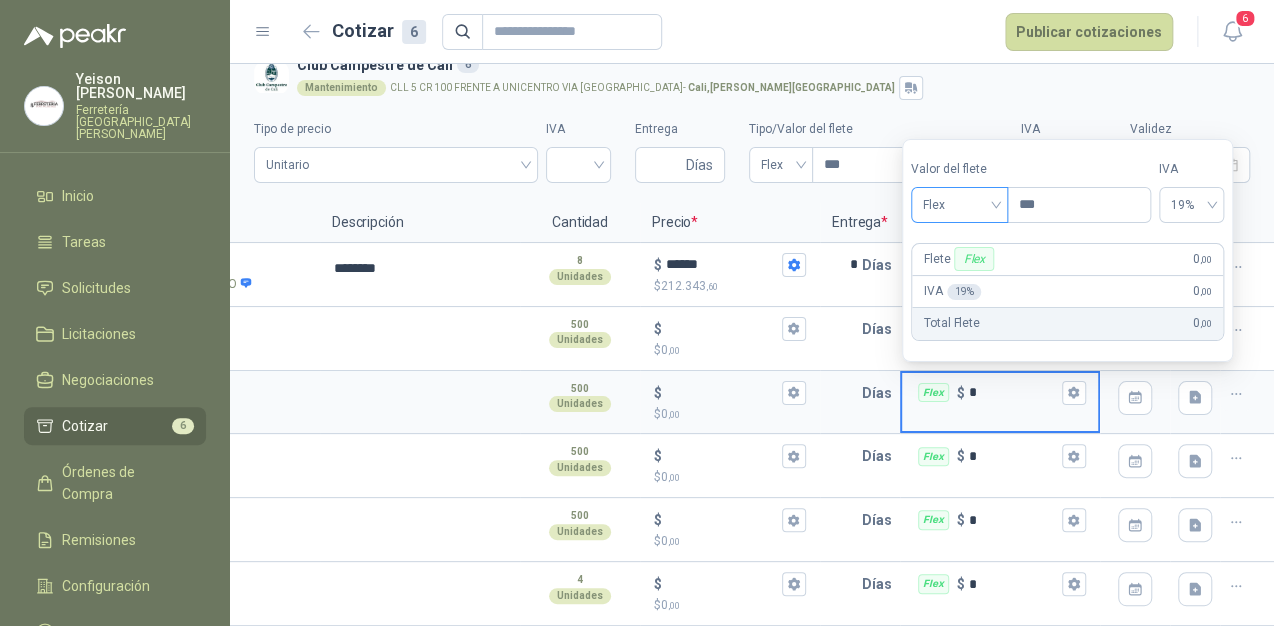 click on "Flex" at bounding box center (959, 205) 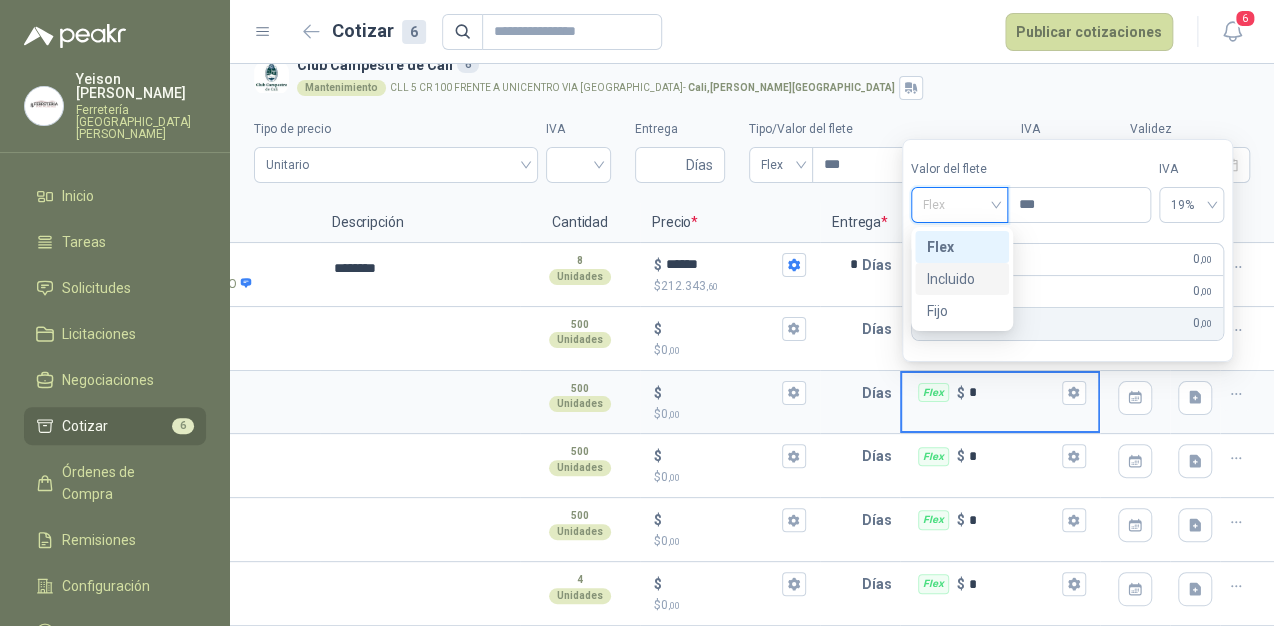click on "Incluido" at bounding box center (962, 279) 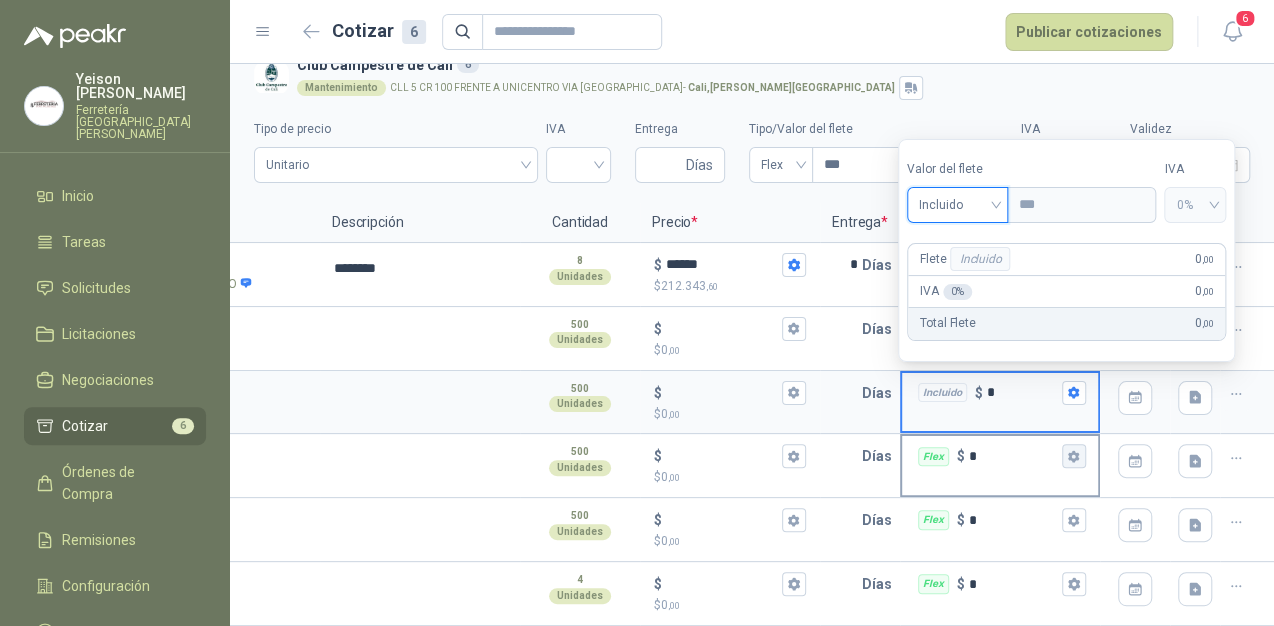 click 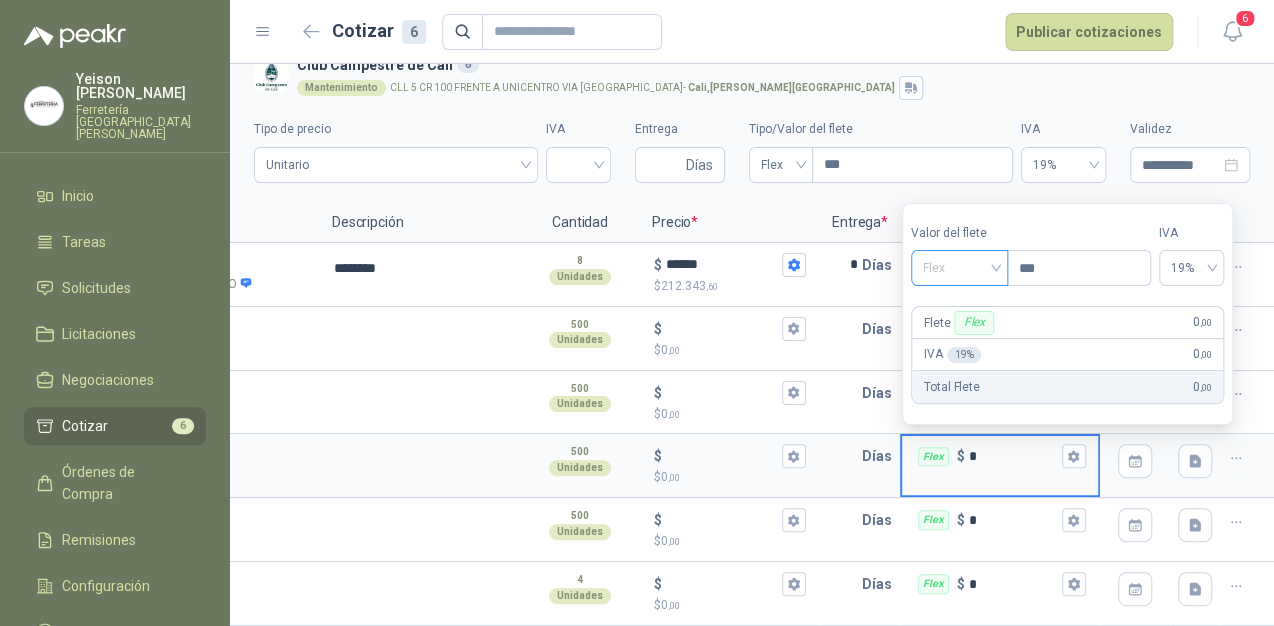 click on "Flex" at bounding box center (959, 268) 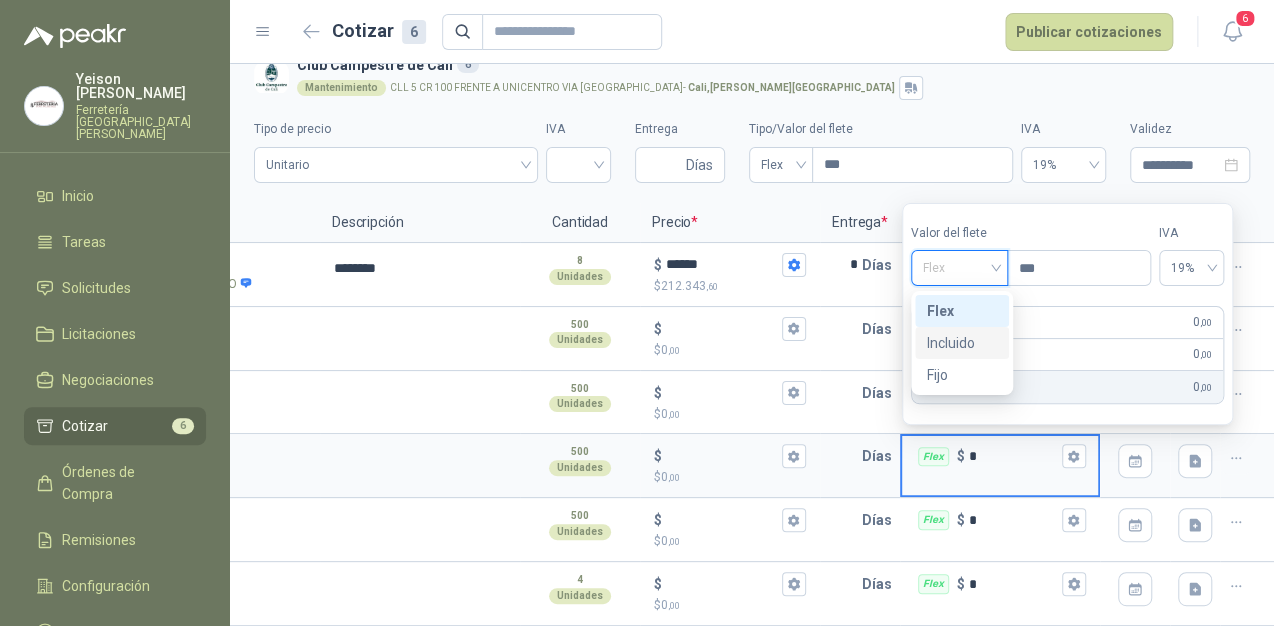 click on "Incluido" at bounding box center [962, 343] 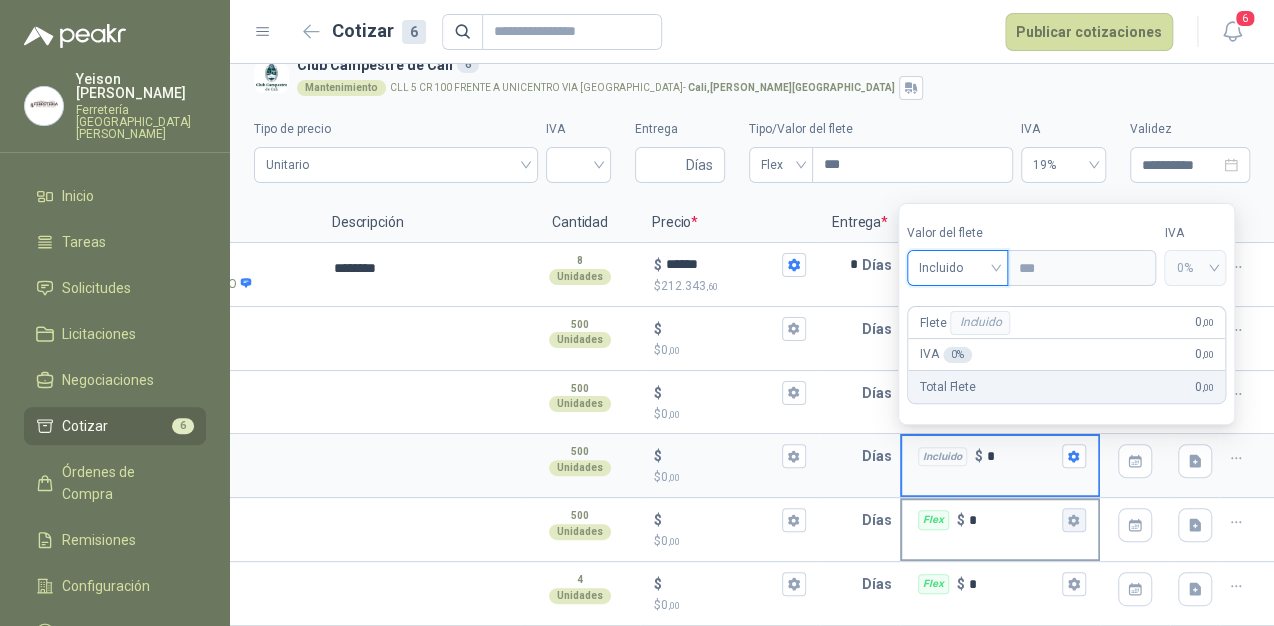 click 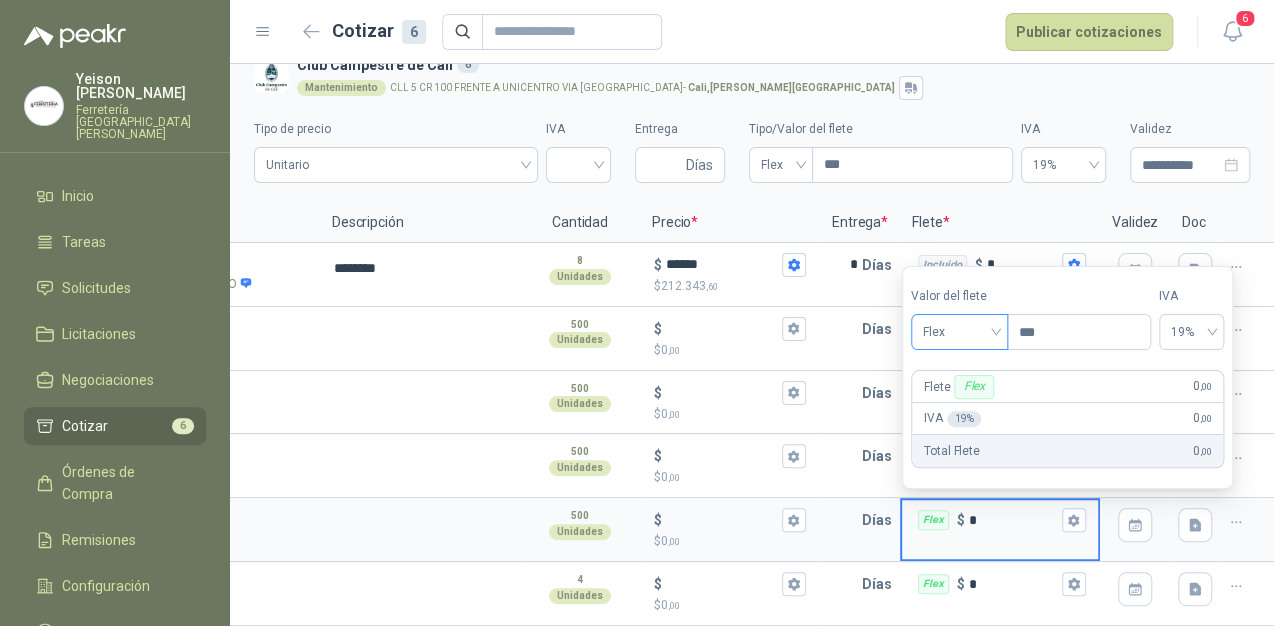 click on "Flex" at bounding box center (959, 332) 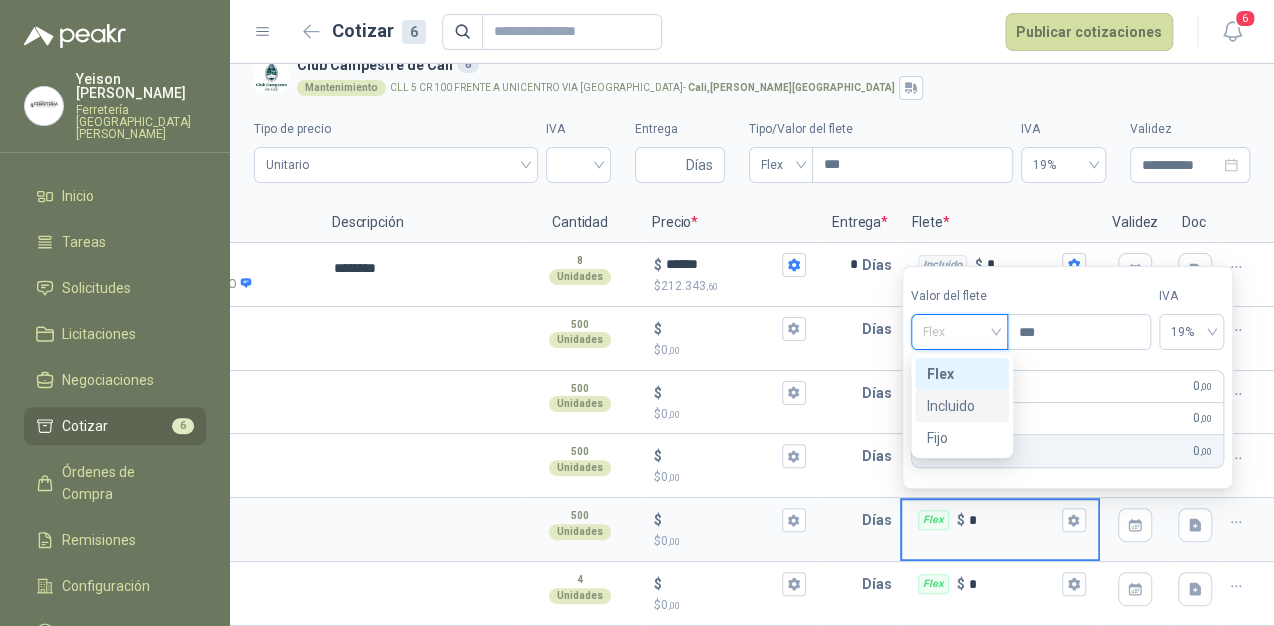 click on "Incluido" at bounding box center (962, 406) 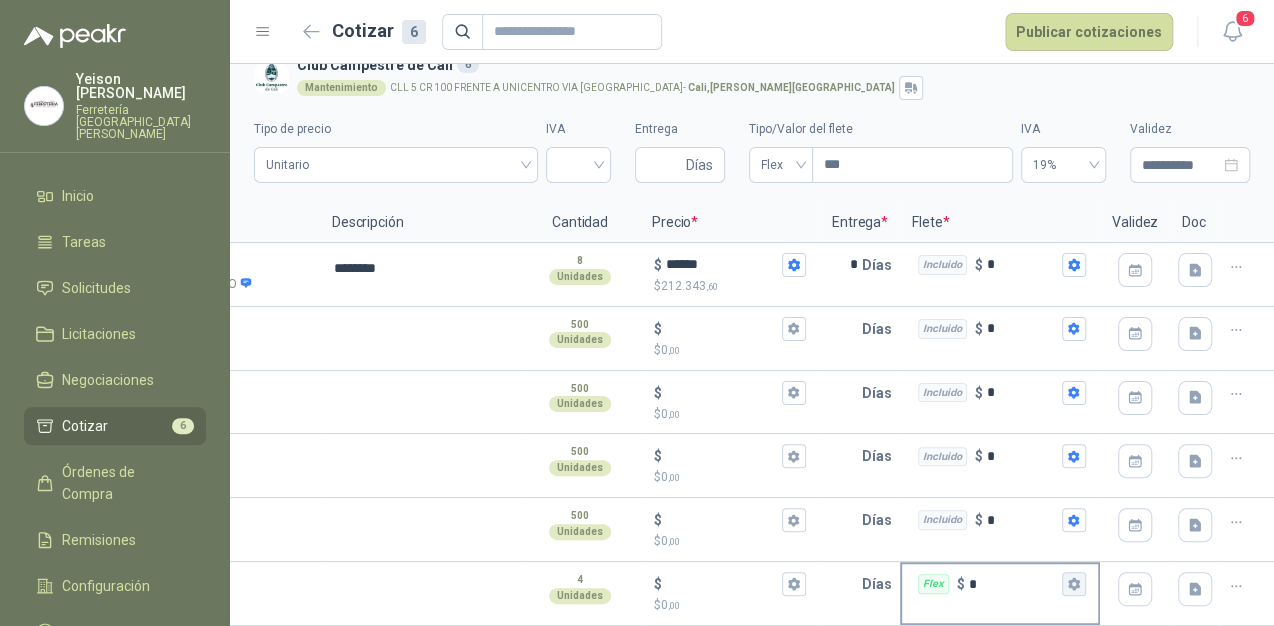click 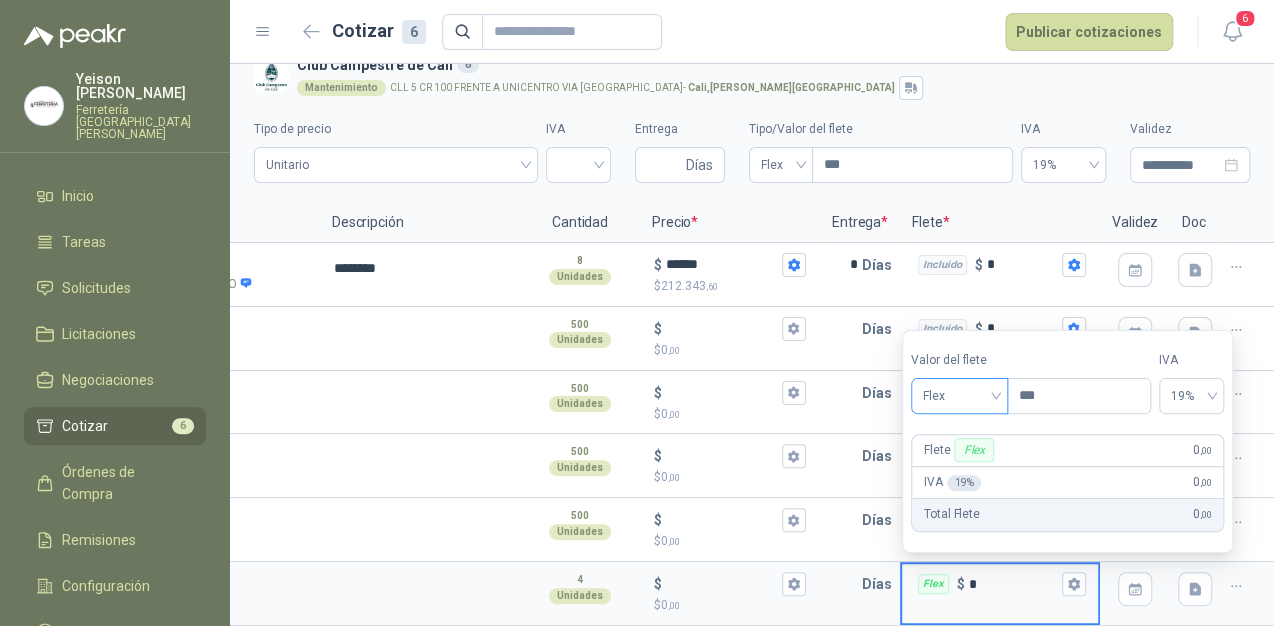 click on "Flex" at bounding box center (959, 396) 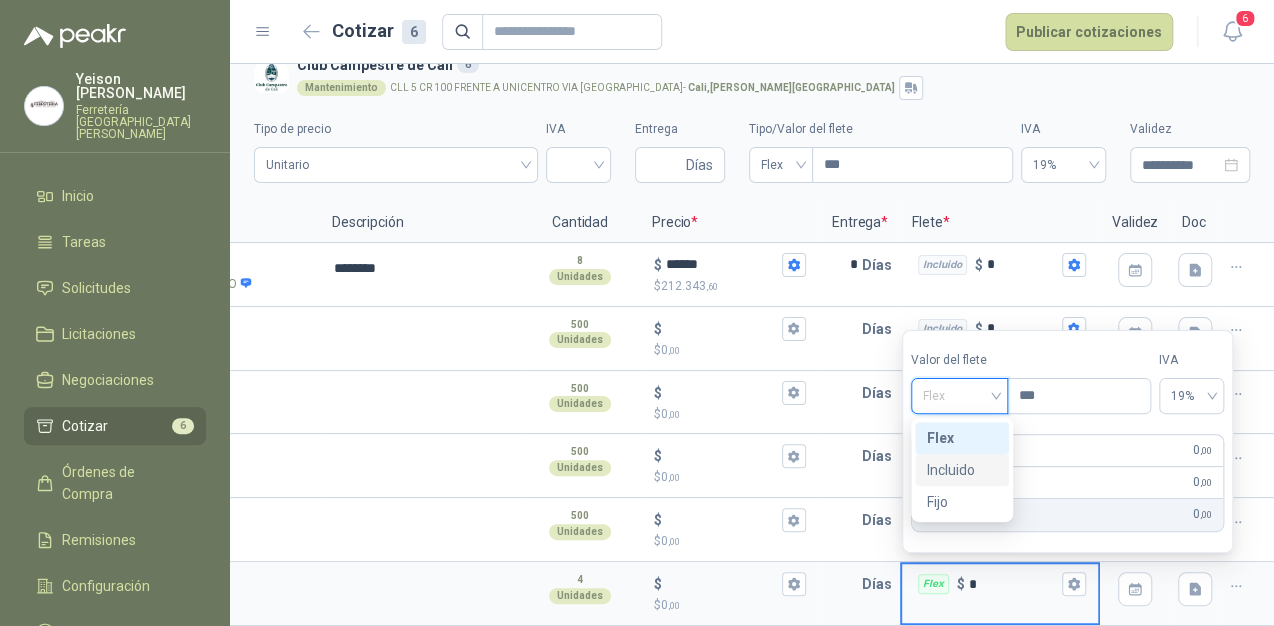 click on "Incluido" at bounding box center (962, 470) 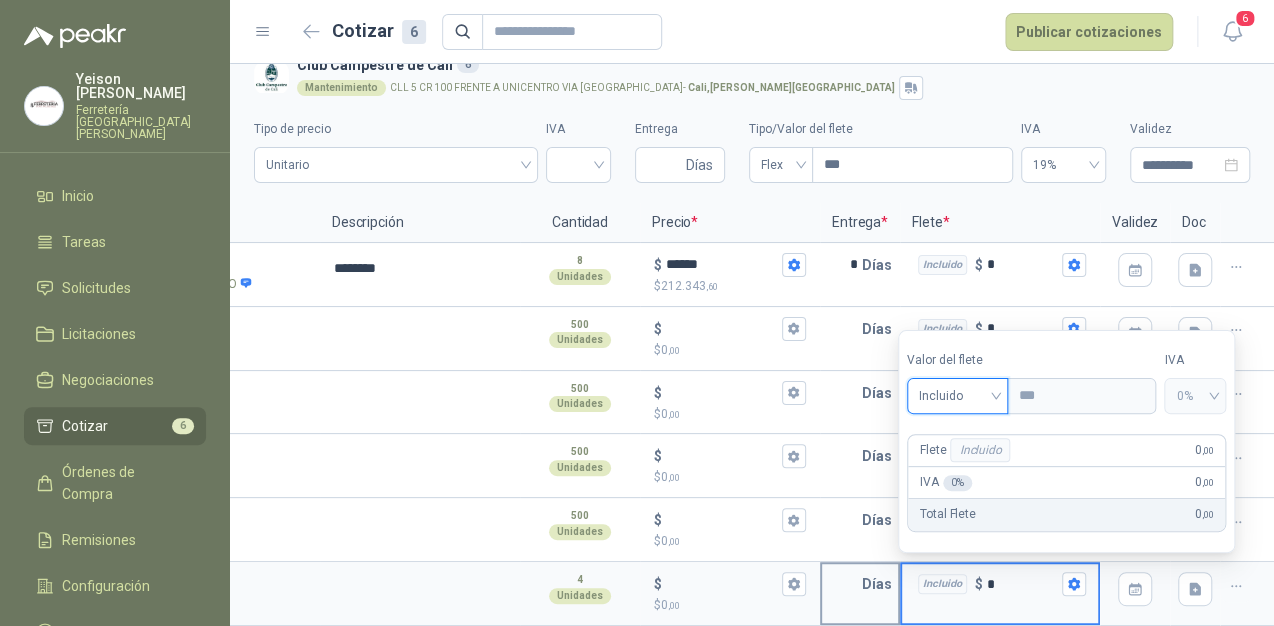 click at bounding box center [842, 584] 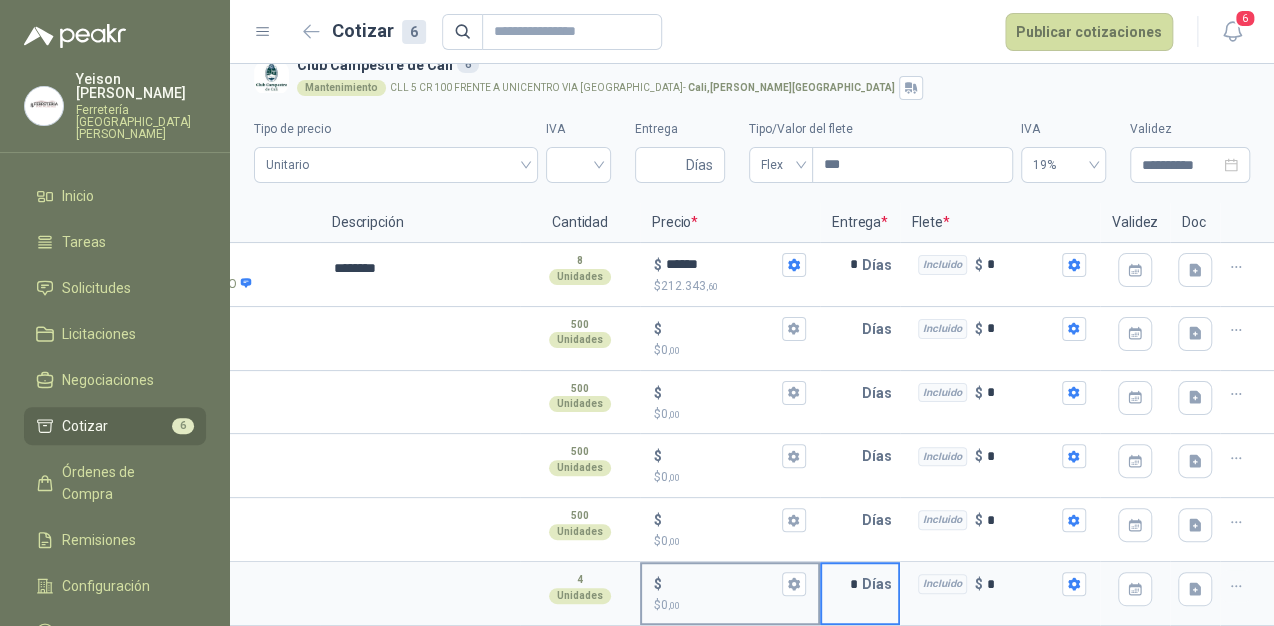 type on "*" 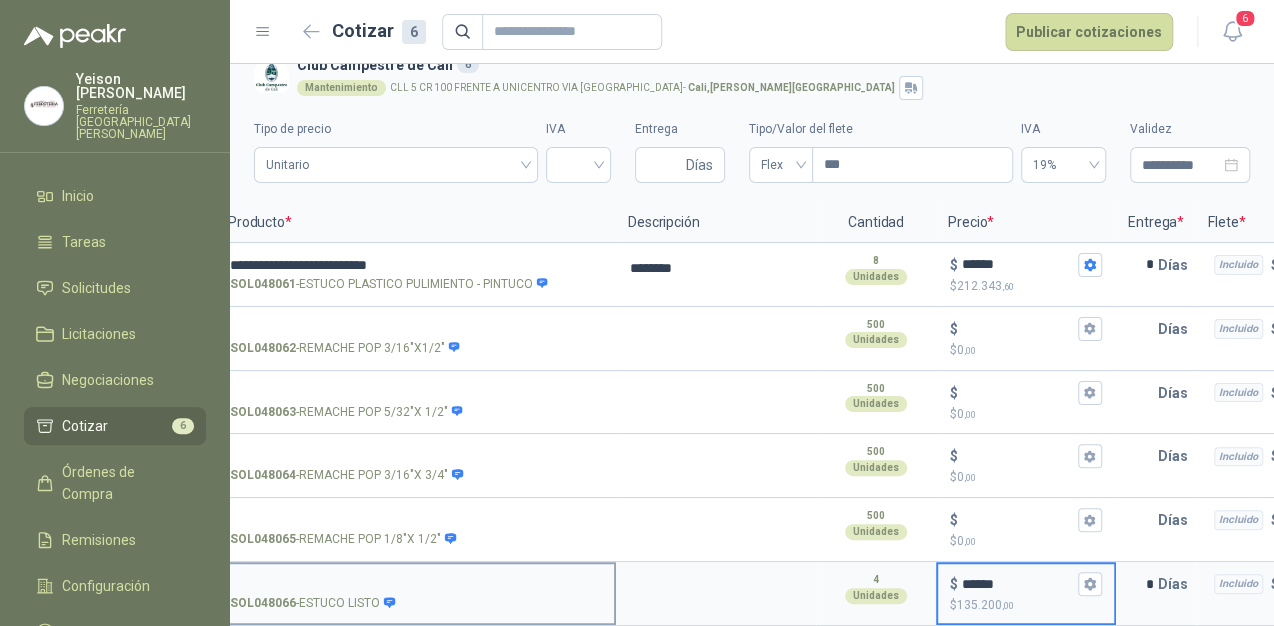 scroll, scrollTop: 0, scrollLeft: 36, axis: horizontal 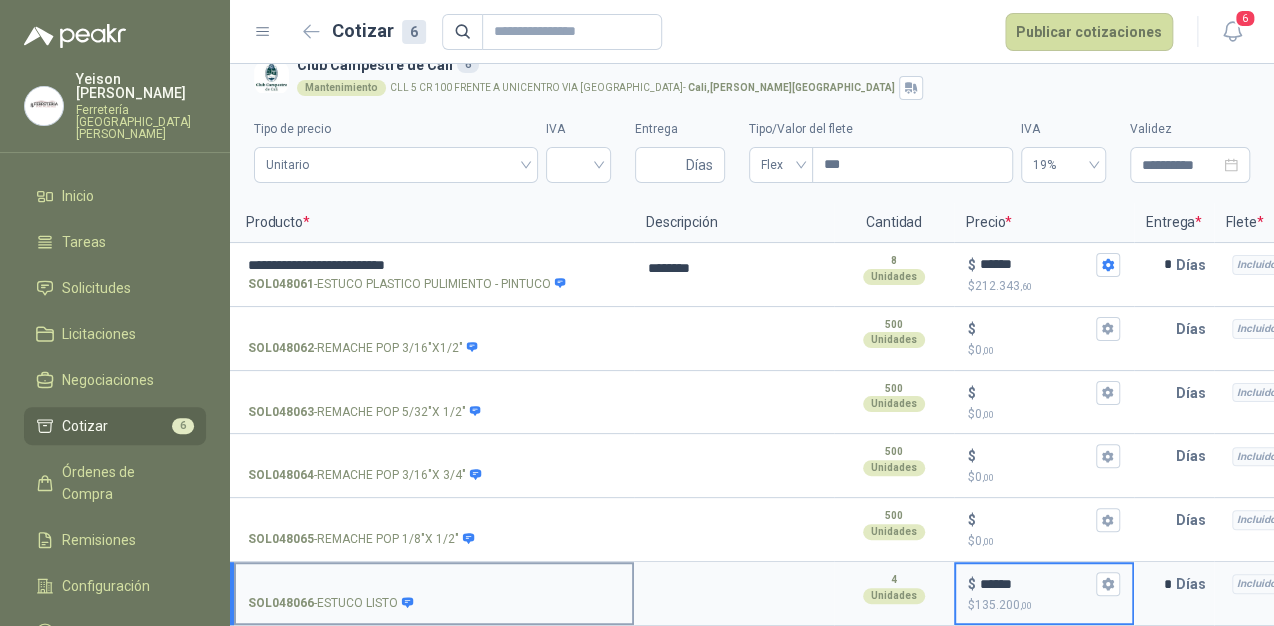 type on "******" 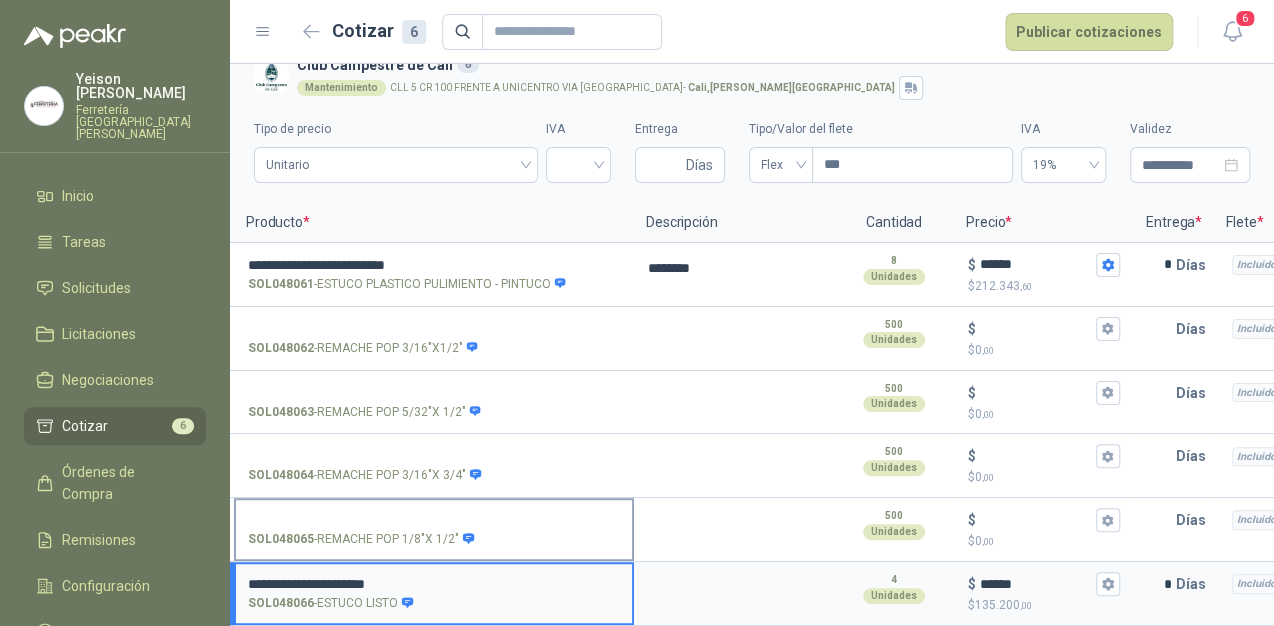 type on "**********" 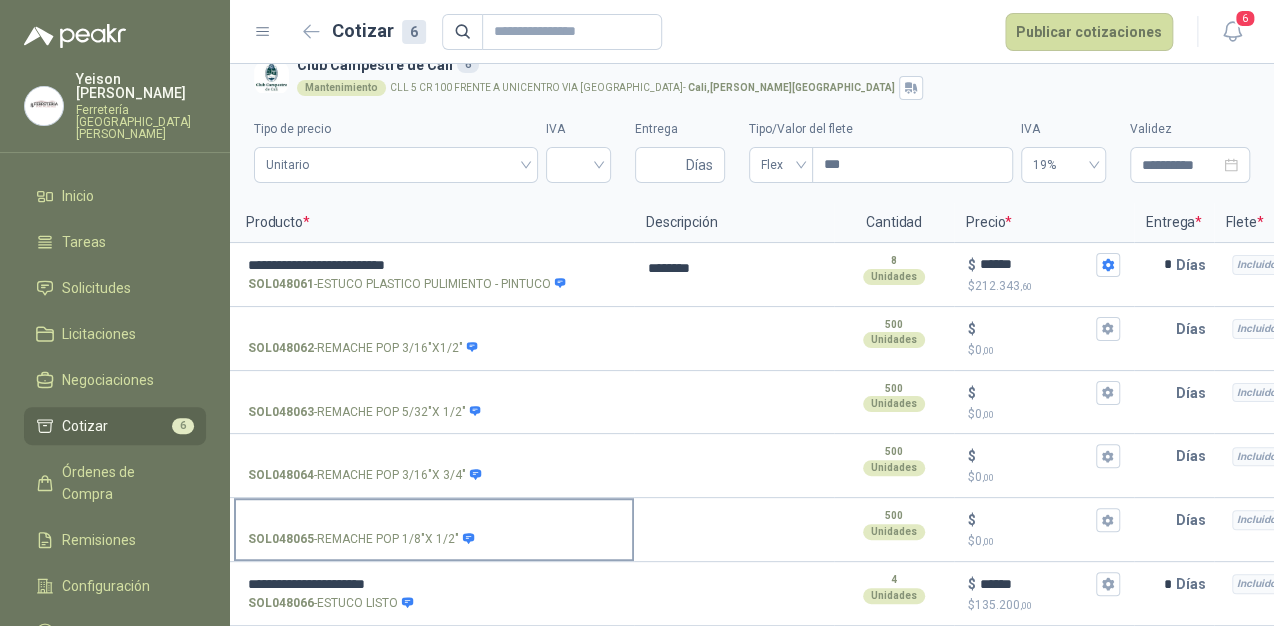 click on "SOL048065  -  REMACHE POP 1/8"X 1/2"" at bounding box center (434, 528) 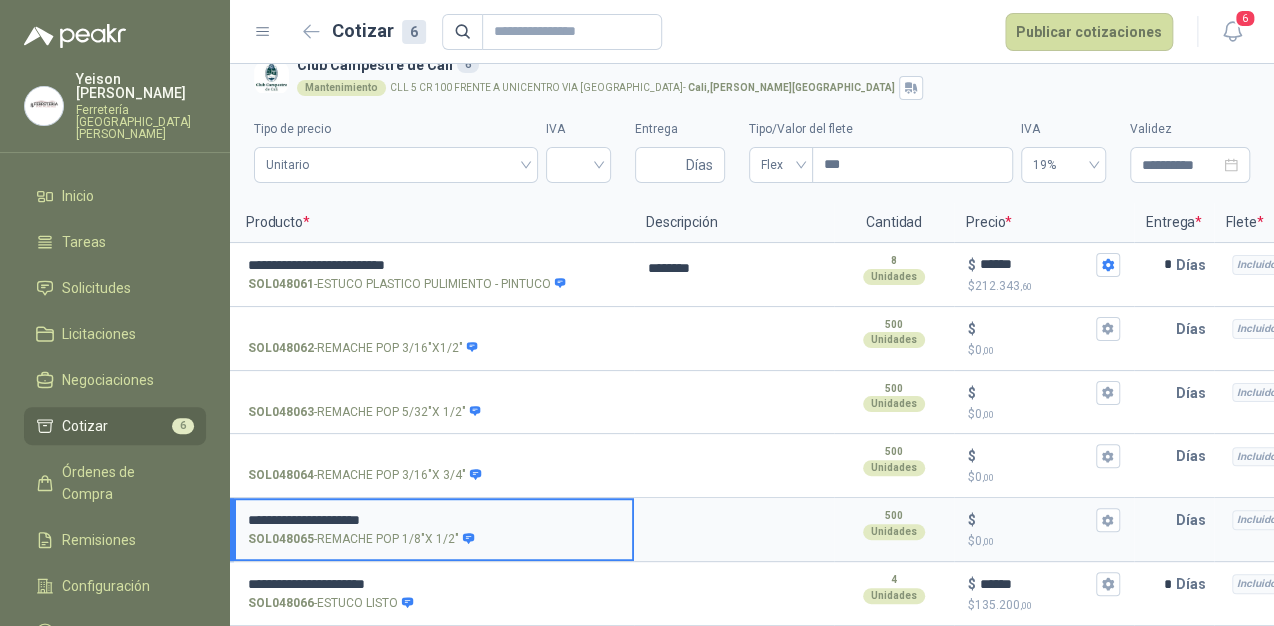 type on "**********" 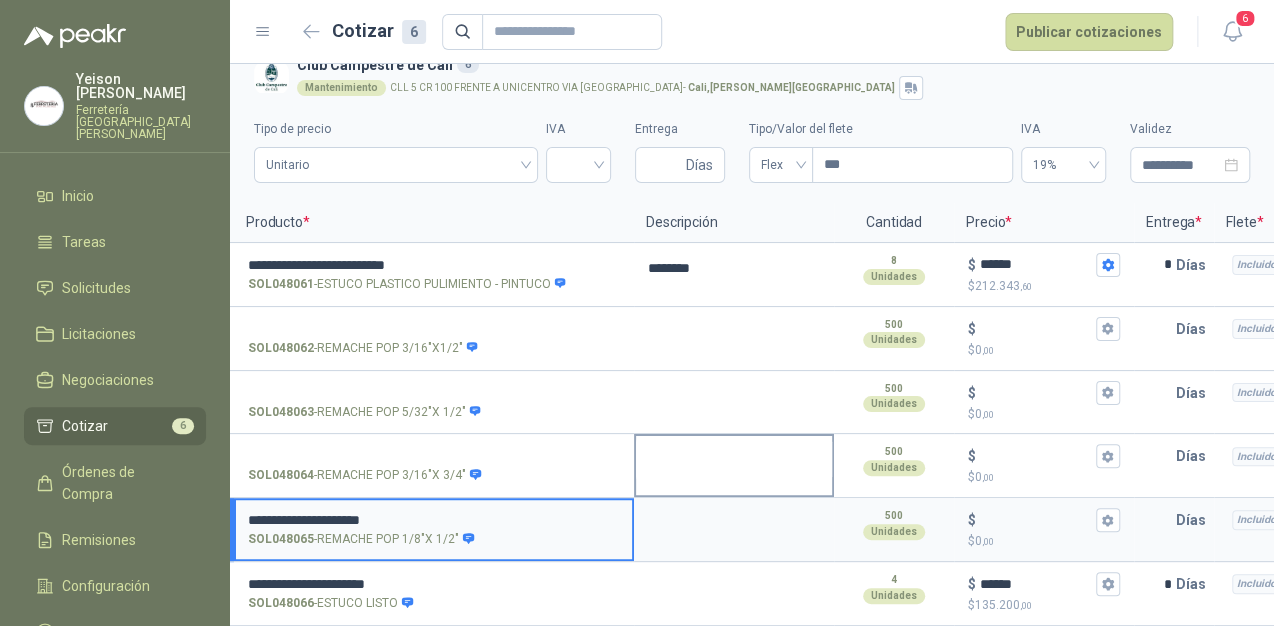 drag, startPoint x: 333, startPoint y: 498, endPoint x: 702, endPoint y: 452, distance: 371.85614 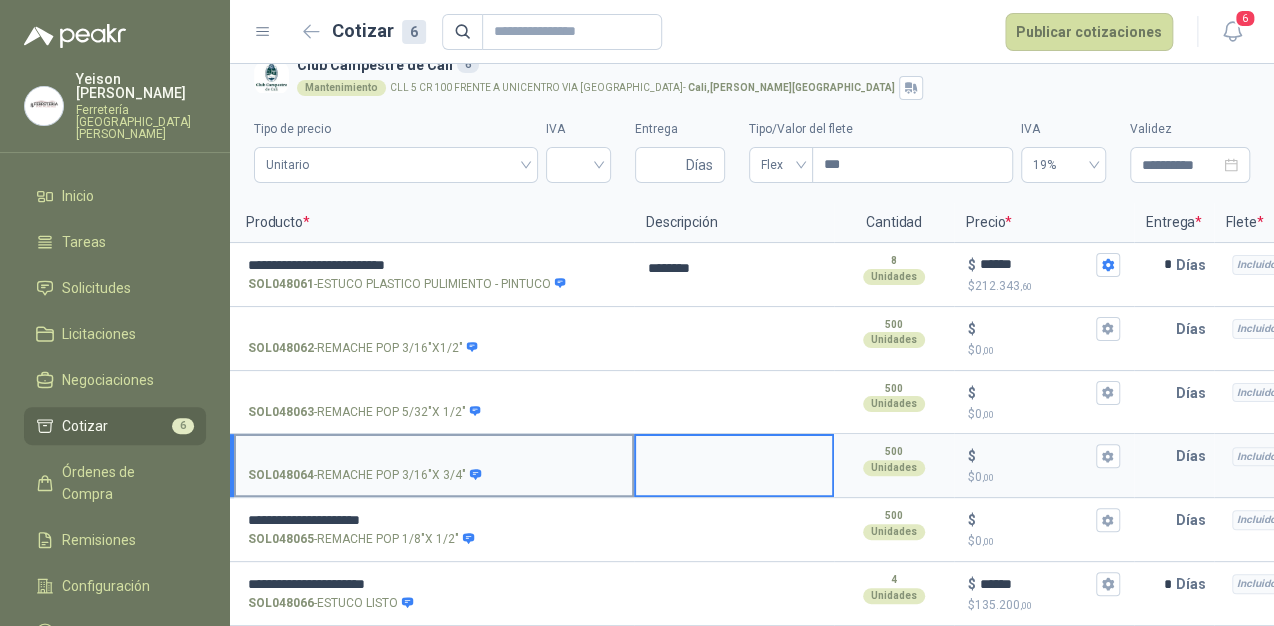 click on "SOL048064  -  REMACHE POP 3/16"X 3/4"" at bounding box center [434, 464] 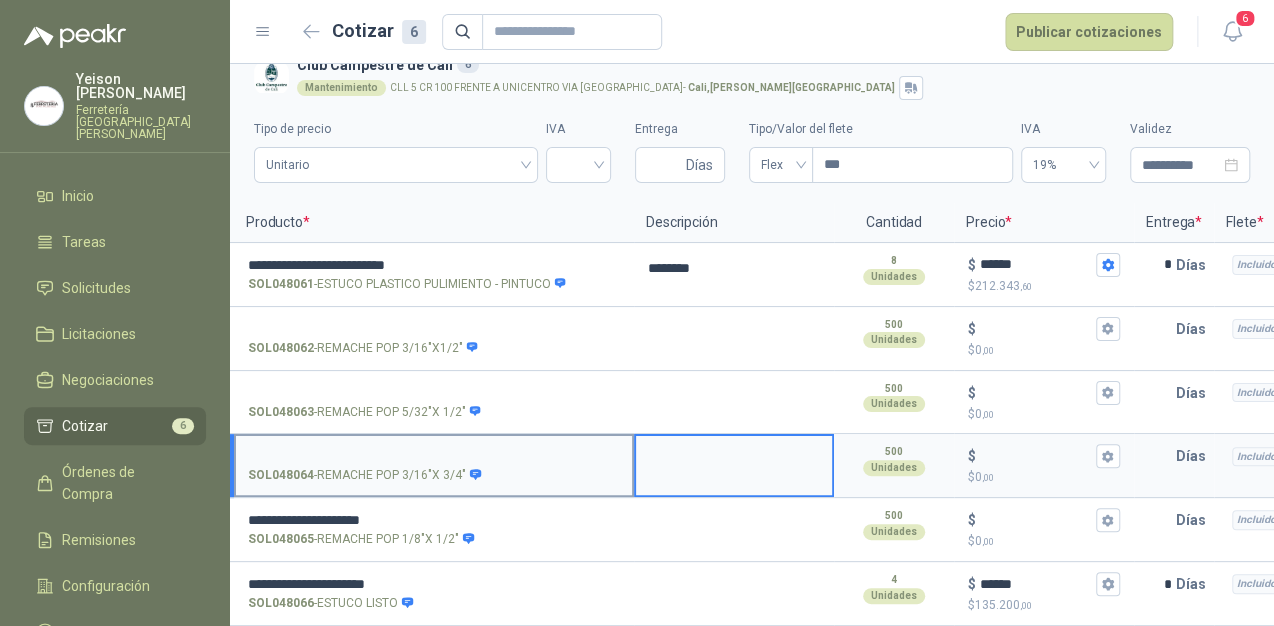 click on "SOL048064  -  REMACHE POP 3/16"X 3/4"" at bounding box center (434, 456) 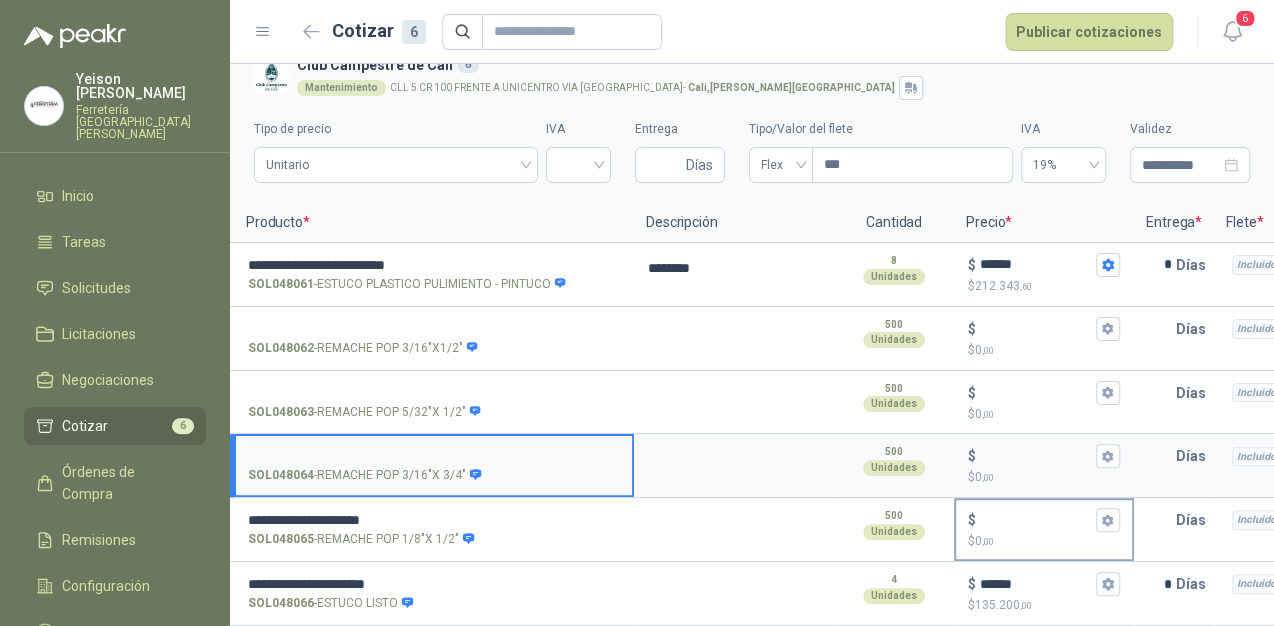 click on "$ $  0 ,00" at bounding box center (1036, 520) 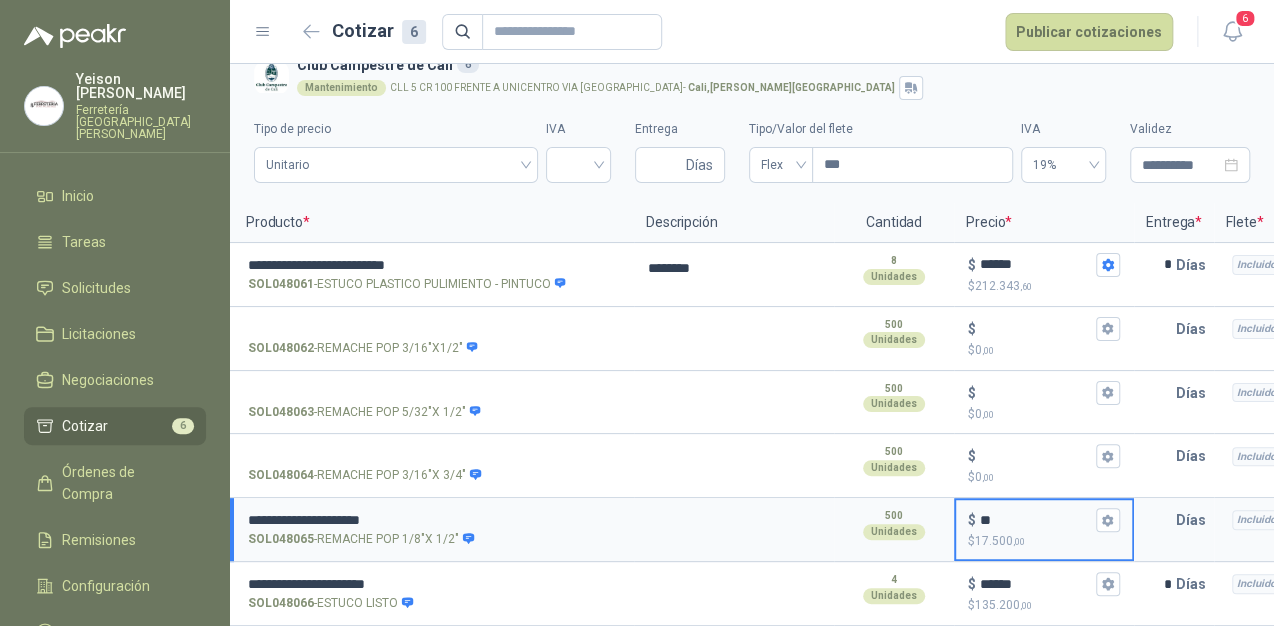 type on "**" 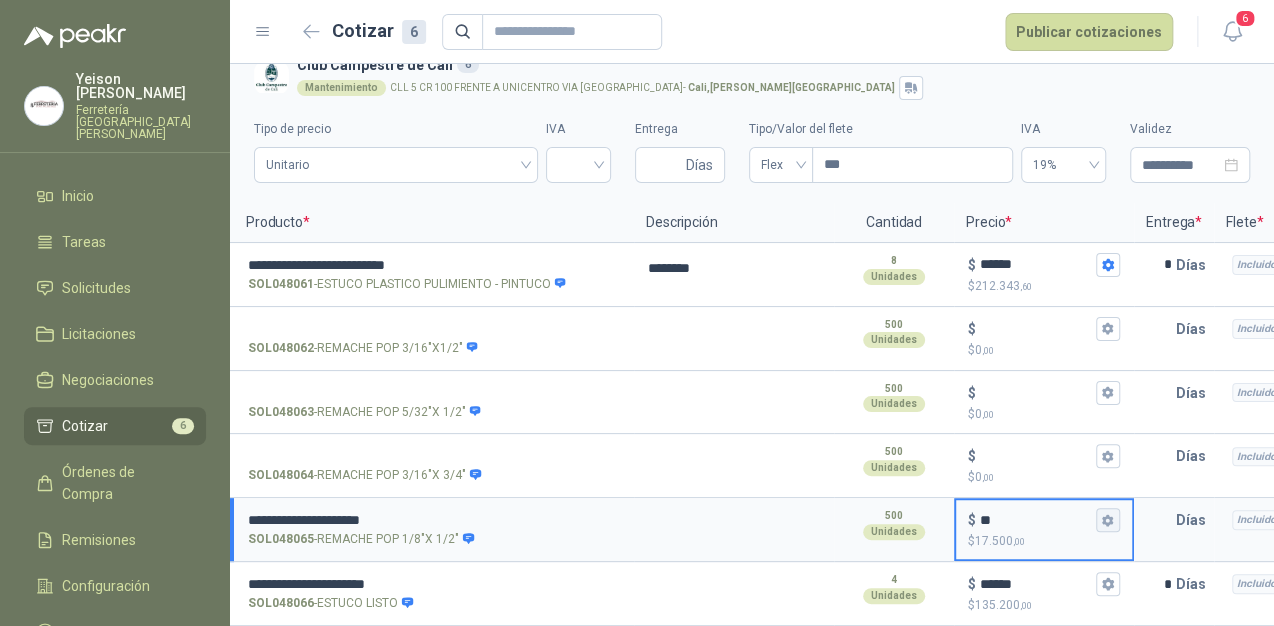 click on "$ ** $  17.500 ,00" at bounding box center [1108, 520] 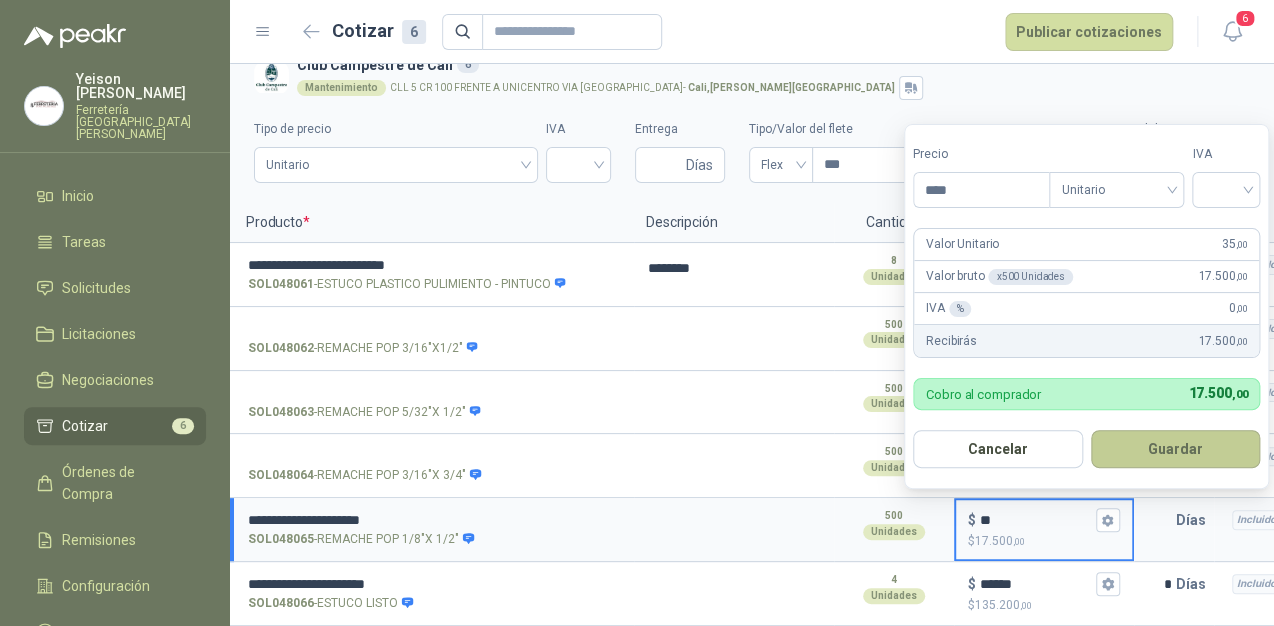 click on "Guardar" at bounding box center [1176, 449] 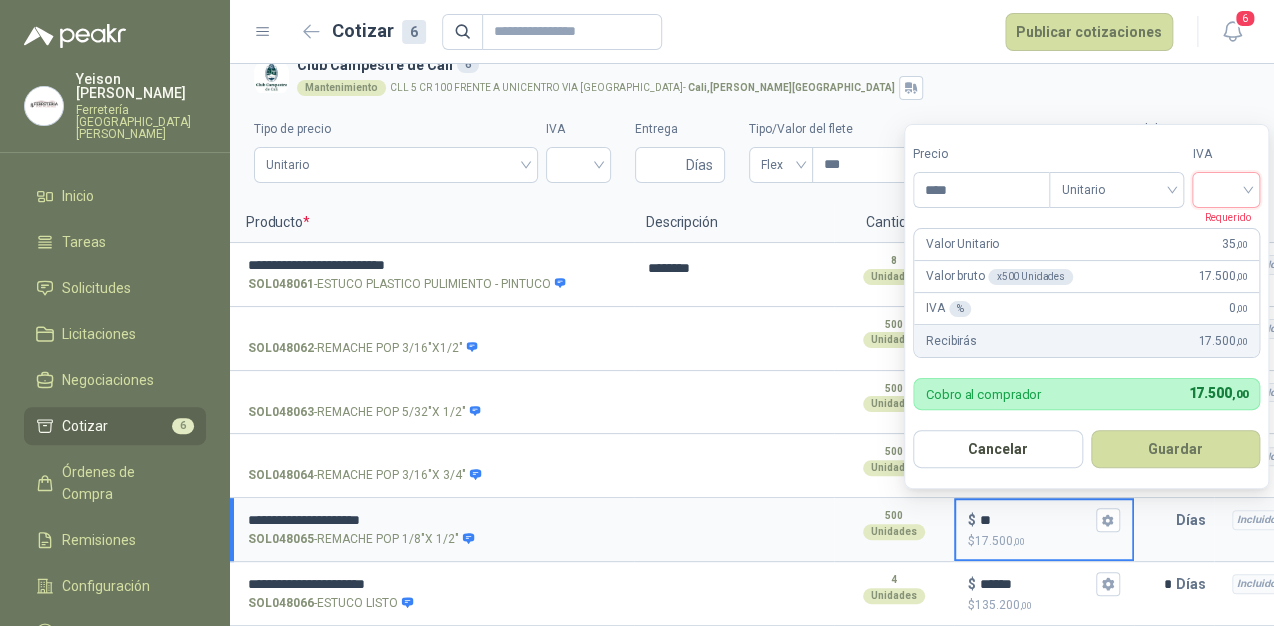 click at bounding box center (1226, 188) 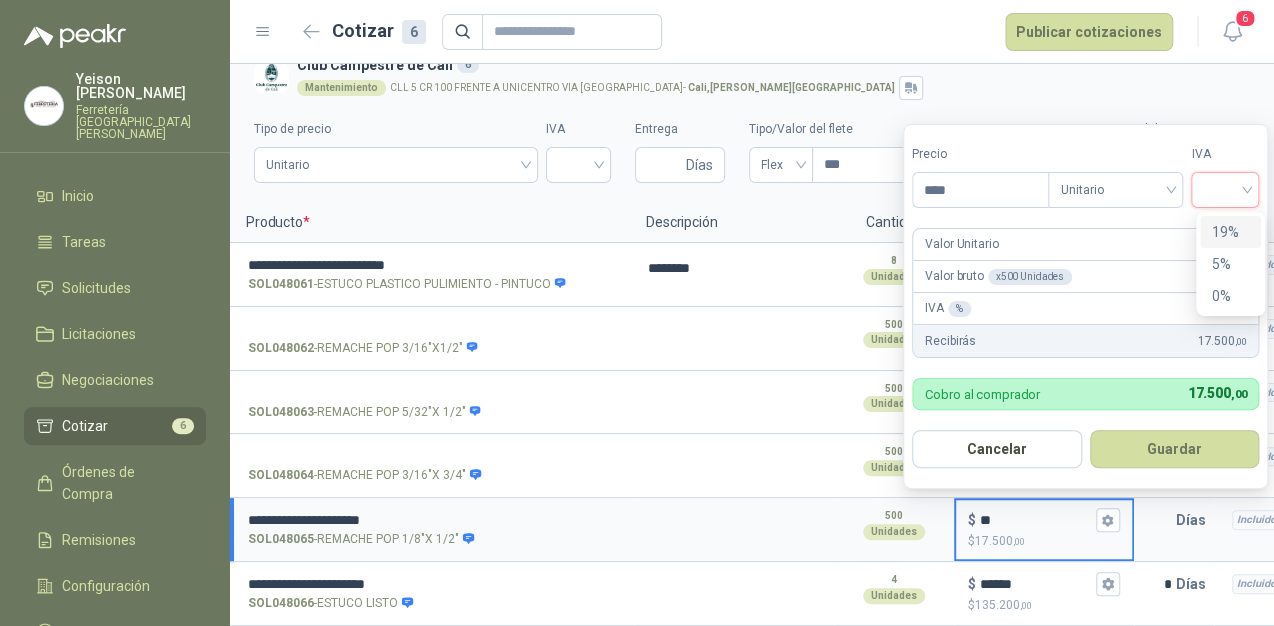 drag, startPoint x: 1225, startPoint y: 230, endPoint x: 1204, endPoint y: 314, distance: 86.58522 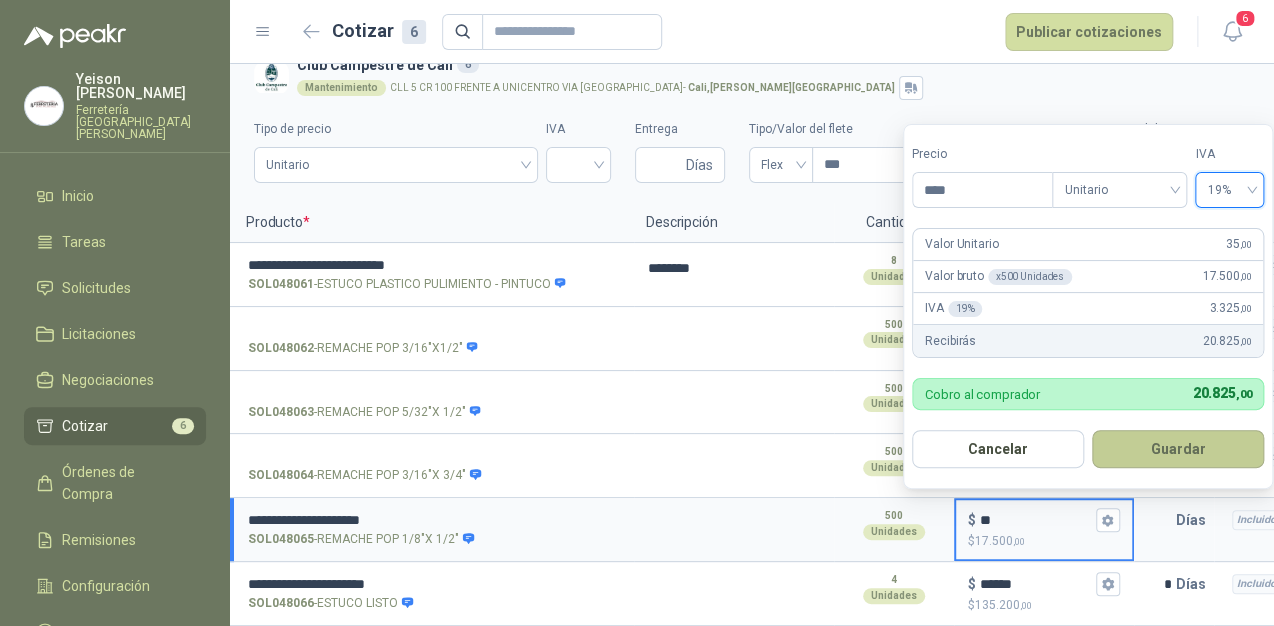 click on "Guardar" at bounding box center (1178, 449) 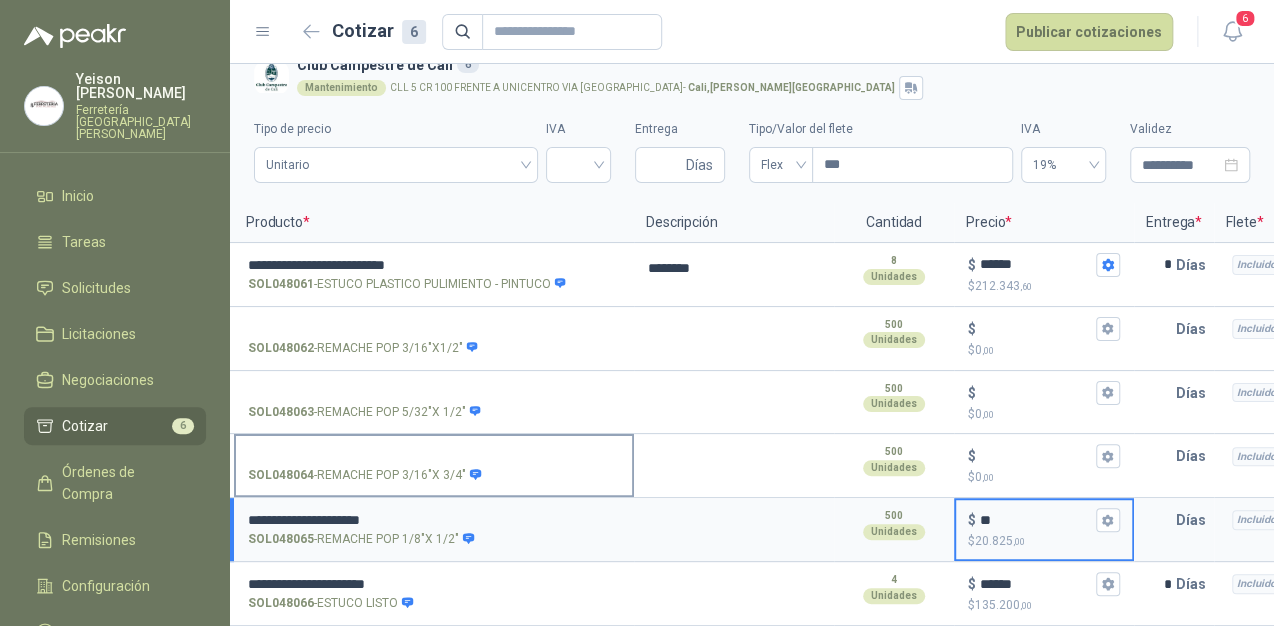 click on "SOL048064  -  REMACHE POP 3/16"X 3/4"" at bounding box center (434, 456) 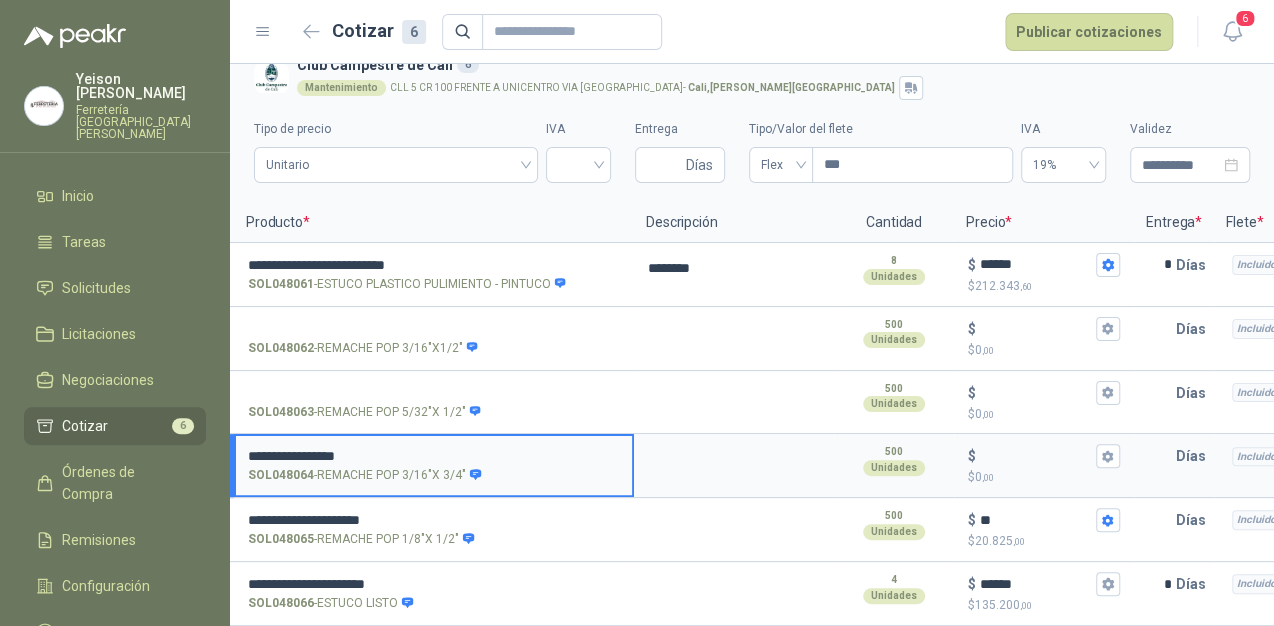 click on "**********" at bounding box center [434, 456] 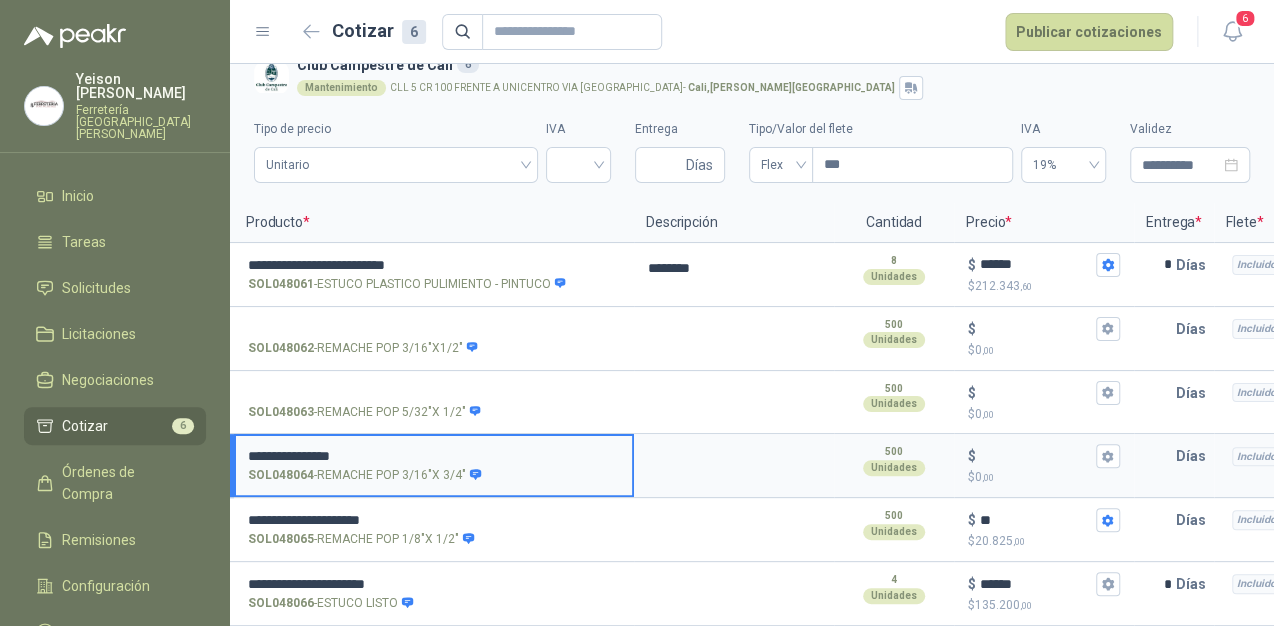 click on "**********" at bounding box center [434, 456] 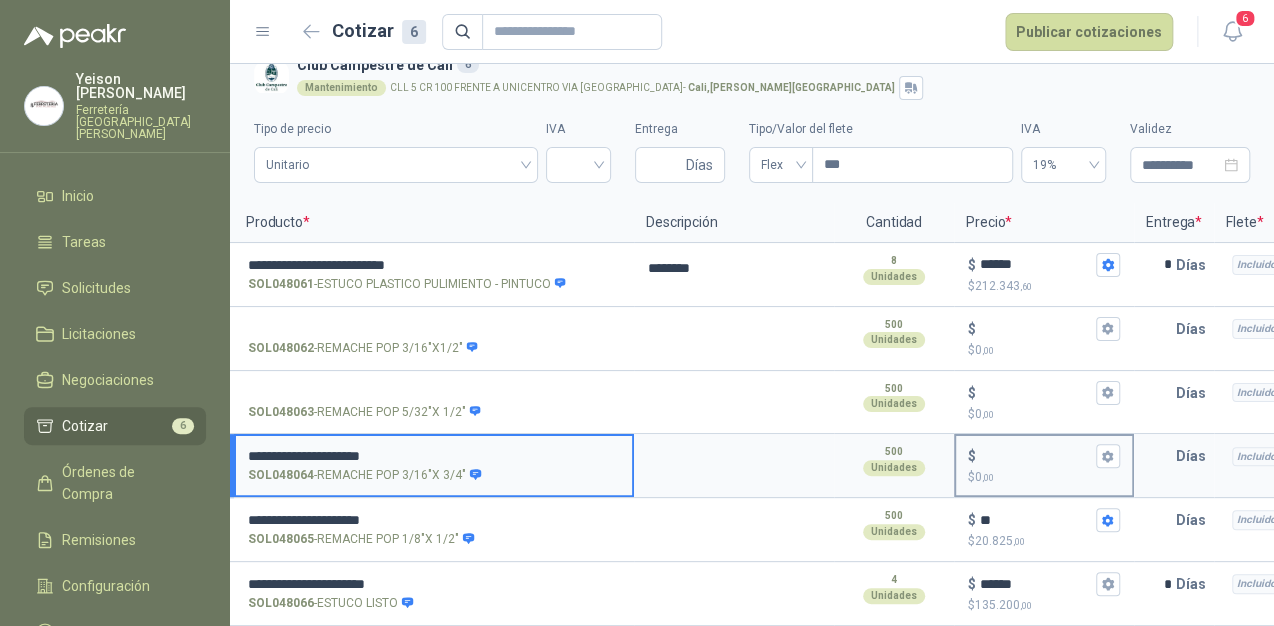 type on "**********" 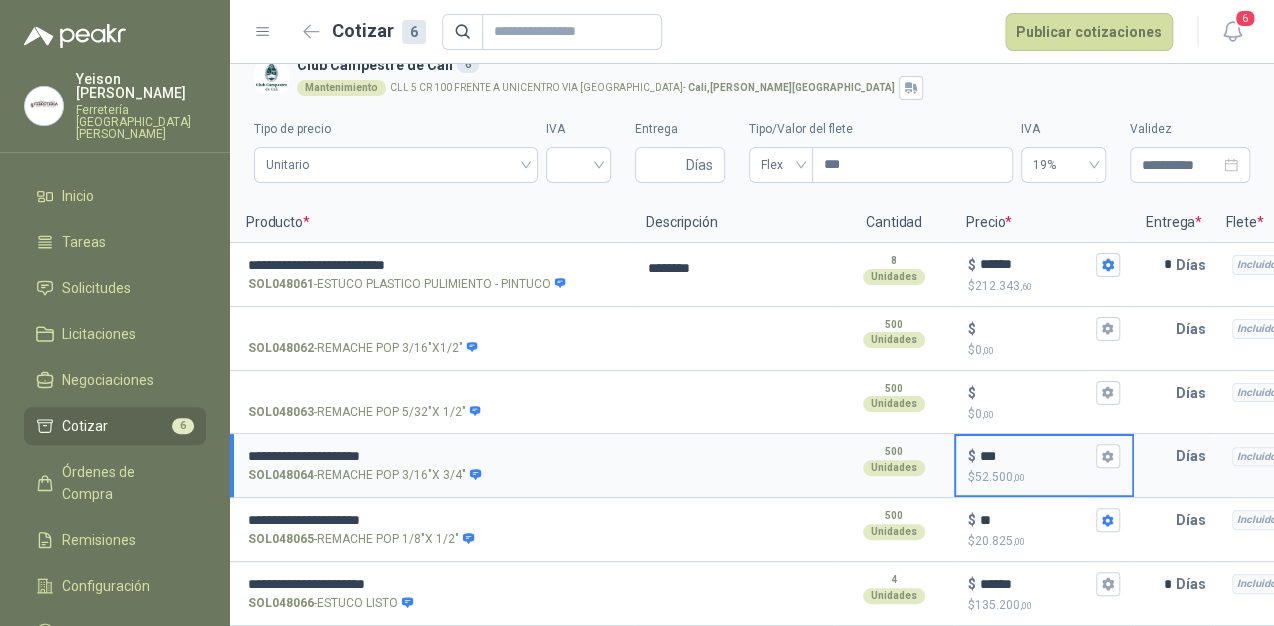 type on "***" 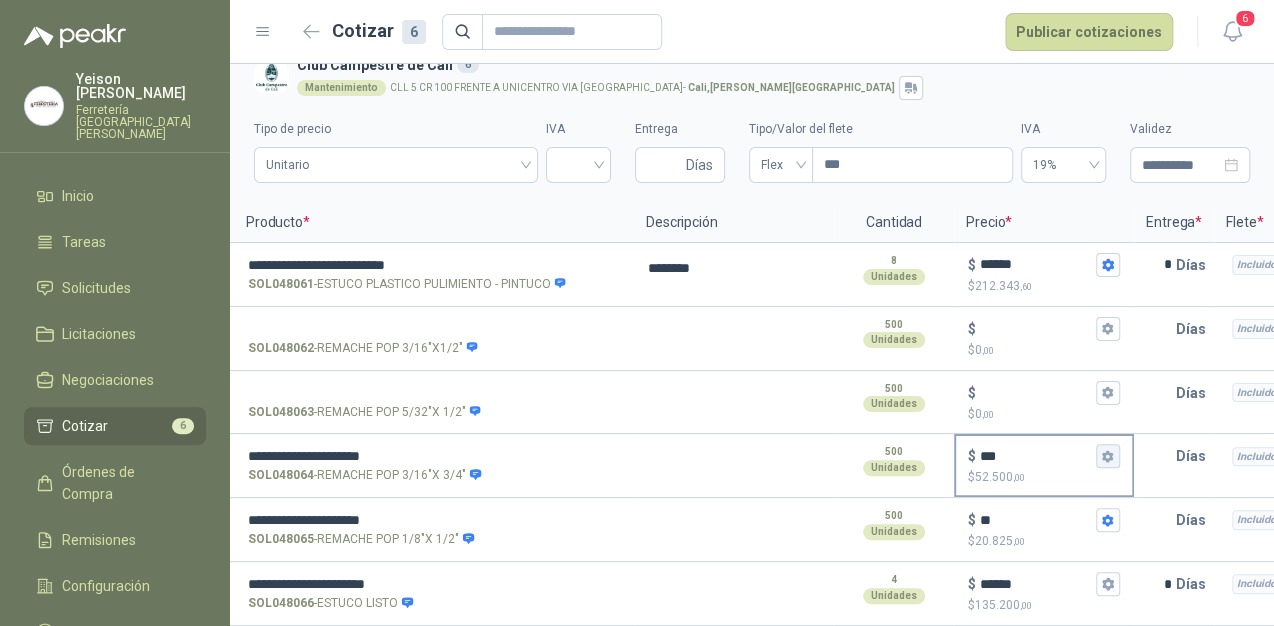 click 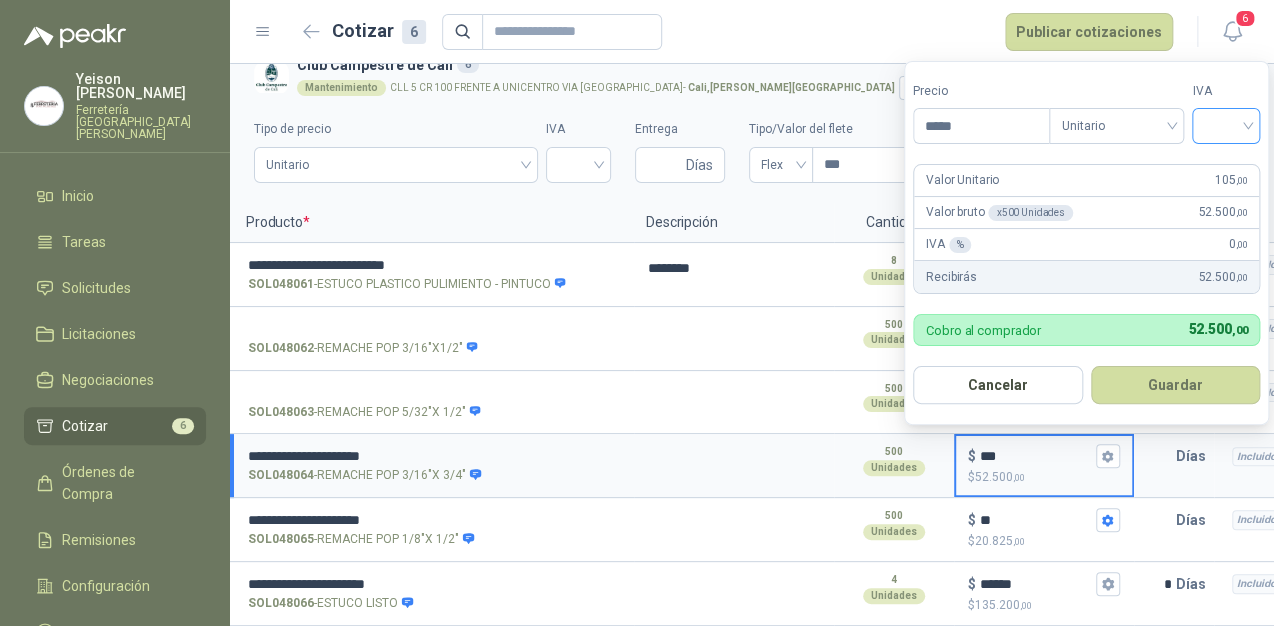 click at bounding box center [1226, 124] 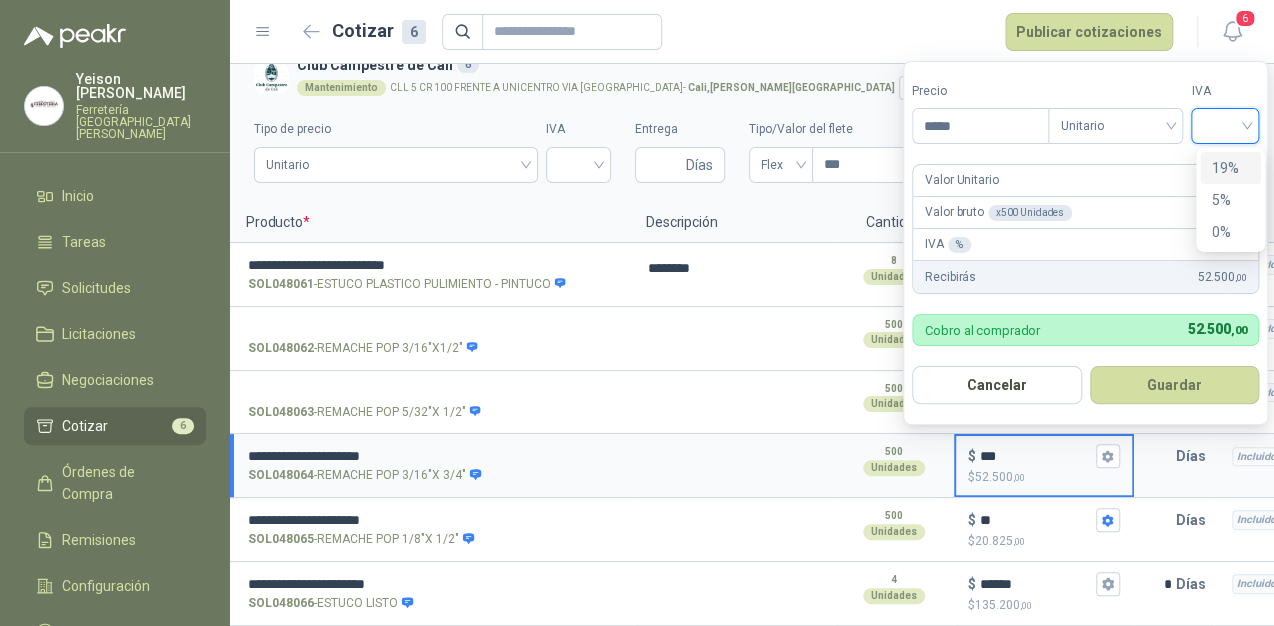 click on "19%" at bounding box center (1230, 168) 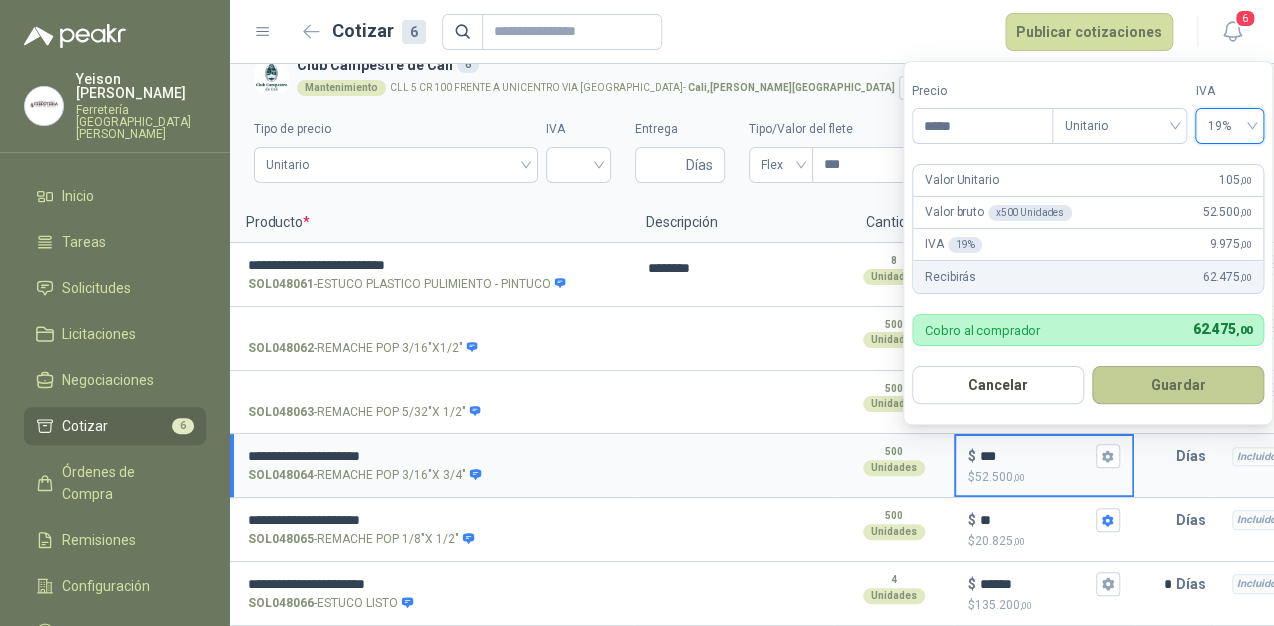 click on "Guardar" at bounding box center [1178, 385] 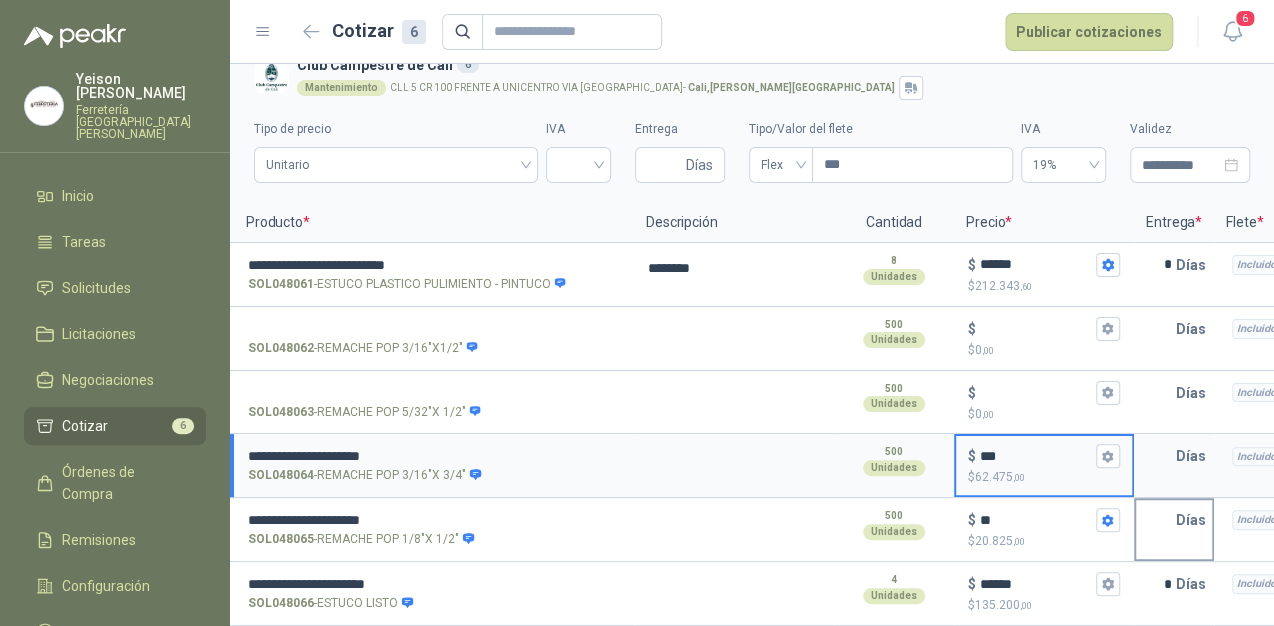 click at bounding box center [1156, 520] 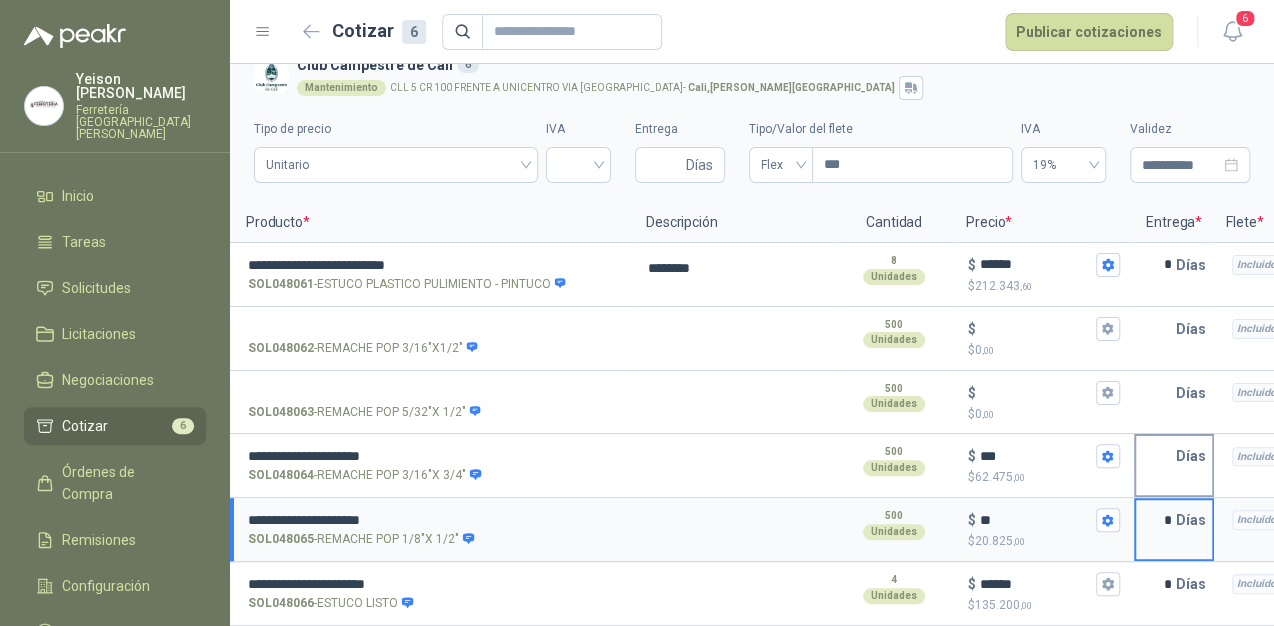 type on "*" 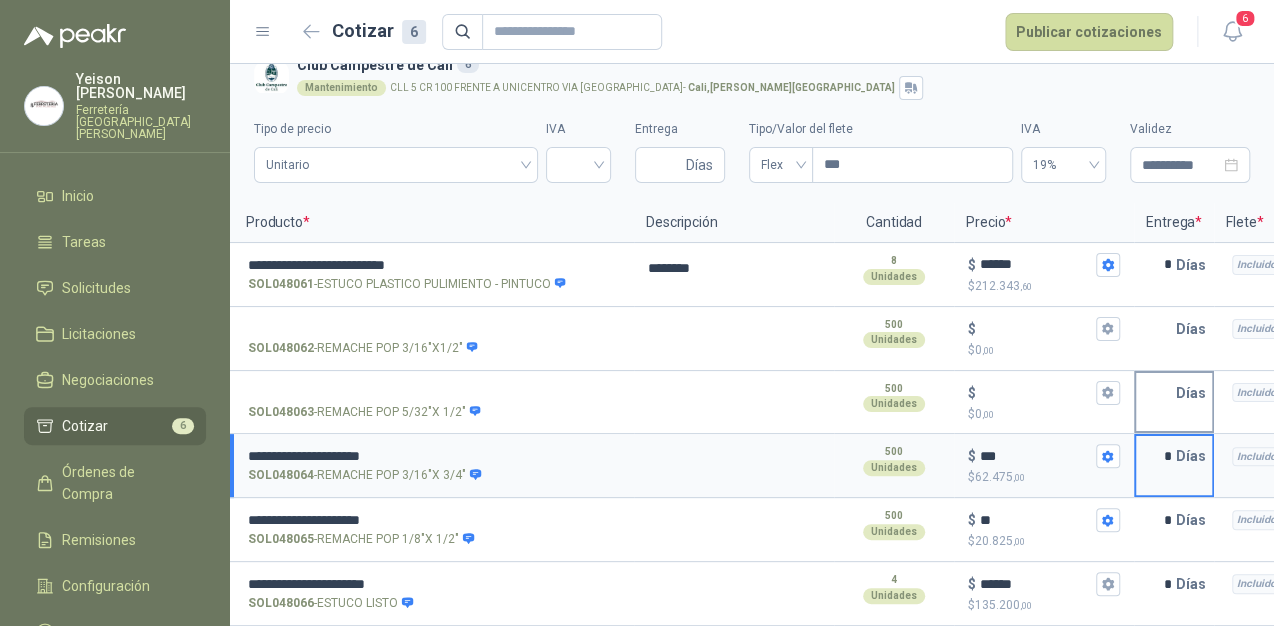 type on "*" 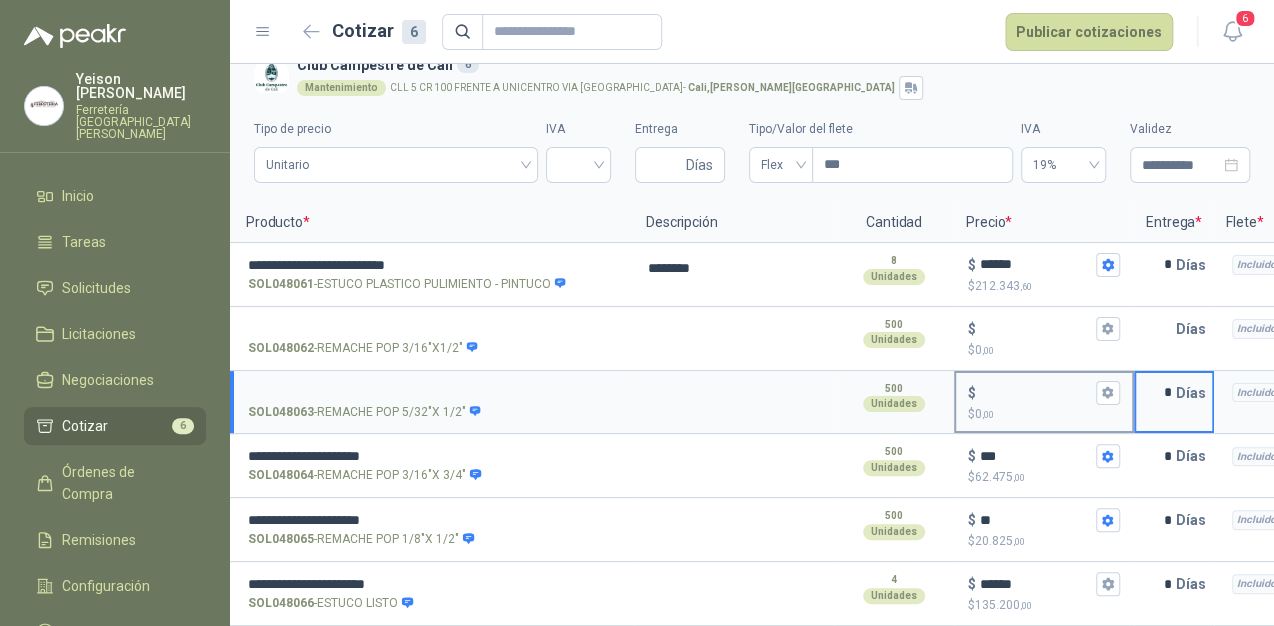 type on "*" 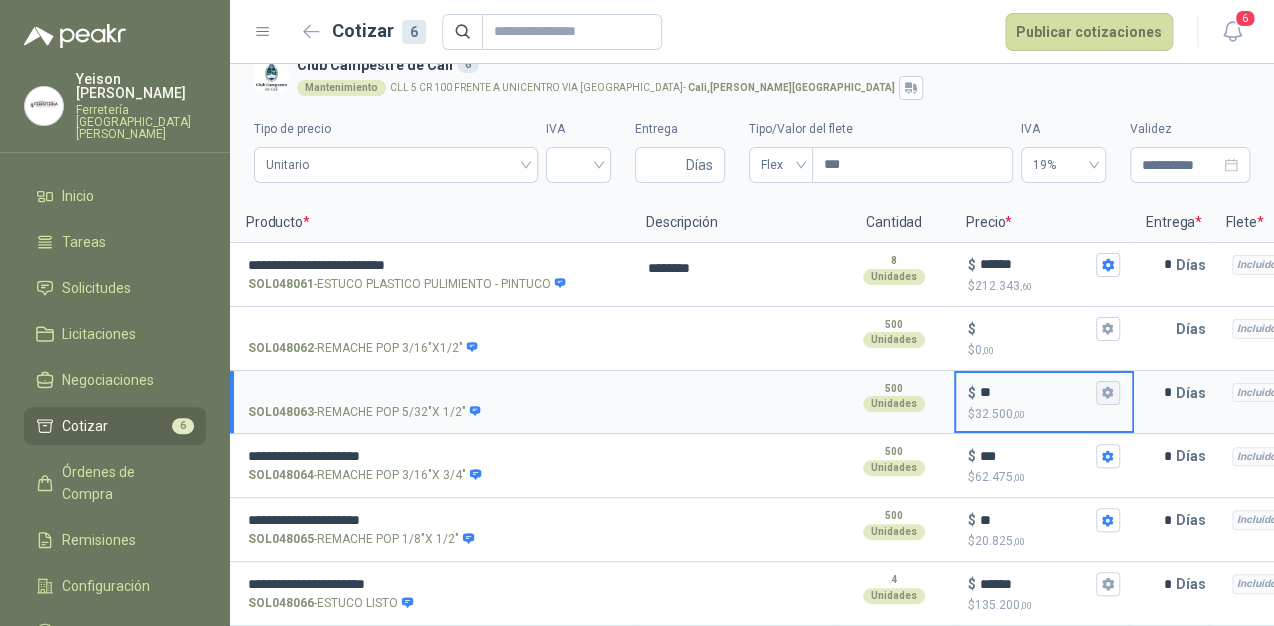 type on "**" 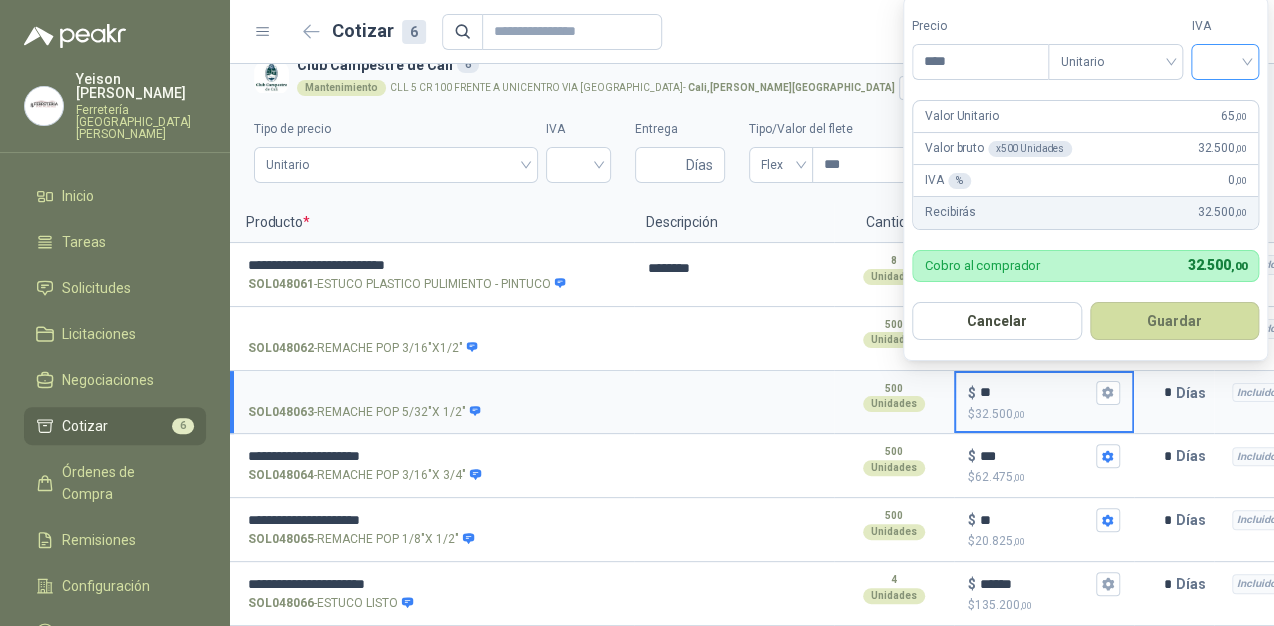 click at bounding box center (1225, 60) 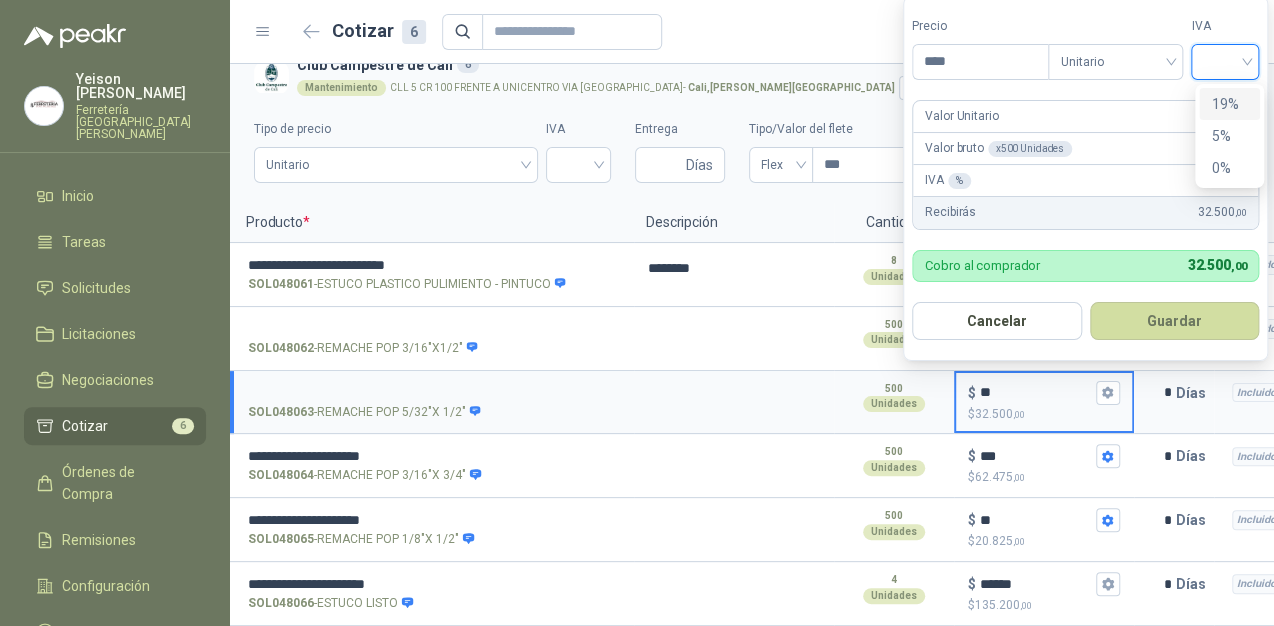 click on "19%" at bounding box center (1229, 104) 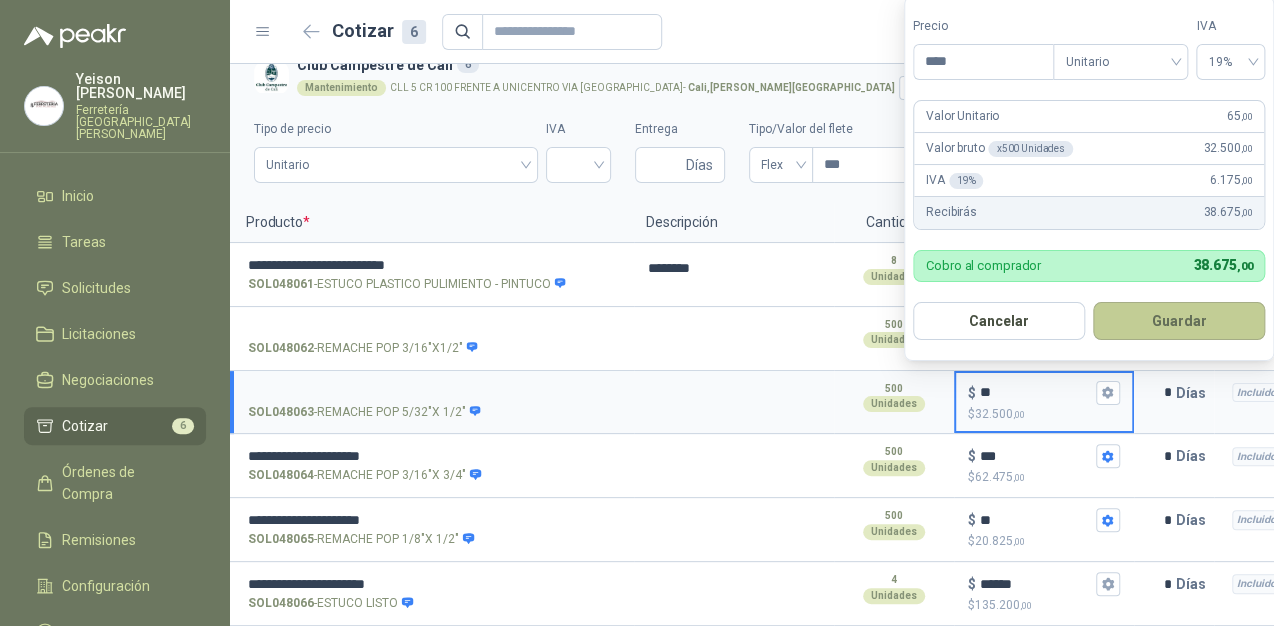 click on "Guardar" at bounding box center (1179, 321) 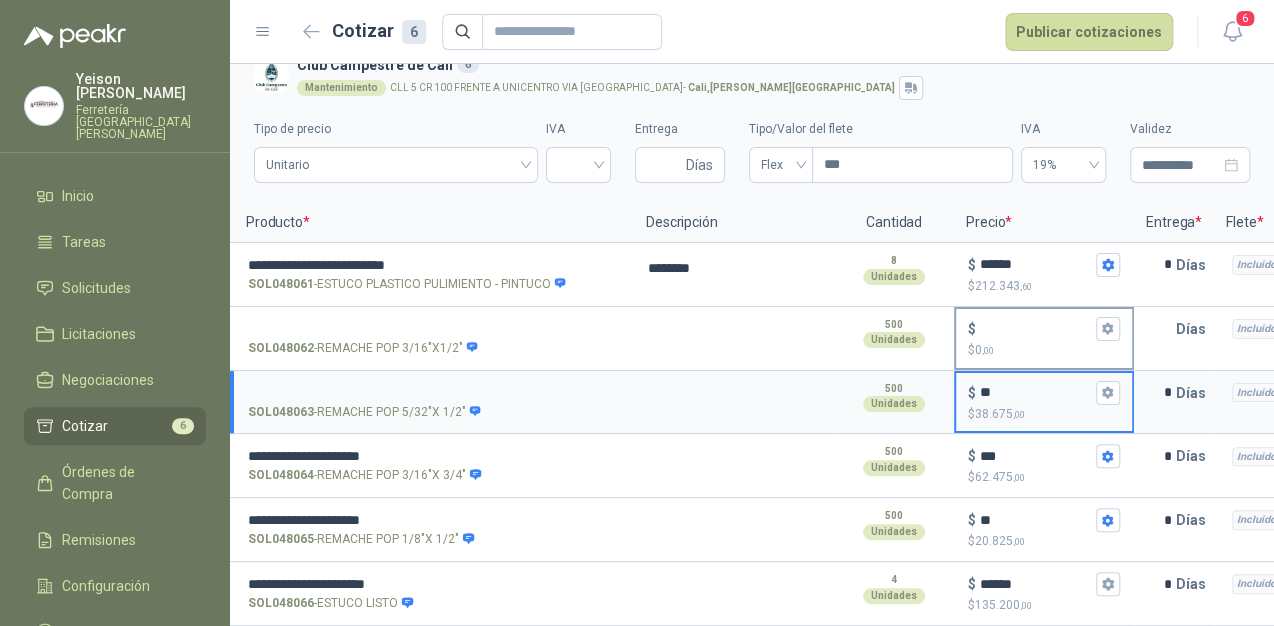 click on "$ $  0 ,00" at bounding box center [1036, 328] 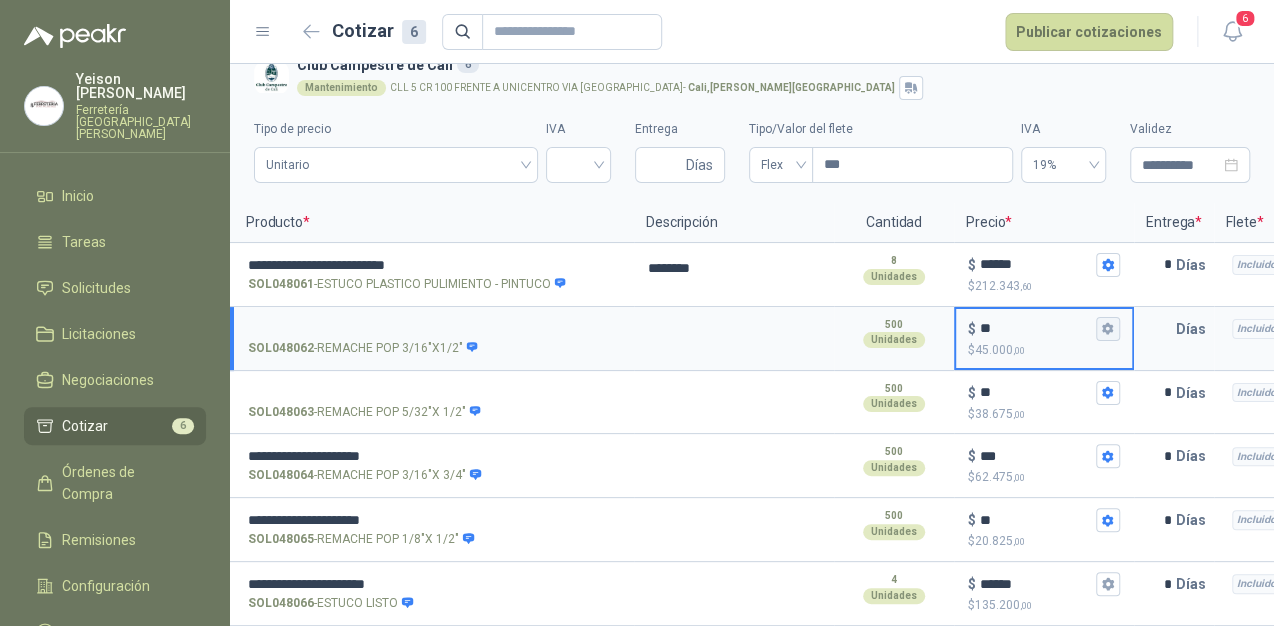 type on "**" 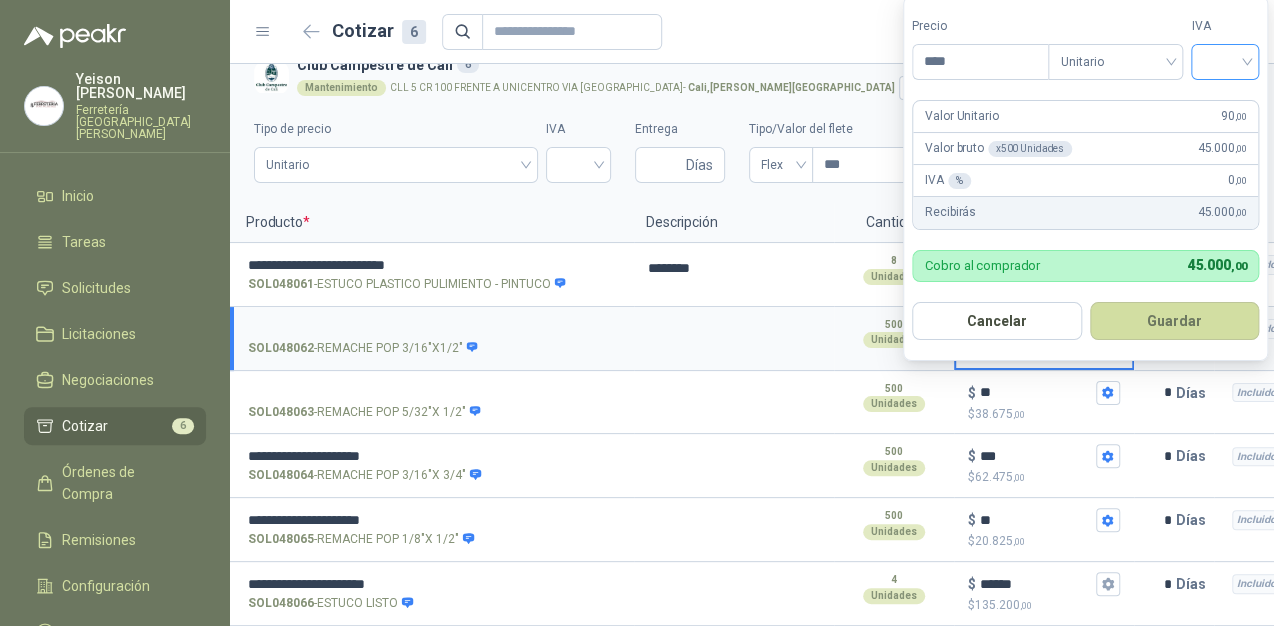 click at bounding box center [1225, 62] 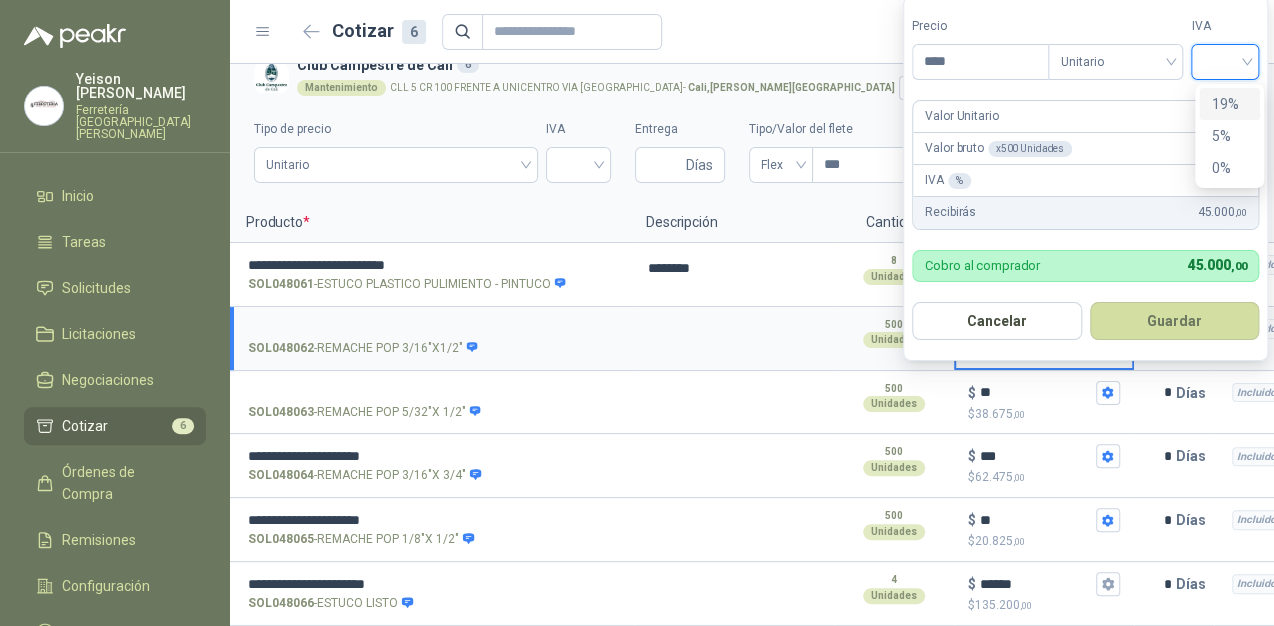 click on "19%" at bounding box center [1229, 104] 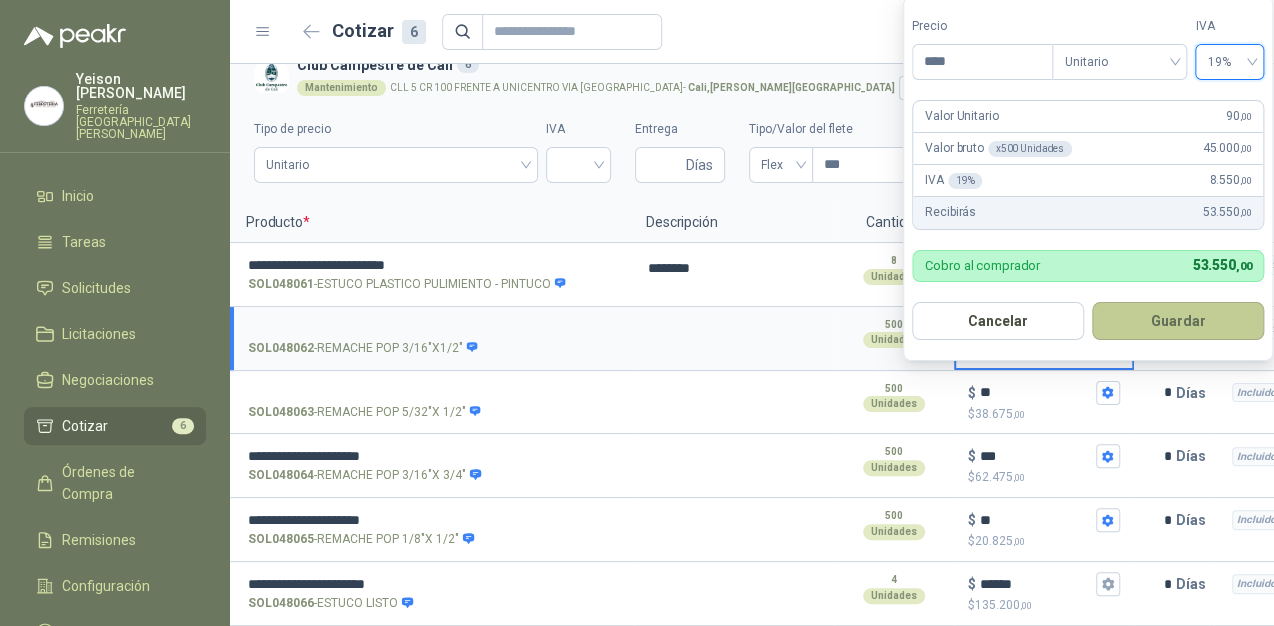 click on "Guardar" at bounding box center (1178, 321) 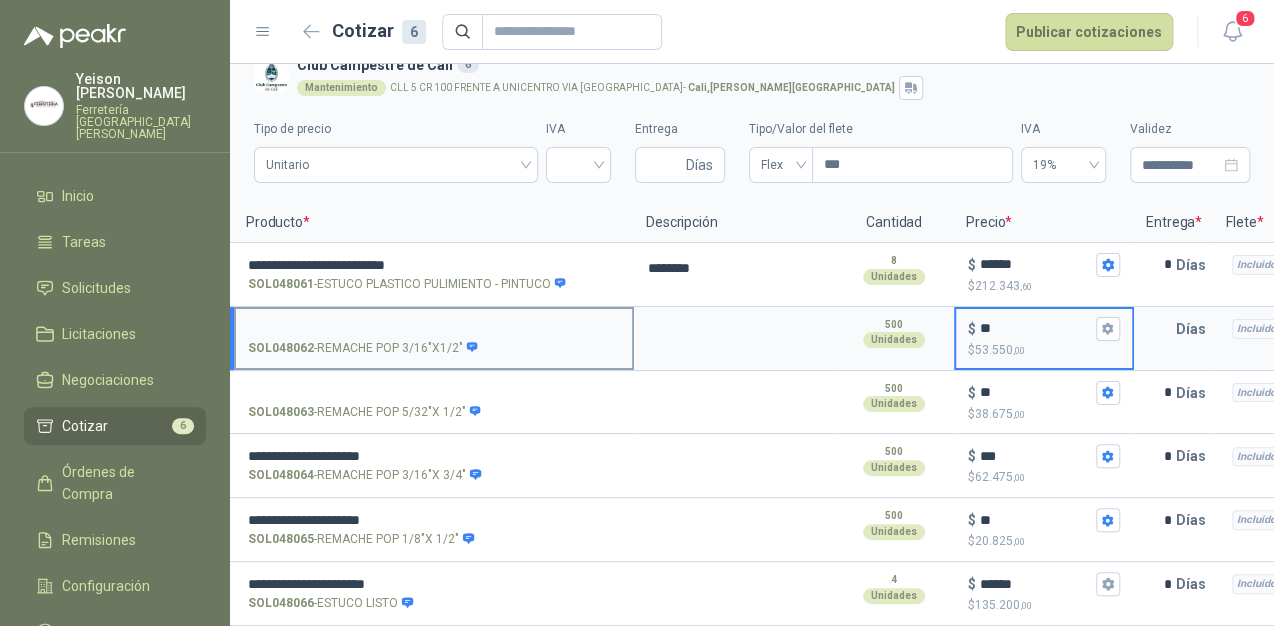 click on "SOL048062  -  REMACHE POP 3/16"X1/2"" at bounding box center [434, 329] 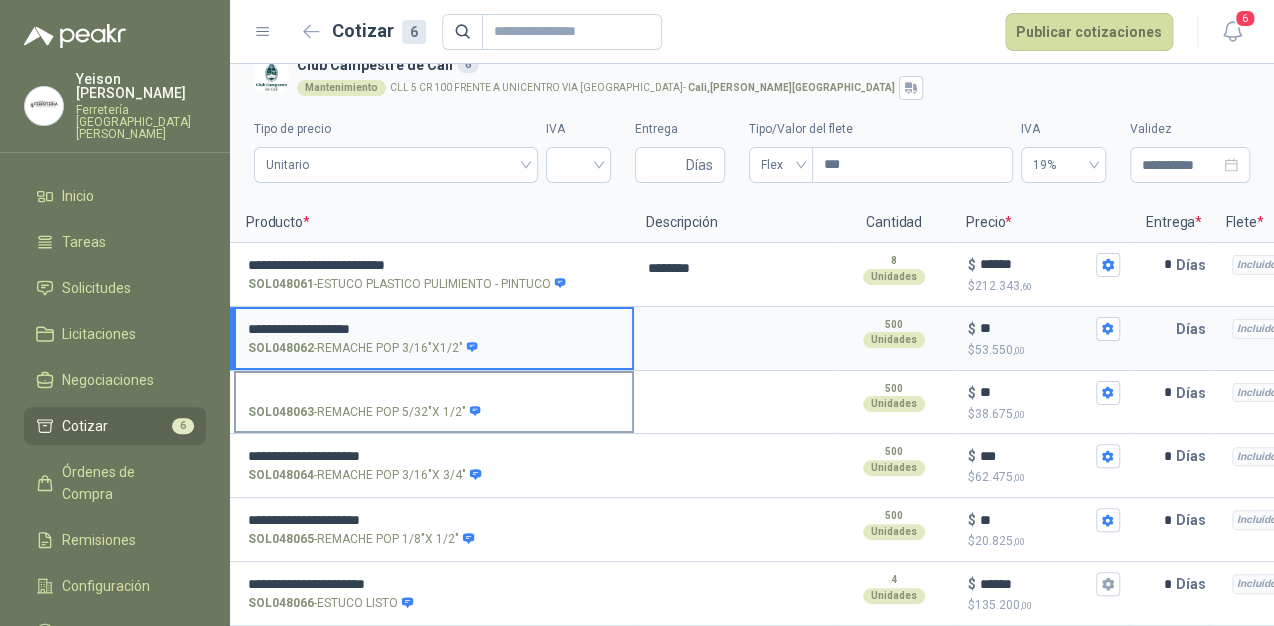 type on "**********" 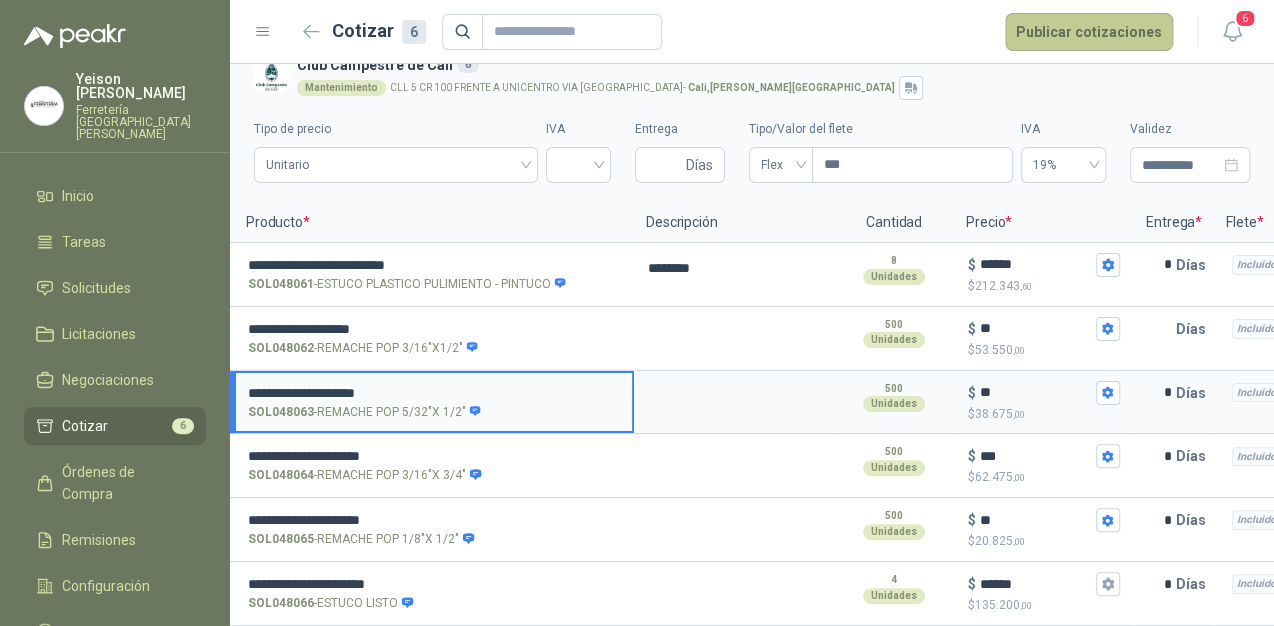 type on "**********" 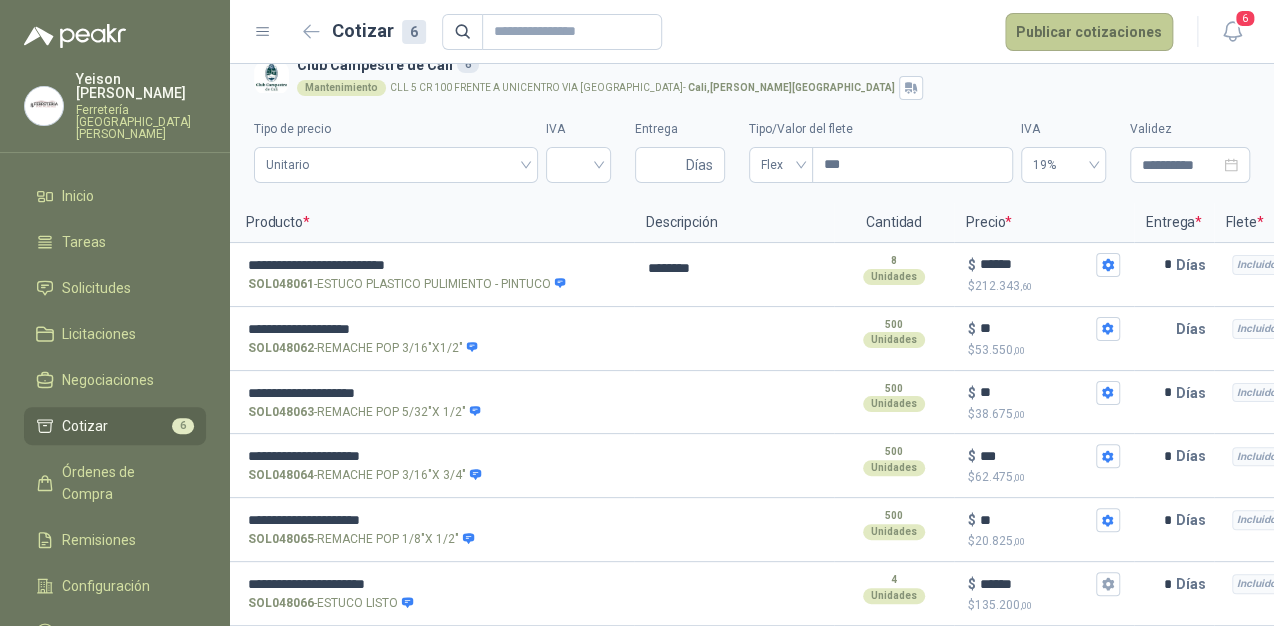 click on "Publicar cotizaciones" at bounding box center [1089, 32] 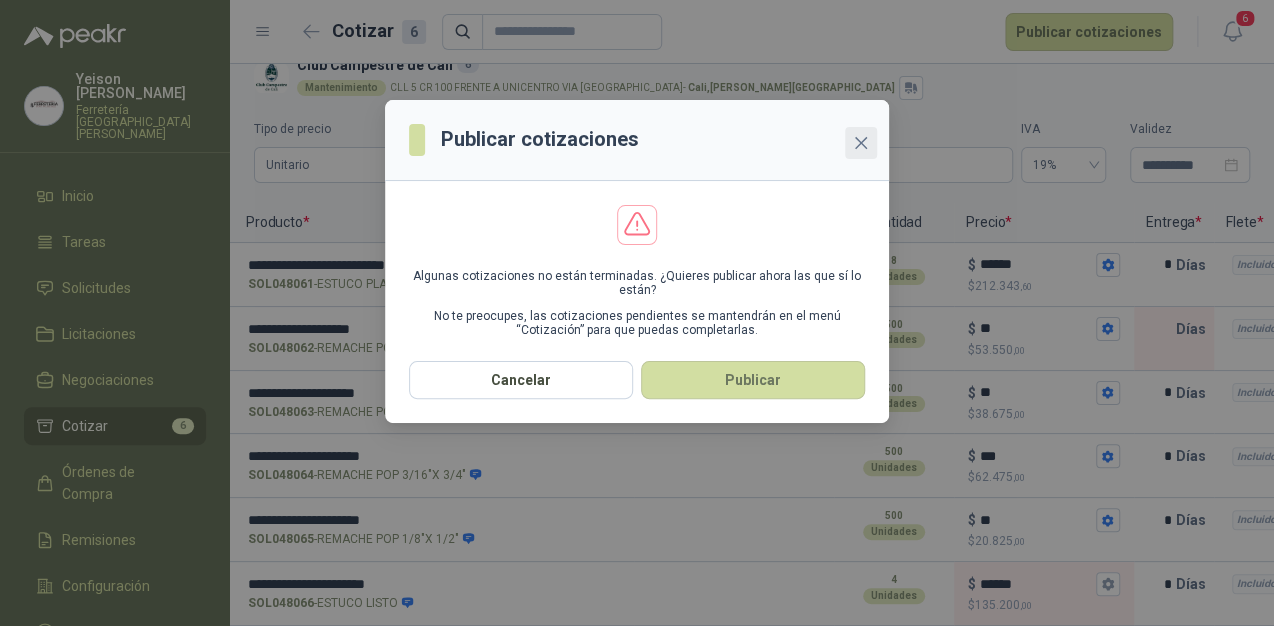 click 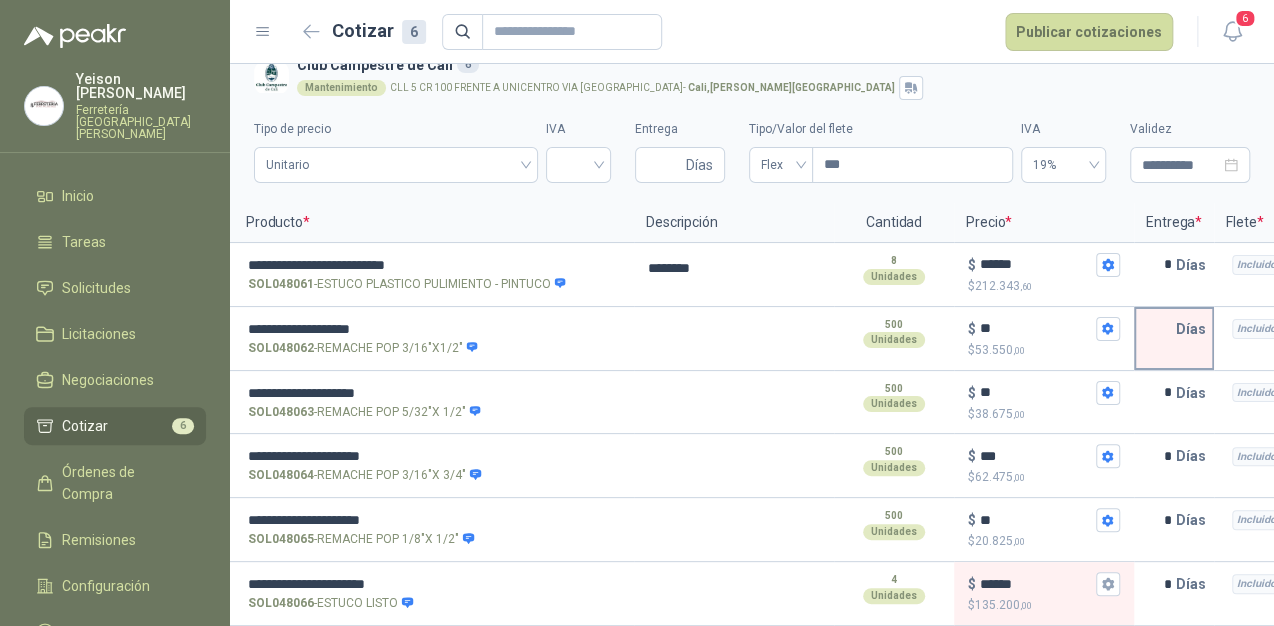 click at bounding box center [1156, 329] 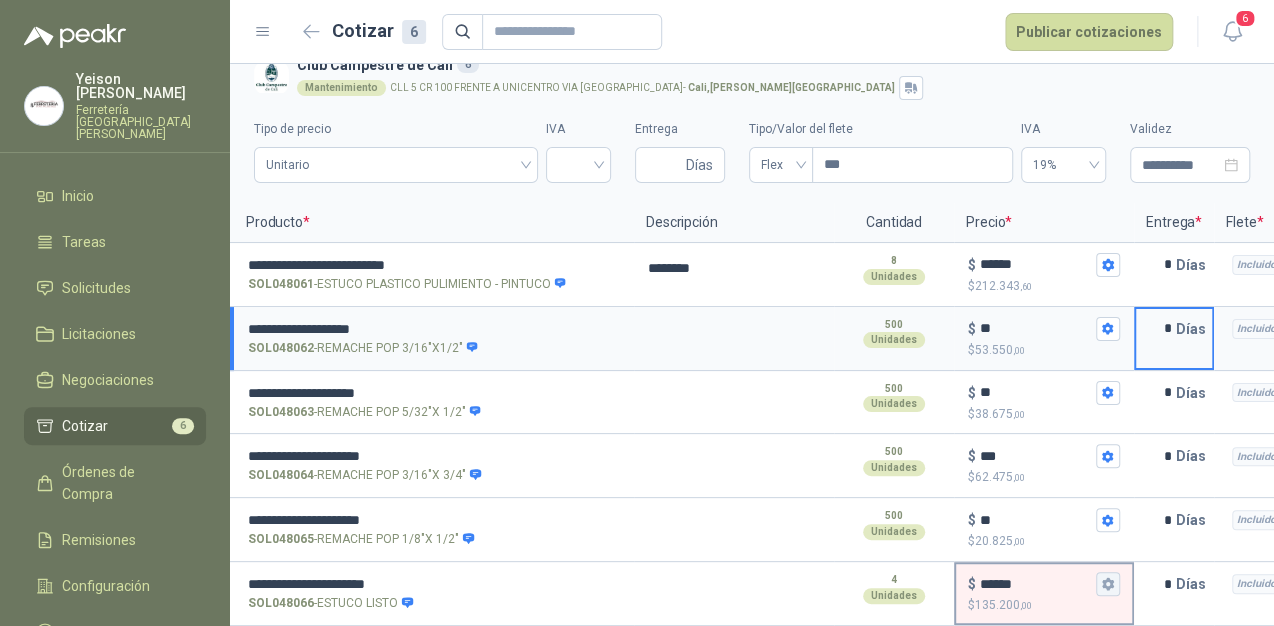 type on "*" 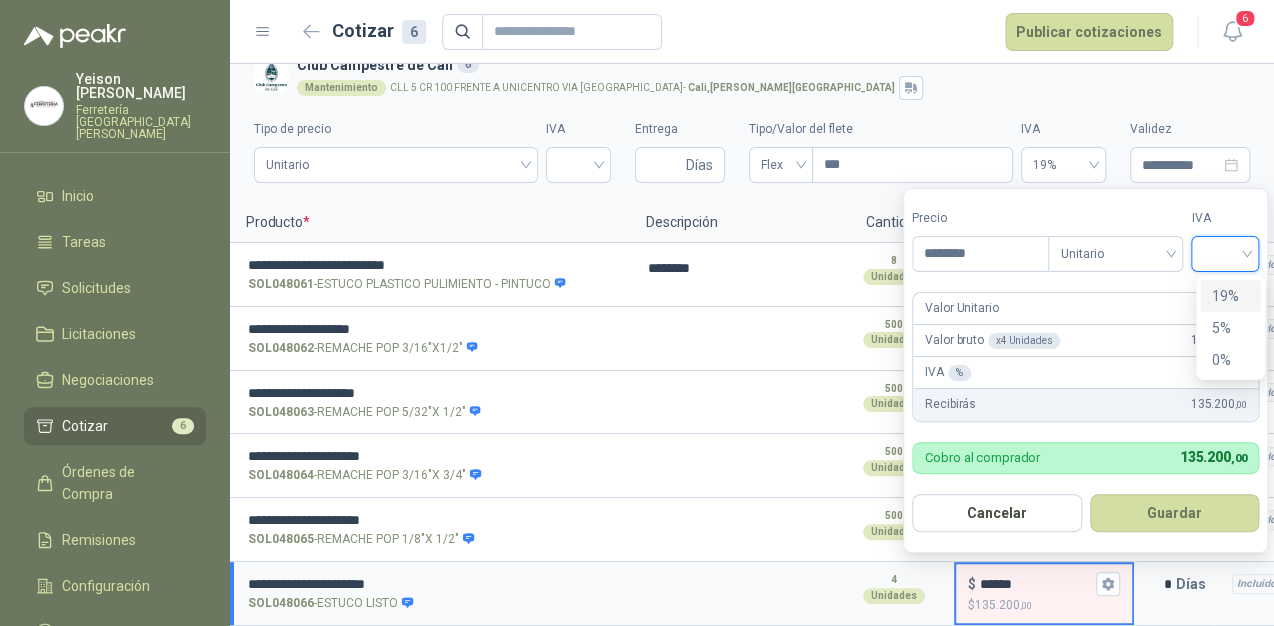 click at bounding box center (1225, 252) 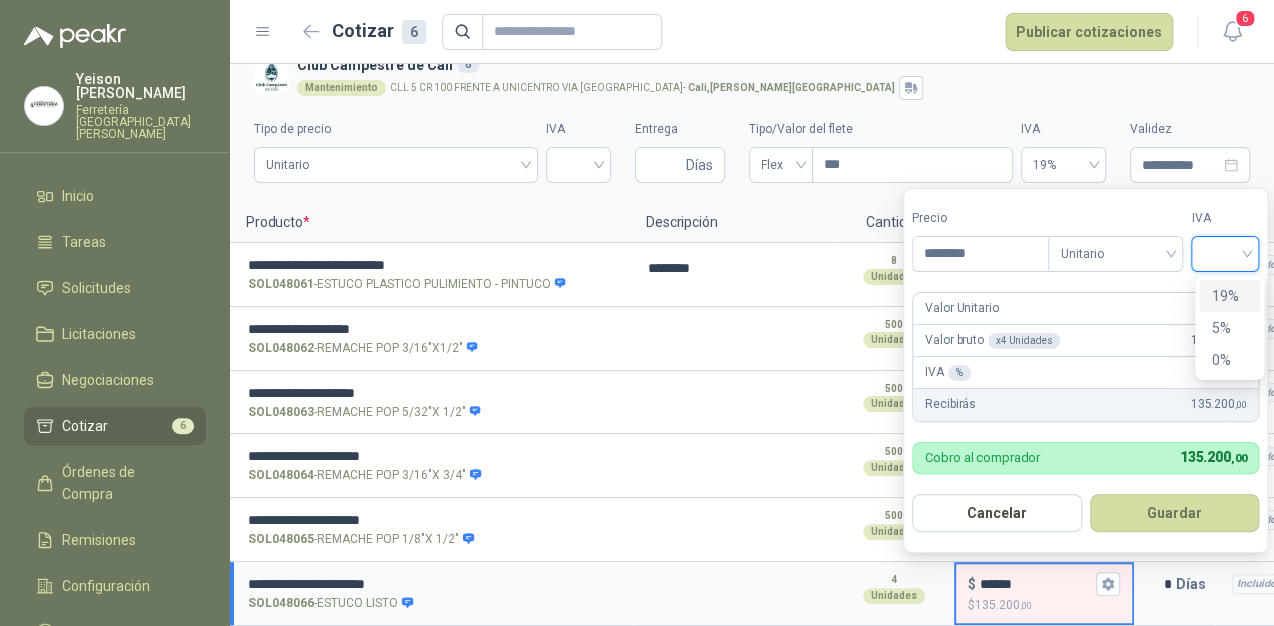 click on "19%" at bounding box center [1229, 296] 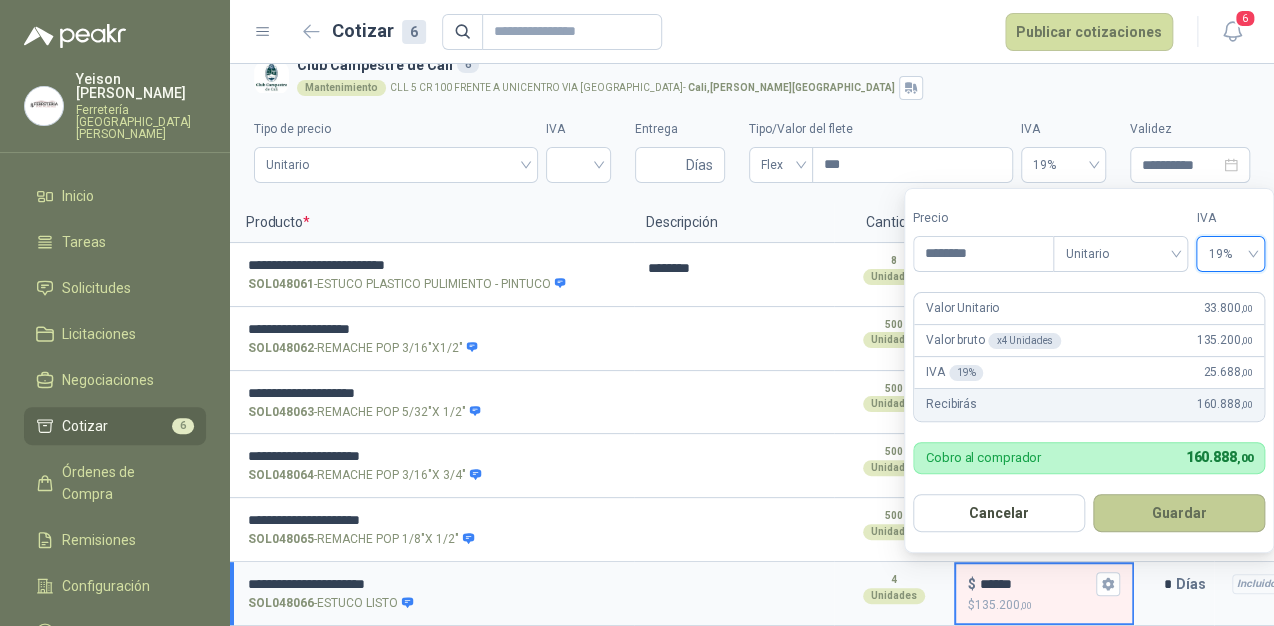 click on "Guardar" at bounding box center (1179, 513) 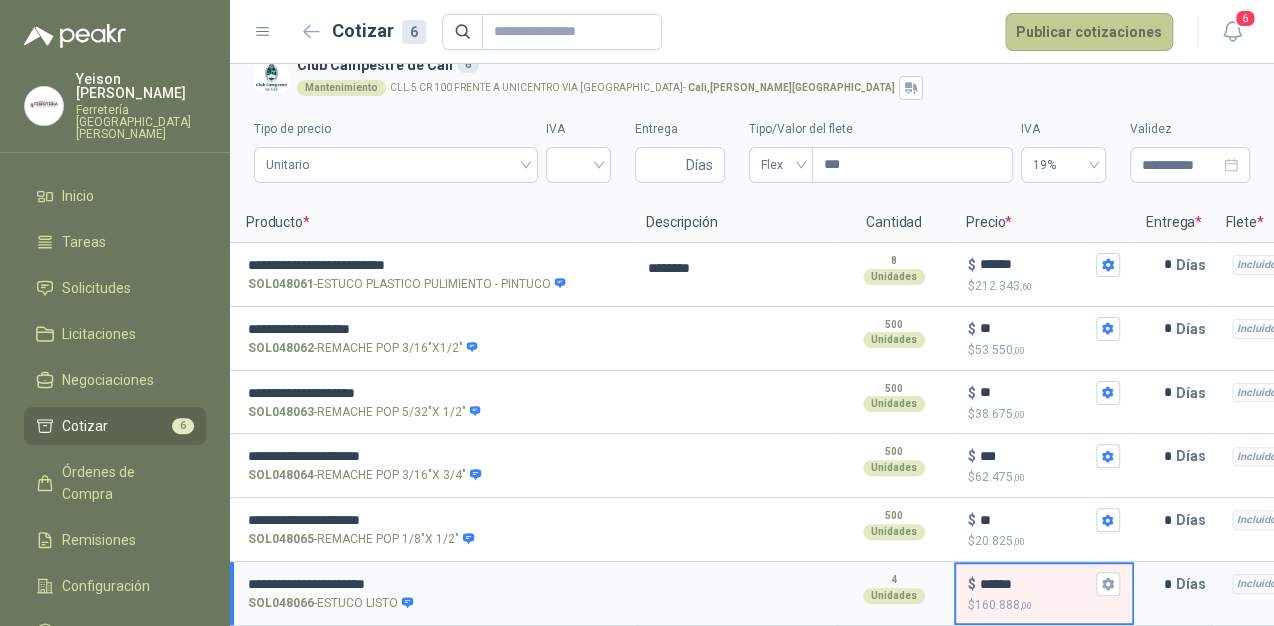 click on "Publicar cotizaciones" at bounding box center (1089, 32) 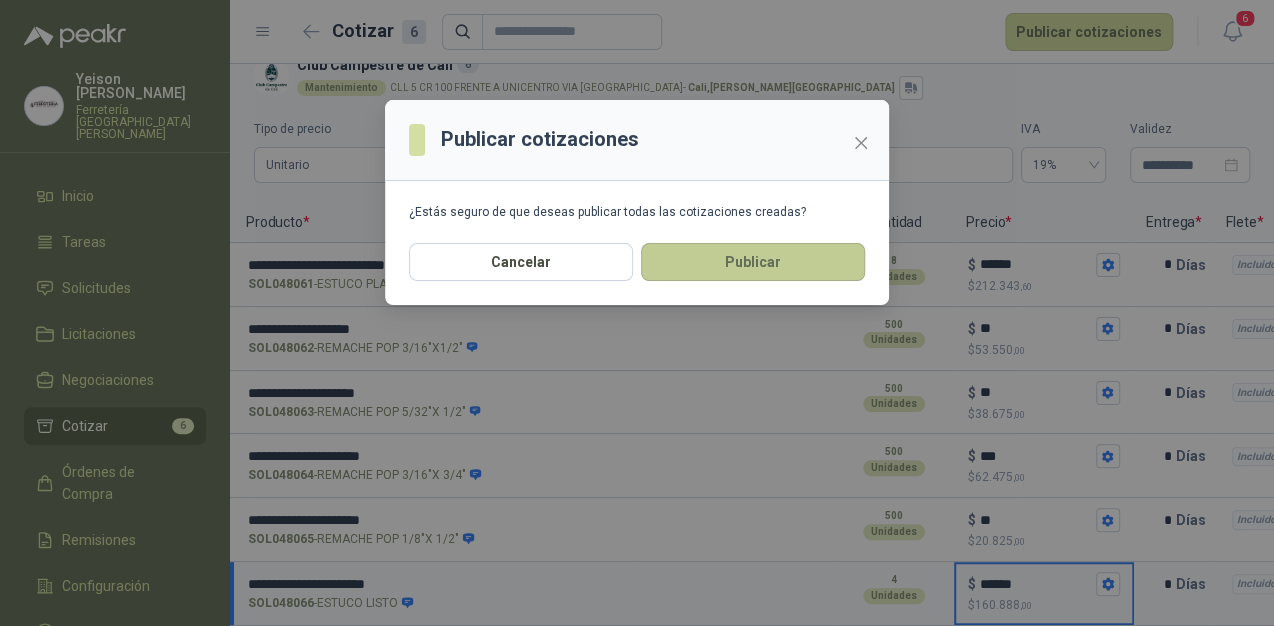 click on "Publicar" at bounding box center (753, 262) 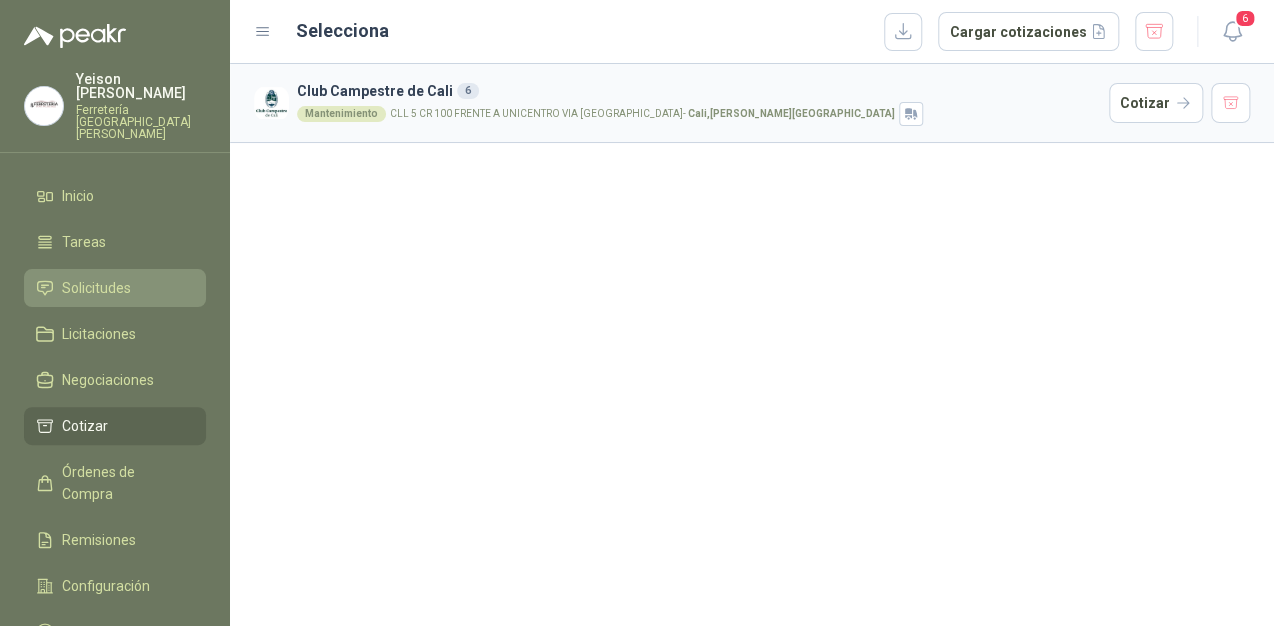 click on "Solicitudes" at bounding box center [96, 288] 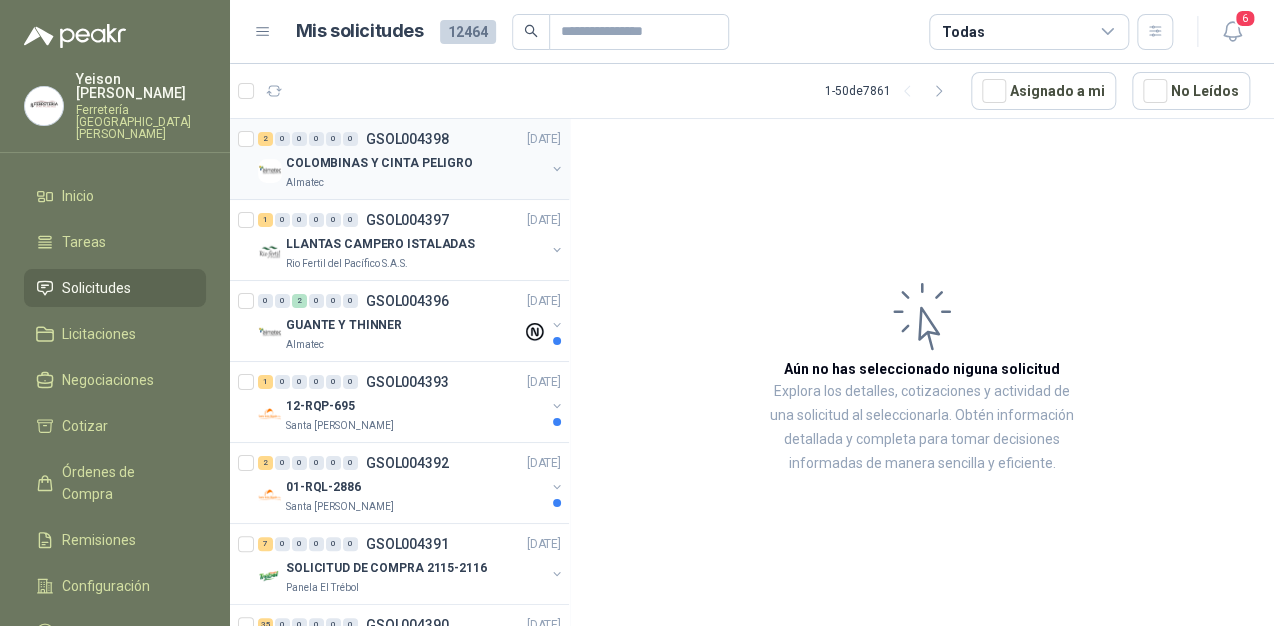 click on "COLOMBINAS Y CINTA PELIGRO" at bounding box center (379, 163) 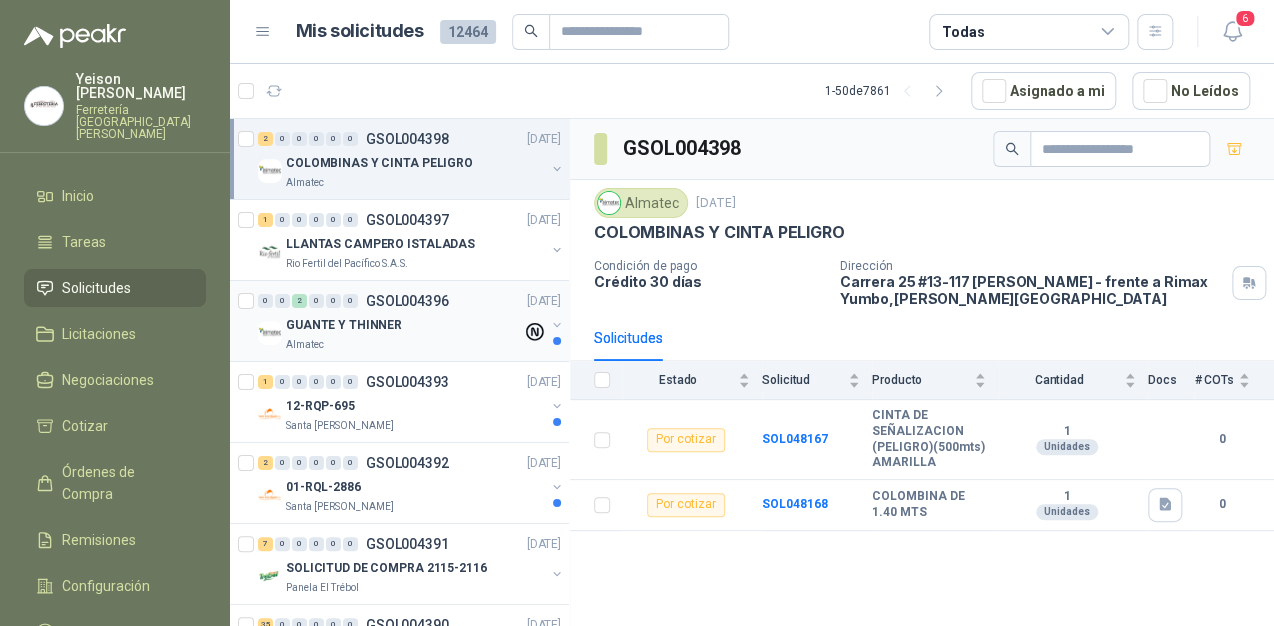 click on "GSOL004396" at bounding box center [407, 301] 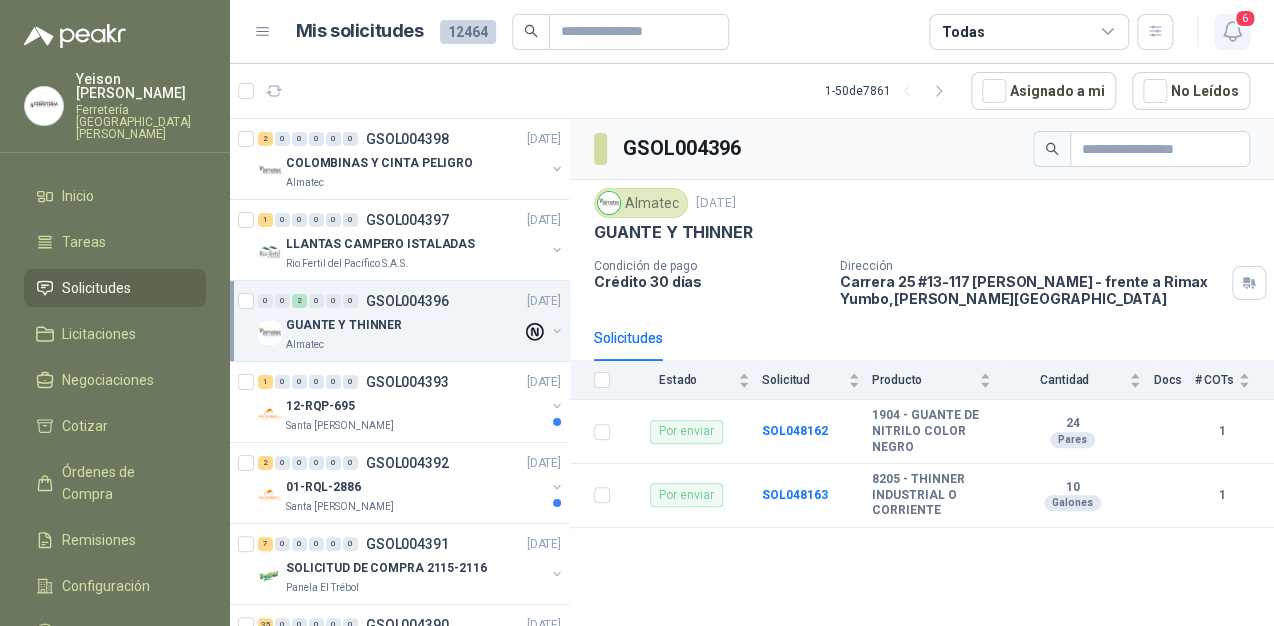 click 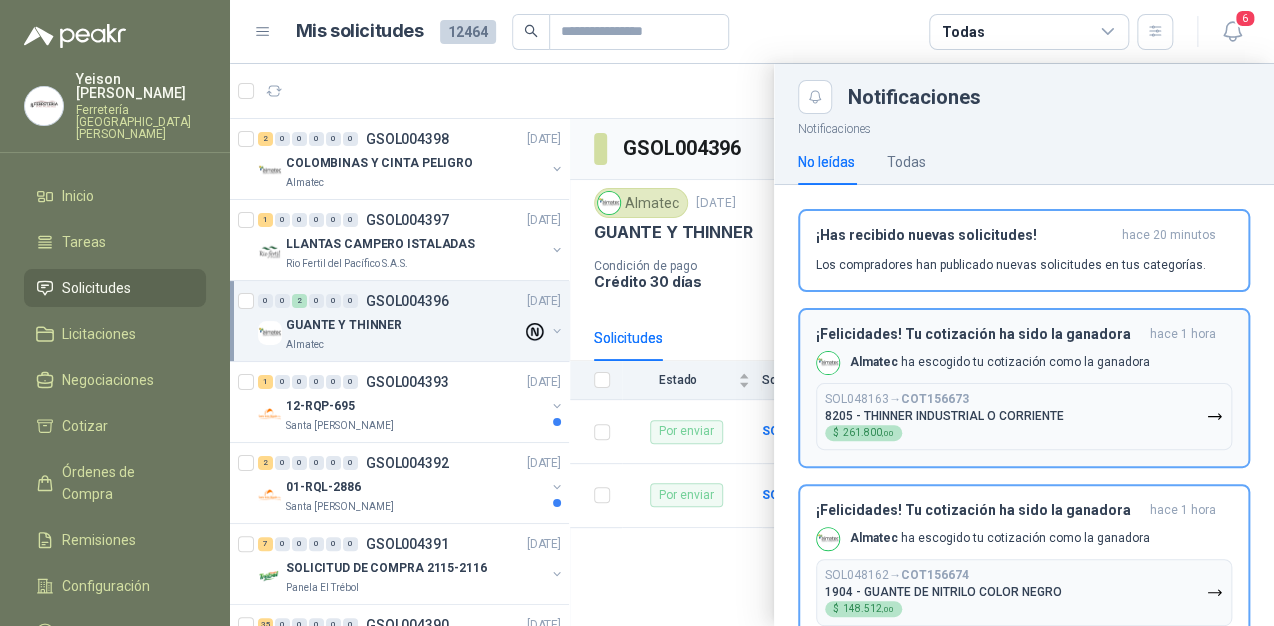 click on "8205 - THINNER INDUSTRIAL O CORRIENTE" at bounding box center [944, 416] 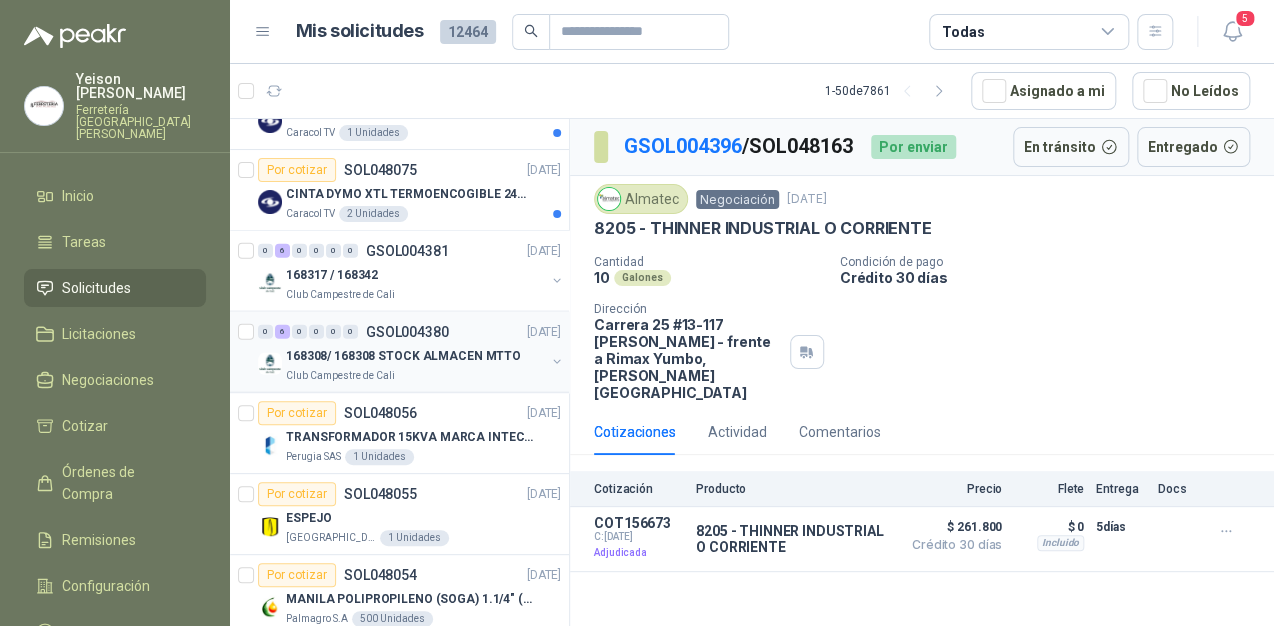 scroll, scrollTop: 1760, scrollLeft: 0, axis: vertical 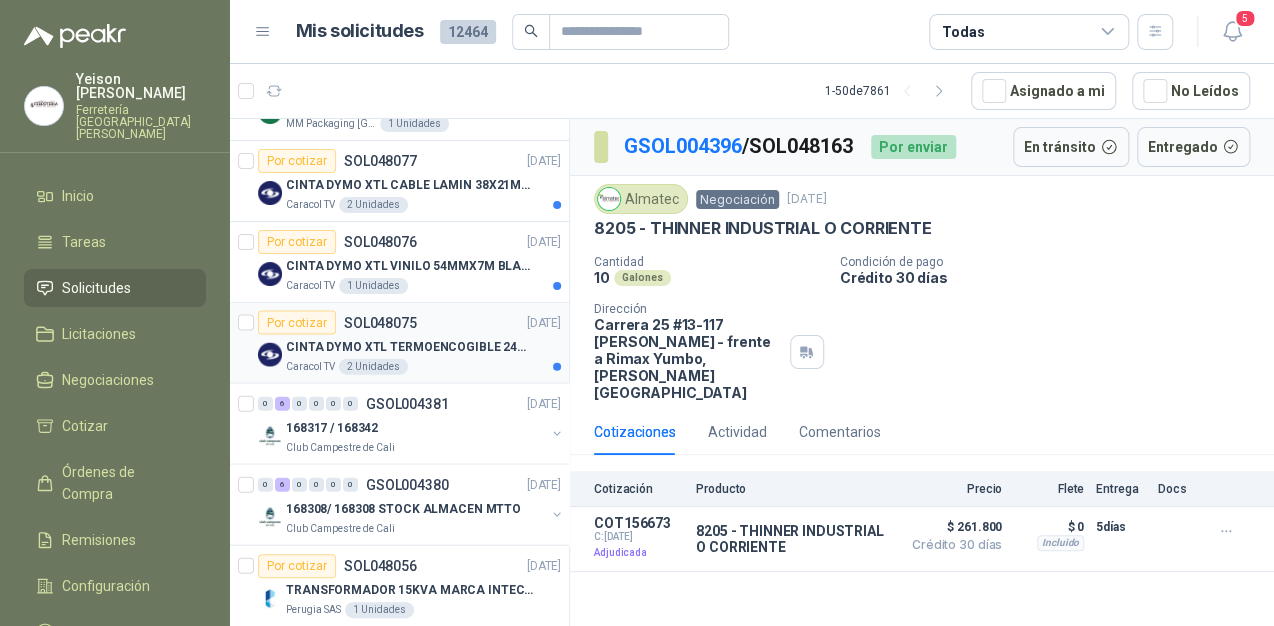 click on "CINTA DYMO XTL TERMOENCOGIBLE 24MMBLANCO" at bounding box center [410, 347] 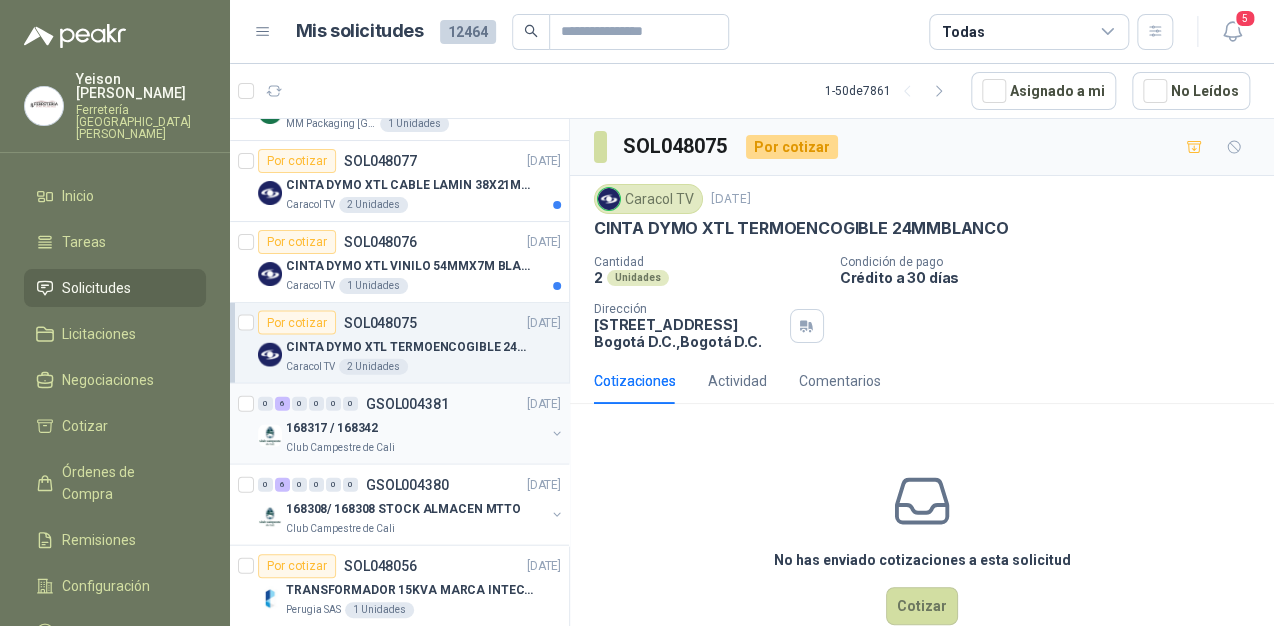 scroll, scrollTop: 2000, scrollLeft: 0, axis: vertical 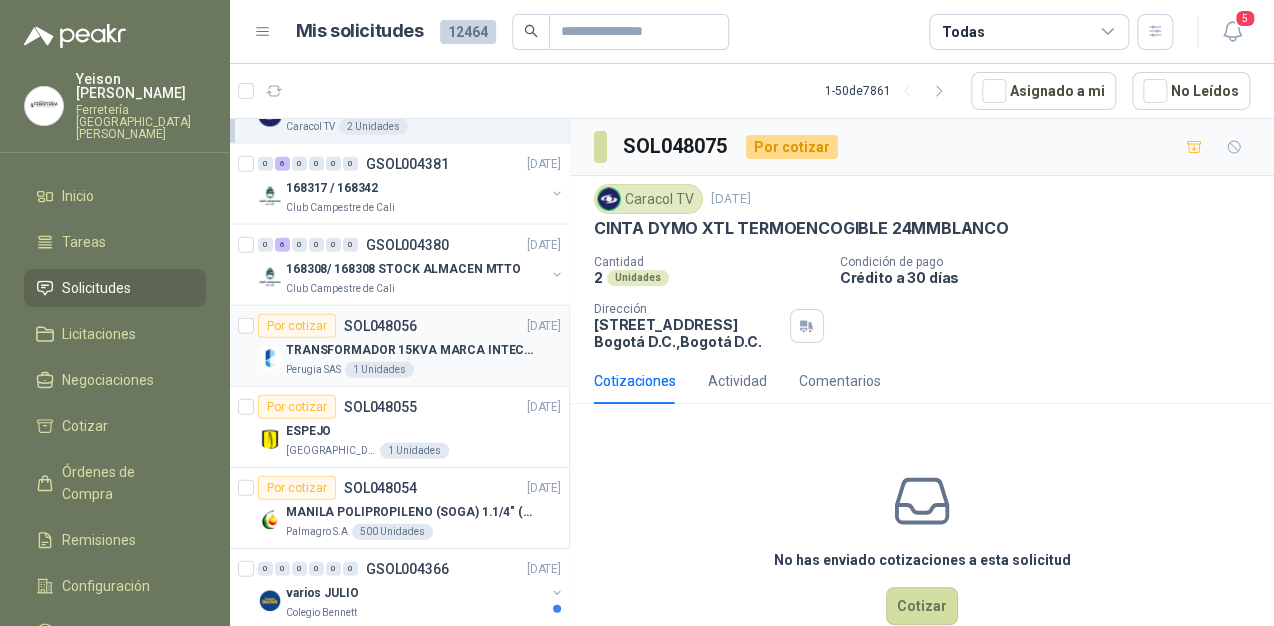 click on "TRANSFORMADOR 15KVA MARCA INTECRI VOLTAJE 13200/240/123" at bounding box center (410, 350) 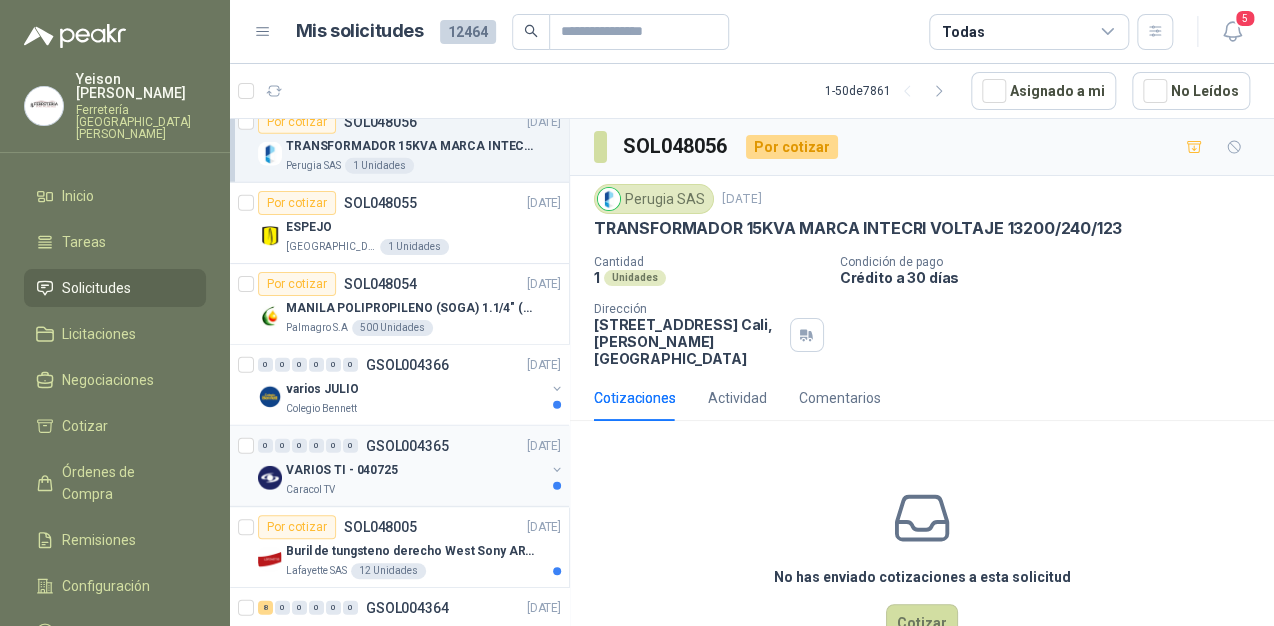 scroll, scrollTop: 2240, scrollLeft: 0, axis: vertical 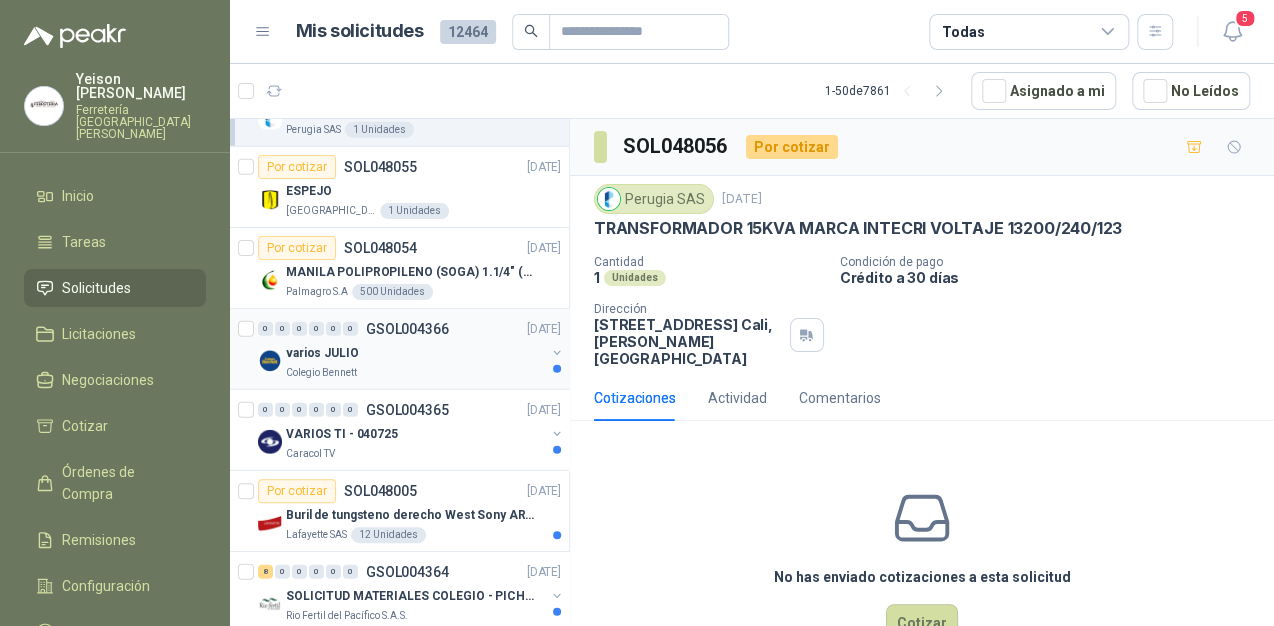 click on "varios JULIO" at bounding box center [415, 353] 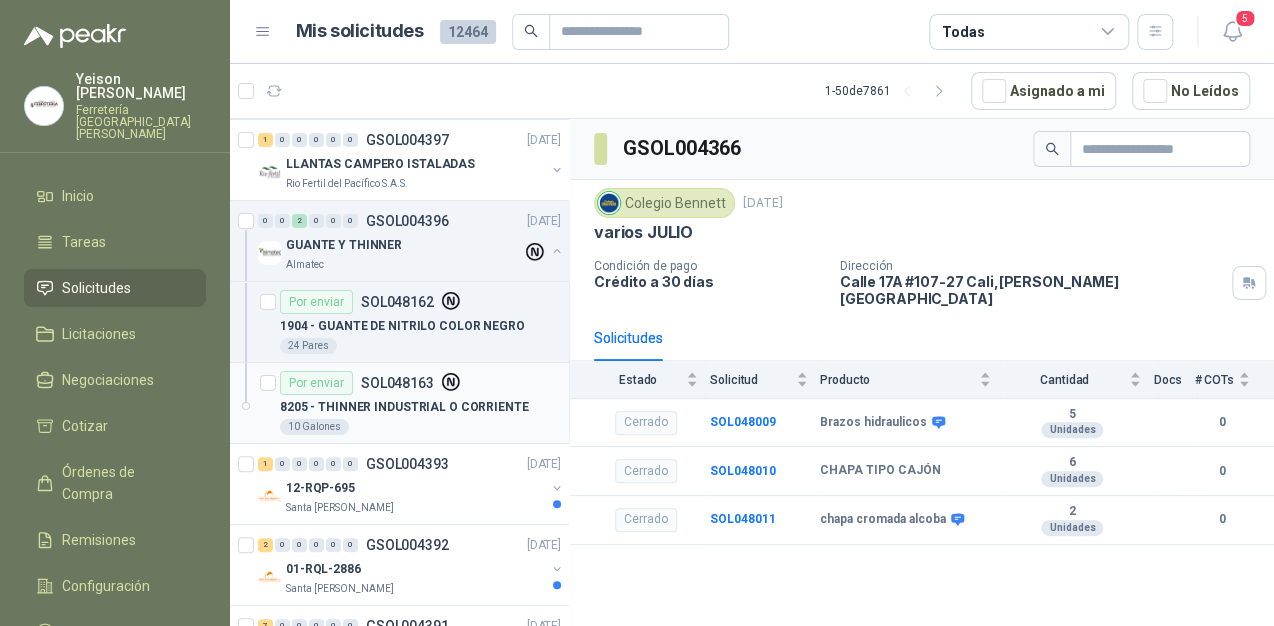 scroll, scrollTop: 0, scrollLeft: 0, axis: both 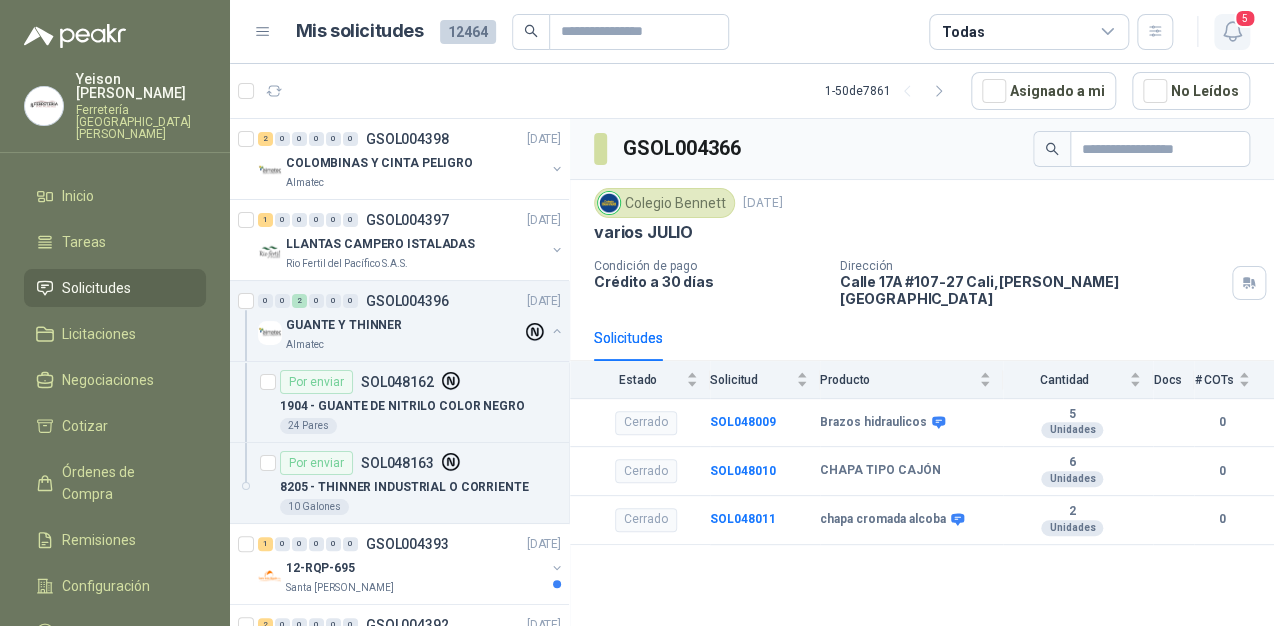 click 